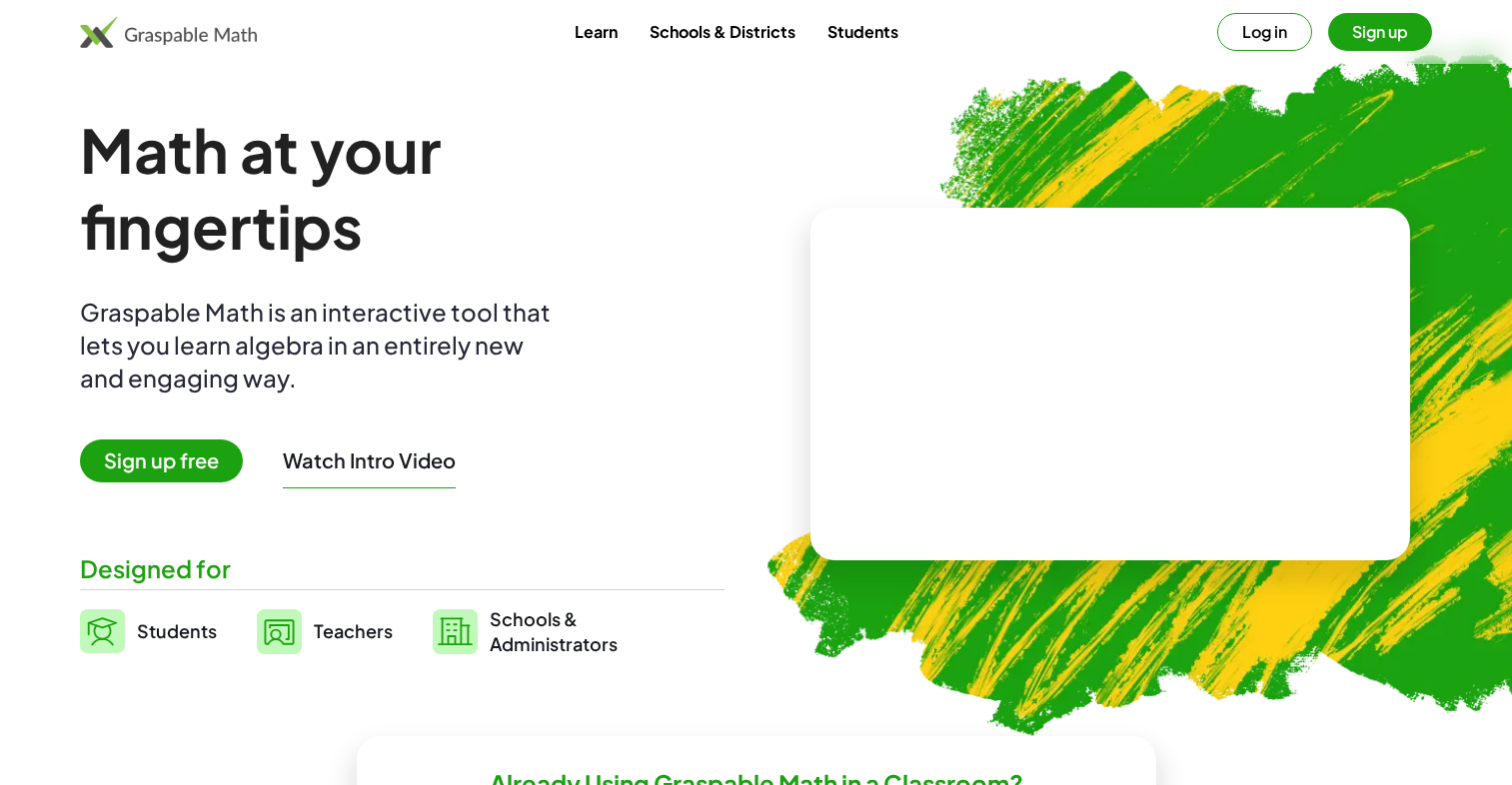 scroll, scrollTop: 0, scrollLeft: 0, axis: both 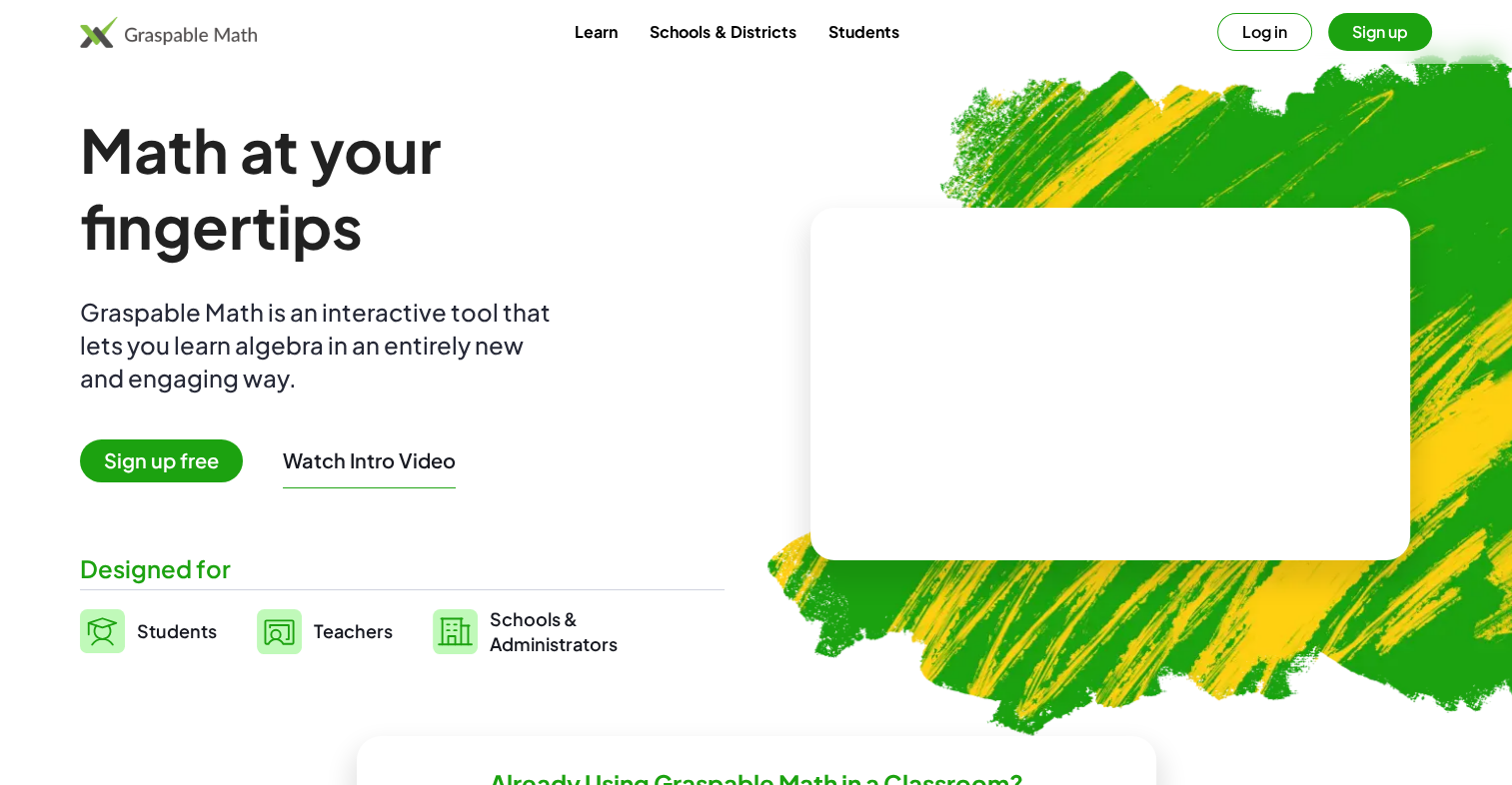 click 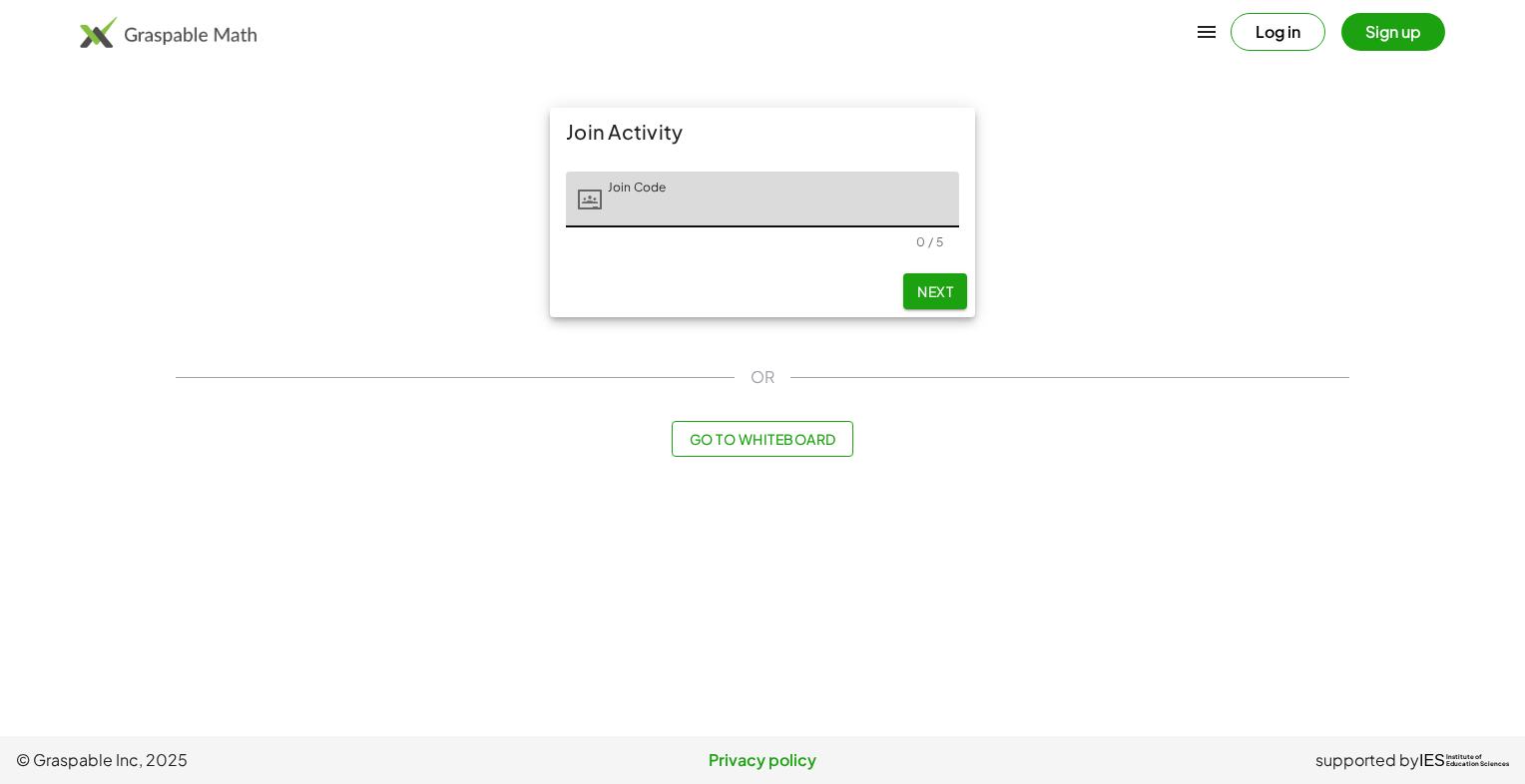 click on "Join Activity Join Code Join Code 0 / 5 Next OR Go to Whiteboard" 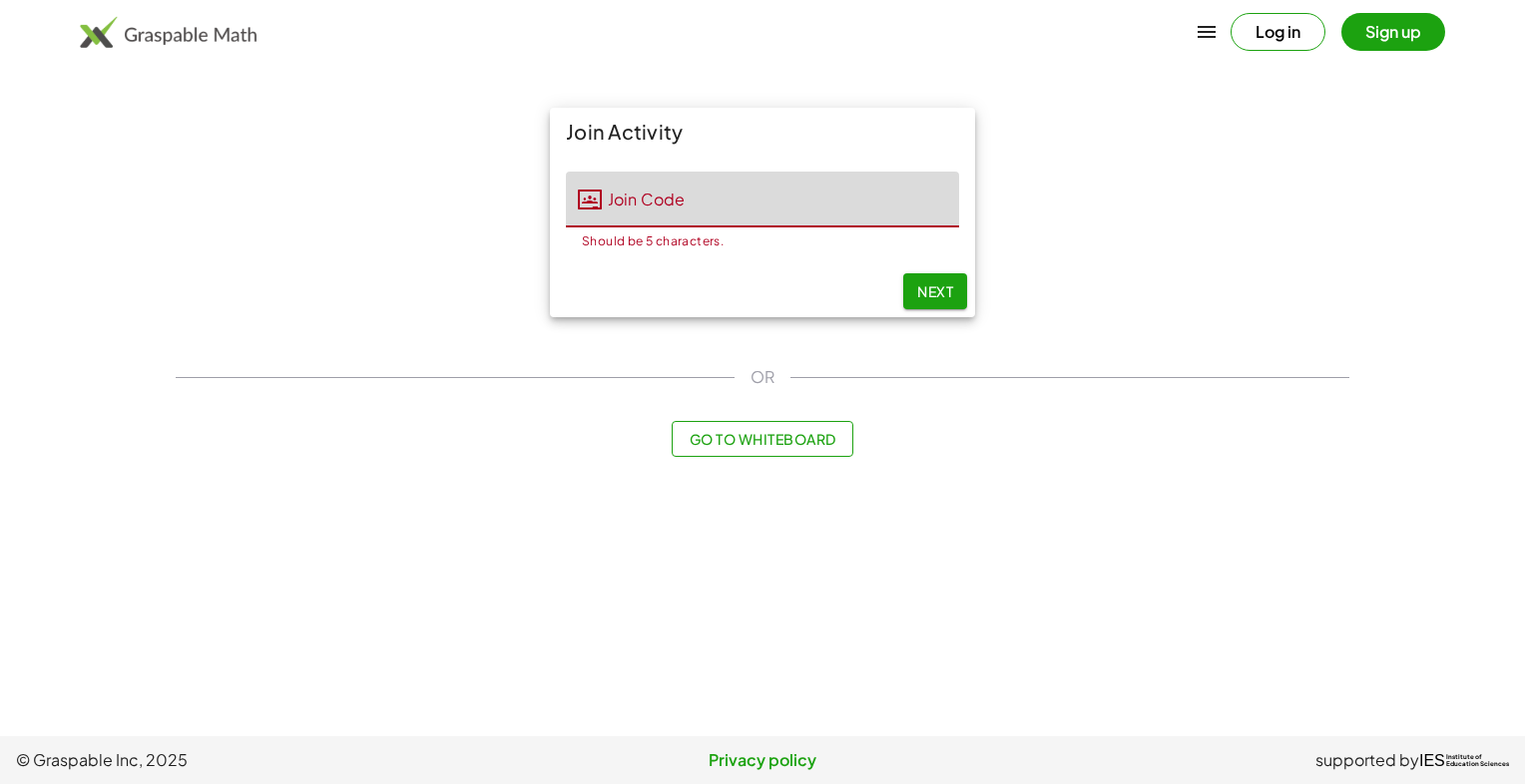 click on "Join Code" 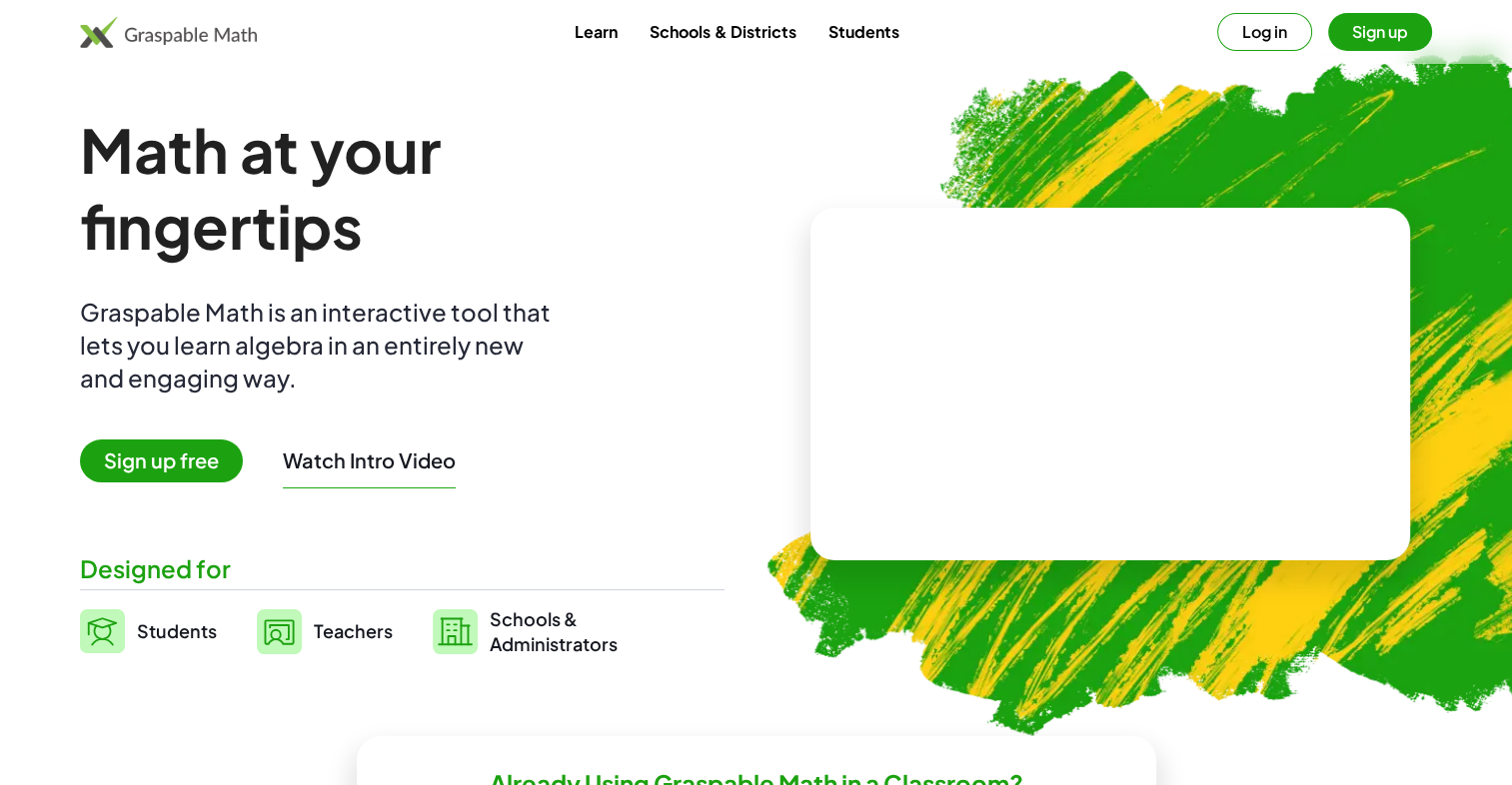 click on "Sign up free" at bounding box center (161, 460) 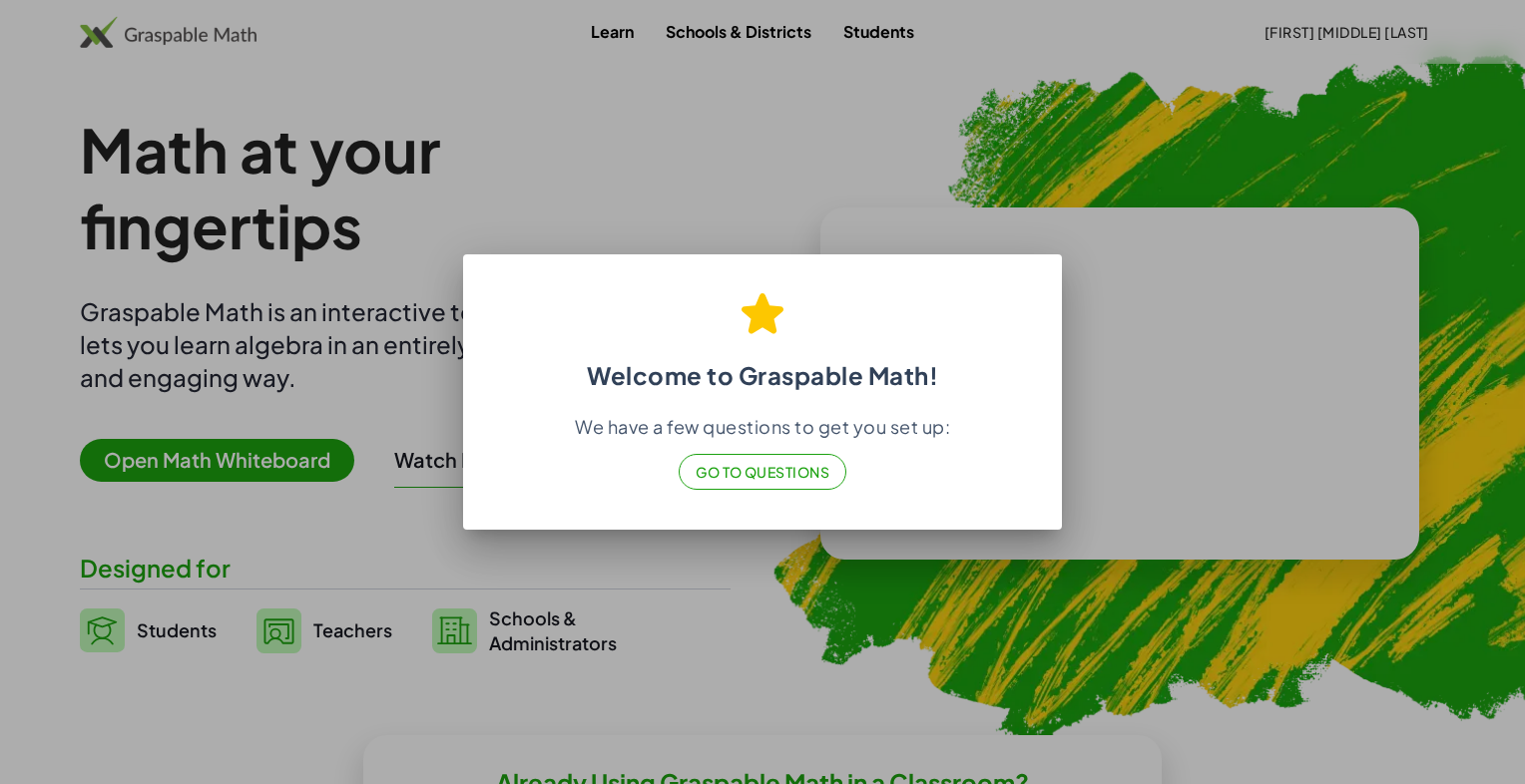 click at bounding box center (762, 392) 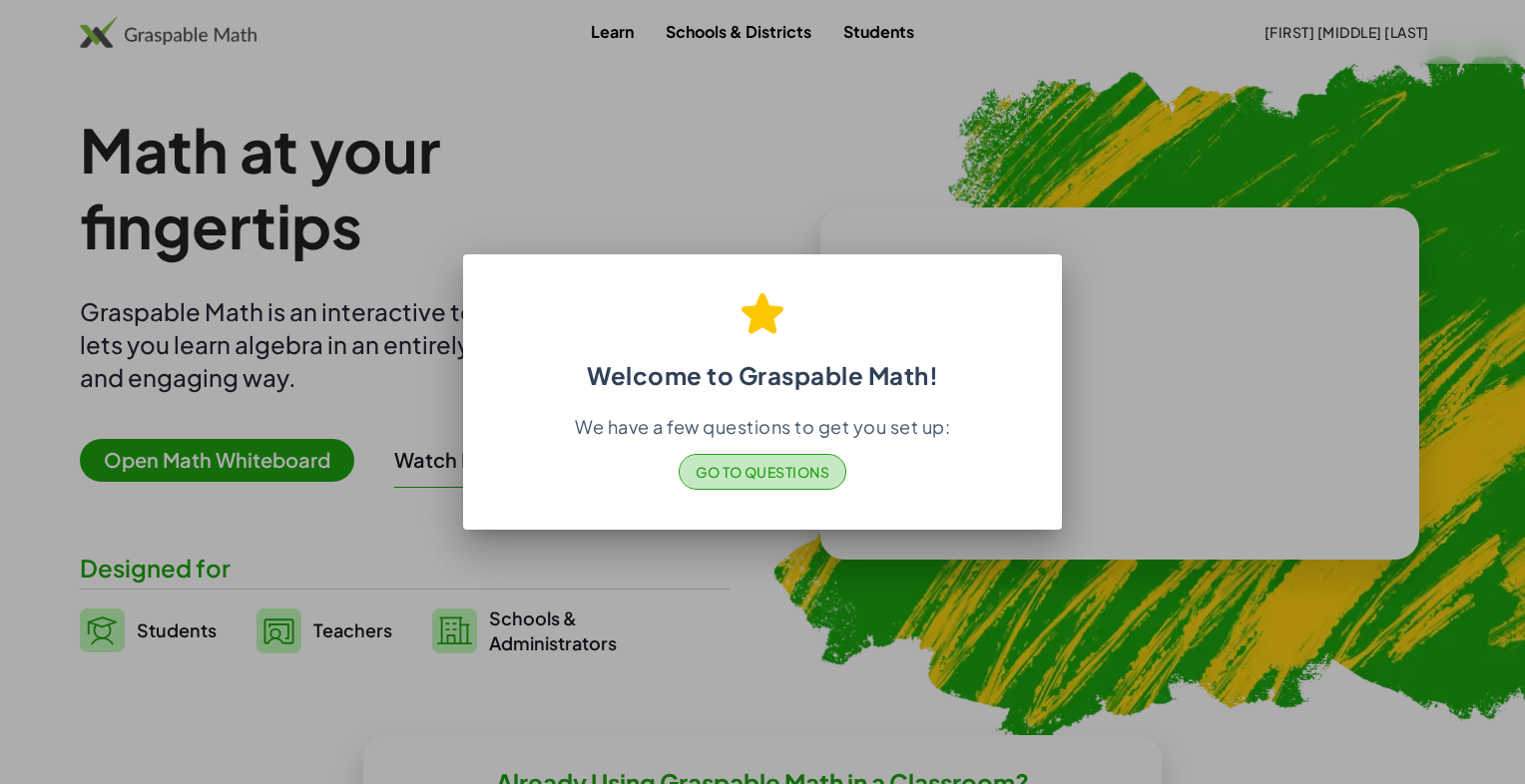 click on "Go to Questions" 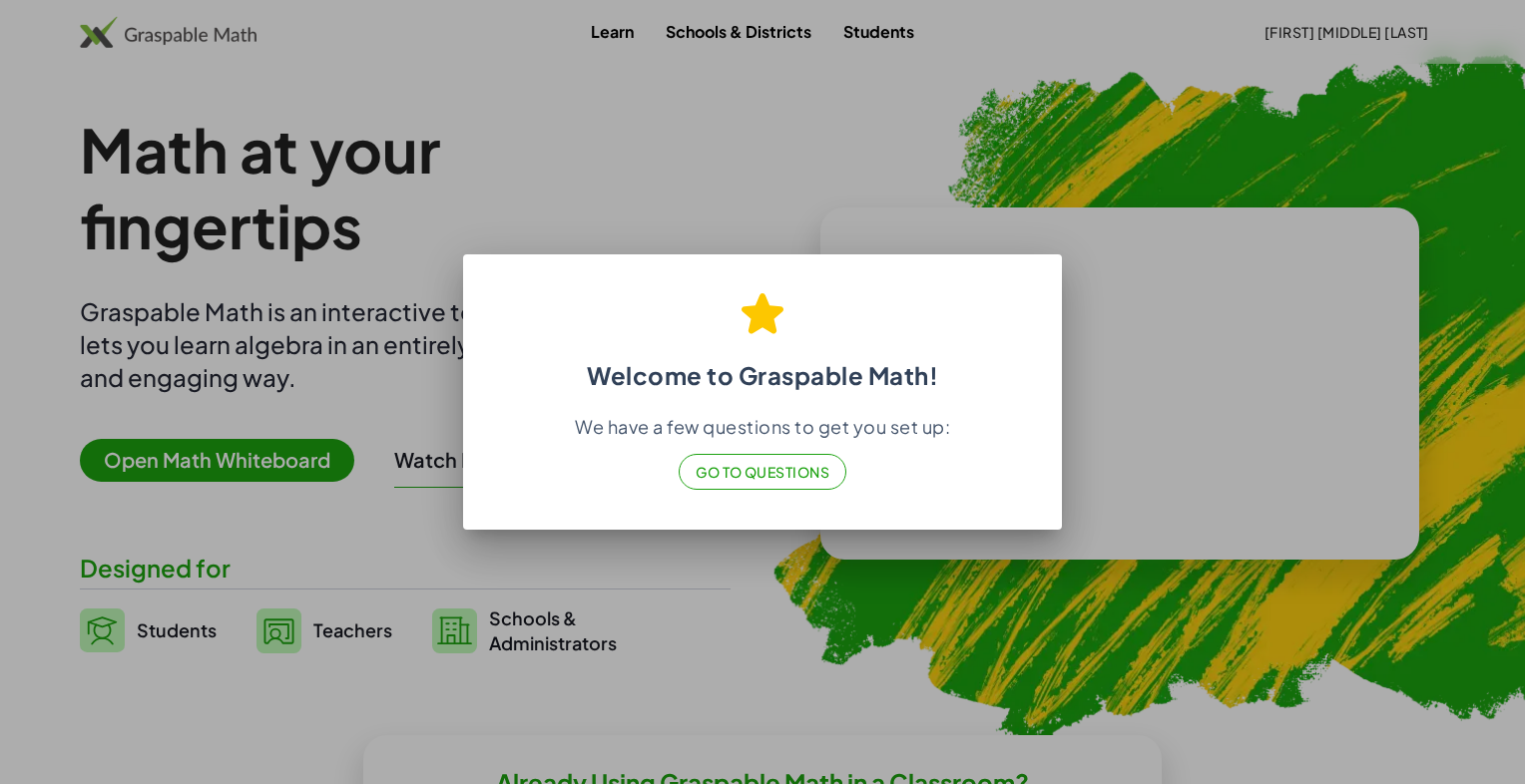 click at bounding box center [762, 392] 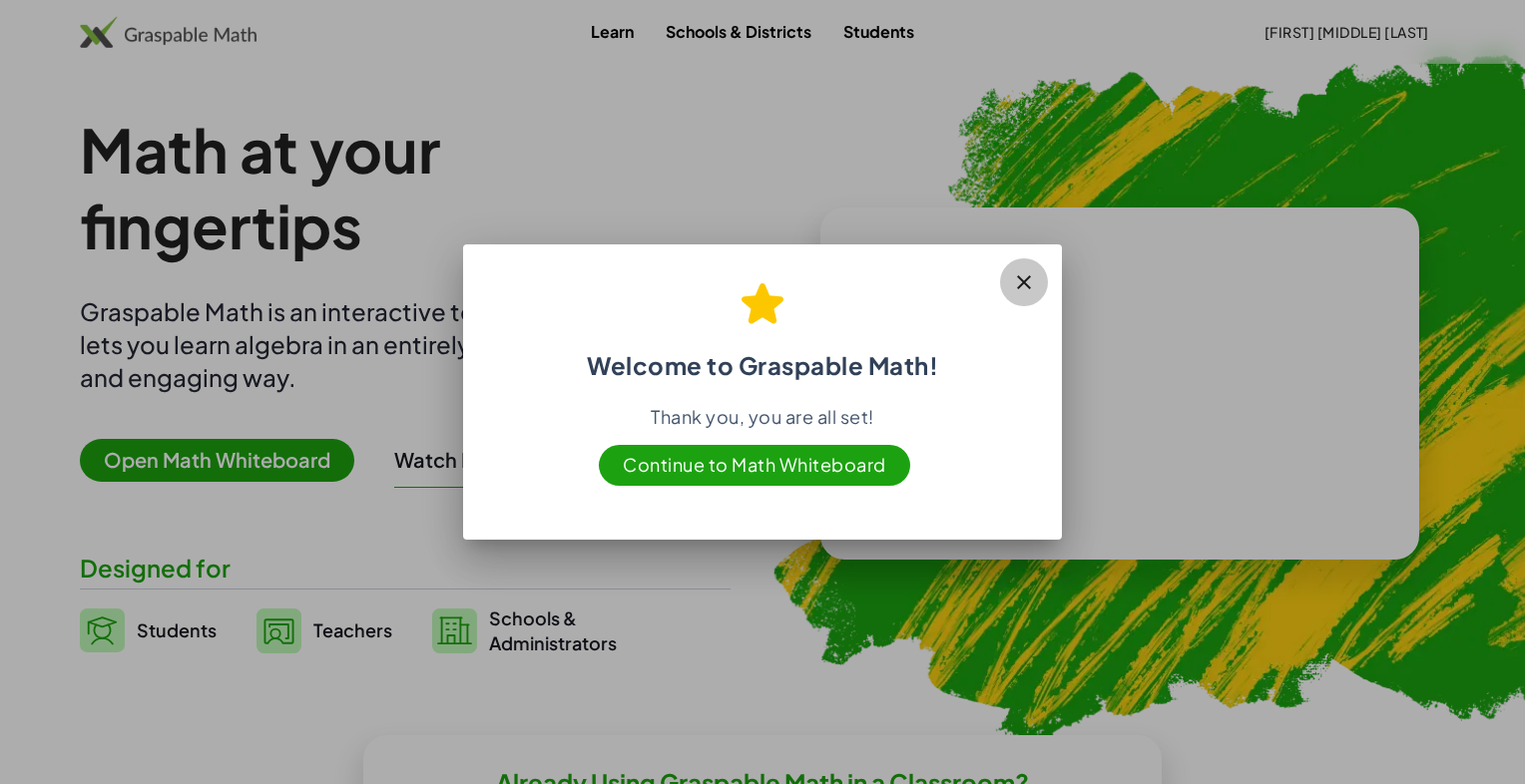 click 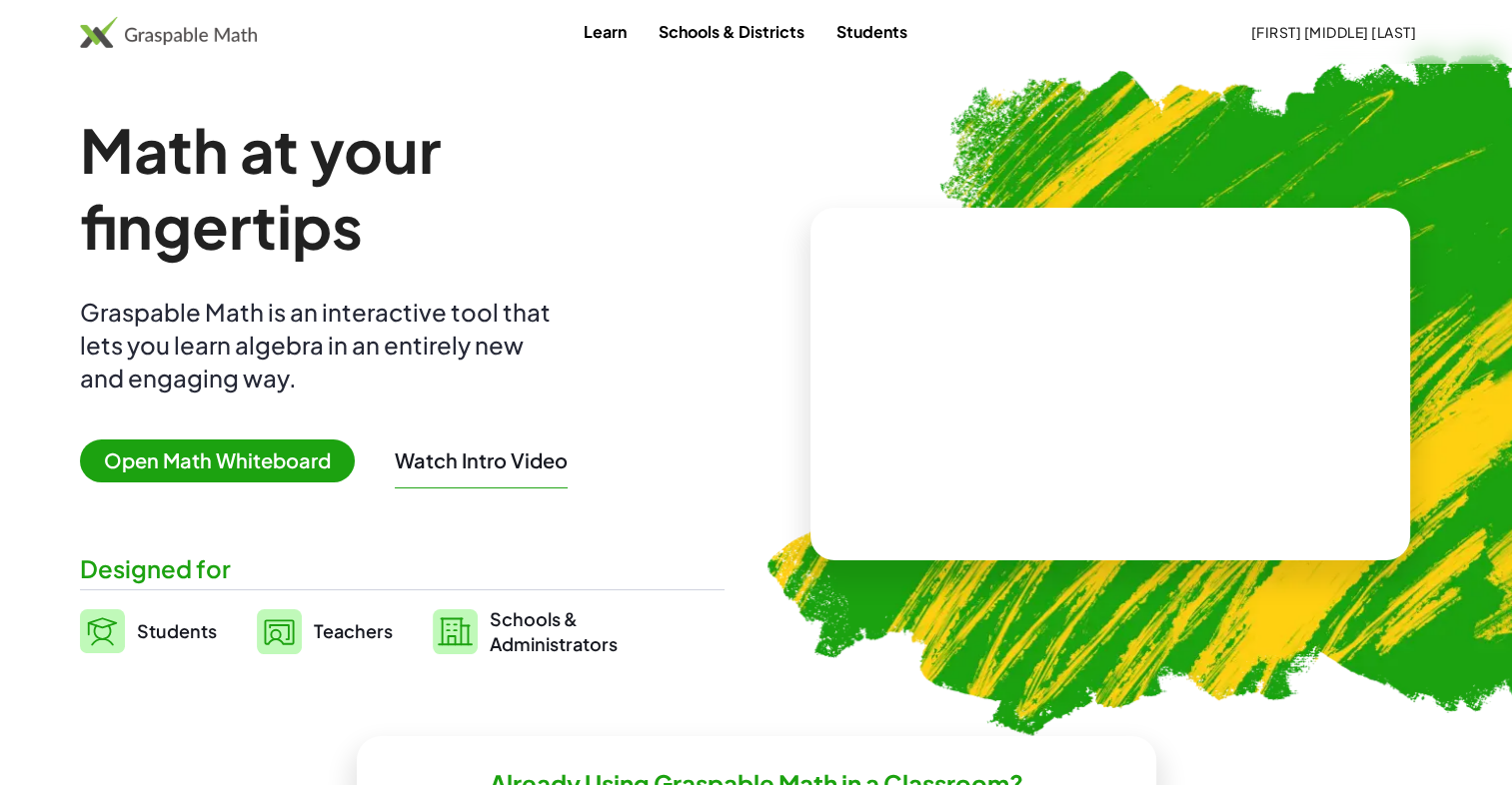 scroll, scrollTop: 100, scrollLeft: 0, axis: vertical 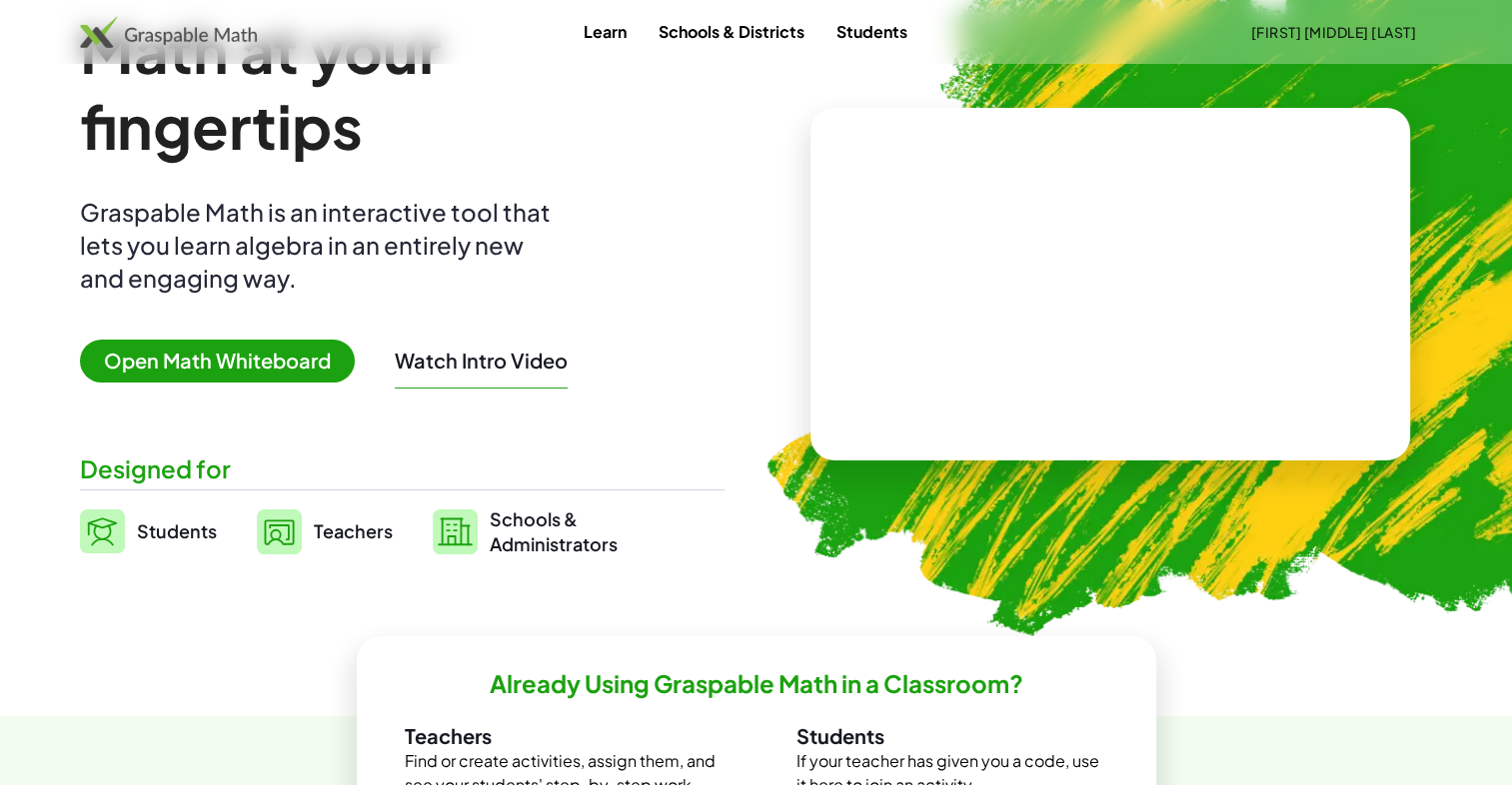 click on "Open Math Whiteboard" at bounding box center (217, 361) 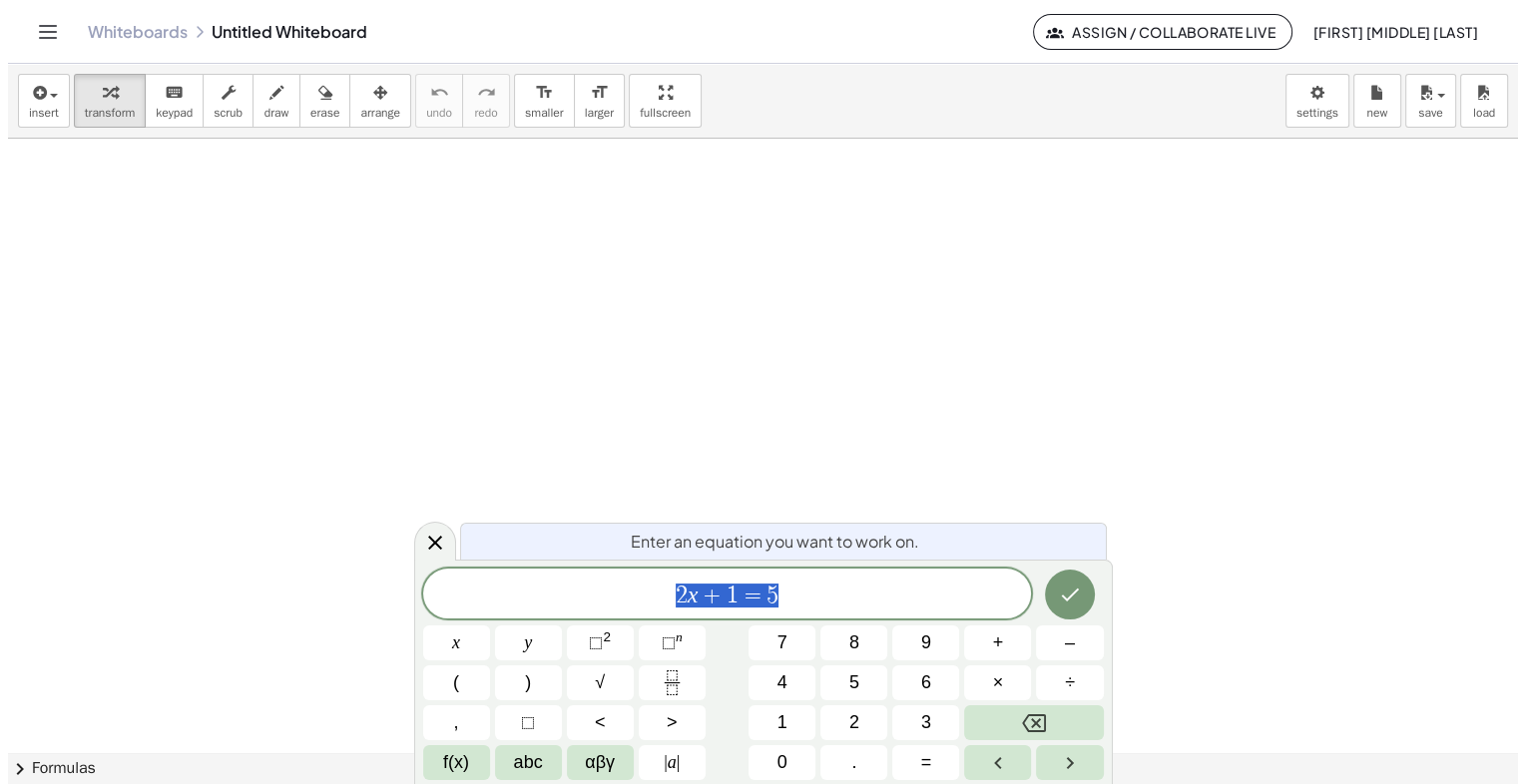 scroll, scrollTop: 0, scrollLeft: 0, axis: both 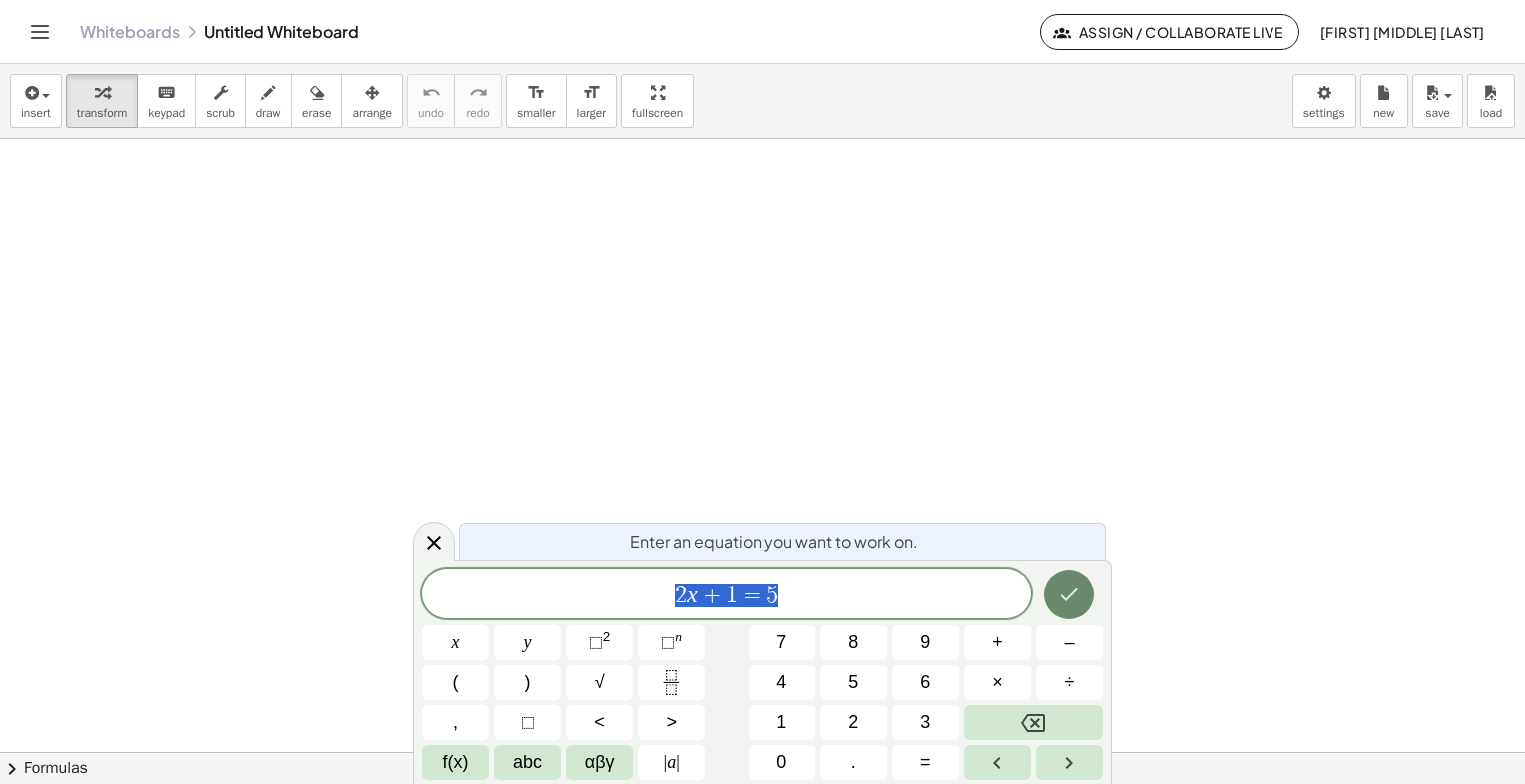 click 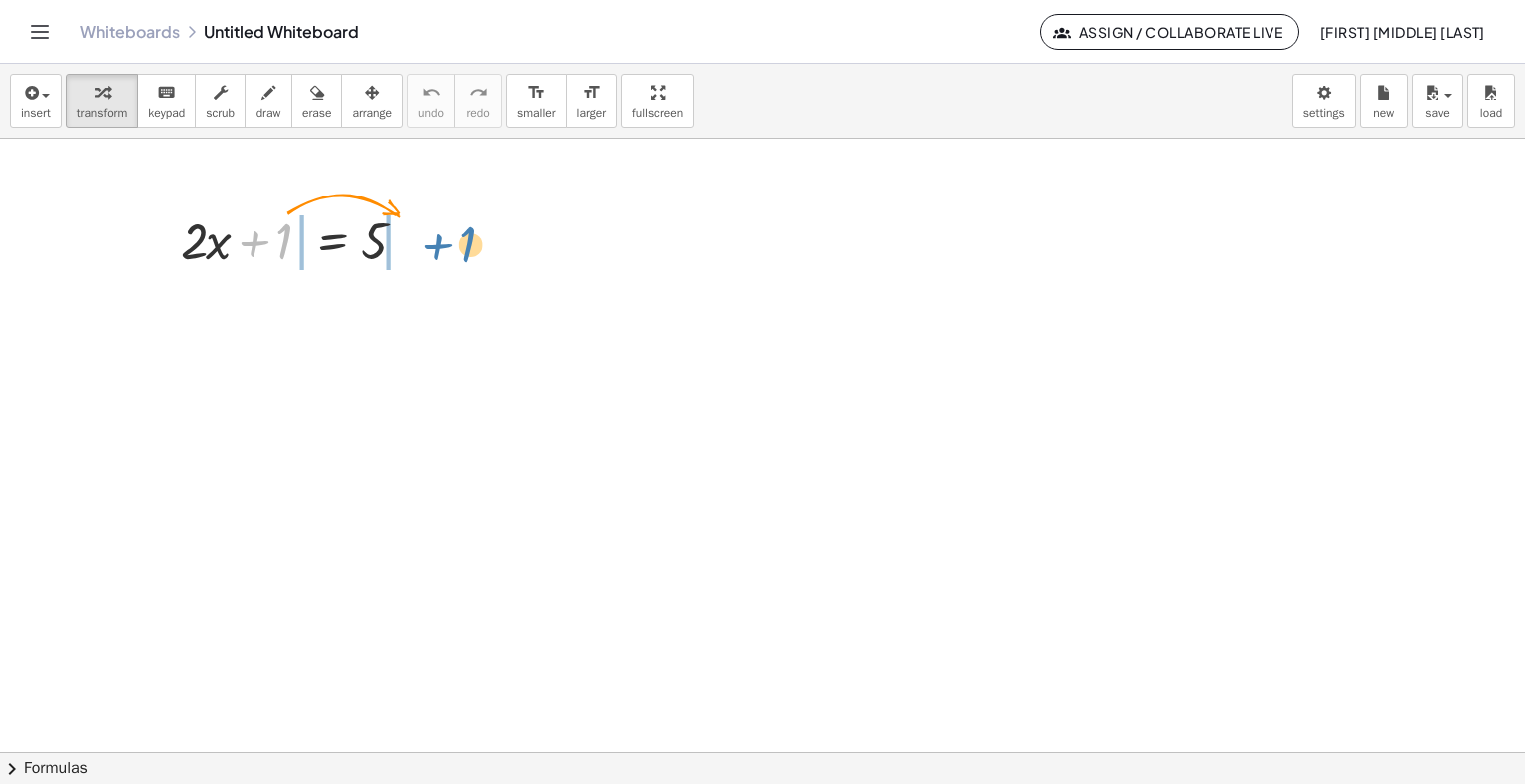 drag, startPoint x: 283, startPoint y: 238, endPoint x: 467, endPoint y: 242, distance: 184.04347 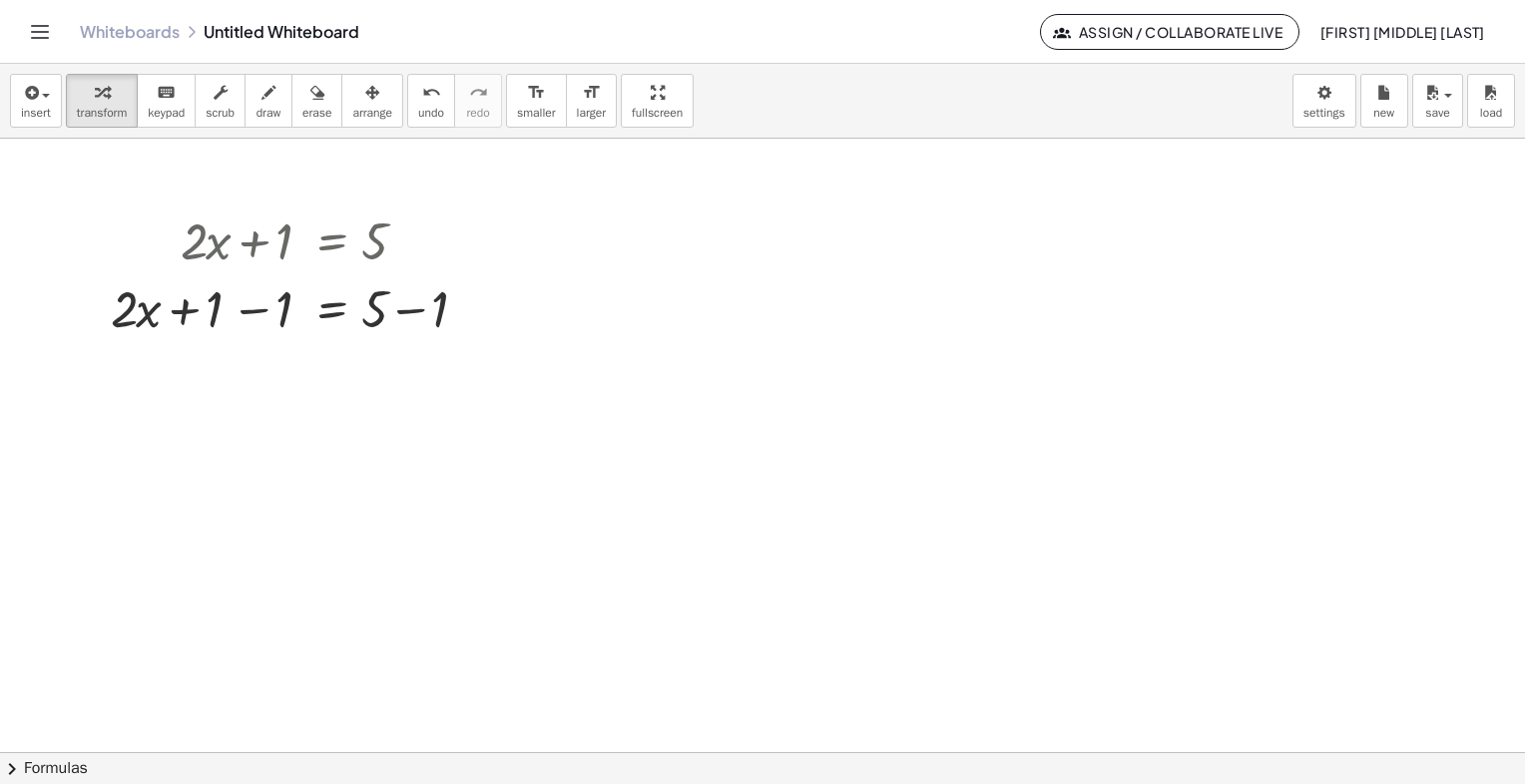 click at bounding box center [762, 752] 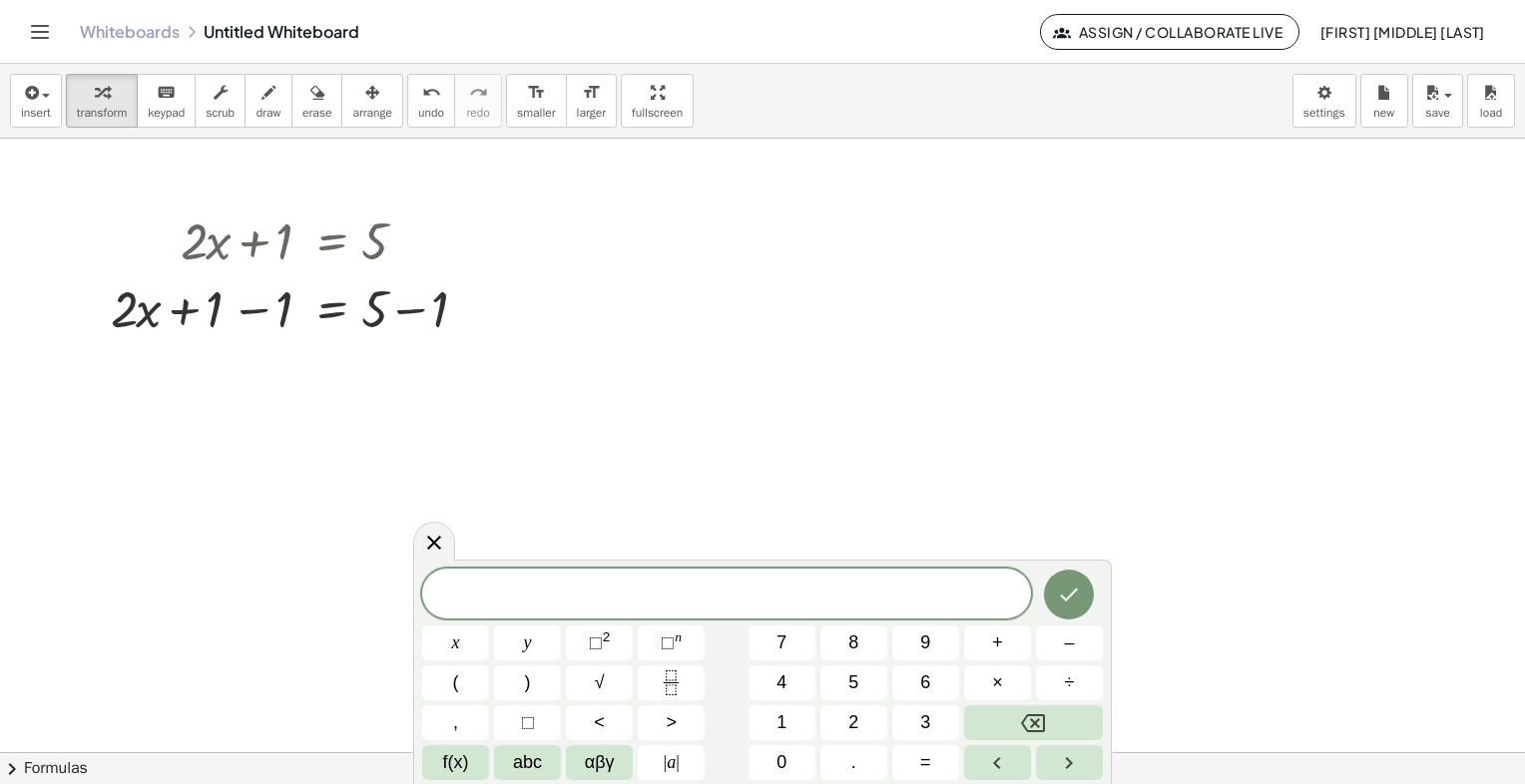 click at bounding box center [762, 752] 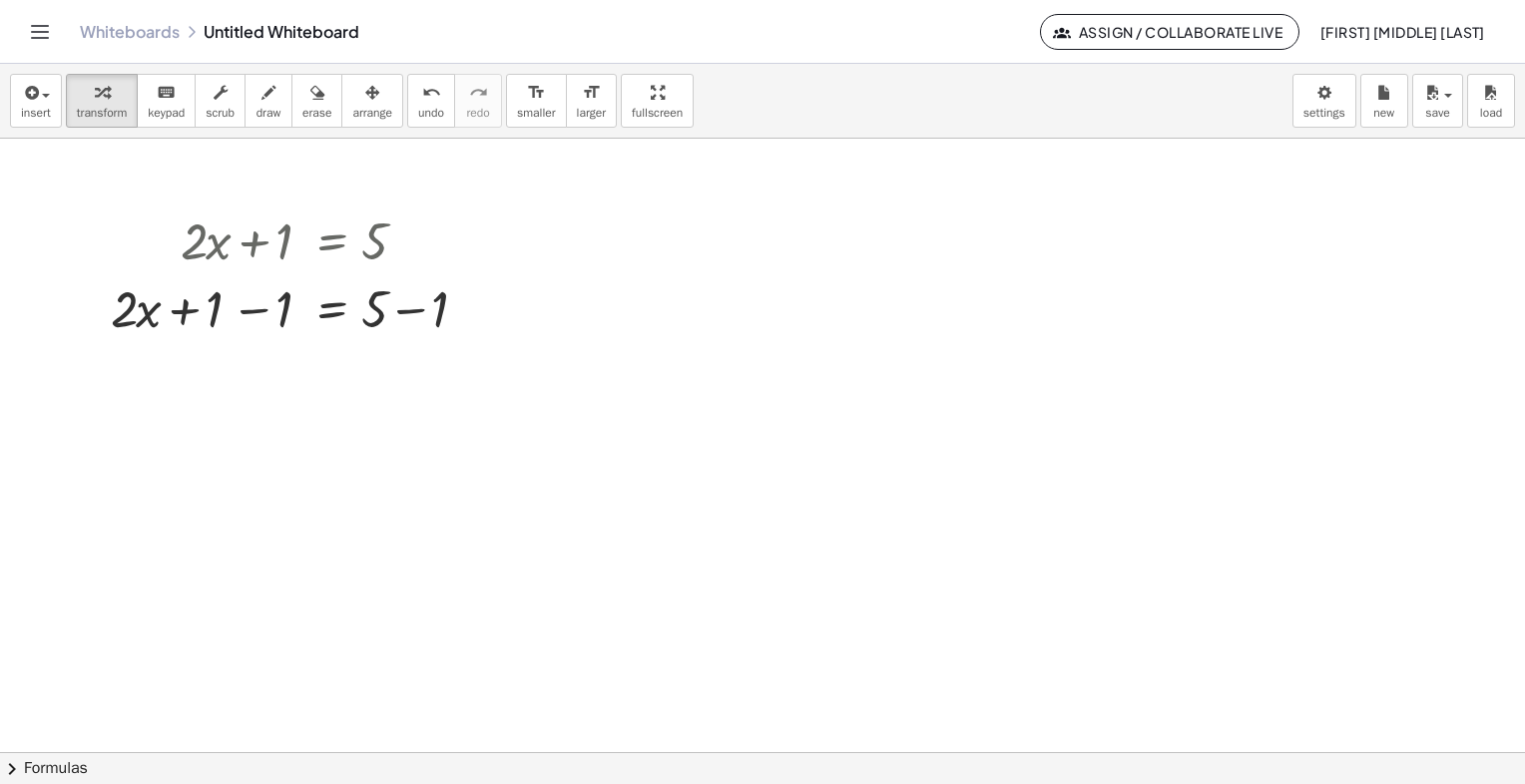click at bounding box center [762, 752] 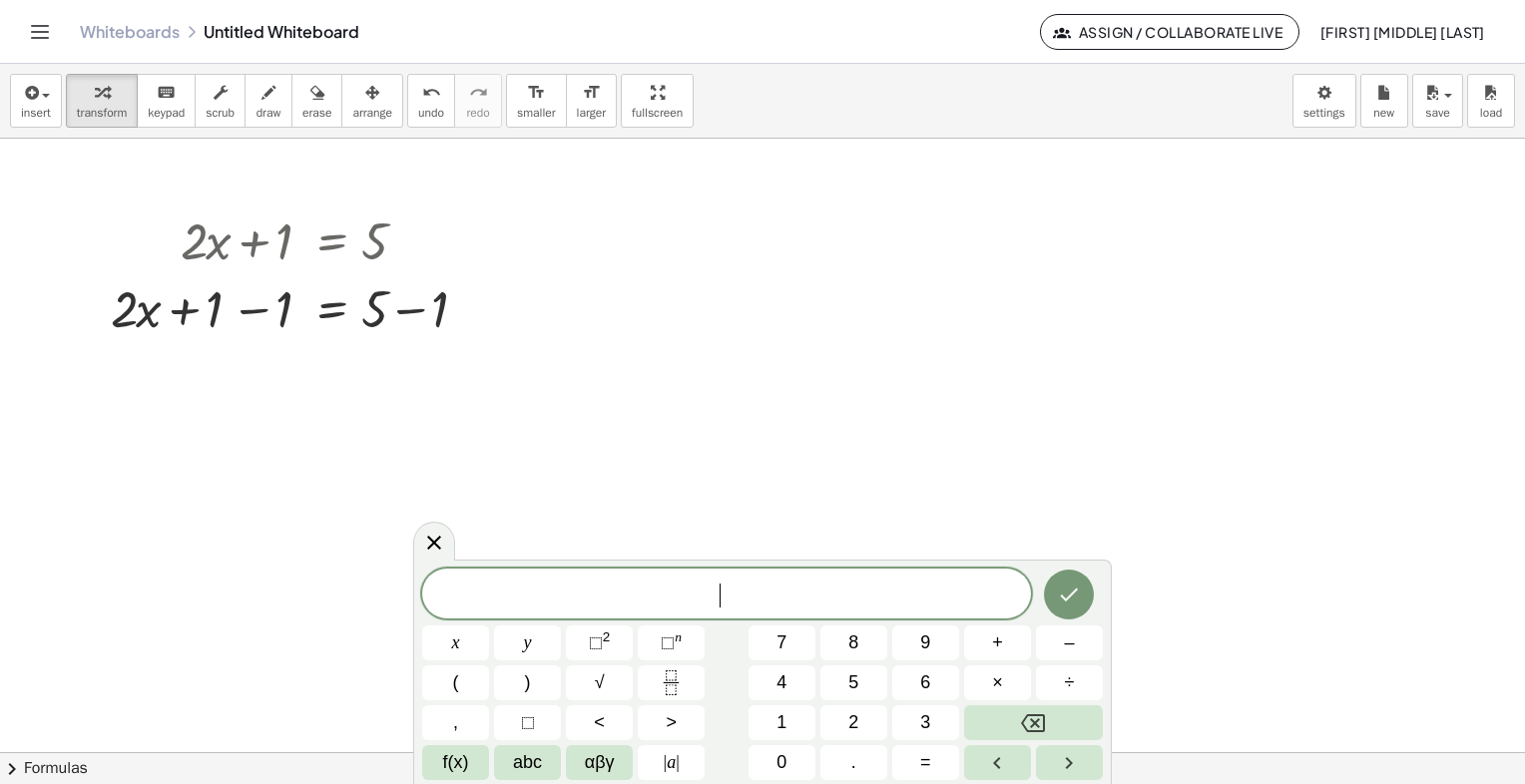 click at bounding box center [762, 752] 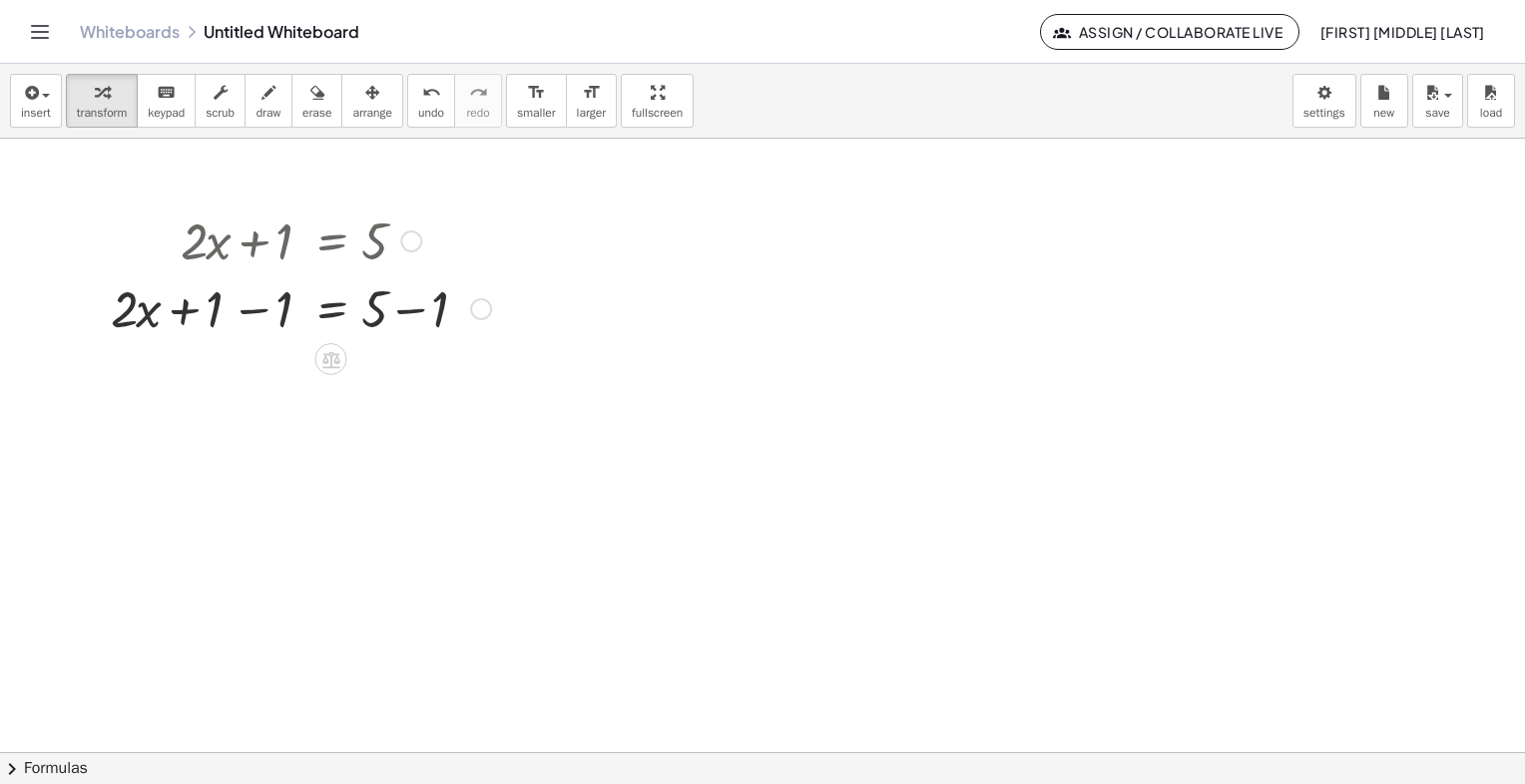click at bounding box center [300, 307] 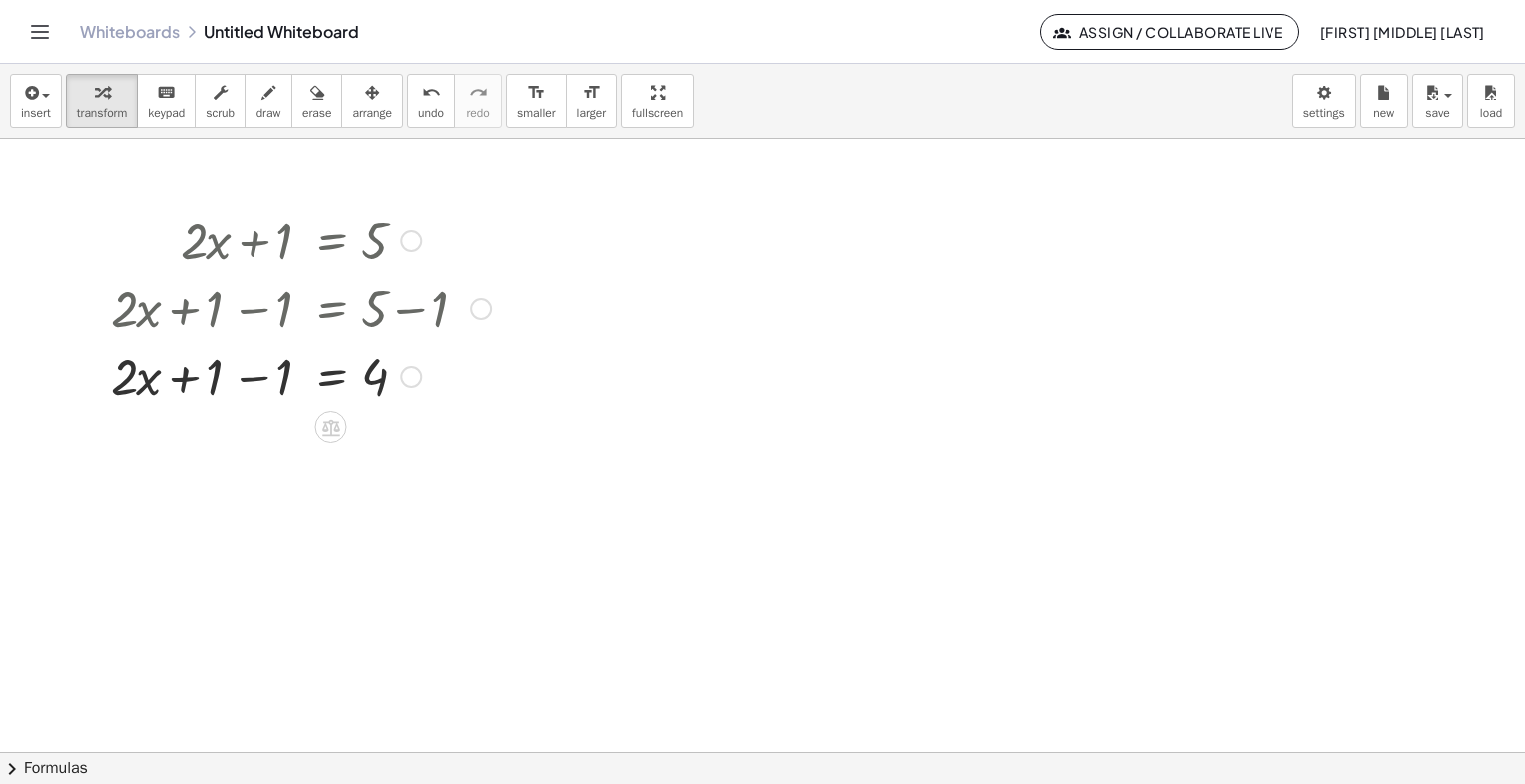 click at bounding box center (300, 375) 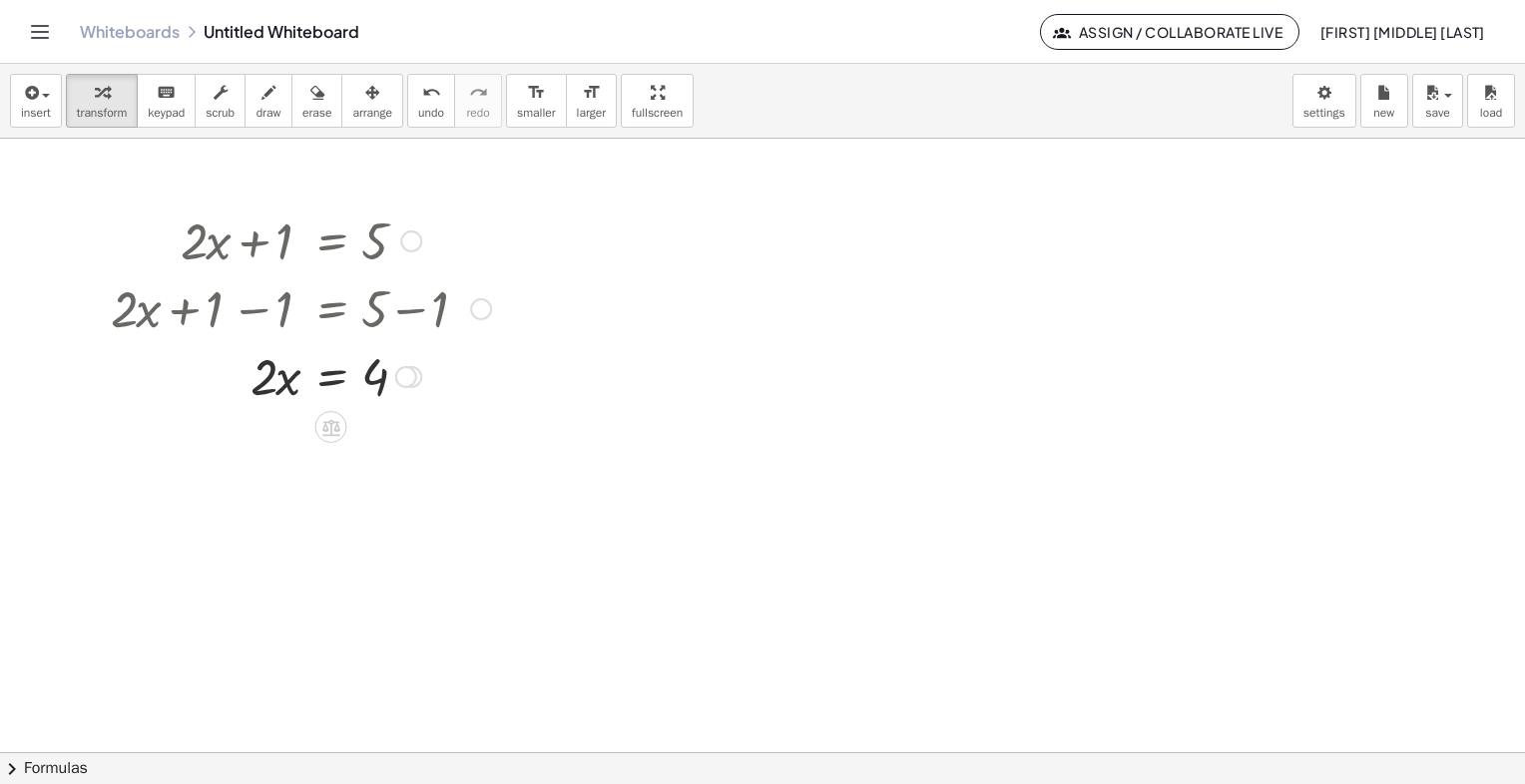 click at bounding box center [300, 307] 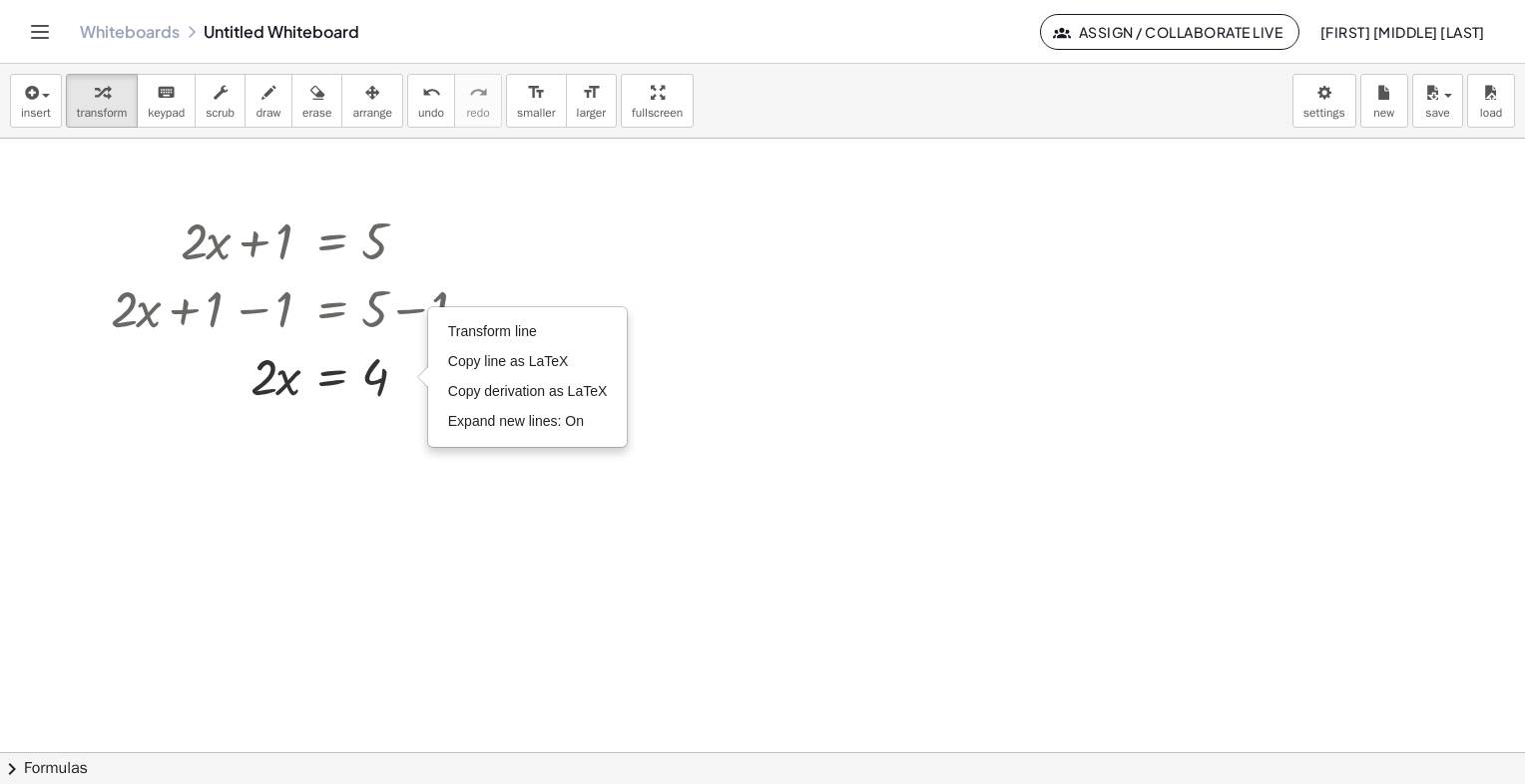 click at bounding box center [762, 752] 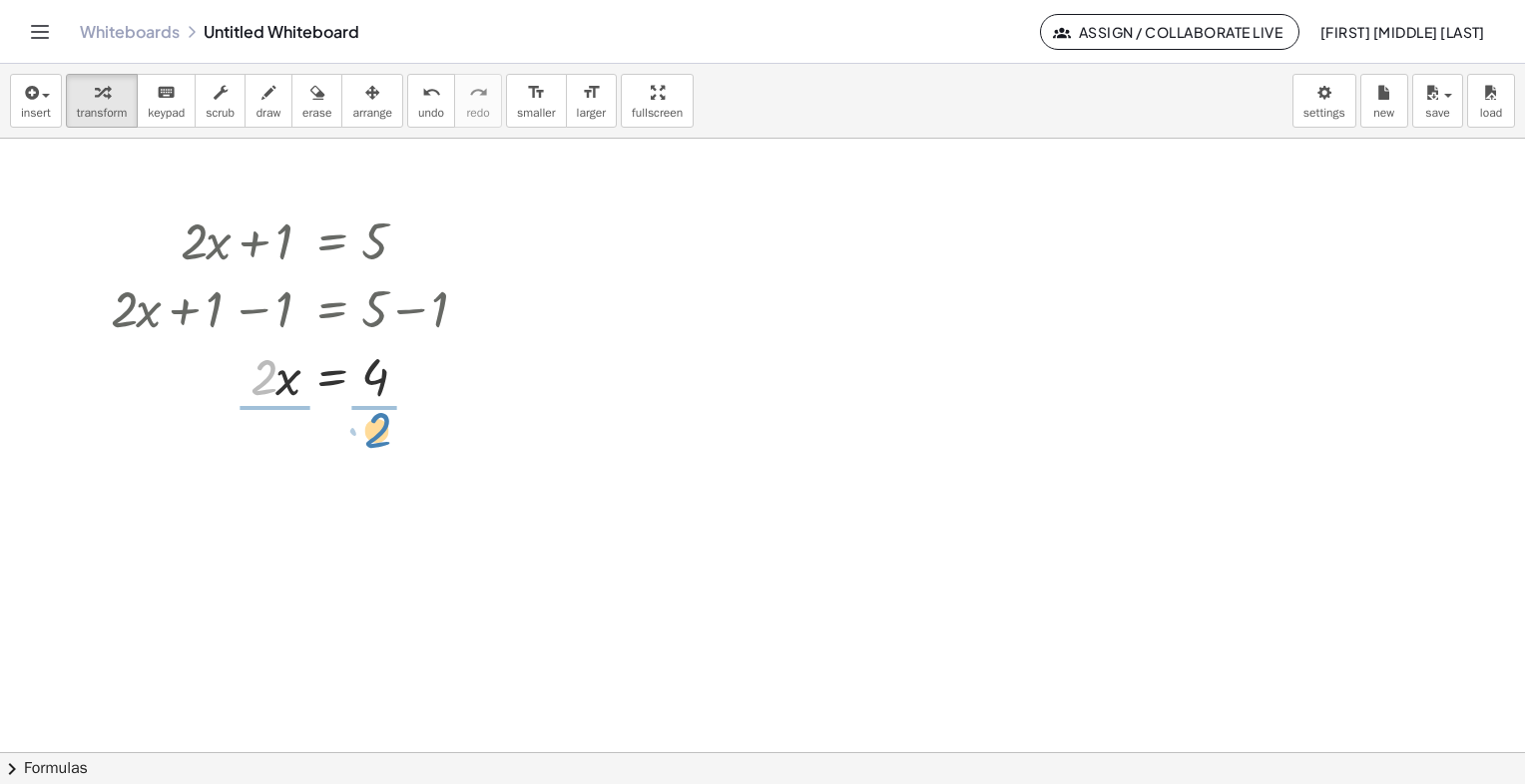 drag, startPoint x: 267, startPoint y: 385, endPoint x: 382, endPoint y: 437, distance: 126.210142 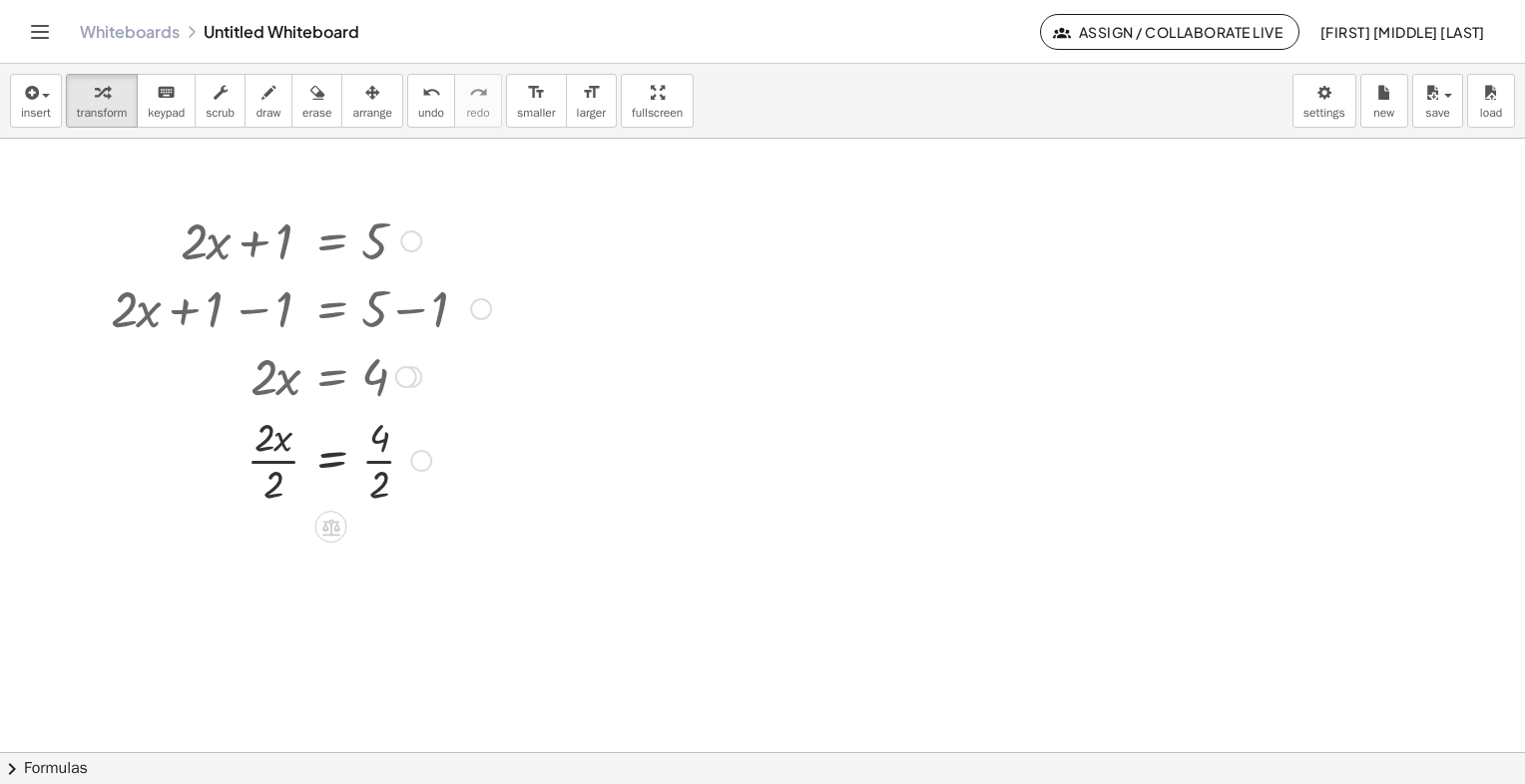 click at bounding box center [300, 459] 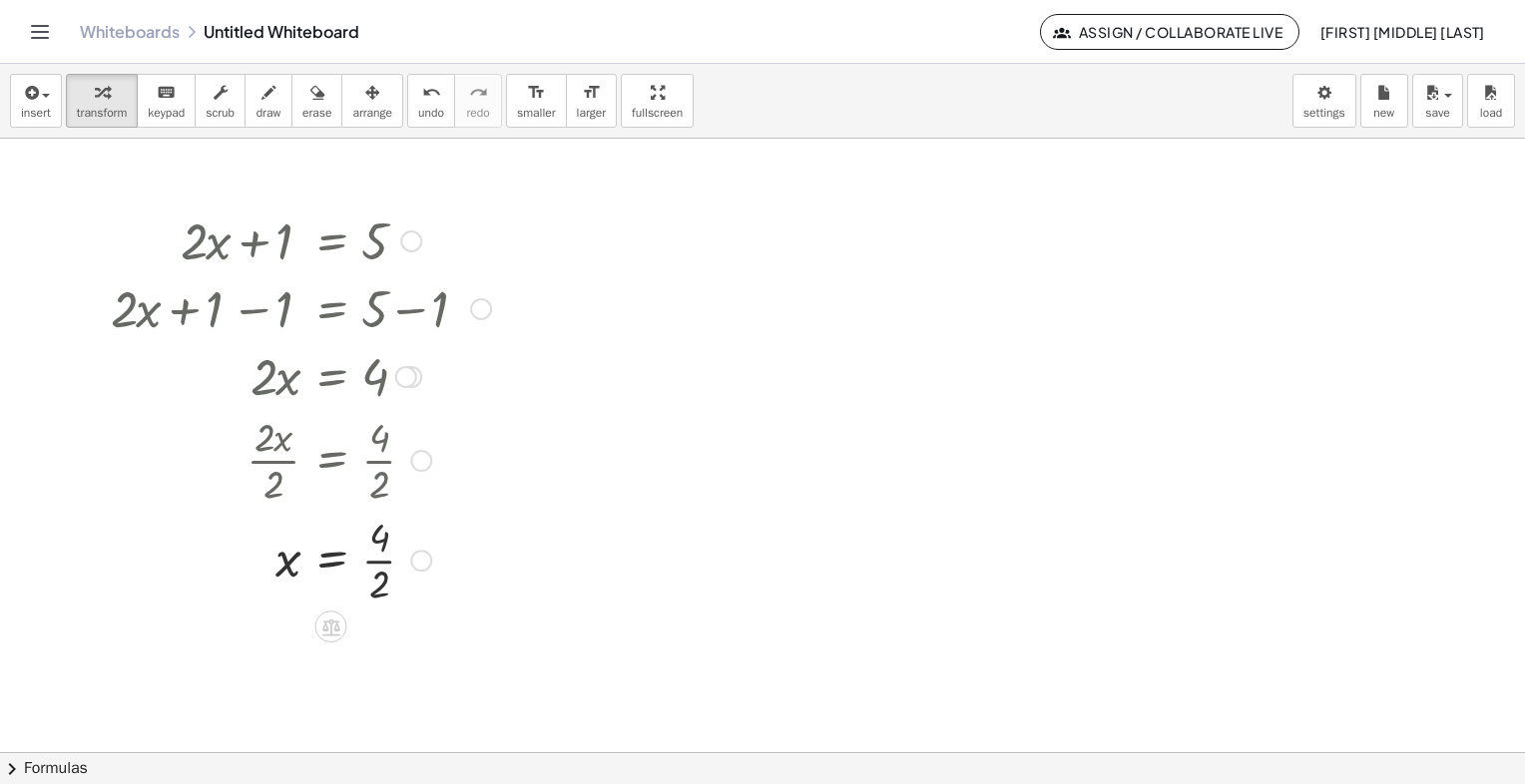 click at bounding box center (300, 559) 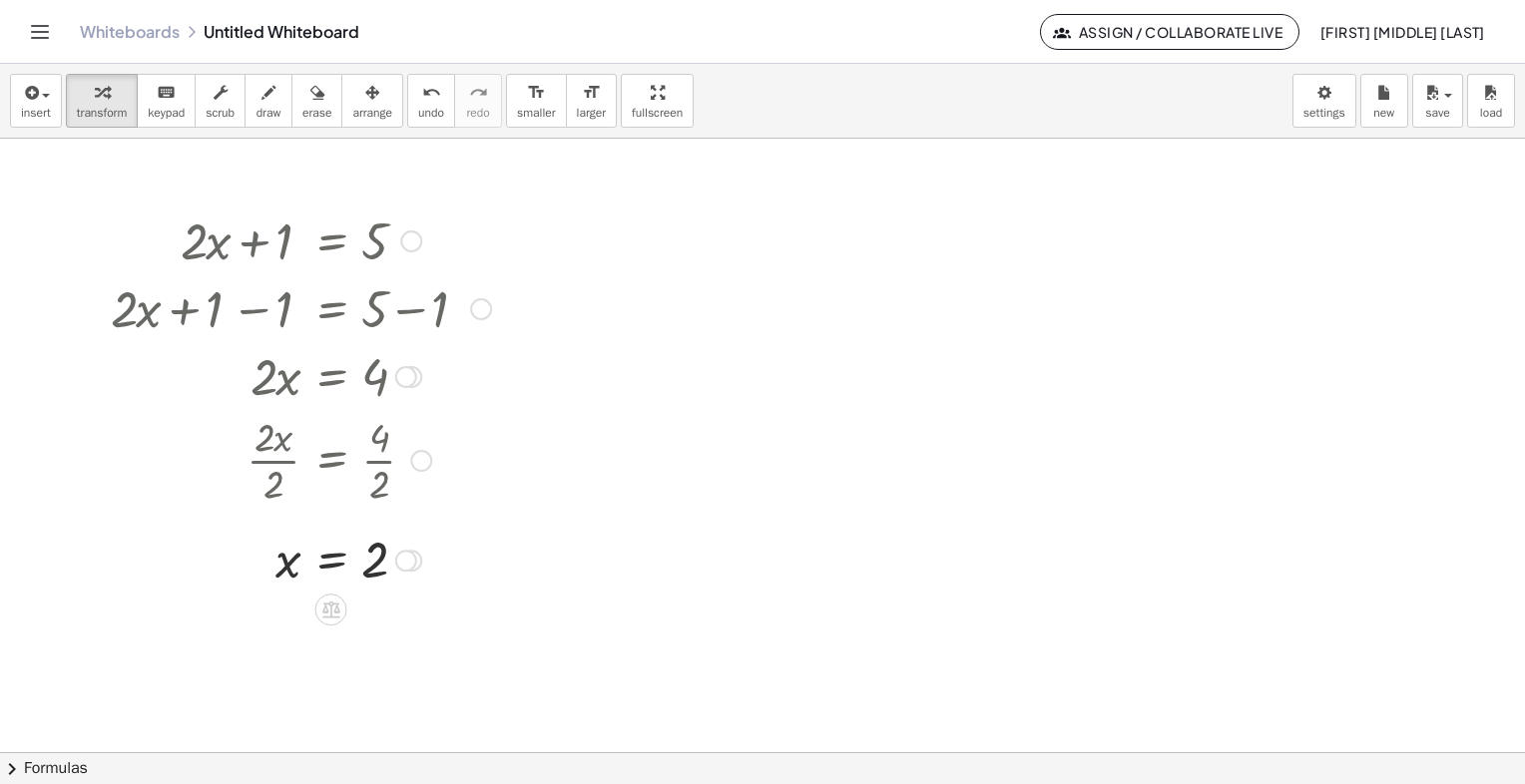 click at bounding box center [300, 559] 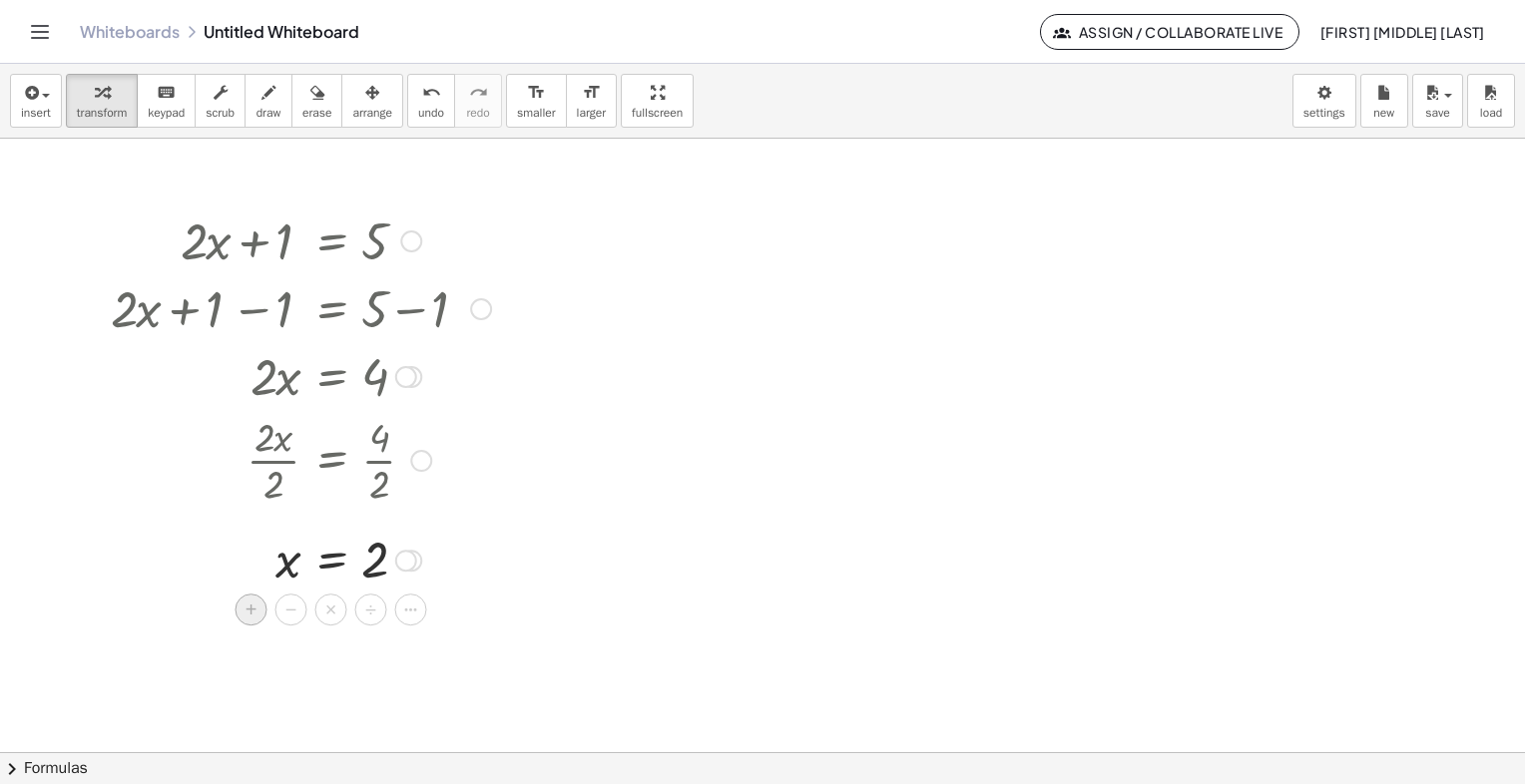 click on "+" at bounding box center (252, 609) 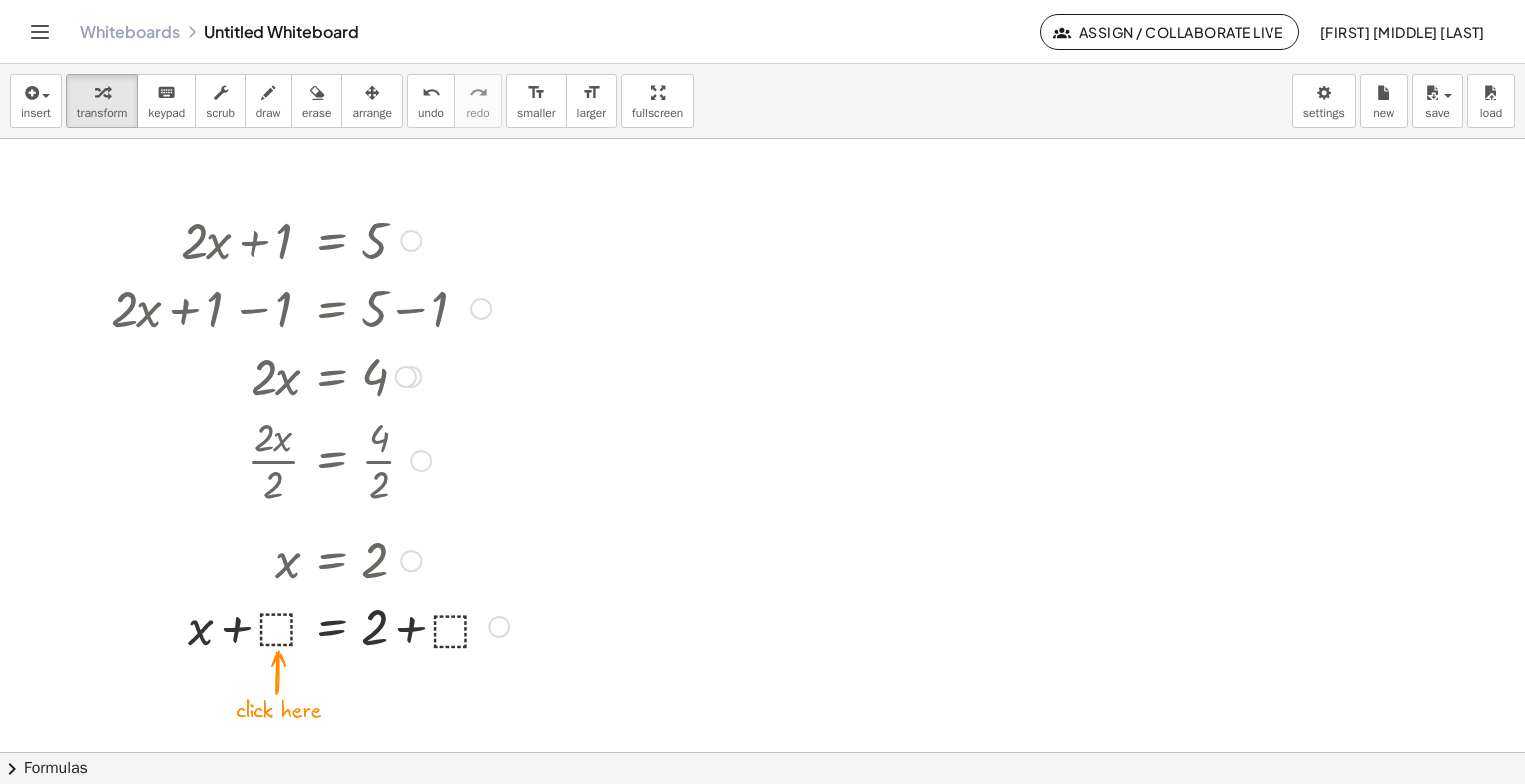 click at bounding box center (309, 625) 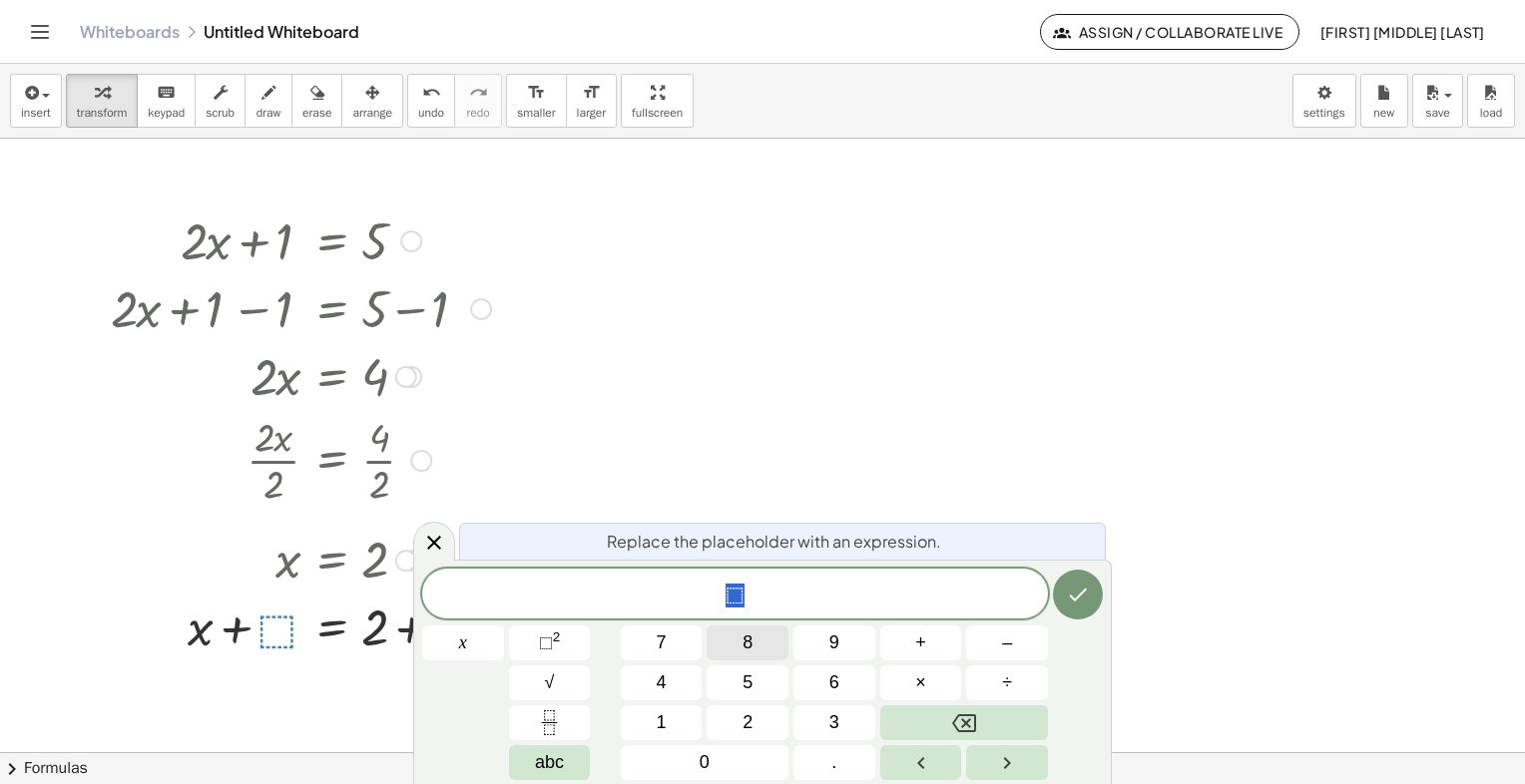 click on "8" at bounding box center [748, 642] 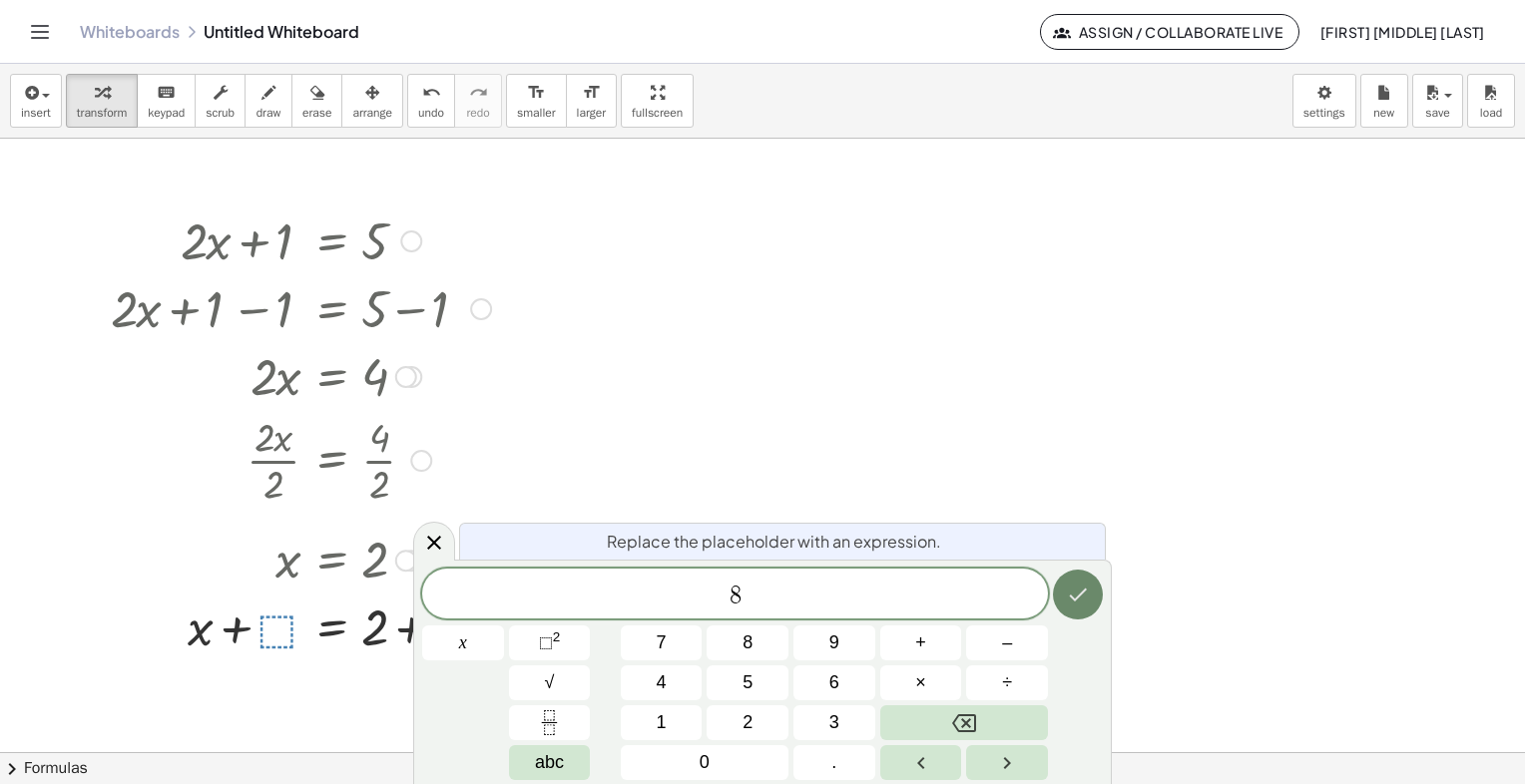 click 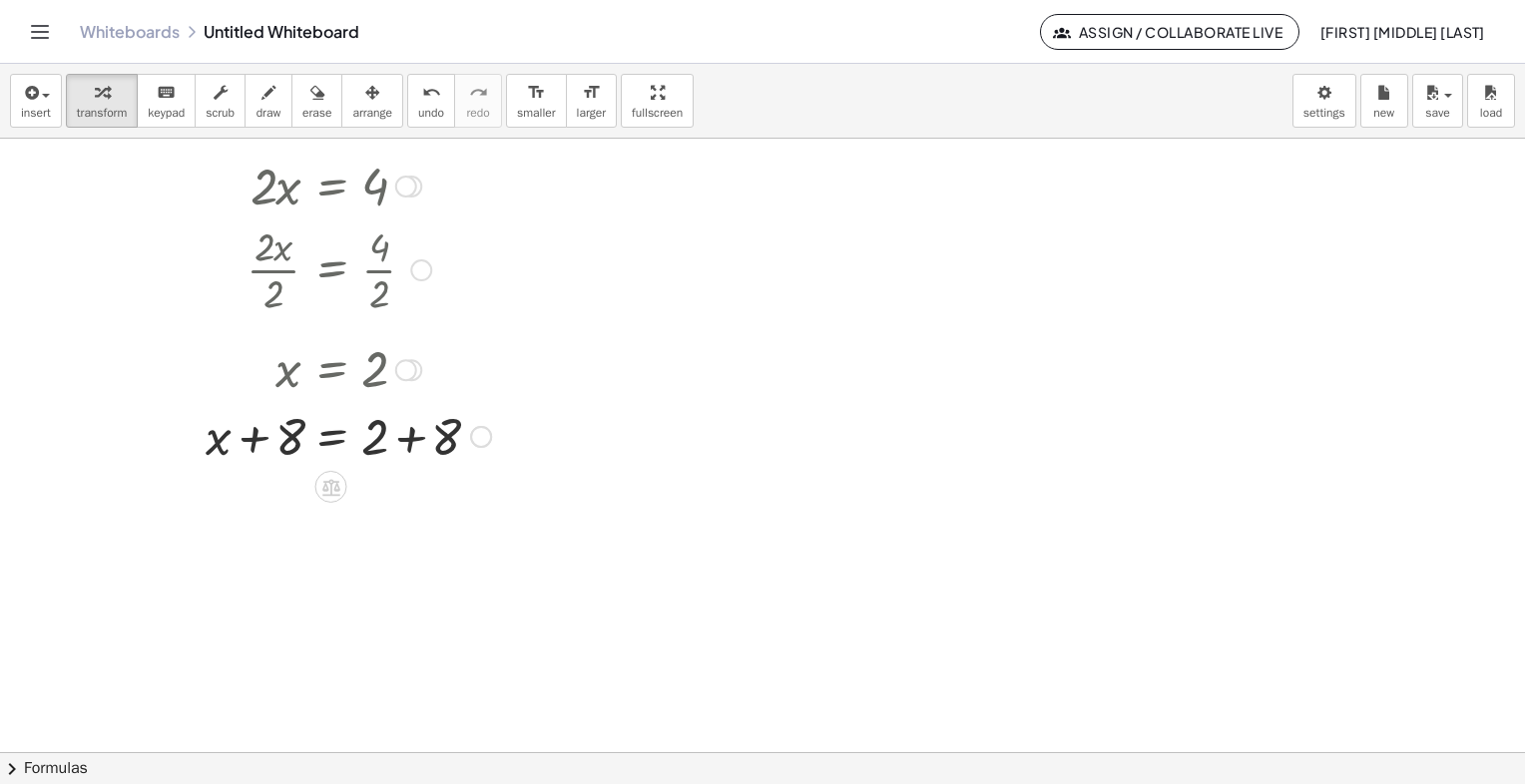 scroll, scrollTop: 199, scrollLeft: 0, axis: vertical 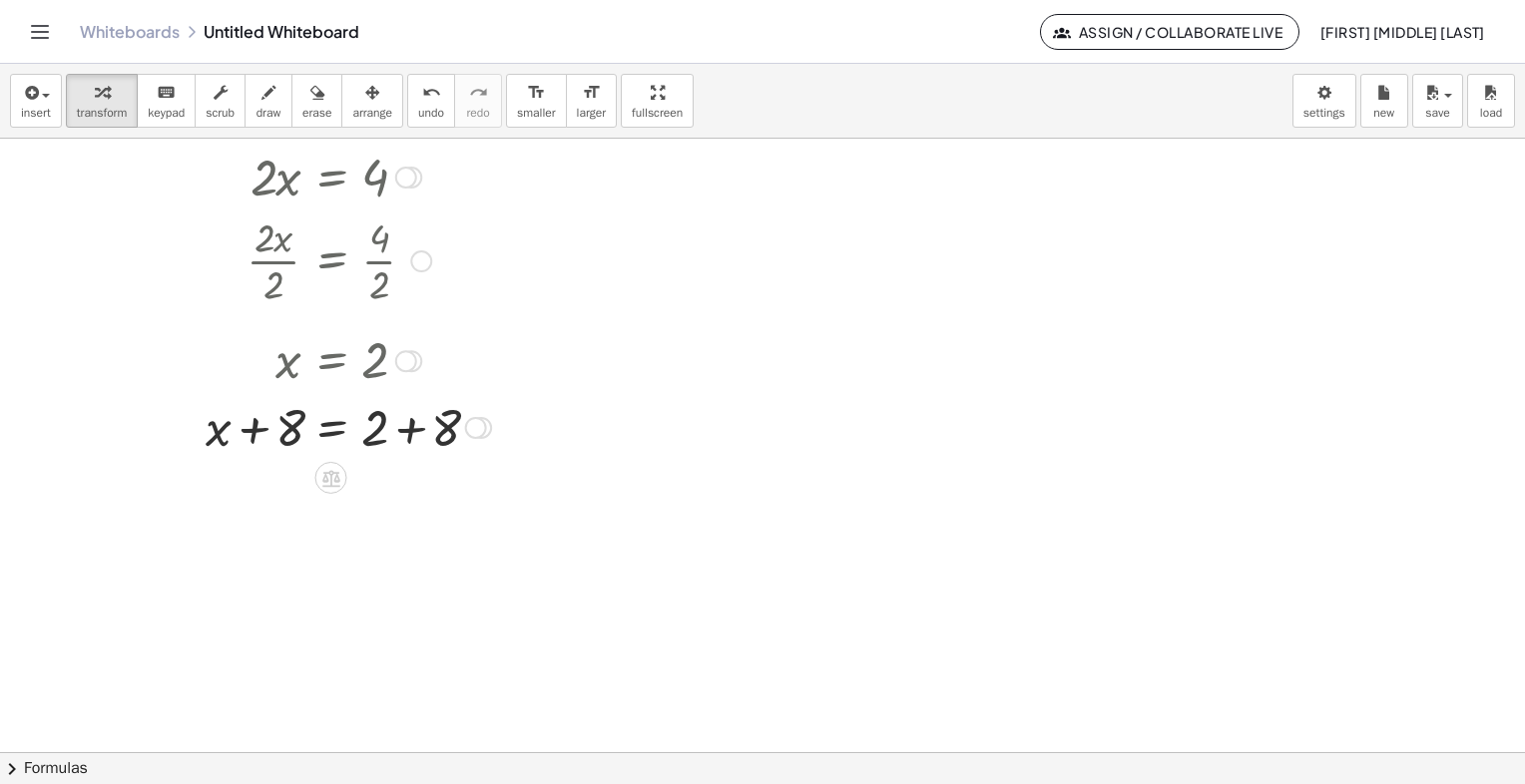 click 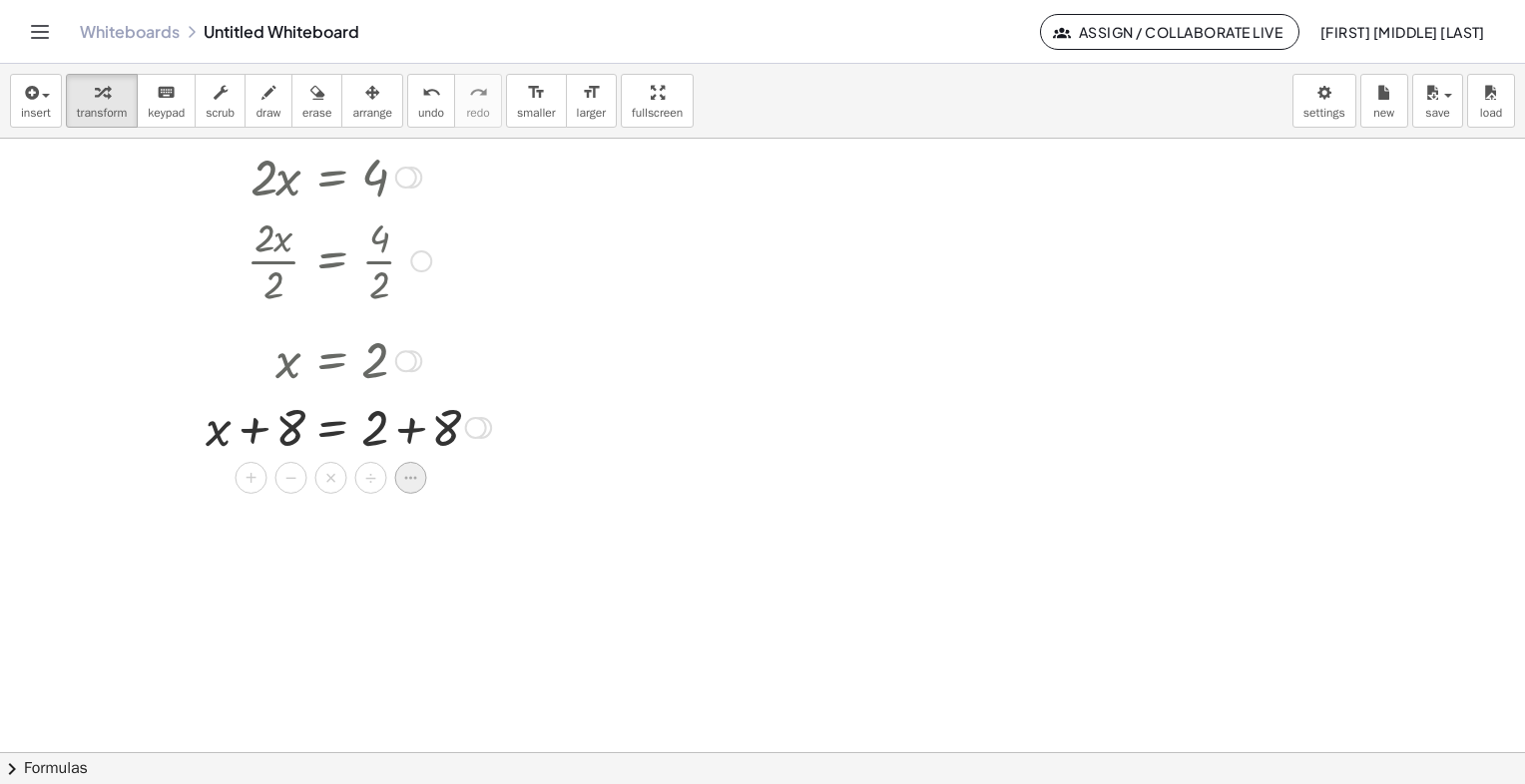 click 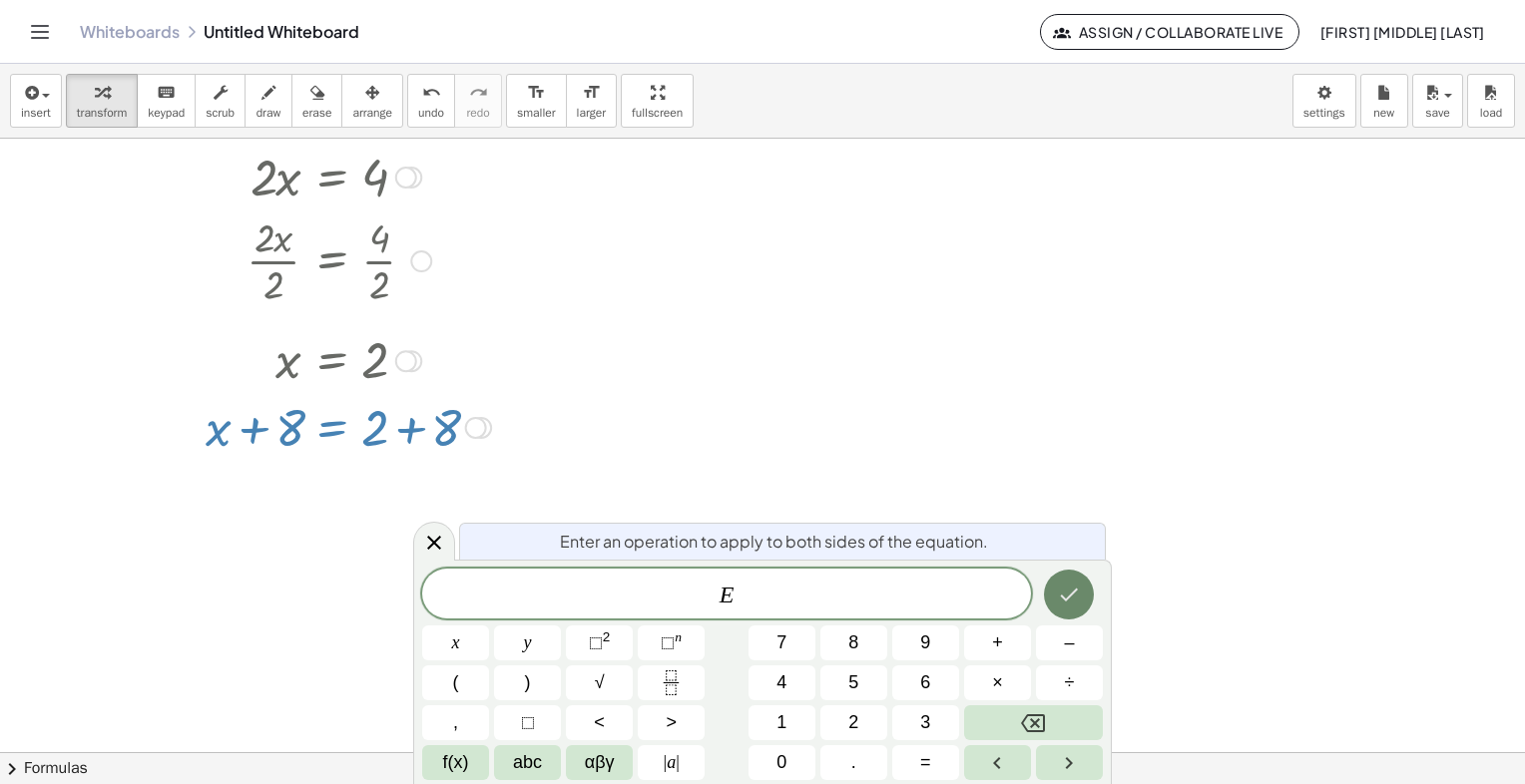 click at bounding box center [1069, 594] 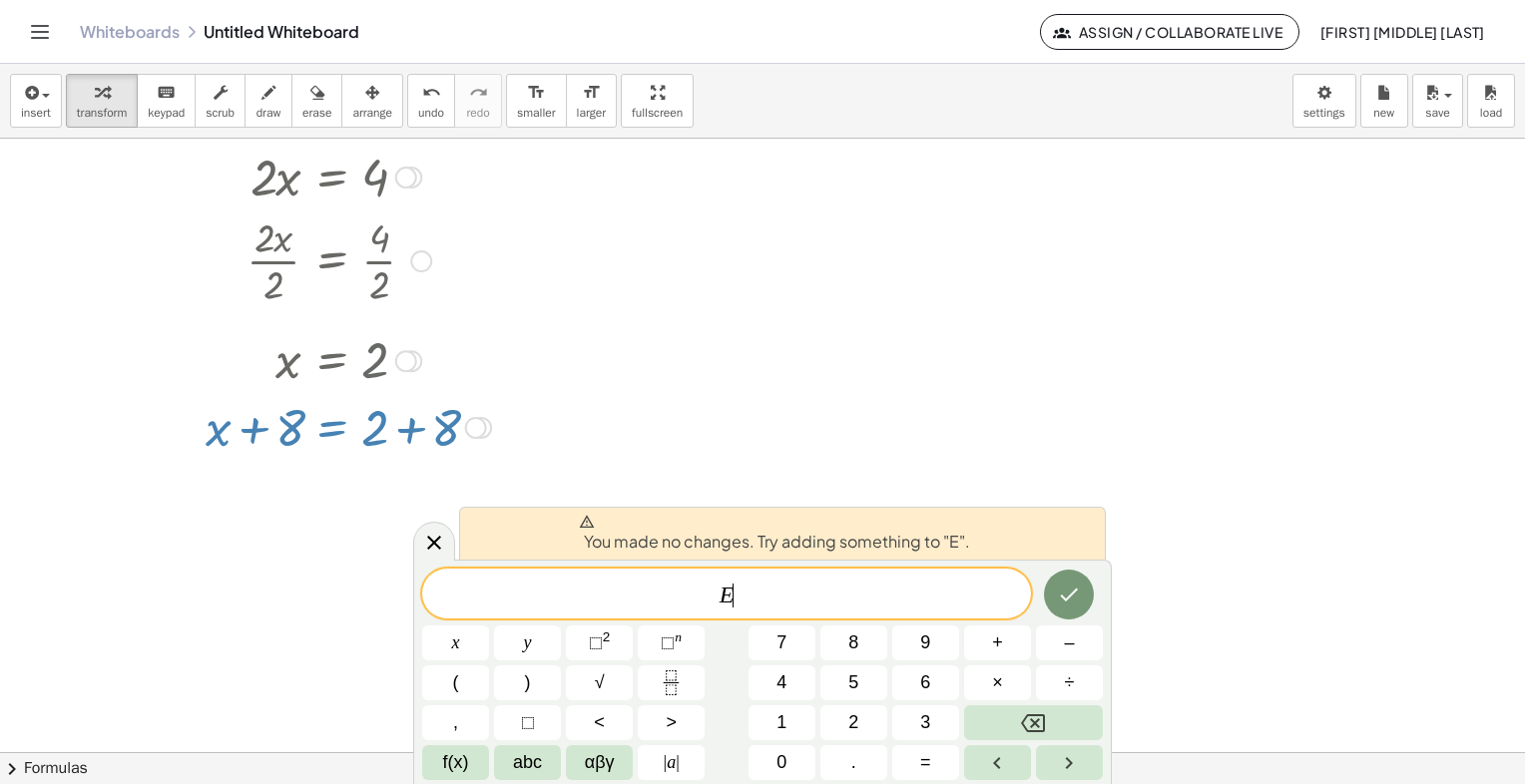 click on "E ​" at bounding box center (727, 595) 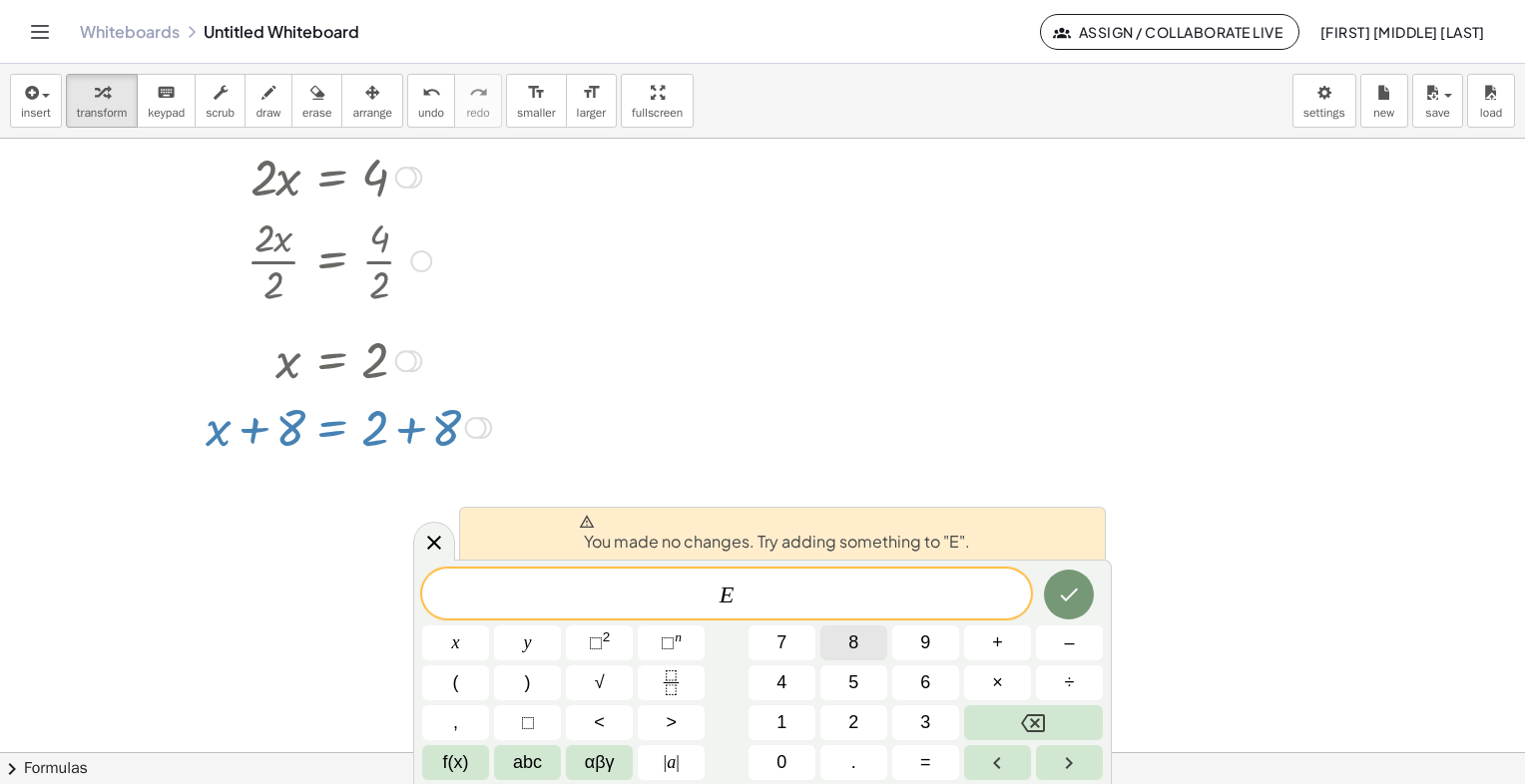 click on "8" at bounding box center [853, 642] 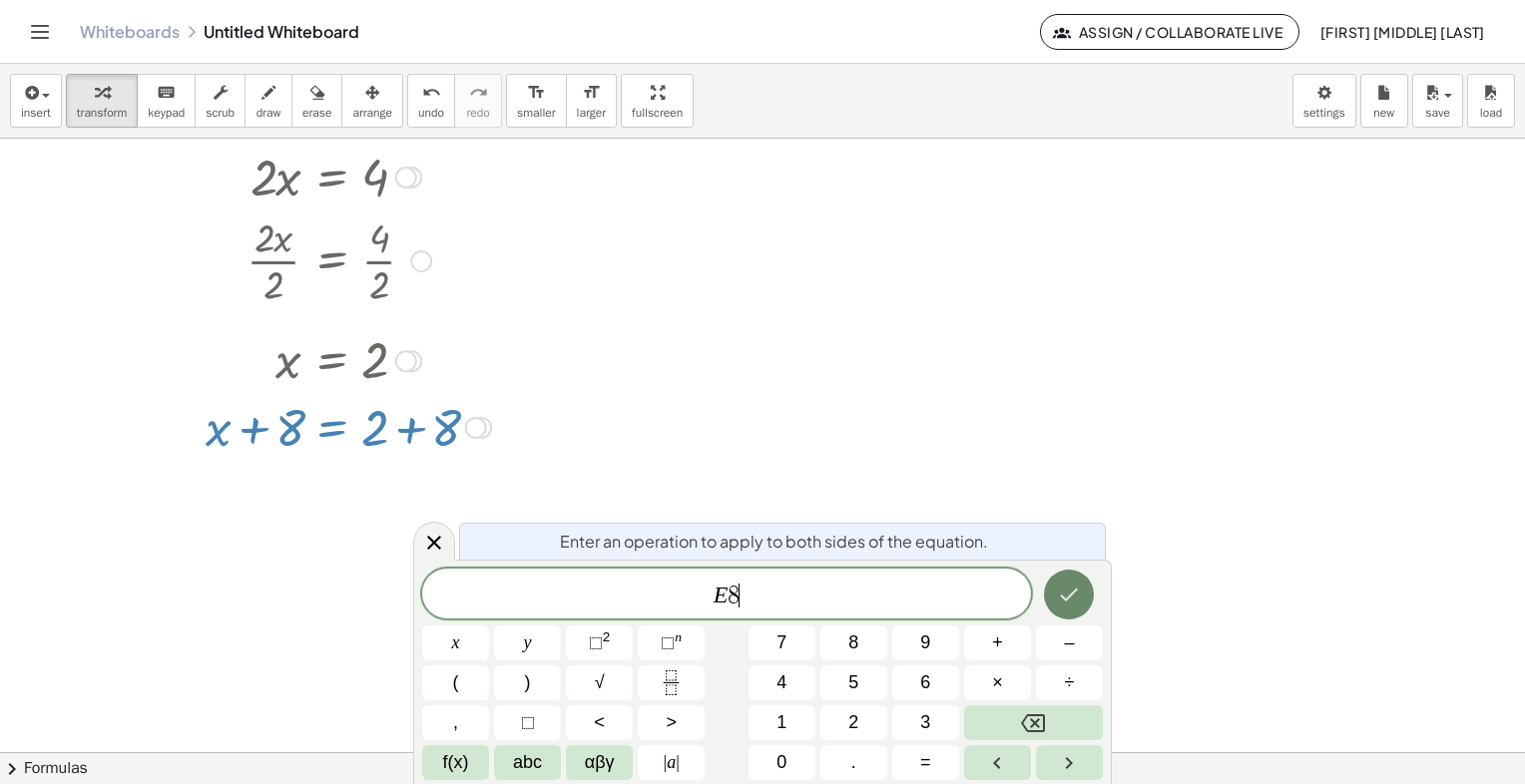 click 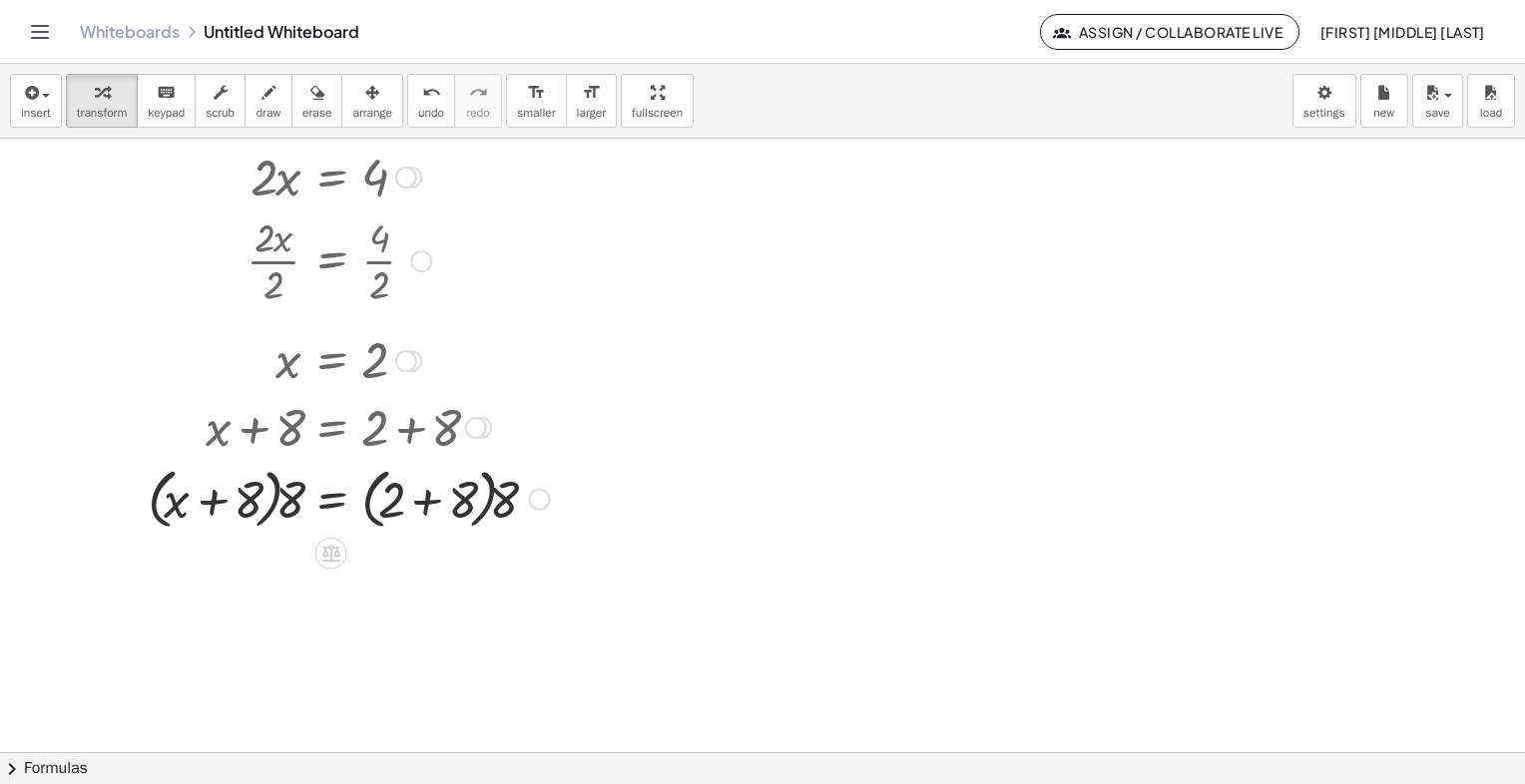 drag, startPoint x: 579, startPoint y: 523, endPoint x: 297, endPoint y: 493, distance: 283.59126 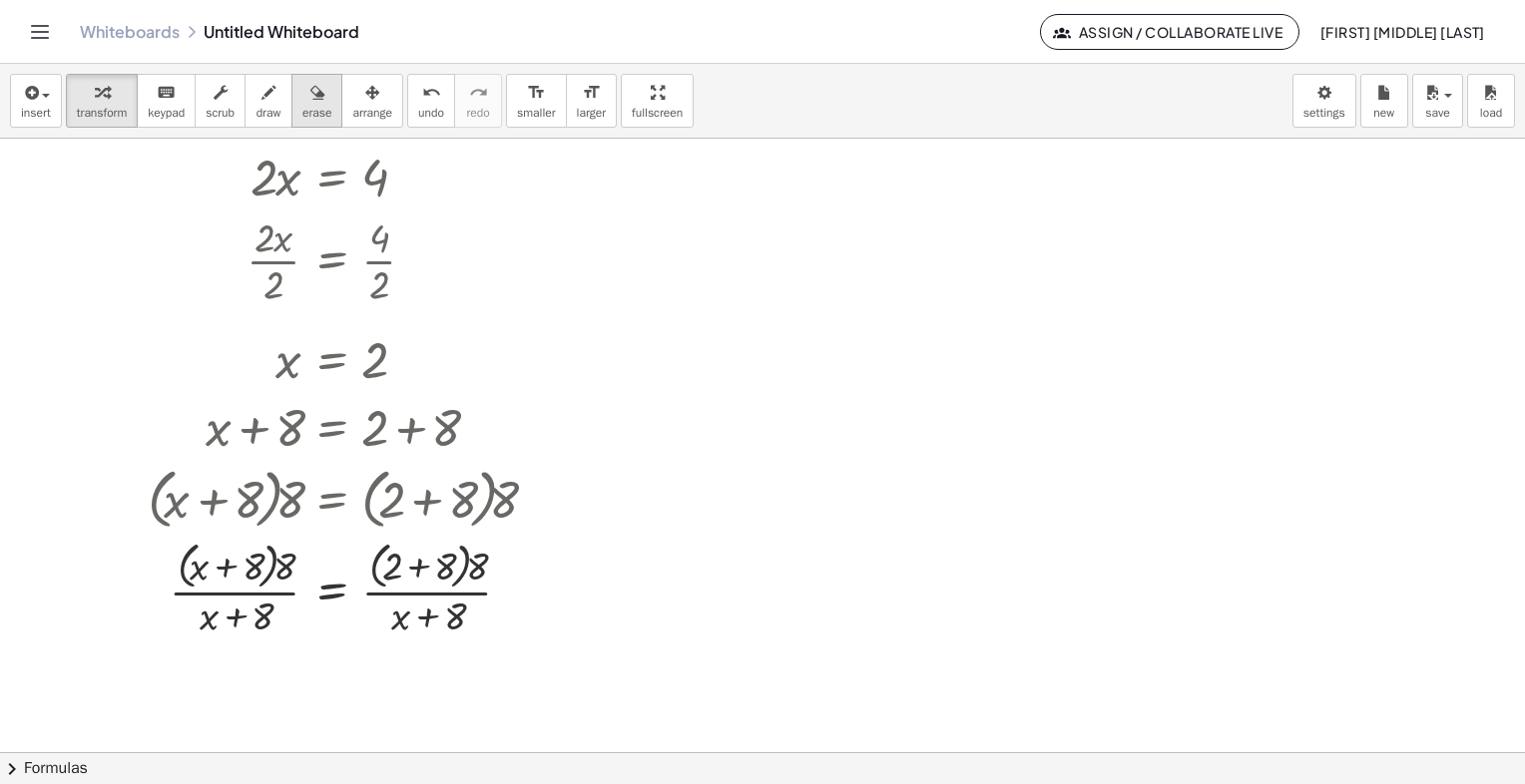 click on "erase" at bounding box center [316, 113] 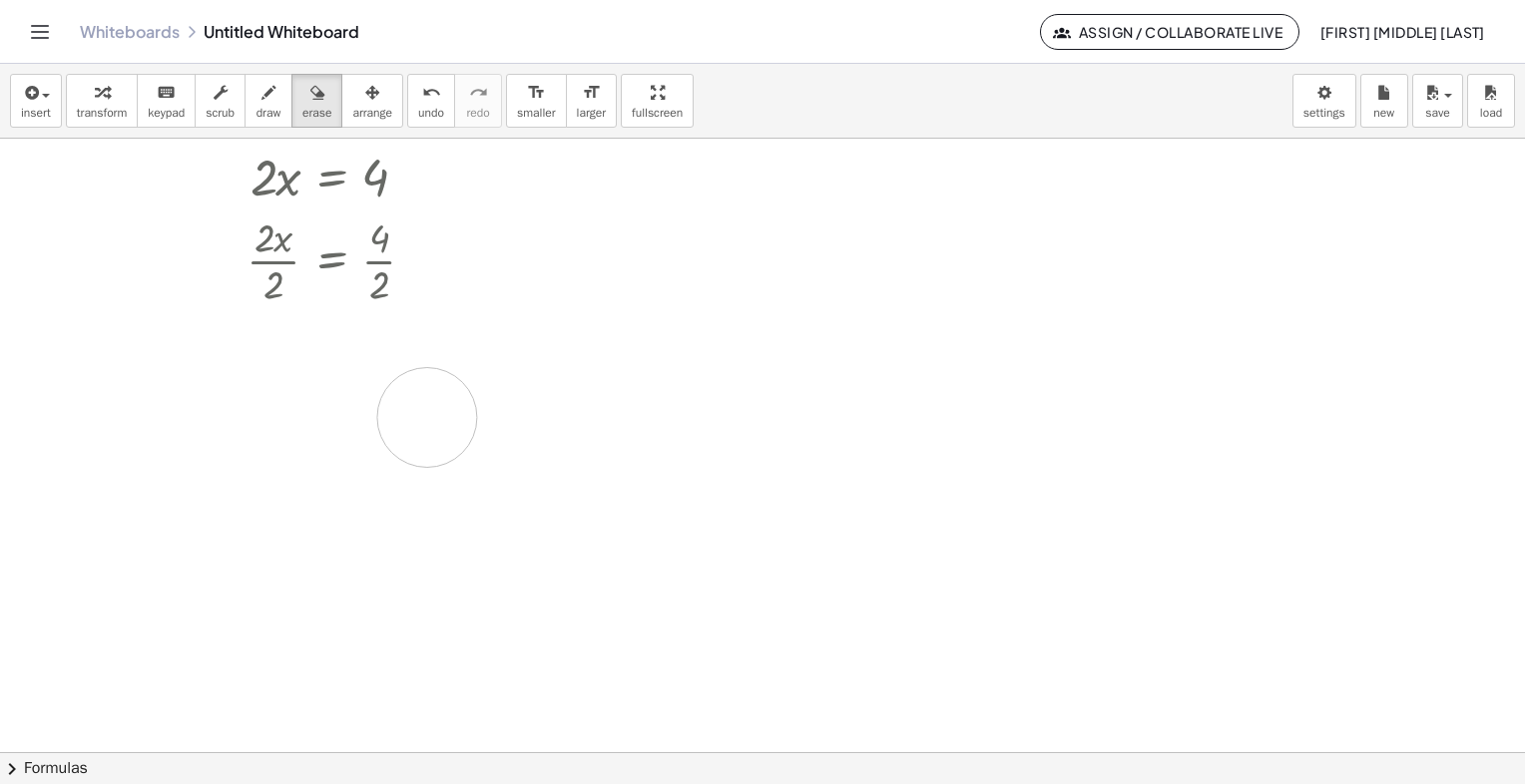 drag, startPoint x: 186, startPoint y: 581, endPoint x: 427, endPoint y: 417, distance: 291.50815 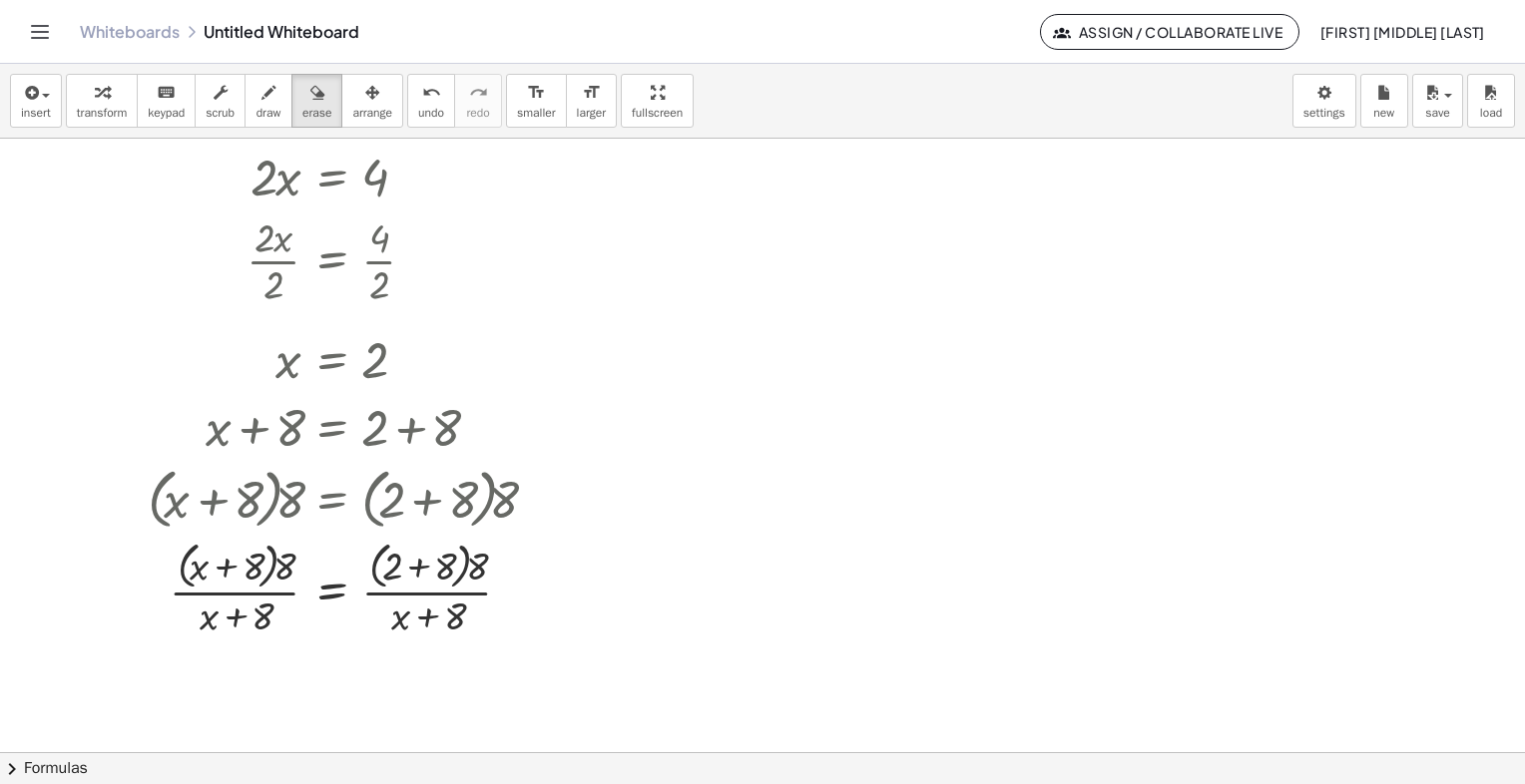 click at bounding box center (762, 553) 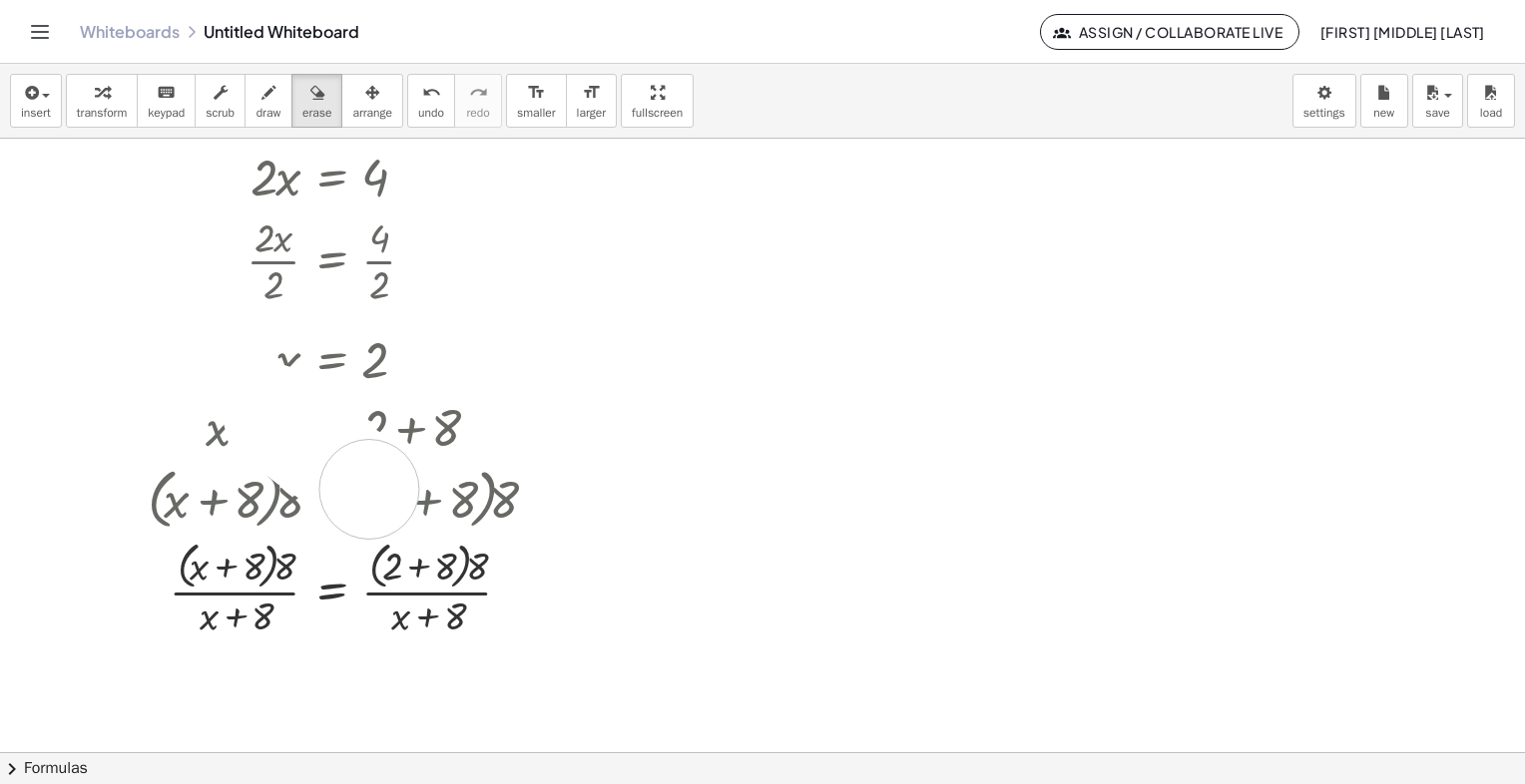 drag, startPoint x: 272, startPoint y: 413, endPoint x: 345, endPoint y: 485, distance: 102.53292 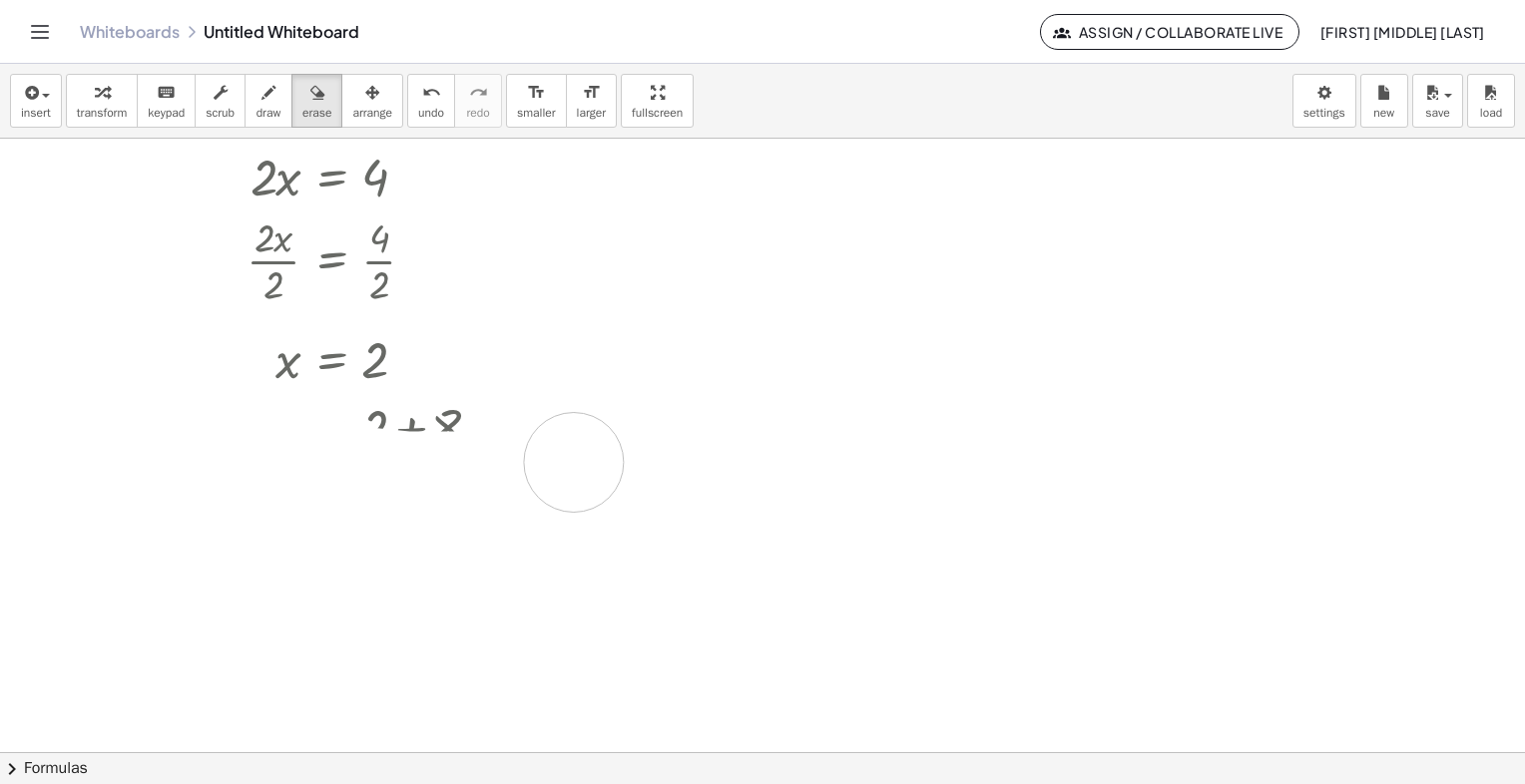 drag, startPoint x: 232, startPoint y: 418, endPoint x: 563, endPoint y: 465, distance: 334.3202 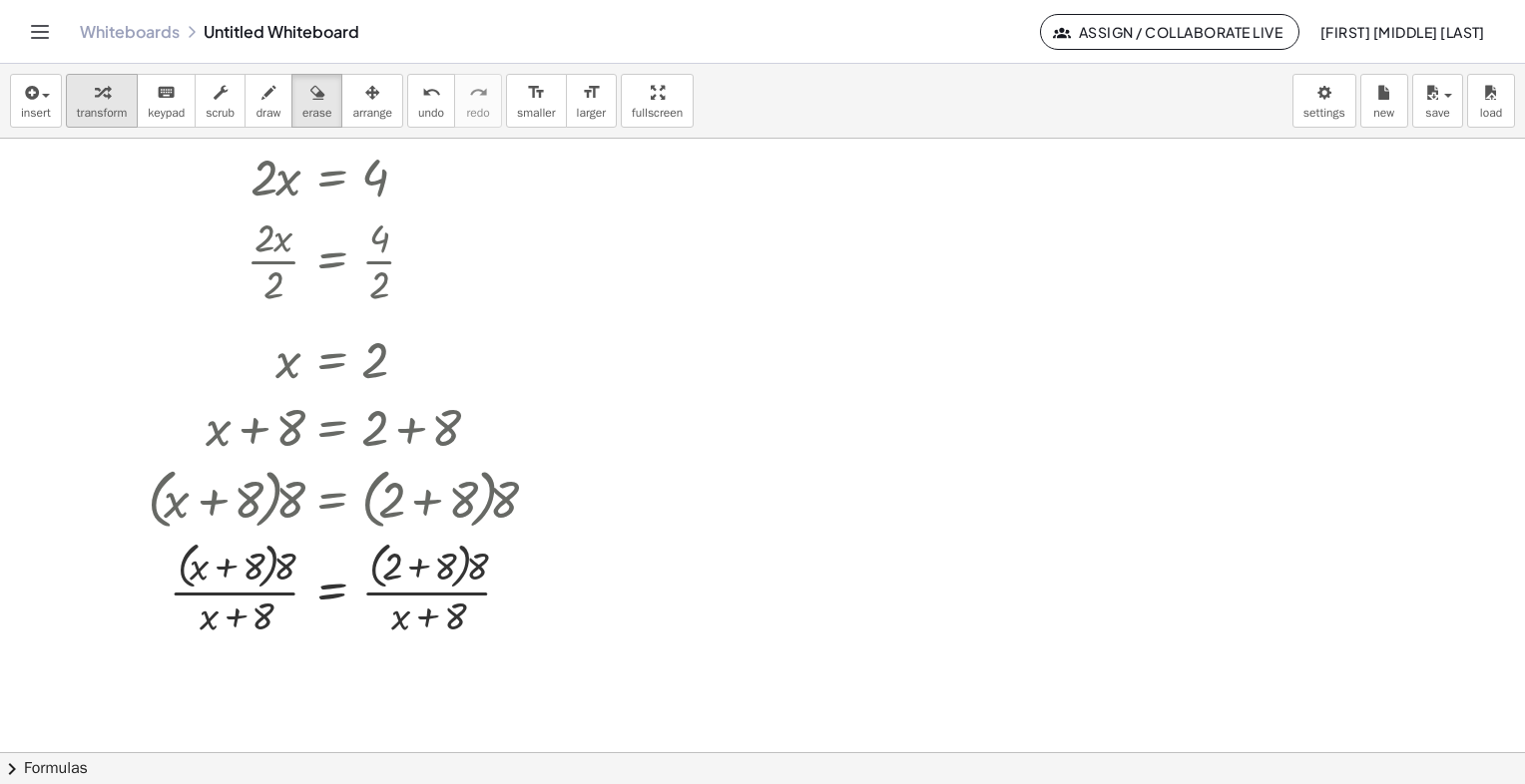 click on "transform" at bounding box center [102, 113] 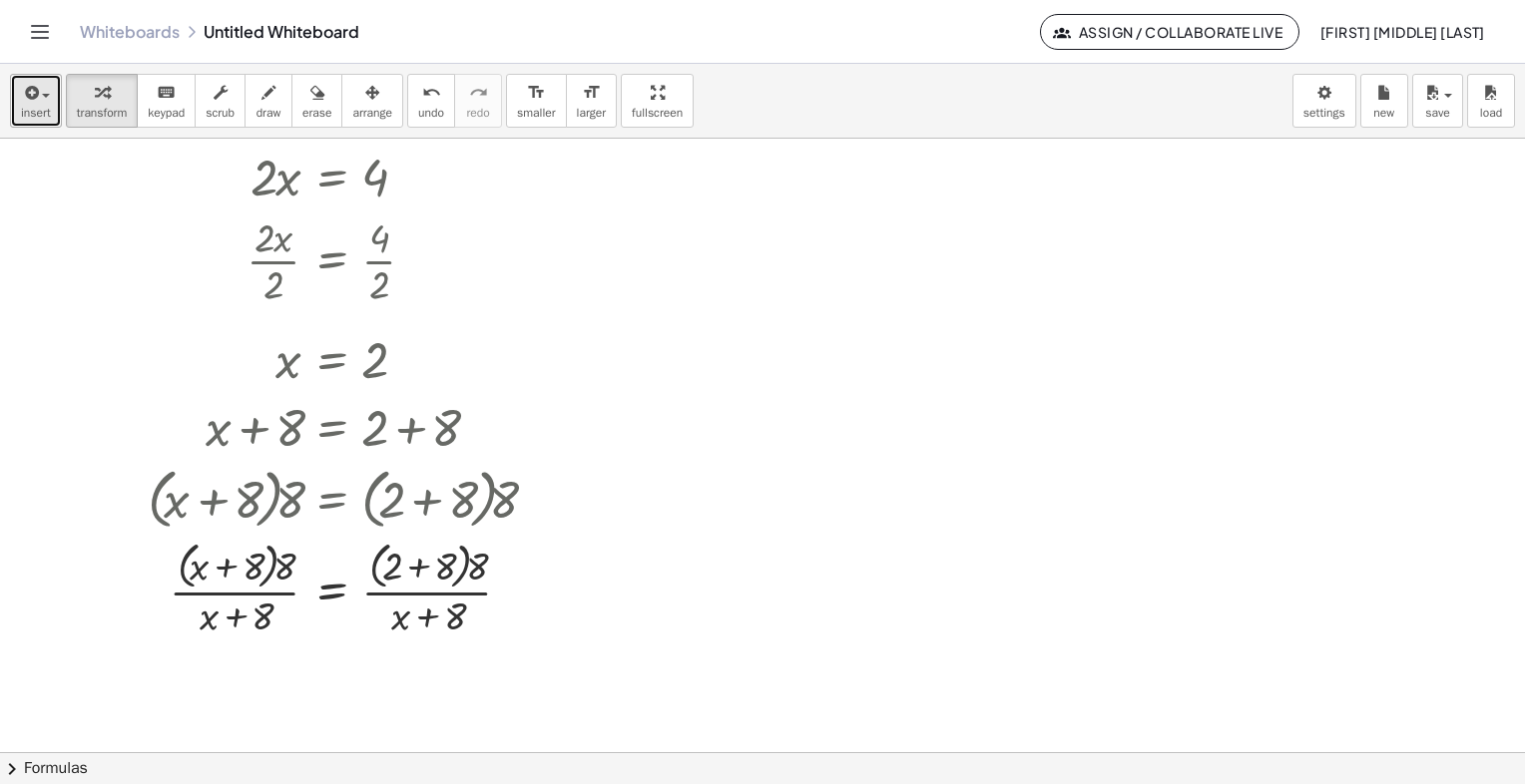 click on "insert" at bounding box center (36, 113) 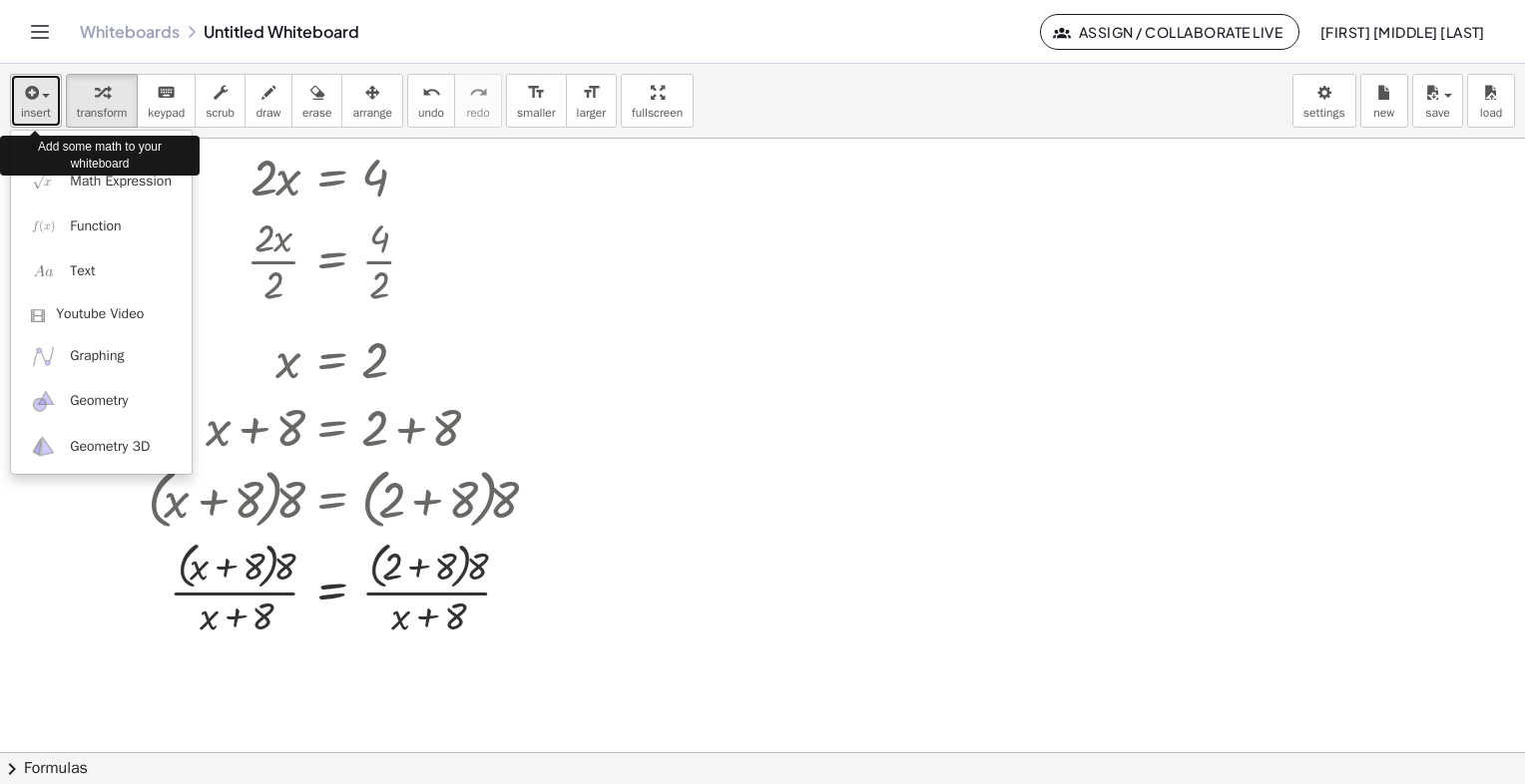 click on "insert" at bounding box center [36, 113] 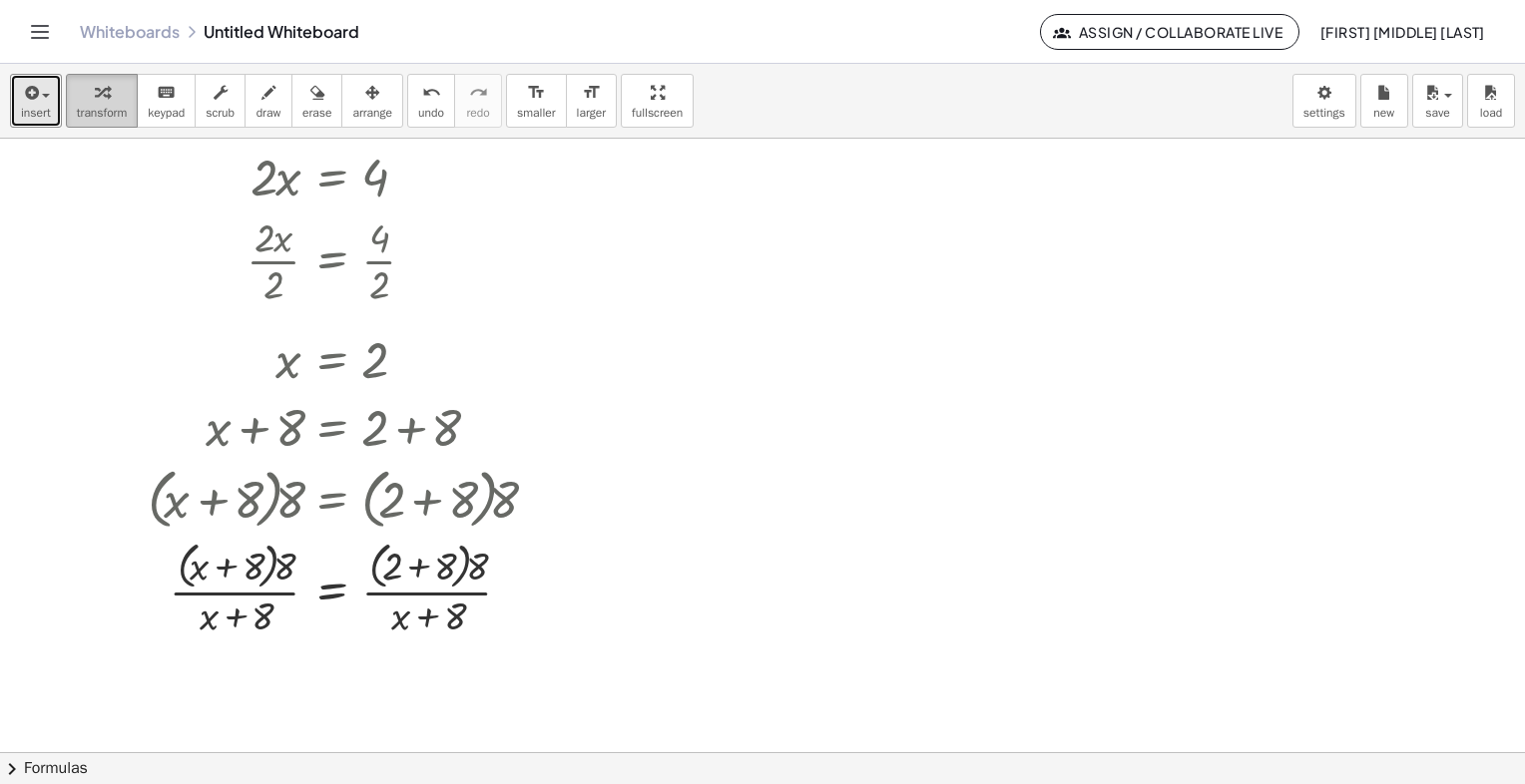 click on "transform" at bounding box center [102, 113] 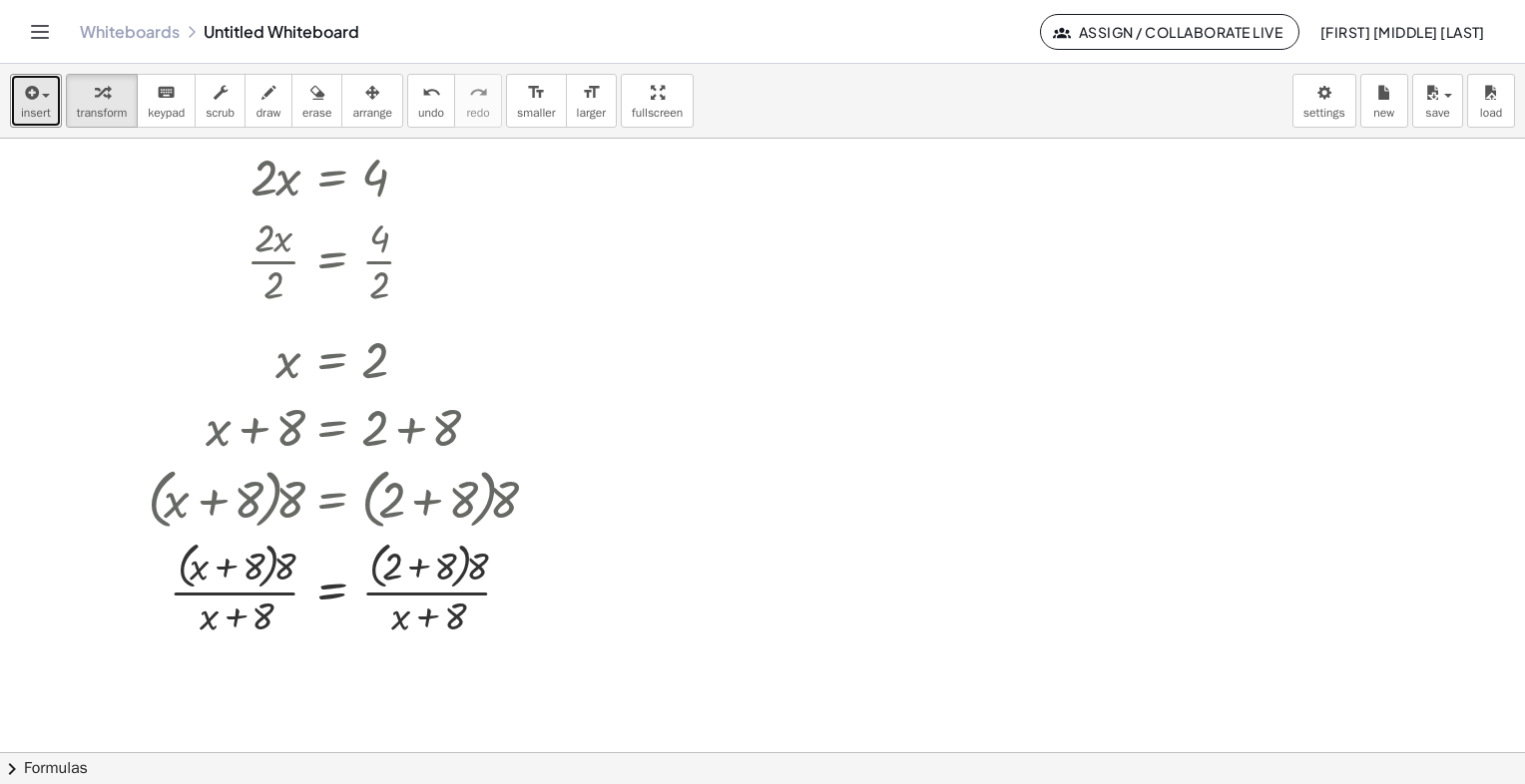 click at bounding box center [762, 553] 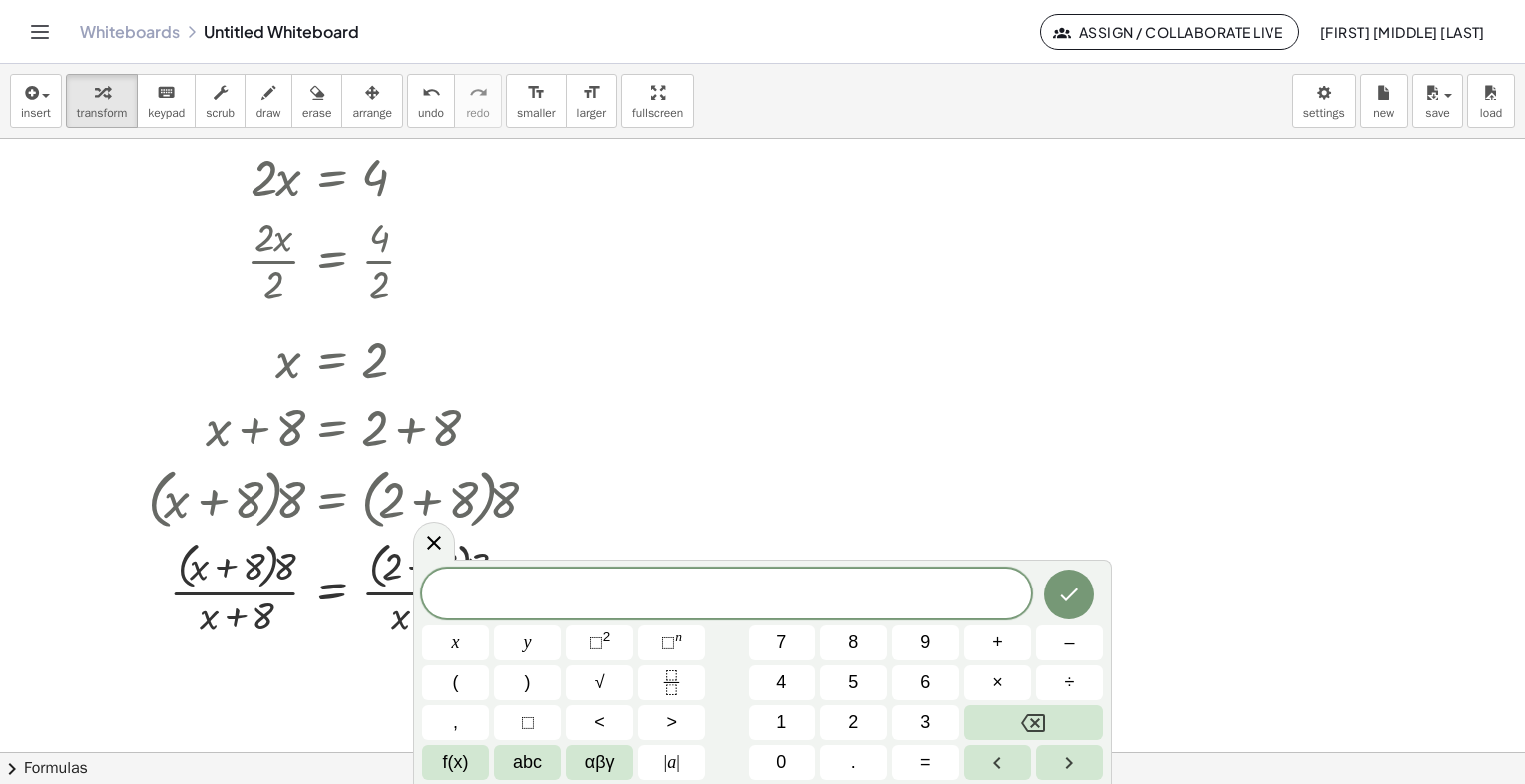 click at bounding box center [762, 553] 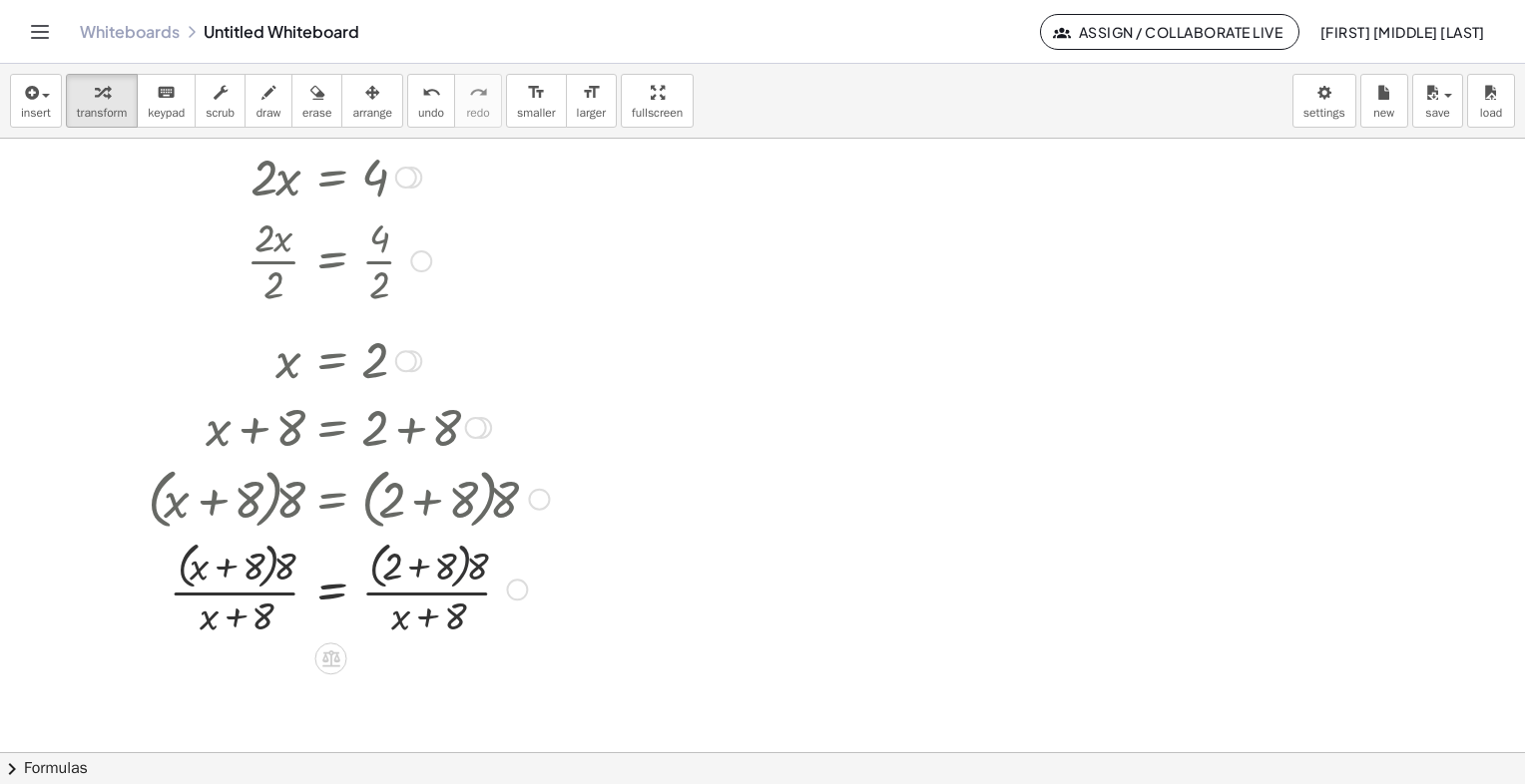 click at bounding box center [329, 588] 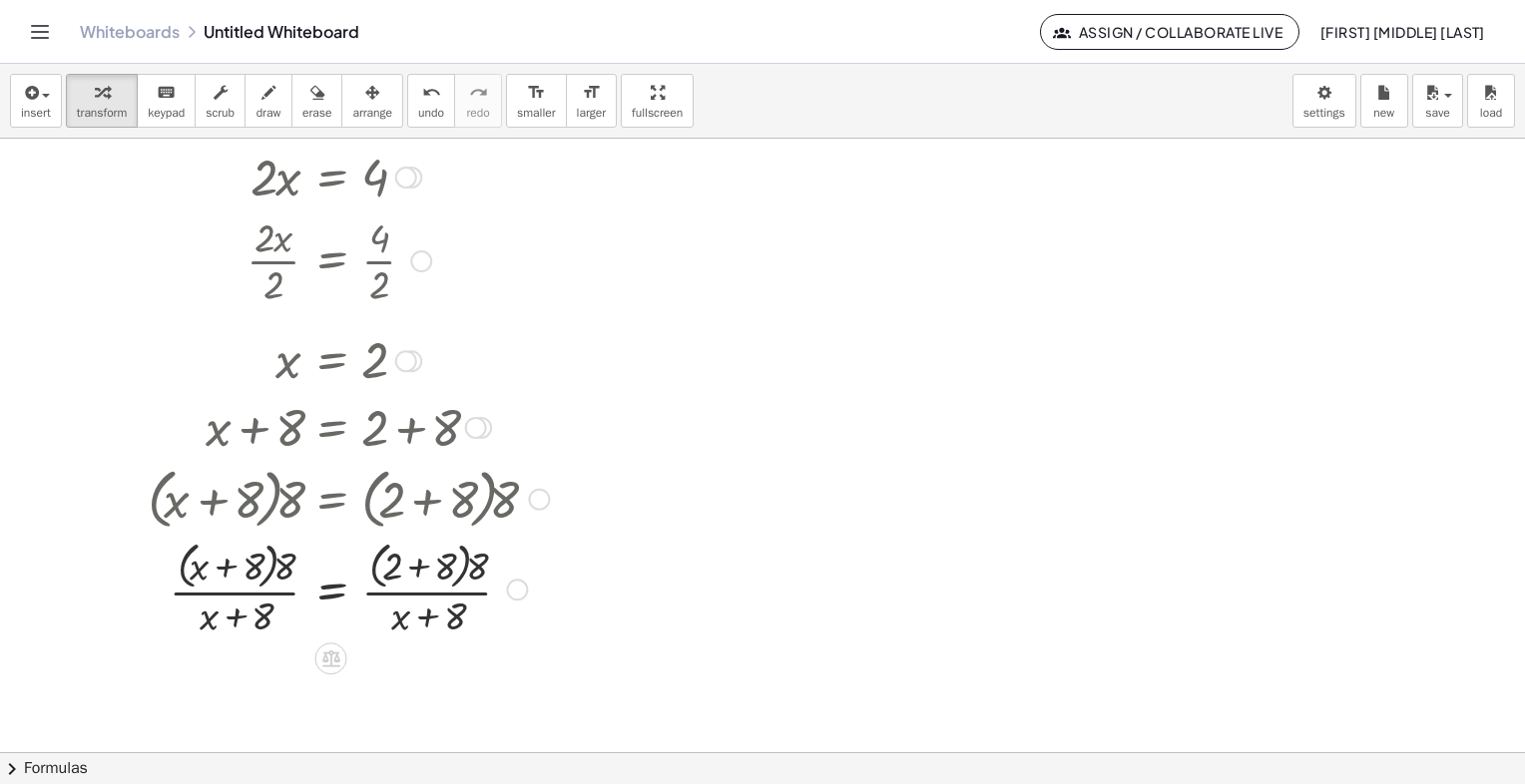click at bounding box center (517, 589) 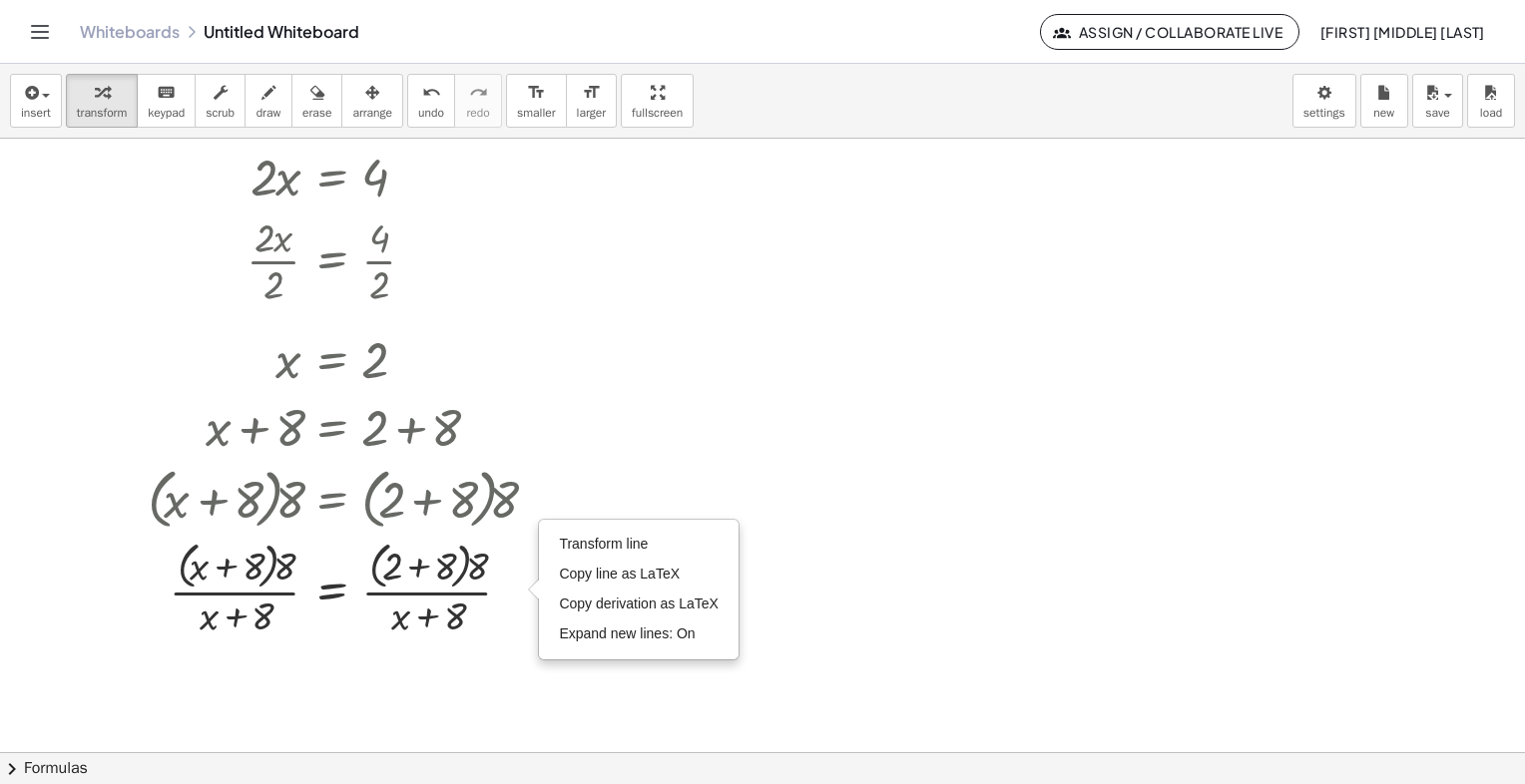 click at bounding box center (762, 553) 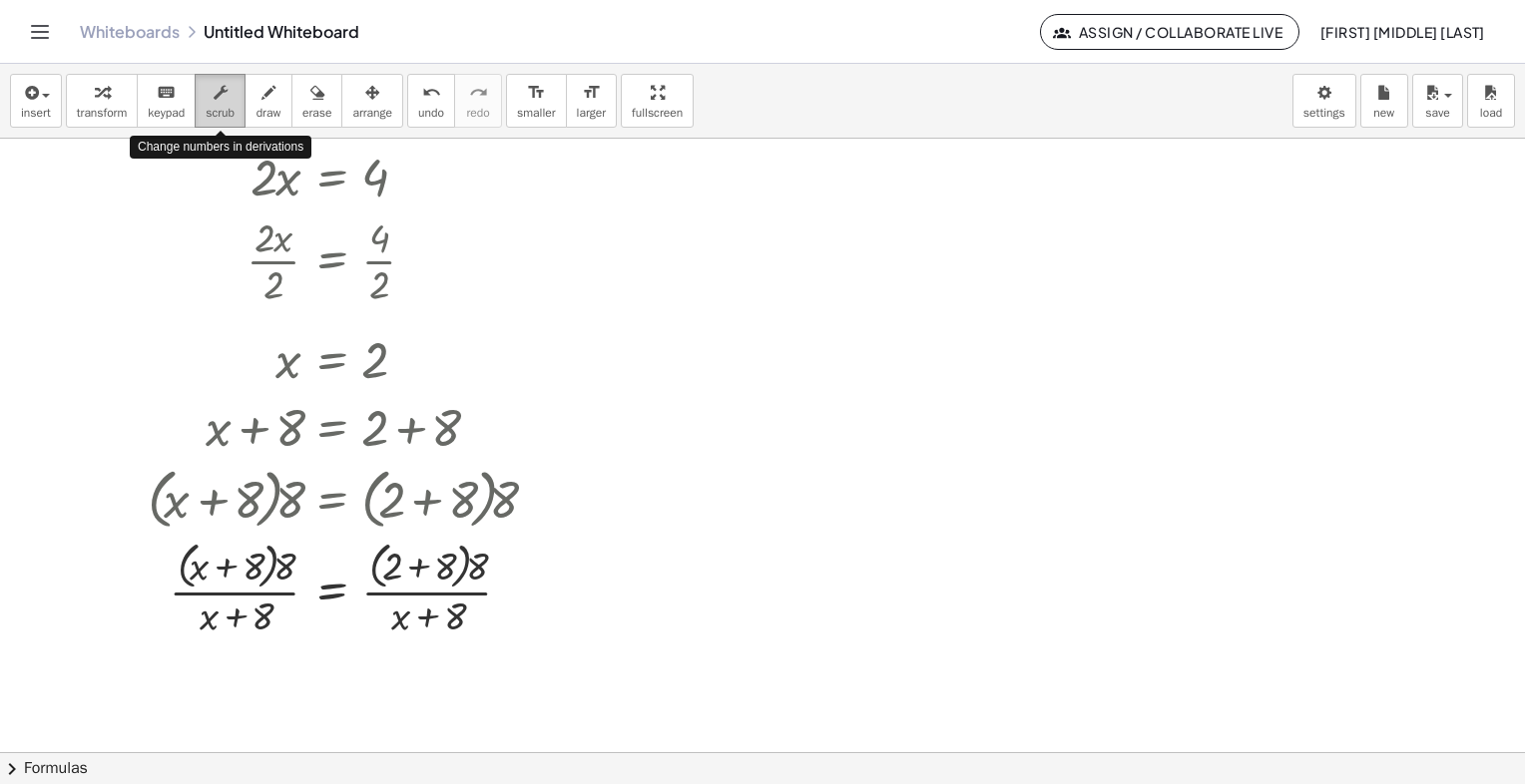 click on "scrub" at bounding box center [220, 113] 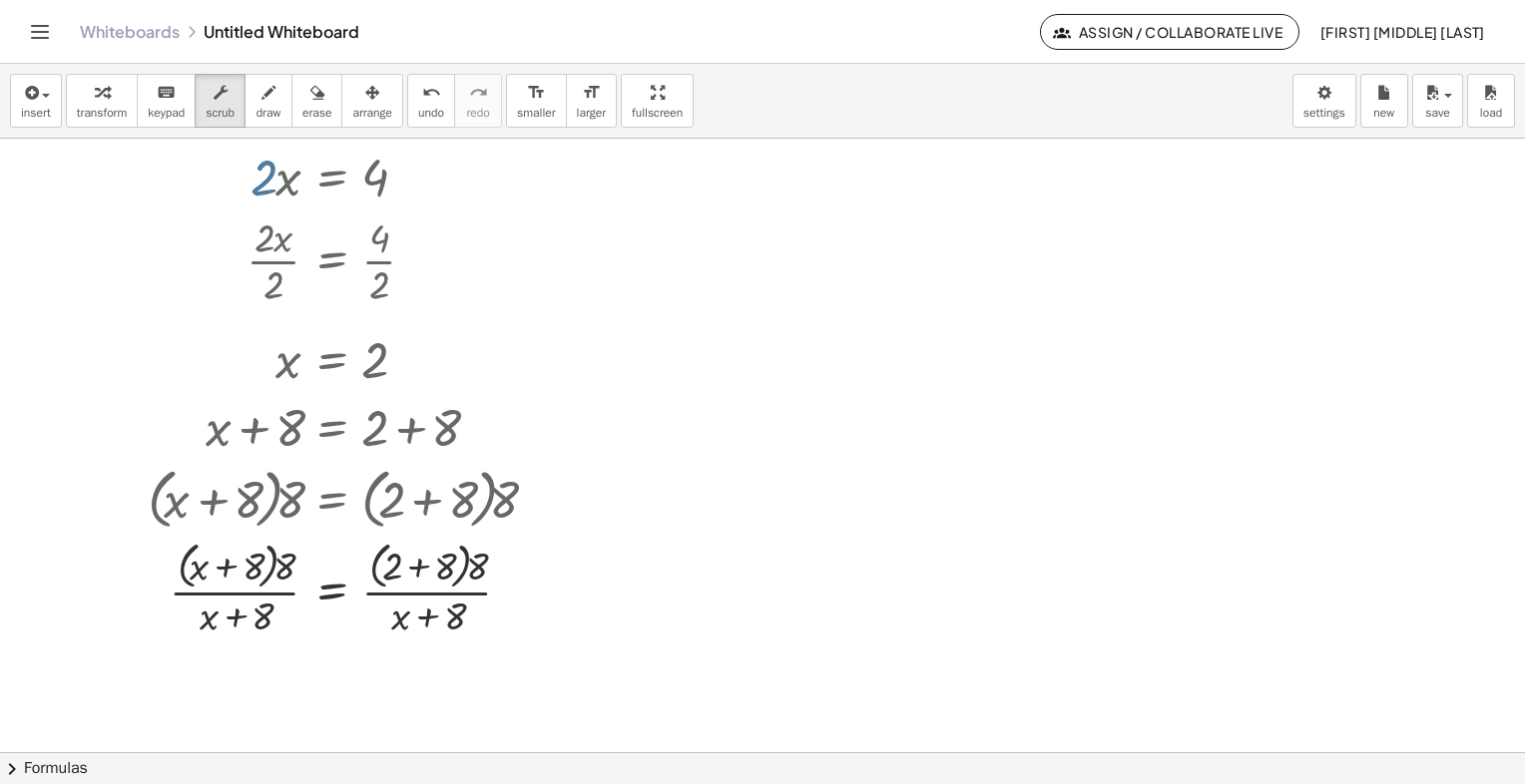 drag, startPoint x: 233, startPoint y: 186, endPoint x: 592, endPoint y: 586, distance: 537.4765 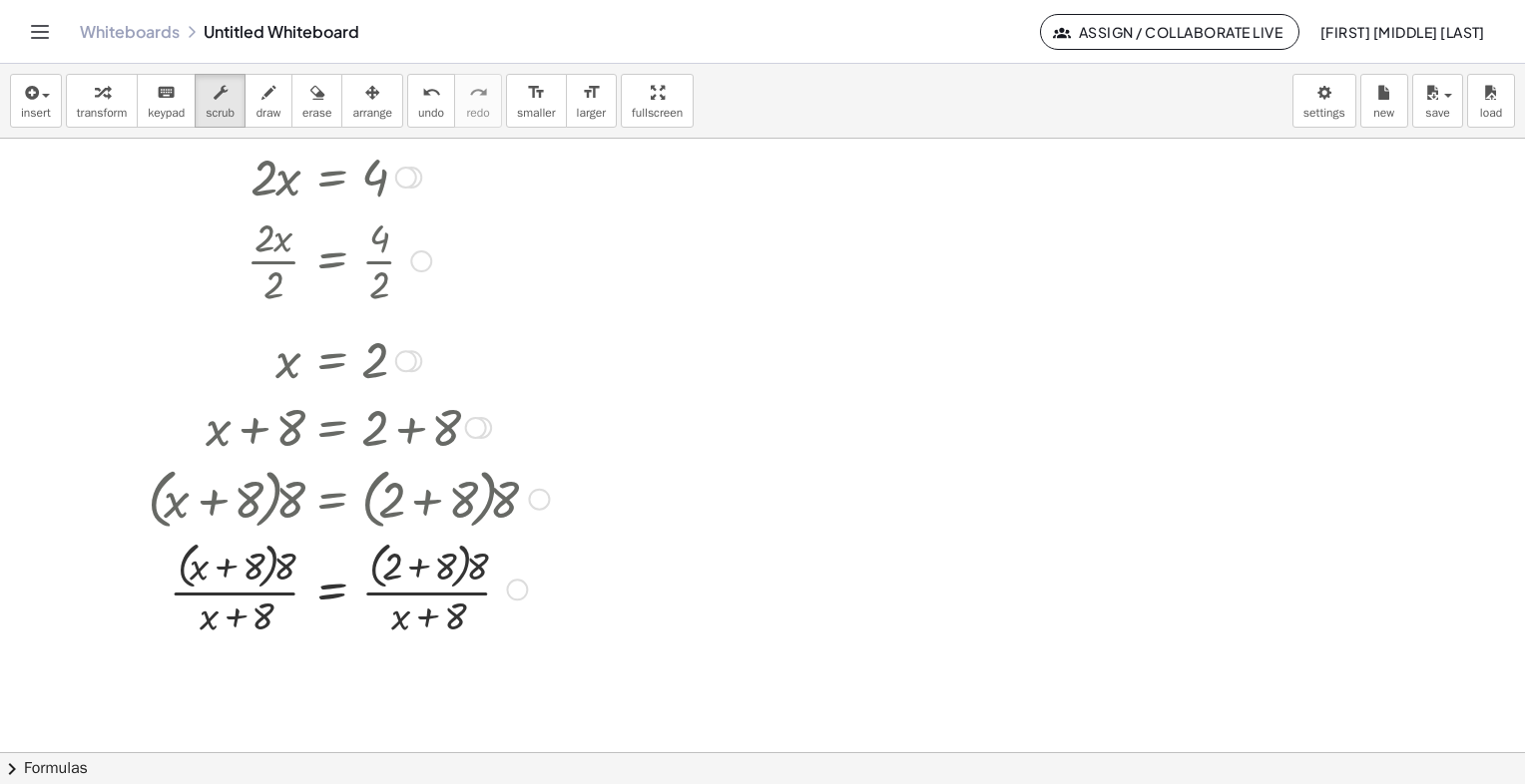 drag, startPoint x: 478, startPoint y: 603, endPoint x: 417, endPoint y: 575, distance: 67.1193 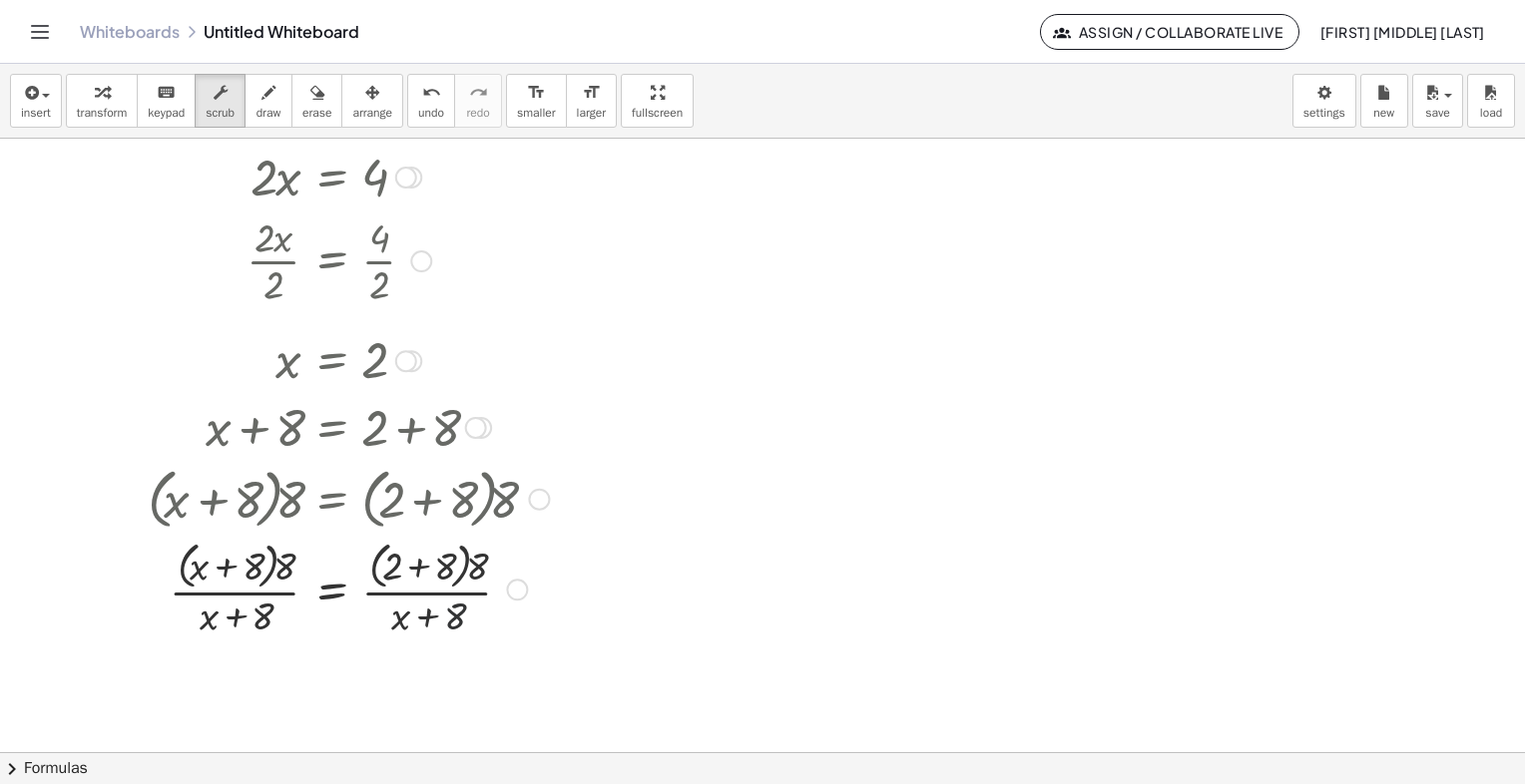 click at bounding box center (329, 588) 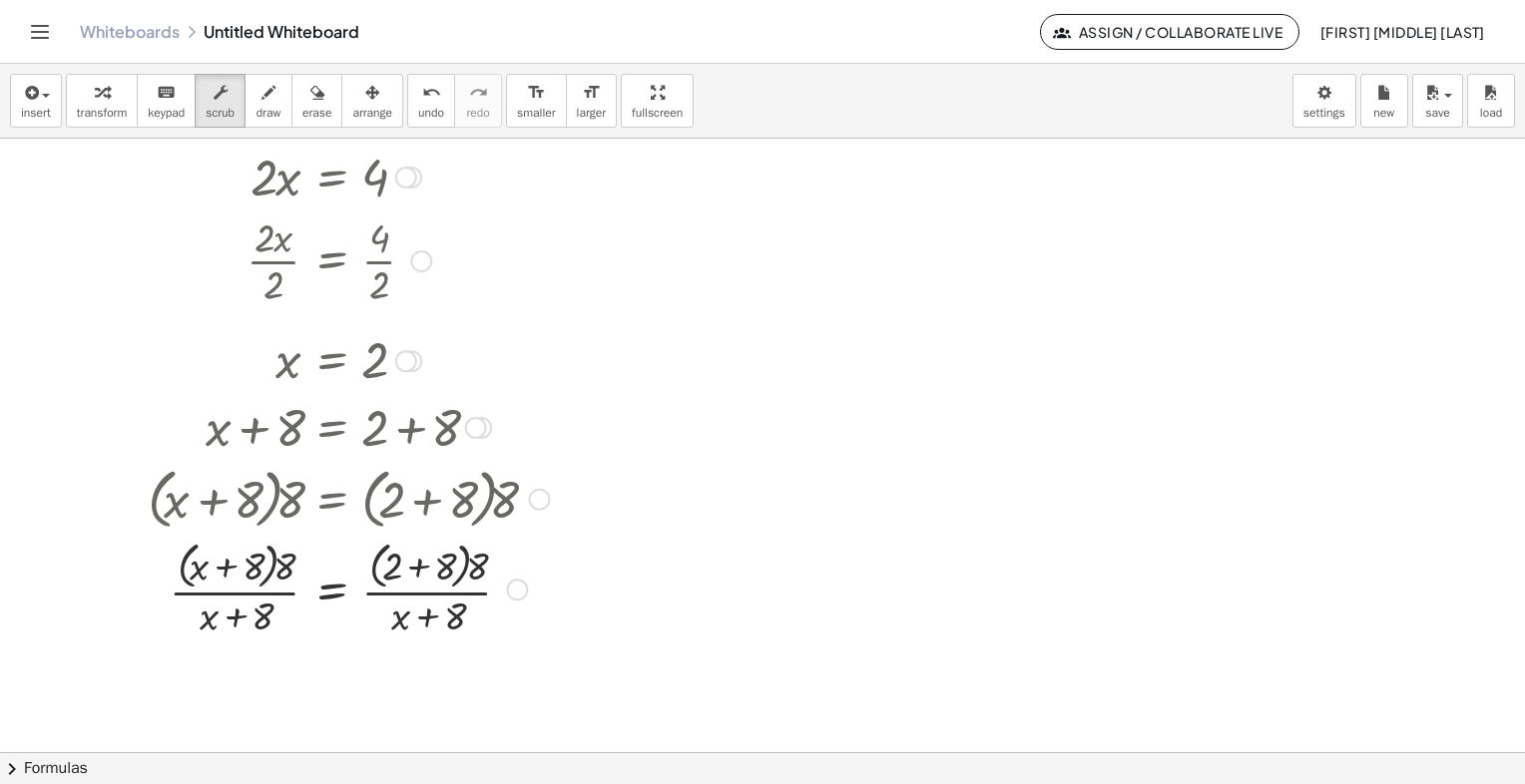 click on "Transform line Copy line as LaTeX Copy derivation as LaTeX Expand new lines: On" at bounding box center [517, 589] 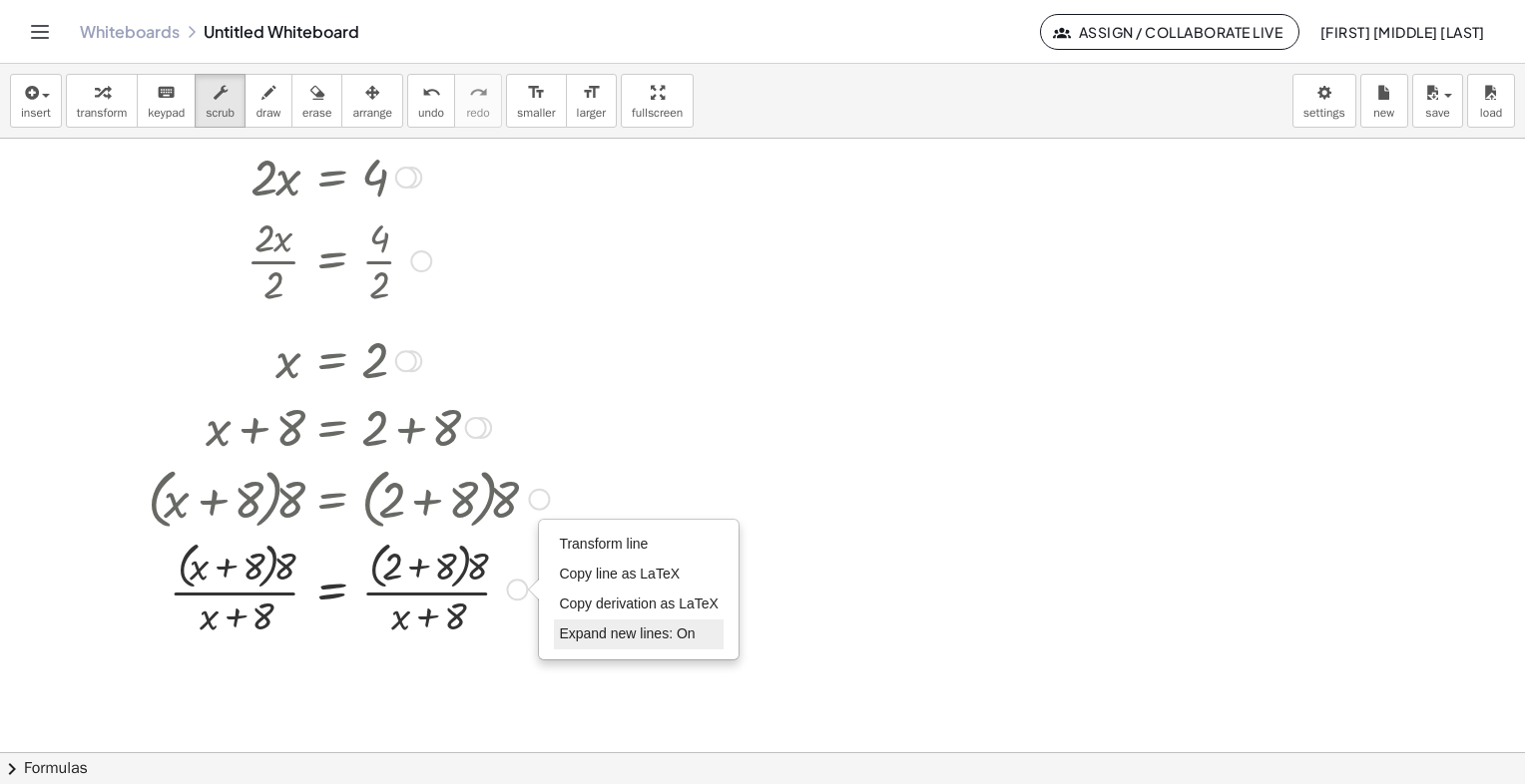 click on "Expand new lines: On" at bounding box center (627, 633) 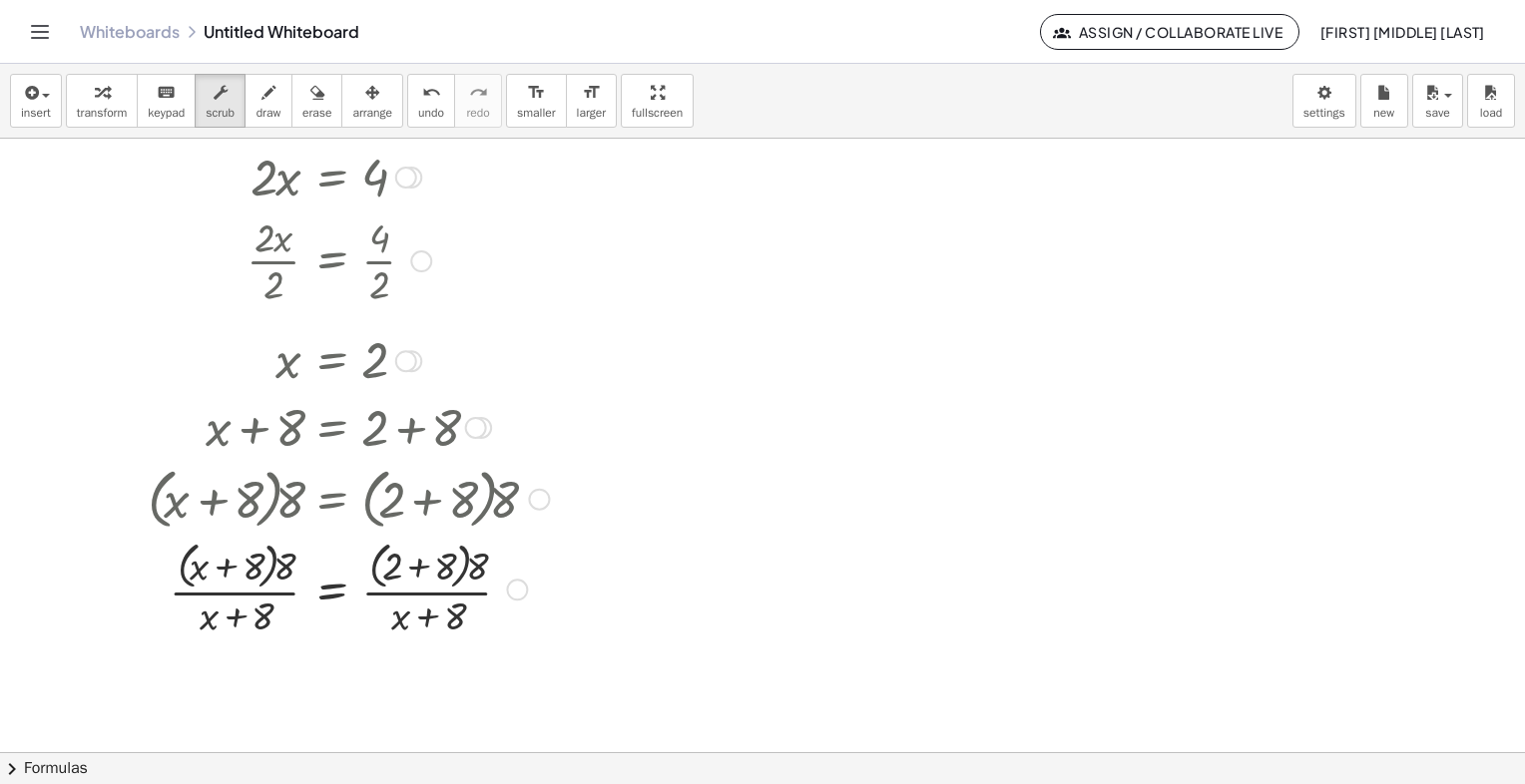 click on "Transform line Copy line as LaTeX Copy derivation as LaTeX Expand new lines: On" at bounding box center (517, 589) 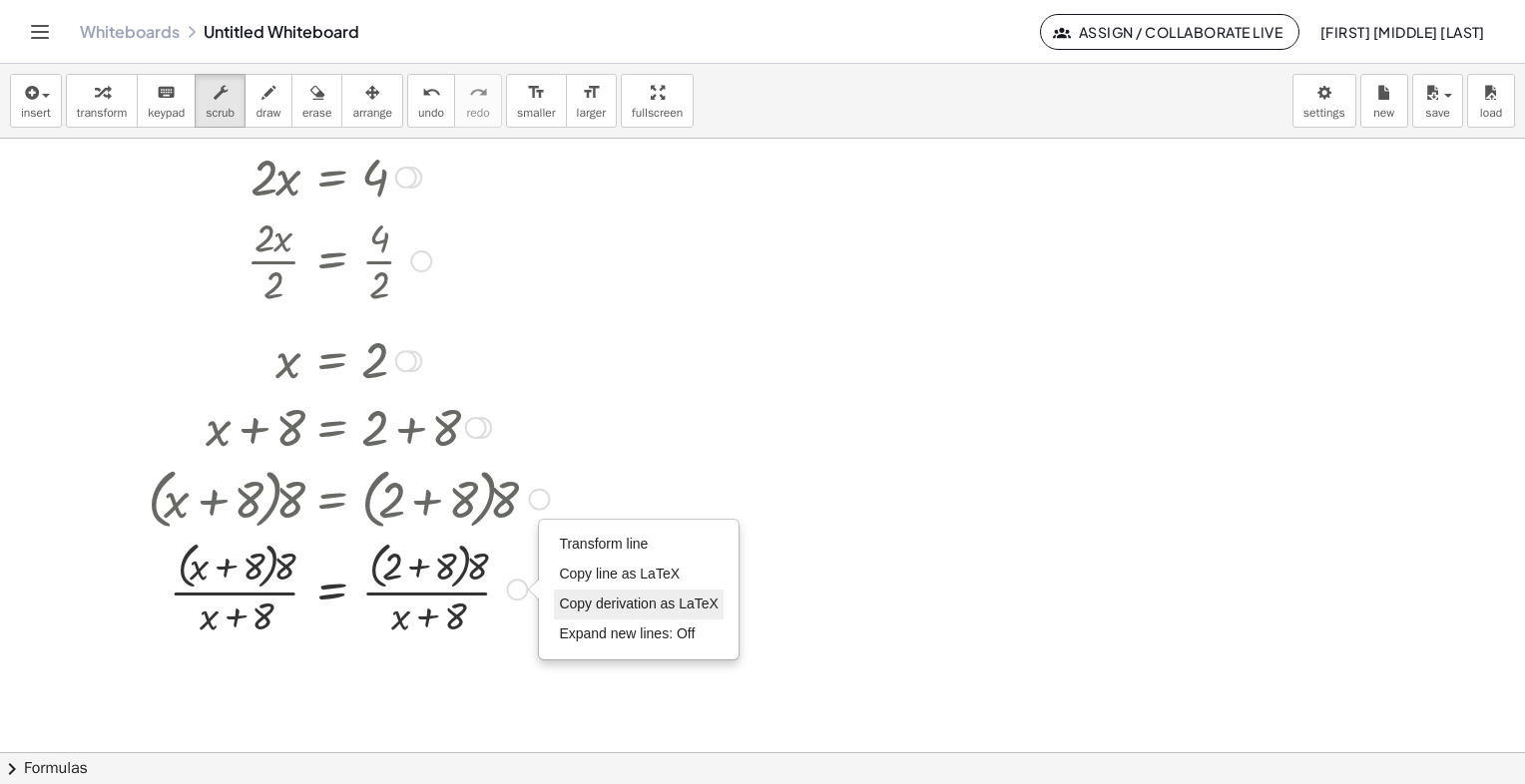 click on "Copy derivation as LaTeX" at bounding box center [639, 603] 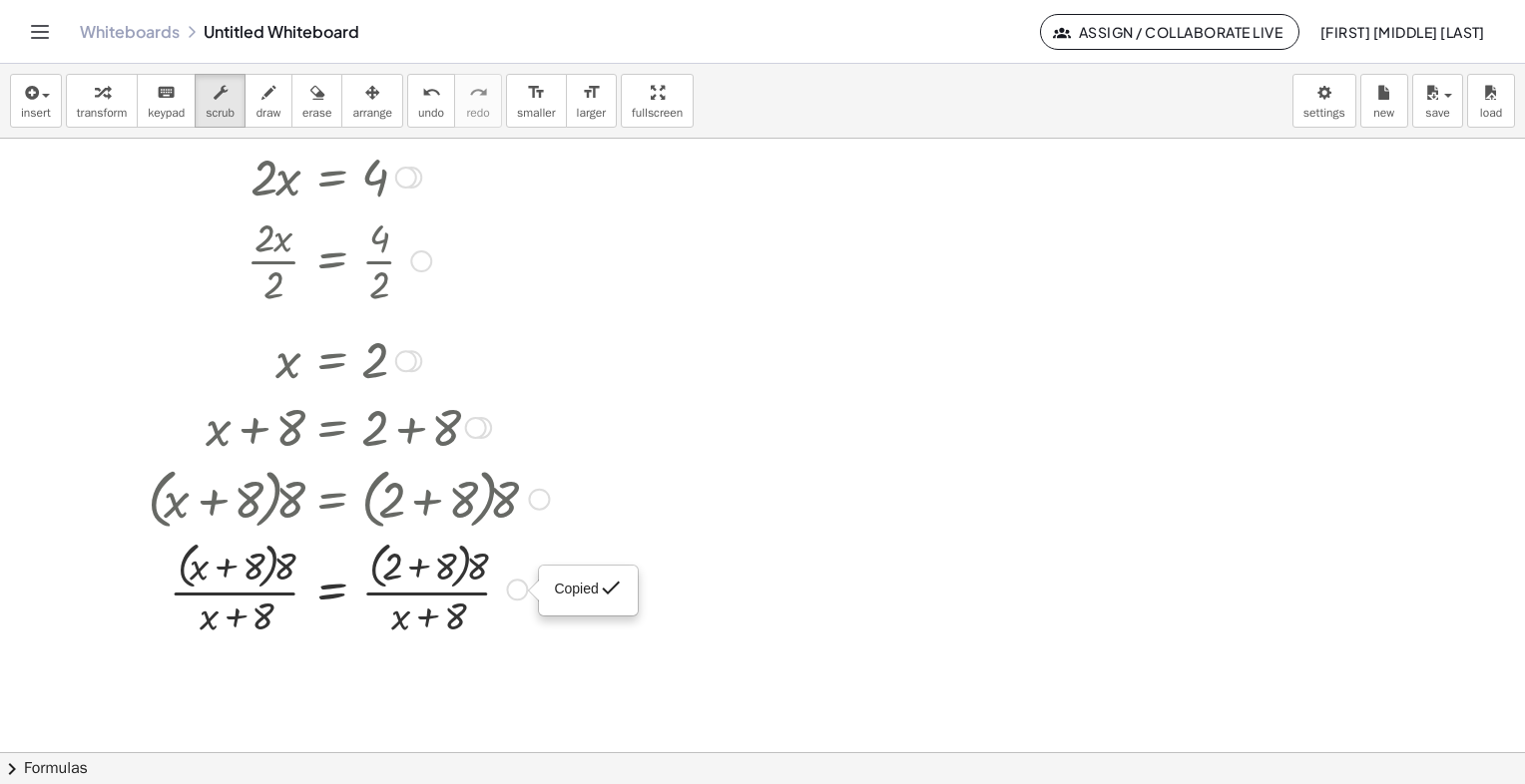 click at bounding box center (329, 588) 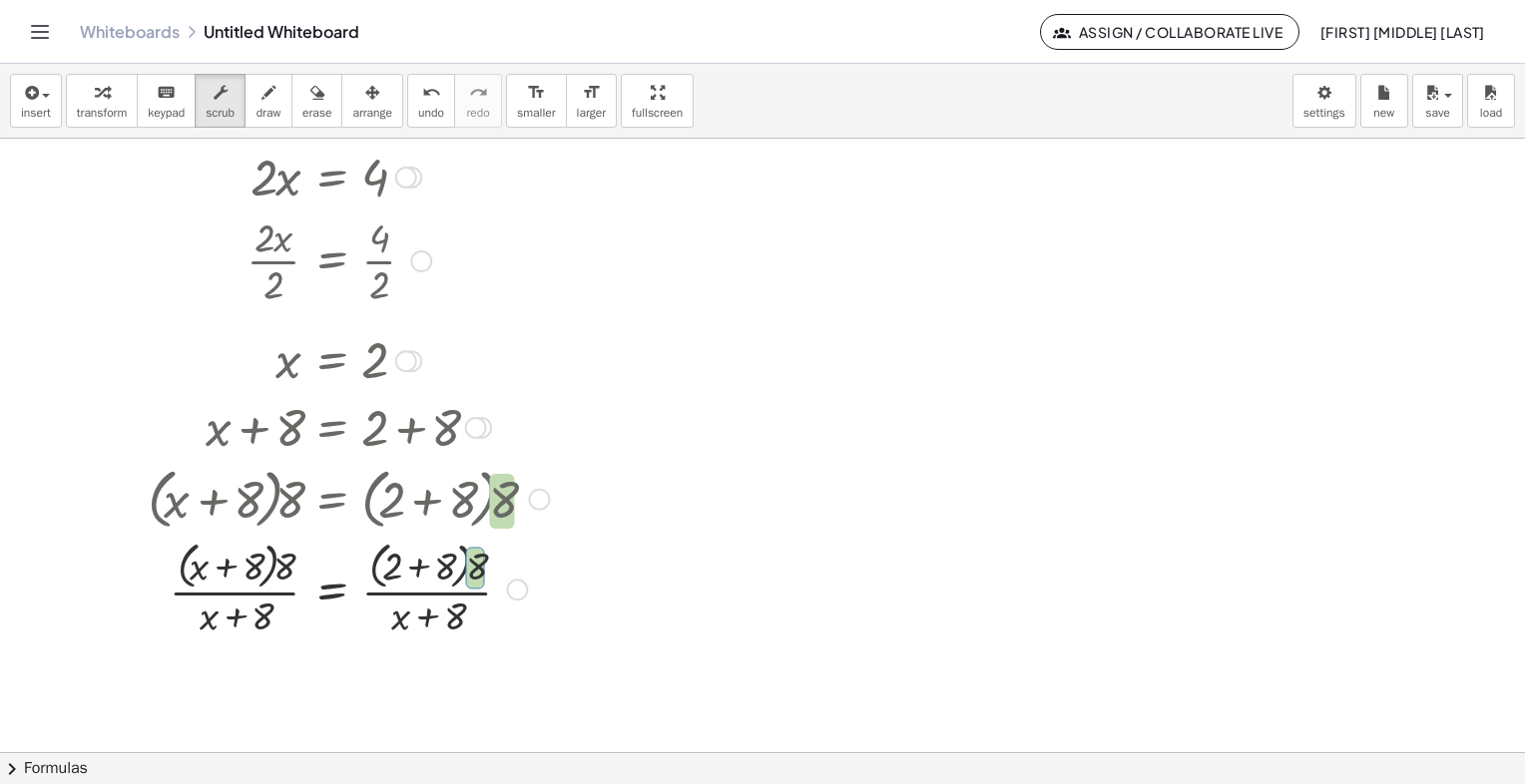 click on "Copied done" at bounding box center [517, 589] 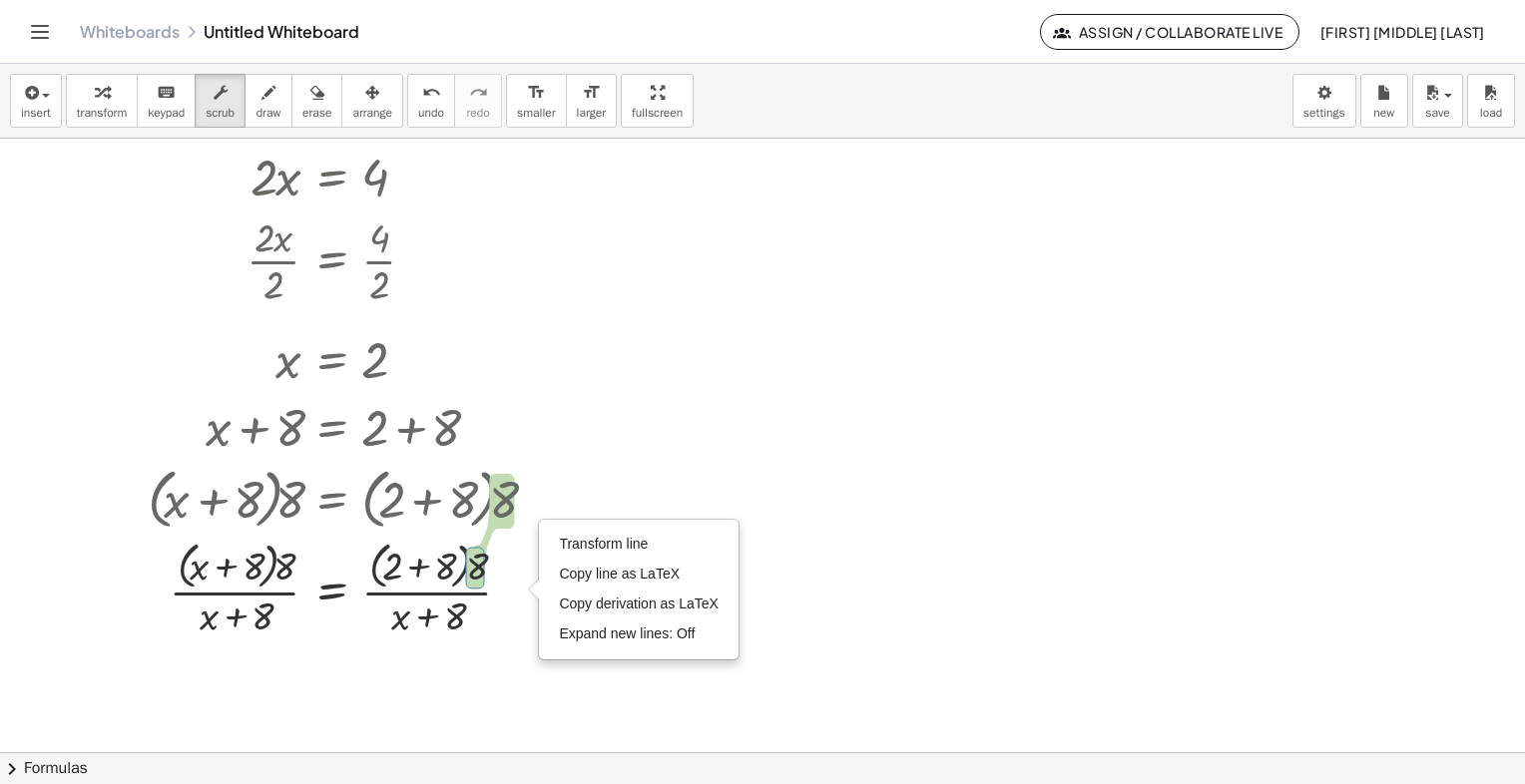 click at bounding box center (762, 553) 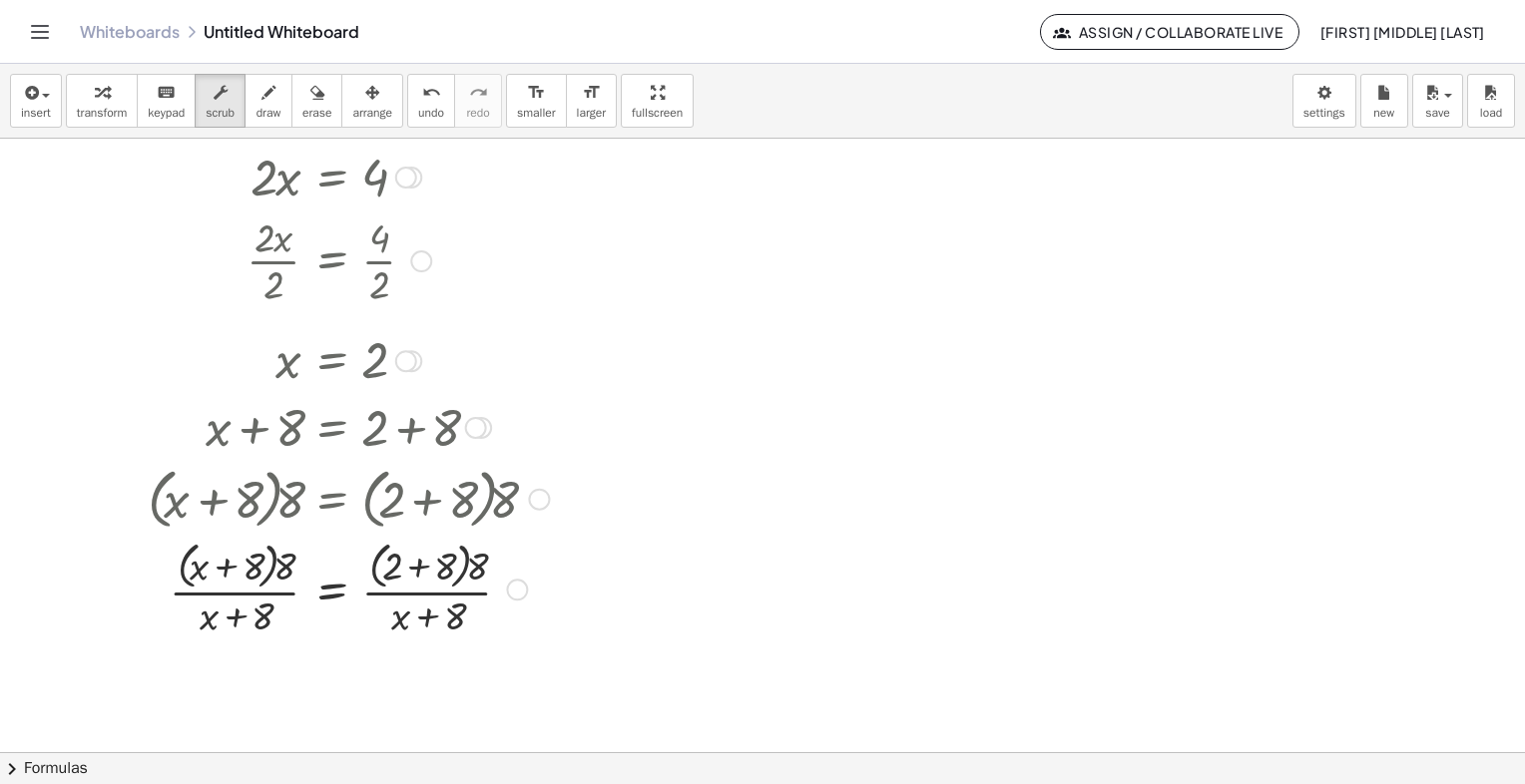 click on "Transform line Copy line as LaTeX Copy derivation as LaTeX Expand new lines: Off" at bounding box center [517, 589] 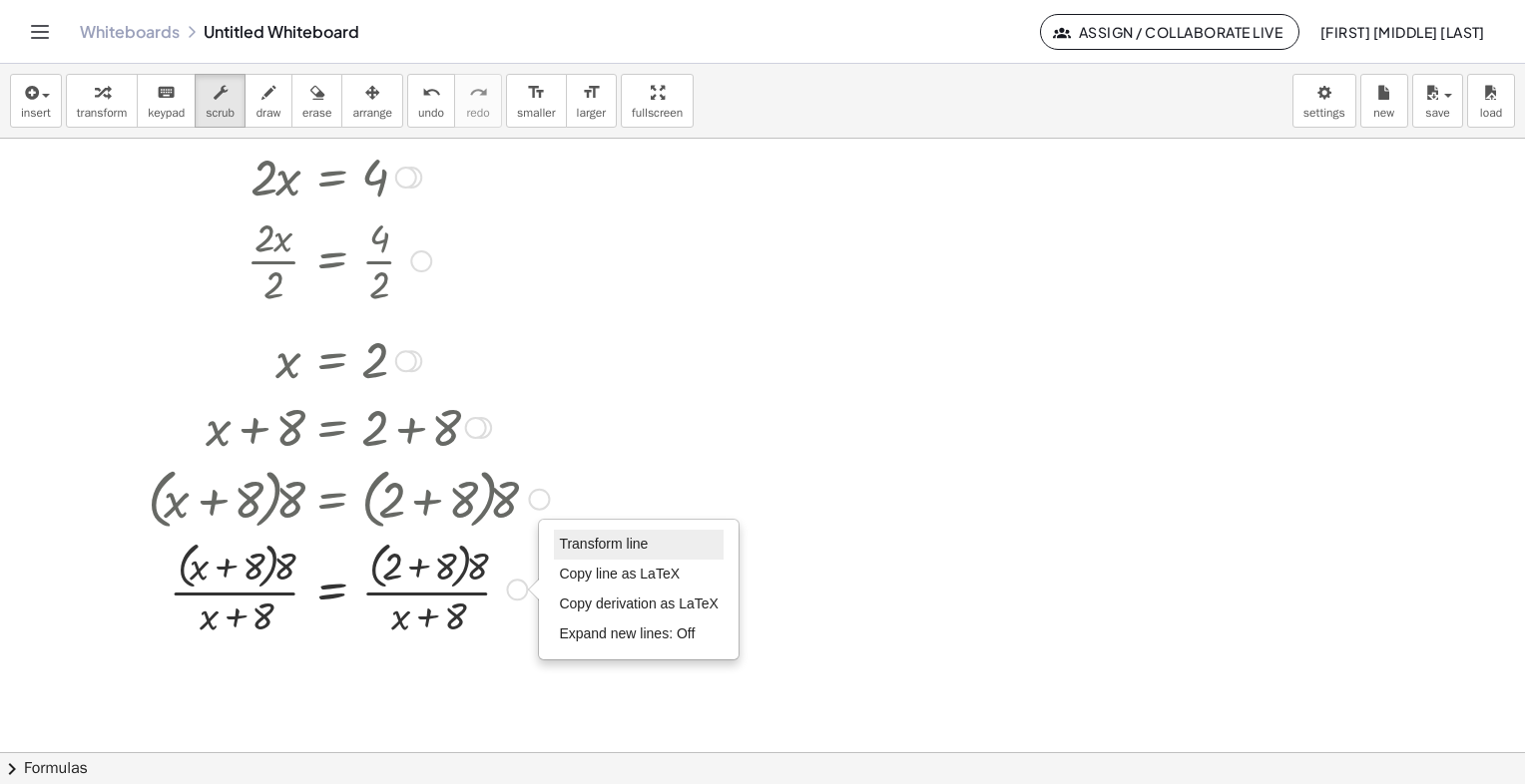 click on "Transform line" at bounding box center (603, 544) 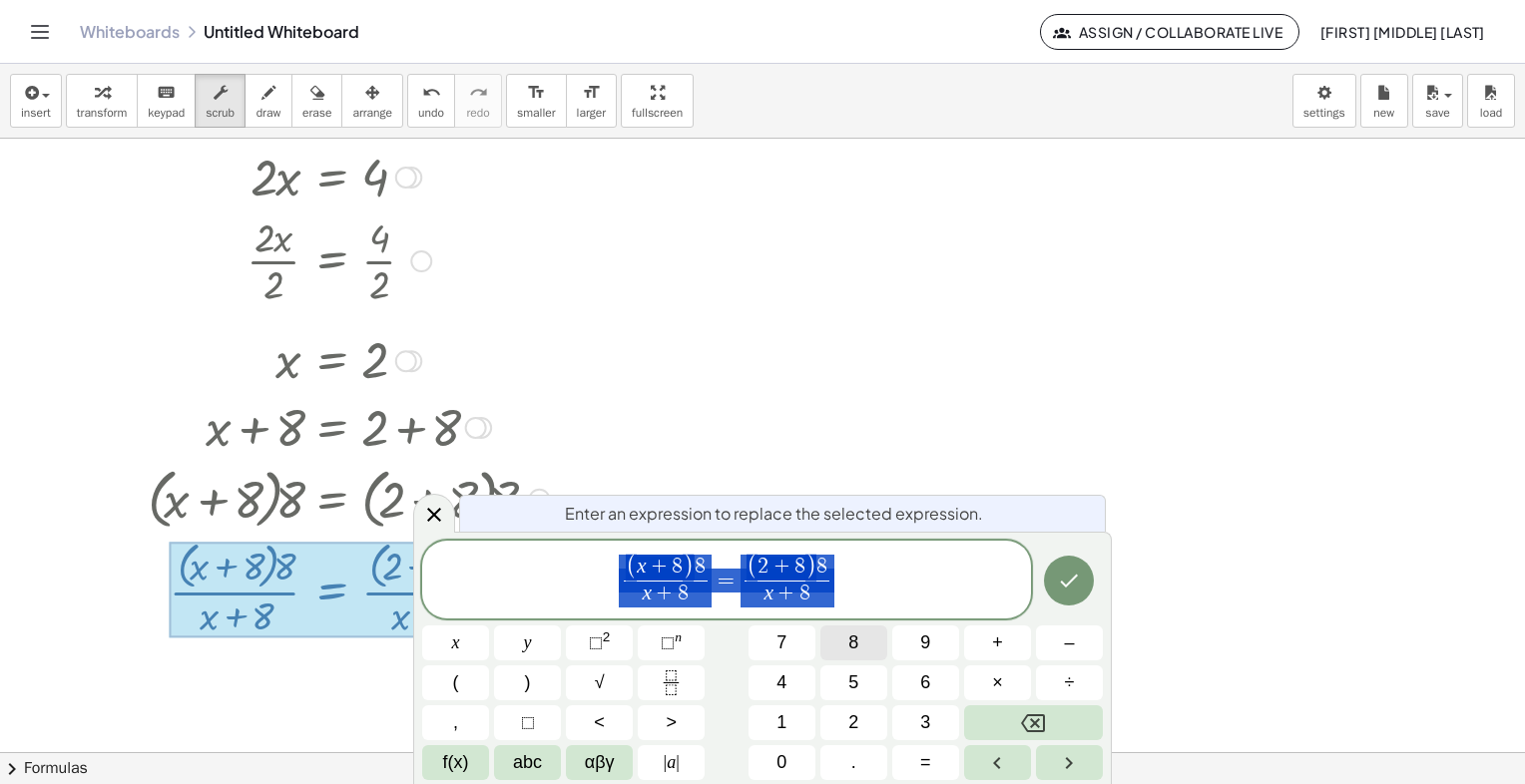click on "8" at bounding box center [853, 642] 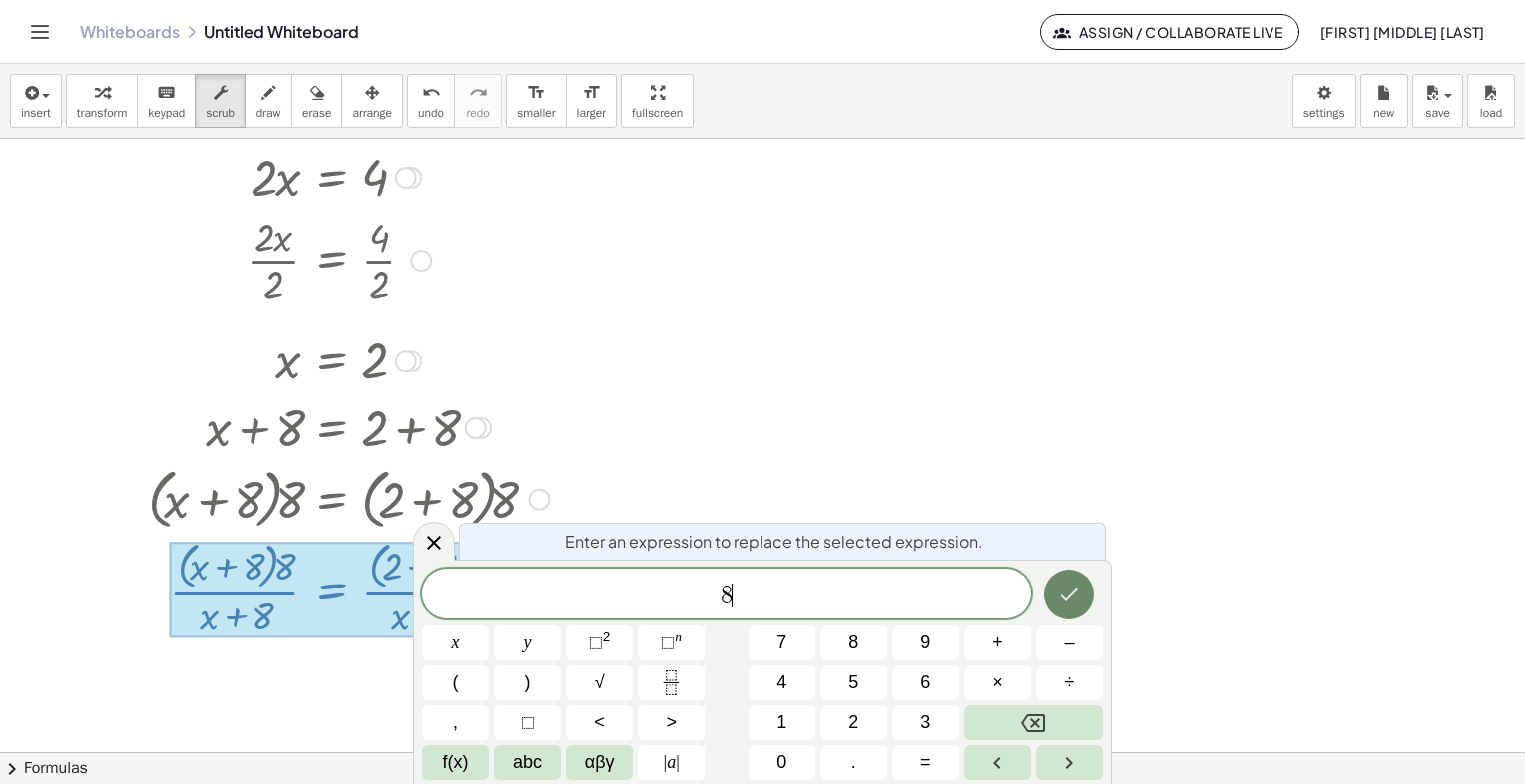 click at bounding box center (1069, 594) 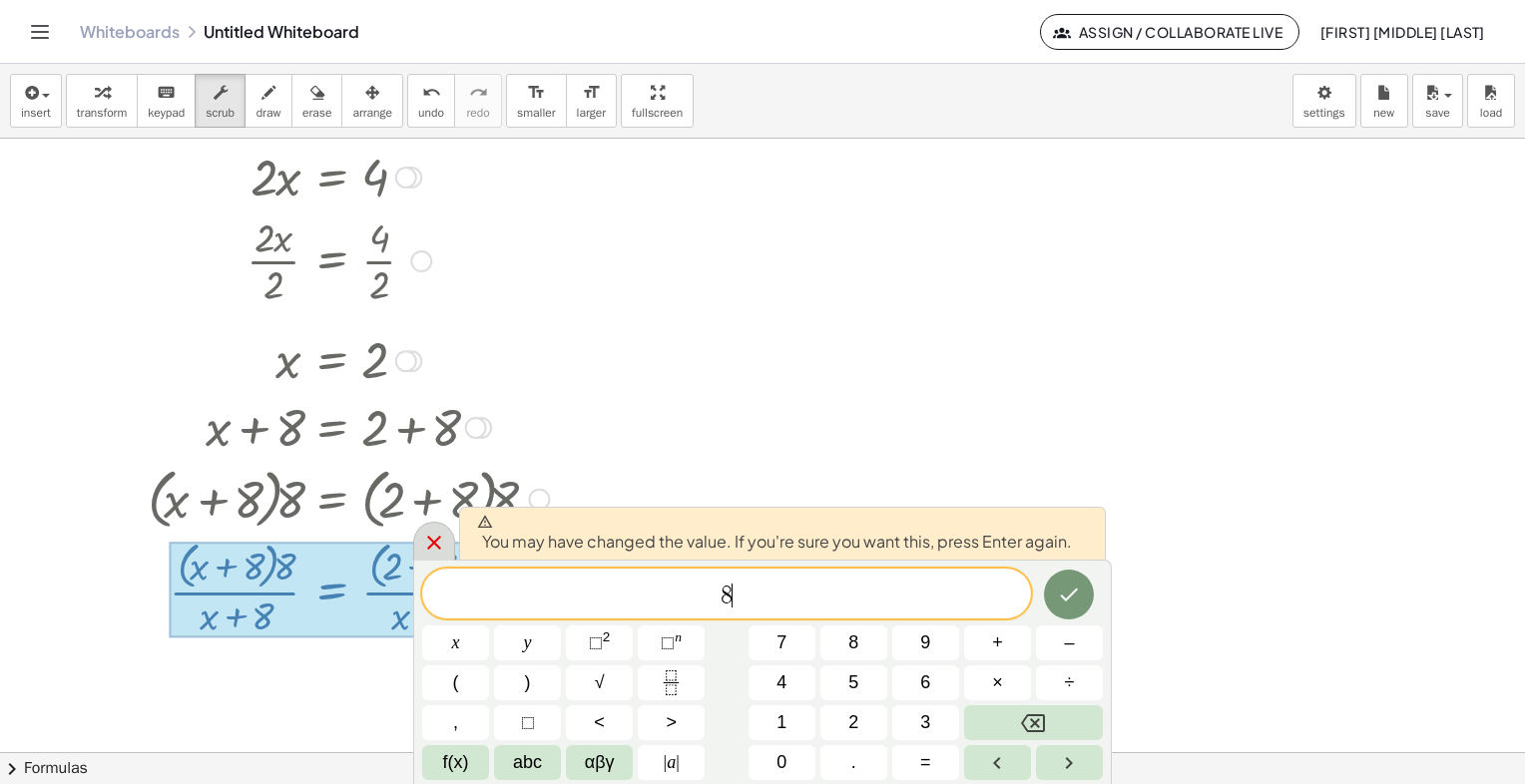 click 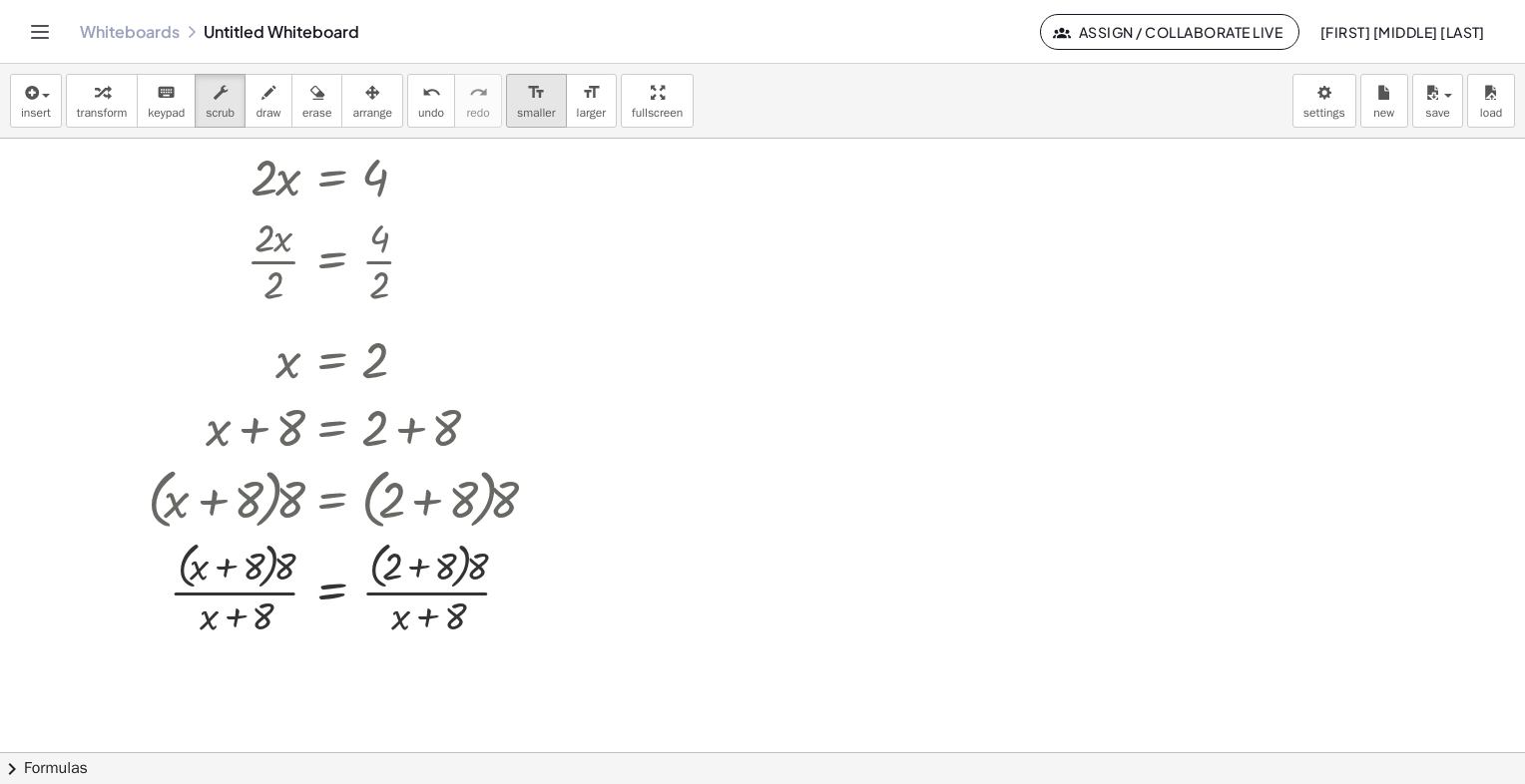 click on "smaller" at bounding box center (536, 113) 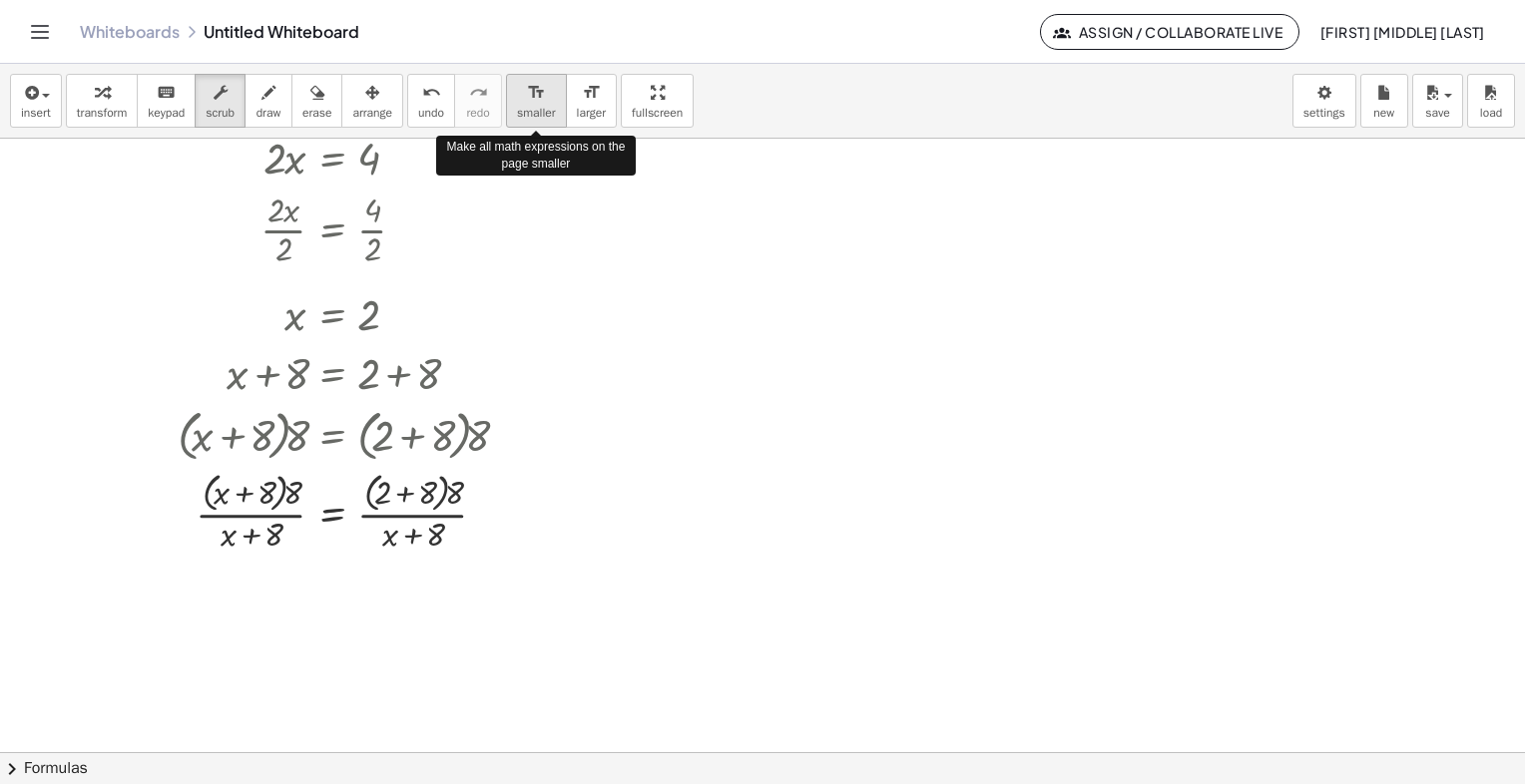 click on "smaller" at bounding box center [536, 113] 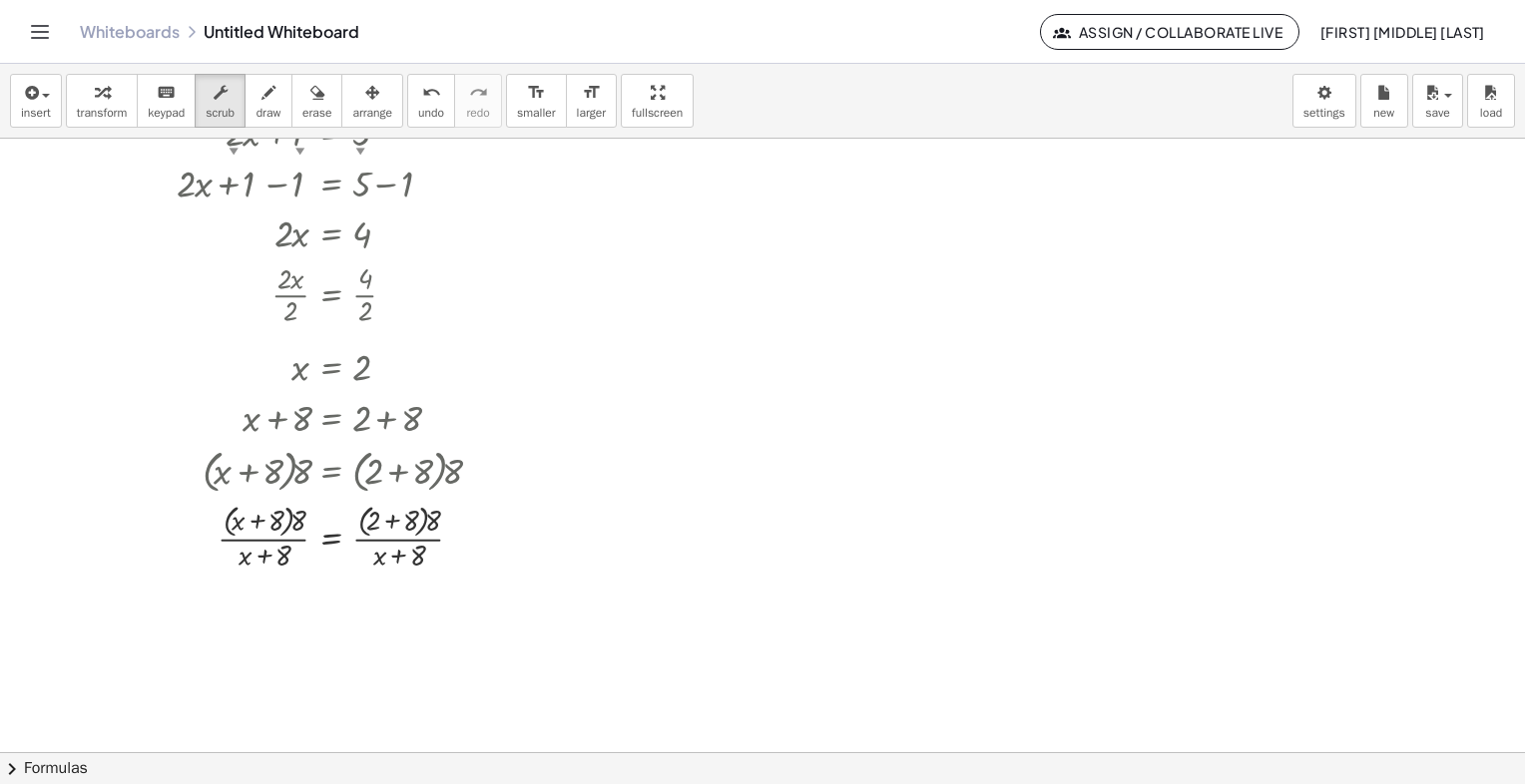 scroll, scrollTop: 0, scrollLeft: 0, axis: both 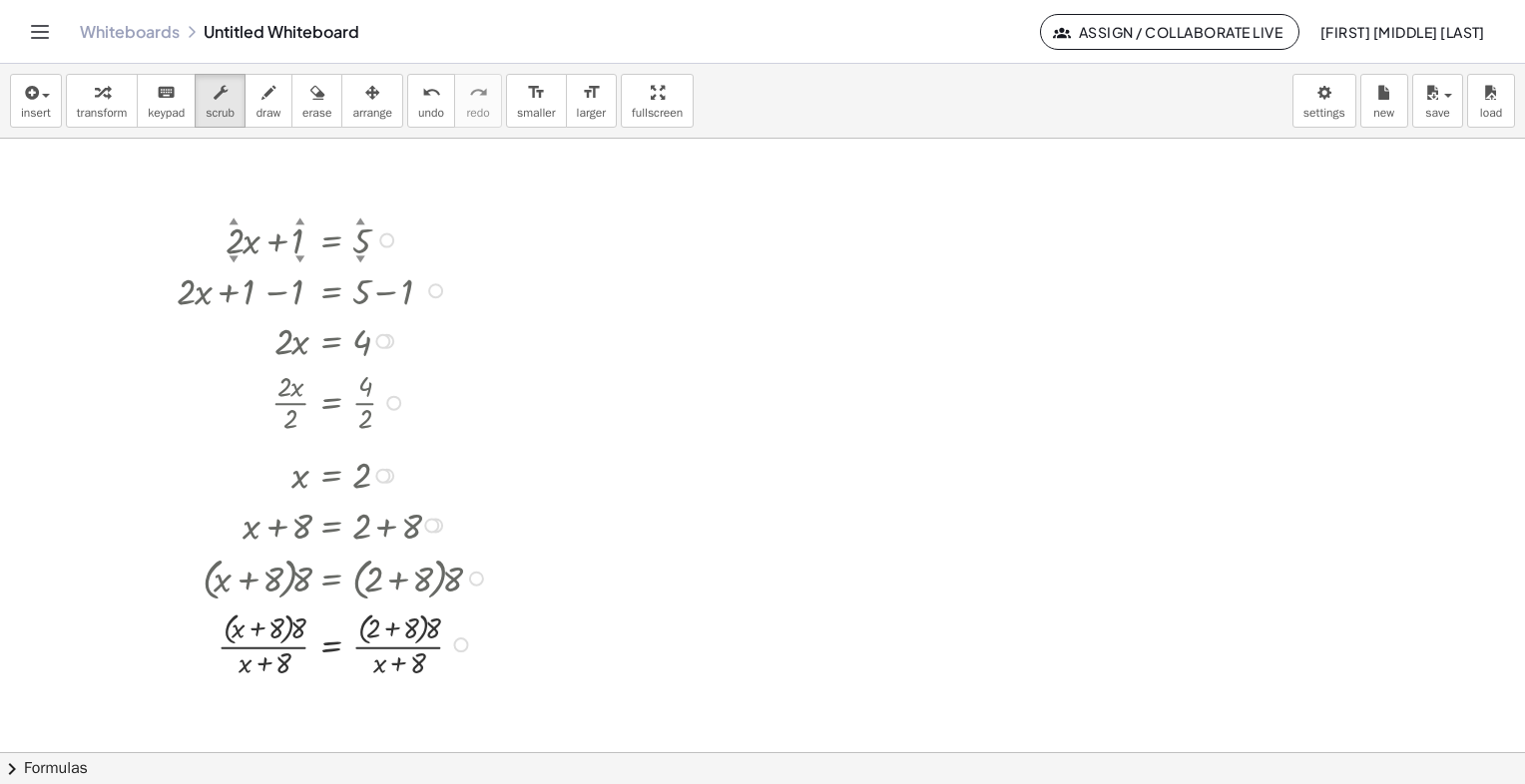 drag, startPoint x: 685, startPoint y: 389, endPoint x: 486, endPoint y: 409, distance: 200.0025 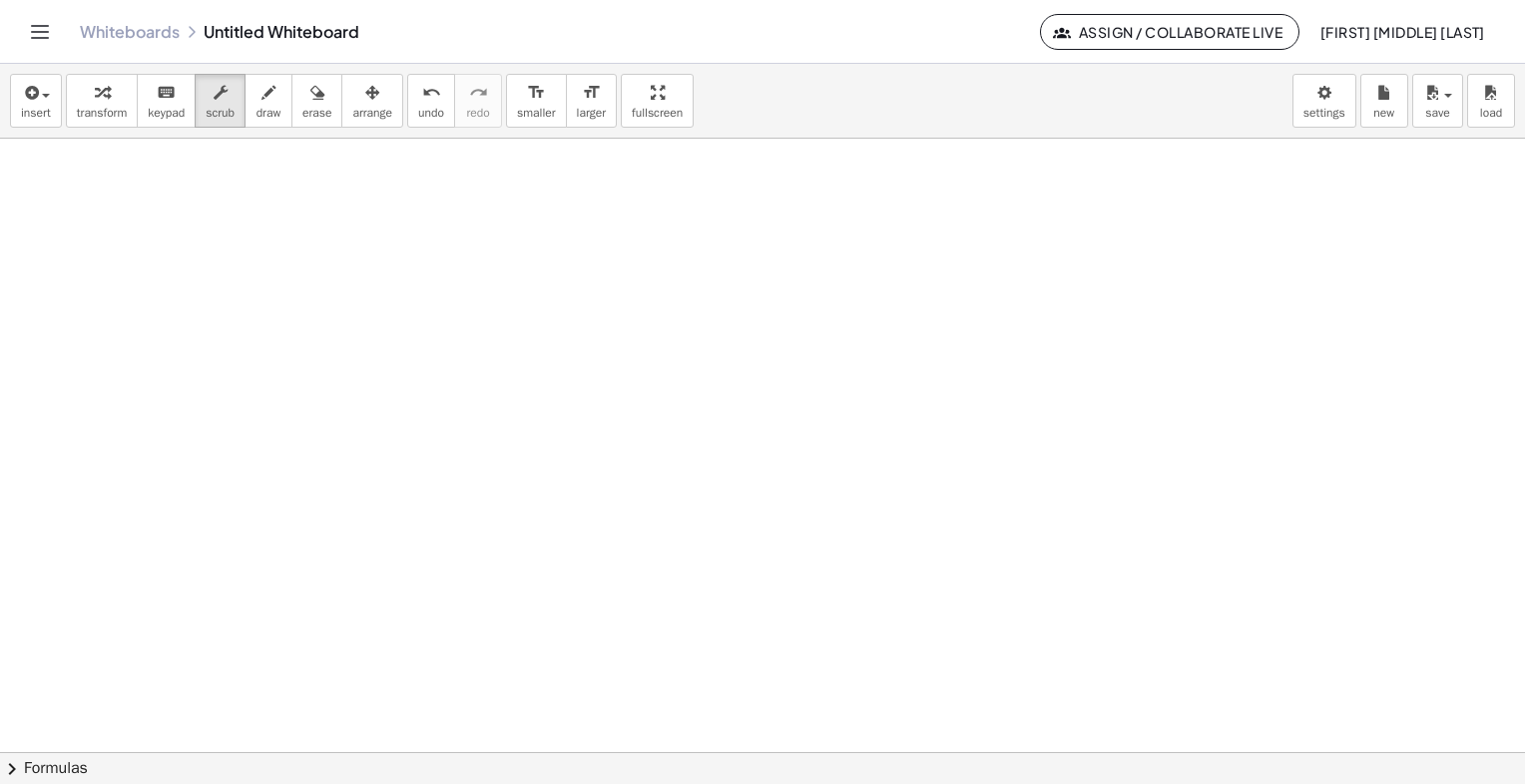 drag, startPoint x: 794, startPoint y: 512, endPoint x: 803, endPoint y: 617, distance: 105.385008 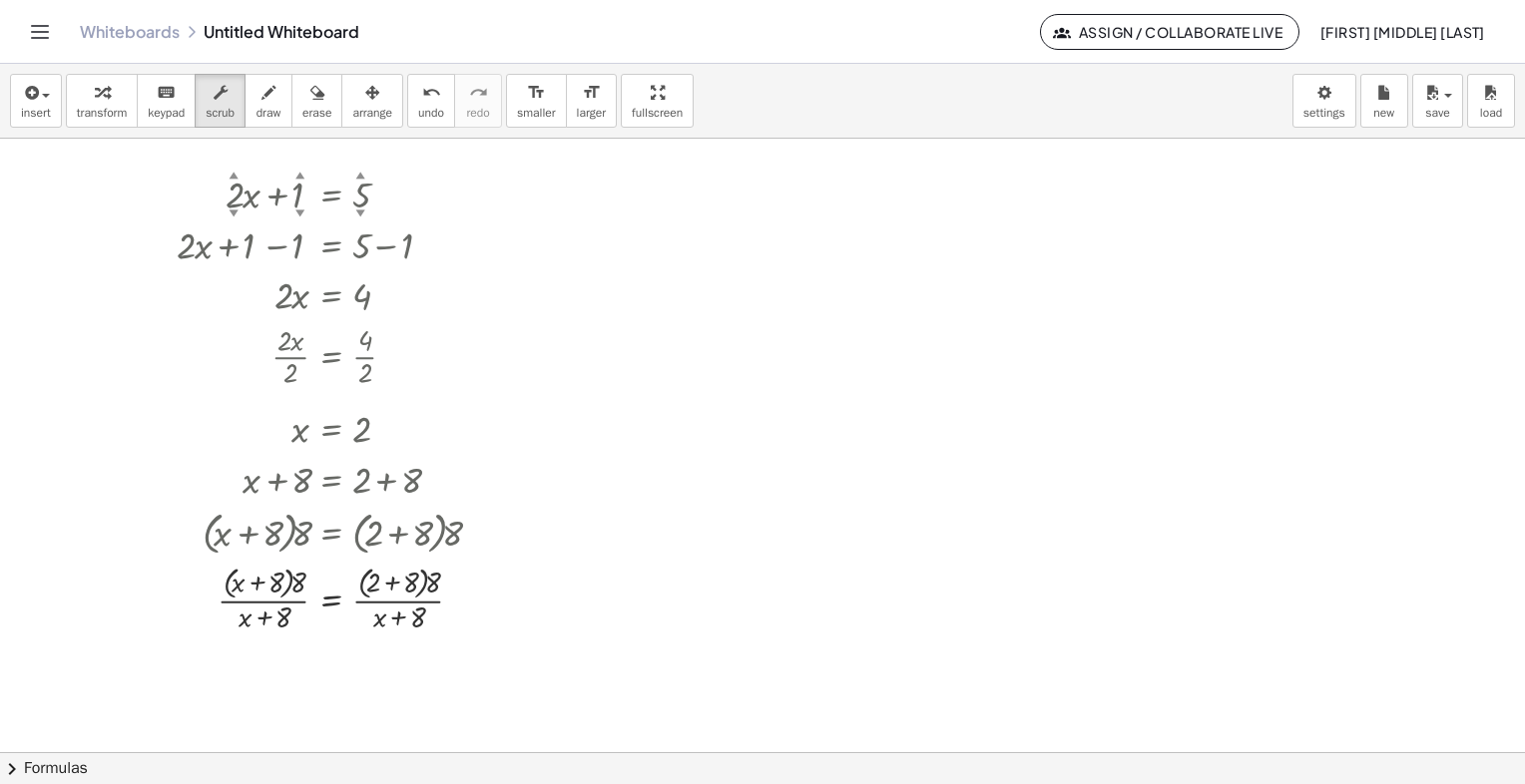 scroll, scrollTop: 0, scrollLeft: 0, axis: both 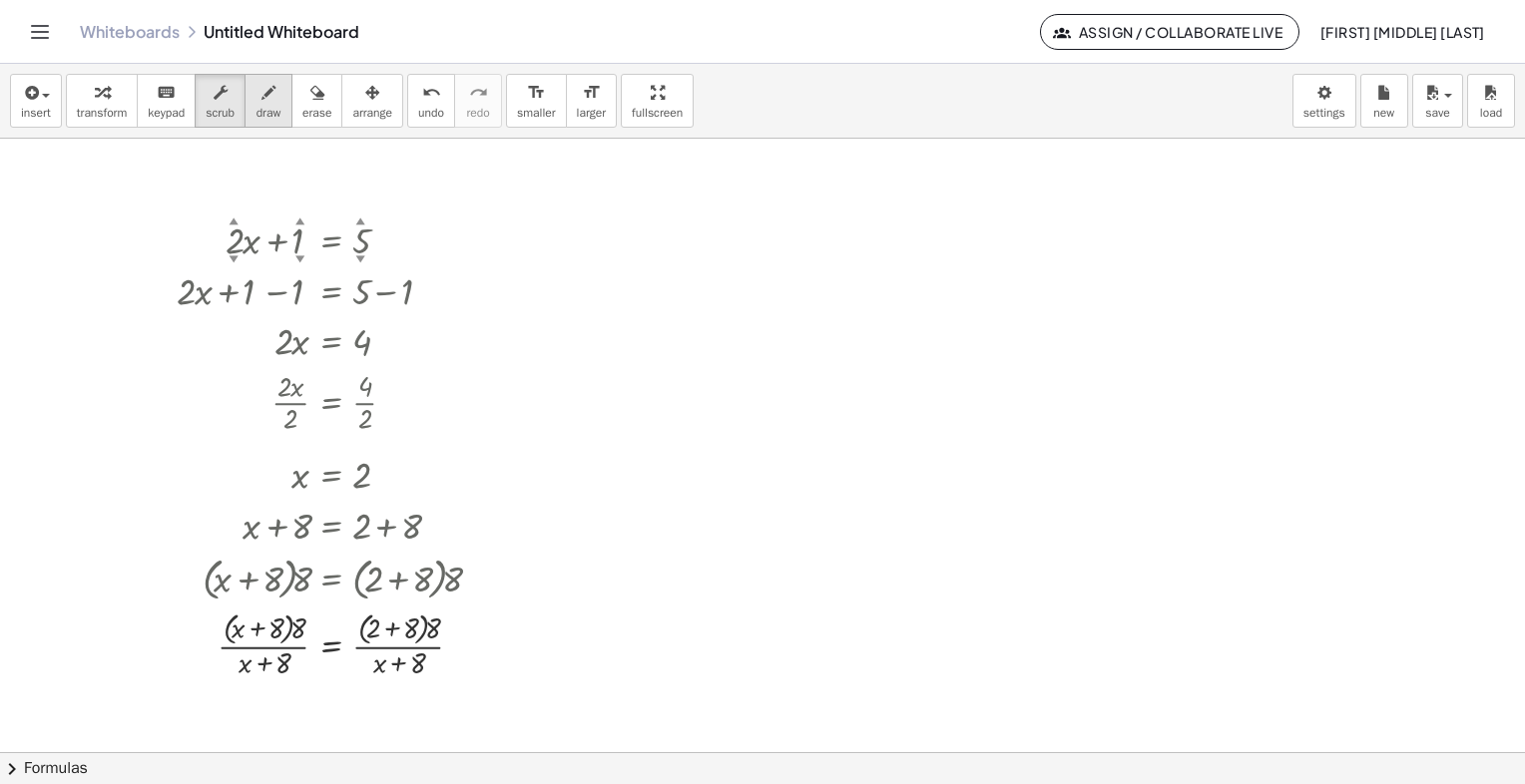 click at bounding box center [268, 93] 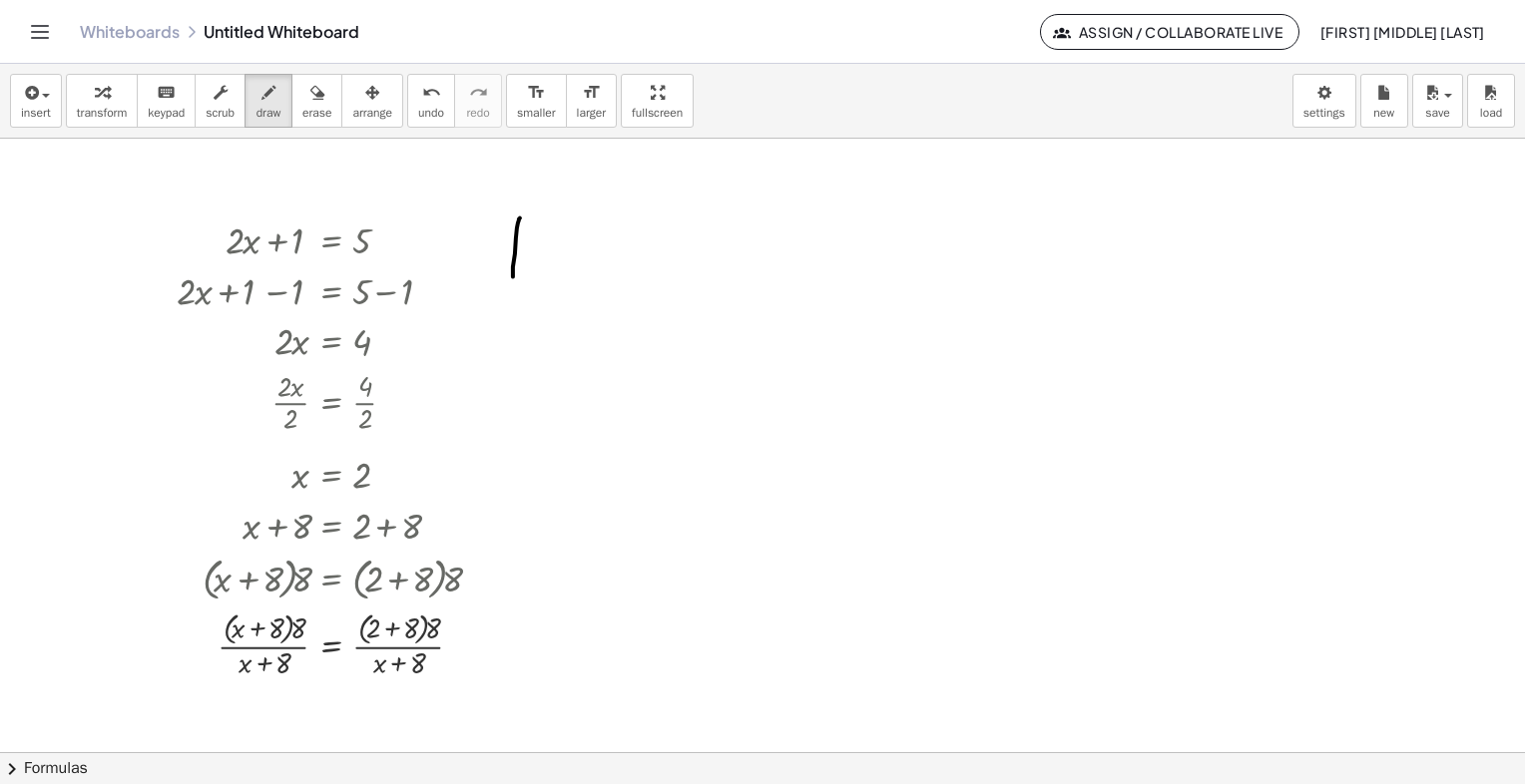drag, startPoint x: 515, startPoint y: 253, endPoint x: 517, endPoint y: 286, distance: 33.06055 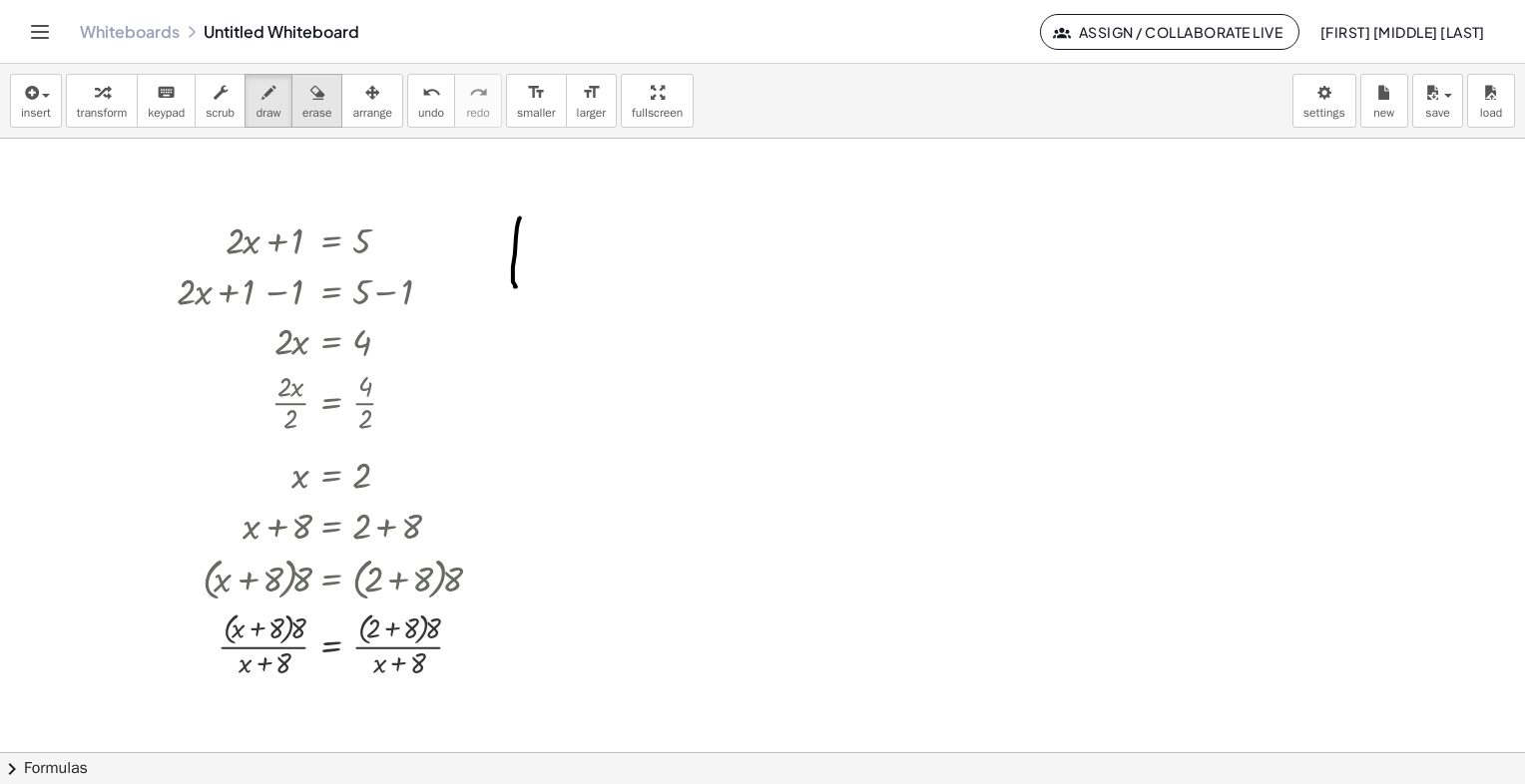 click on "erase" at bounding box center (316, 113) 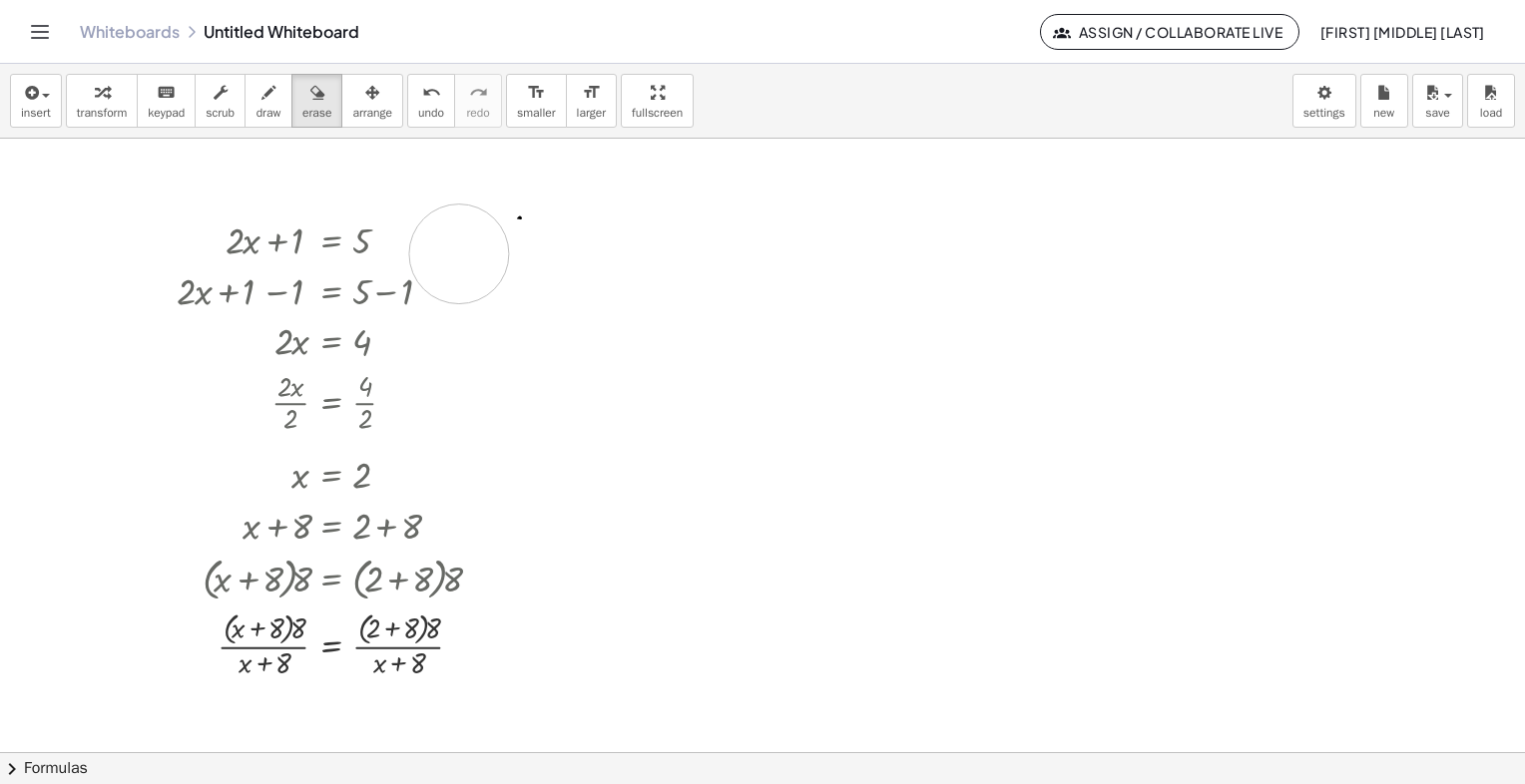 drag, startPoint x: 557, startPoint y: 274, endPoint x: 396, endPoint y: 258, distance: 161.79308 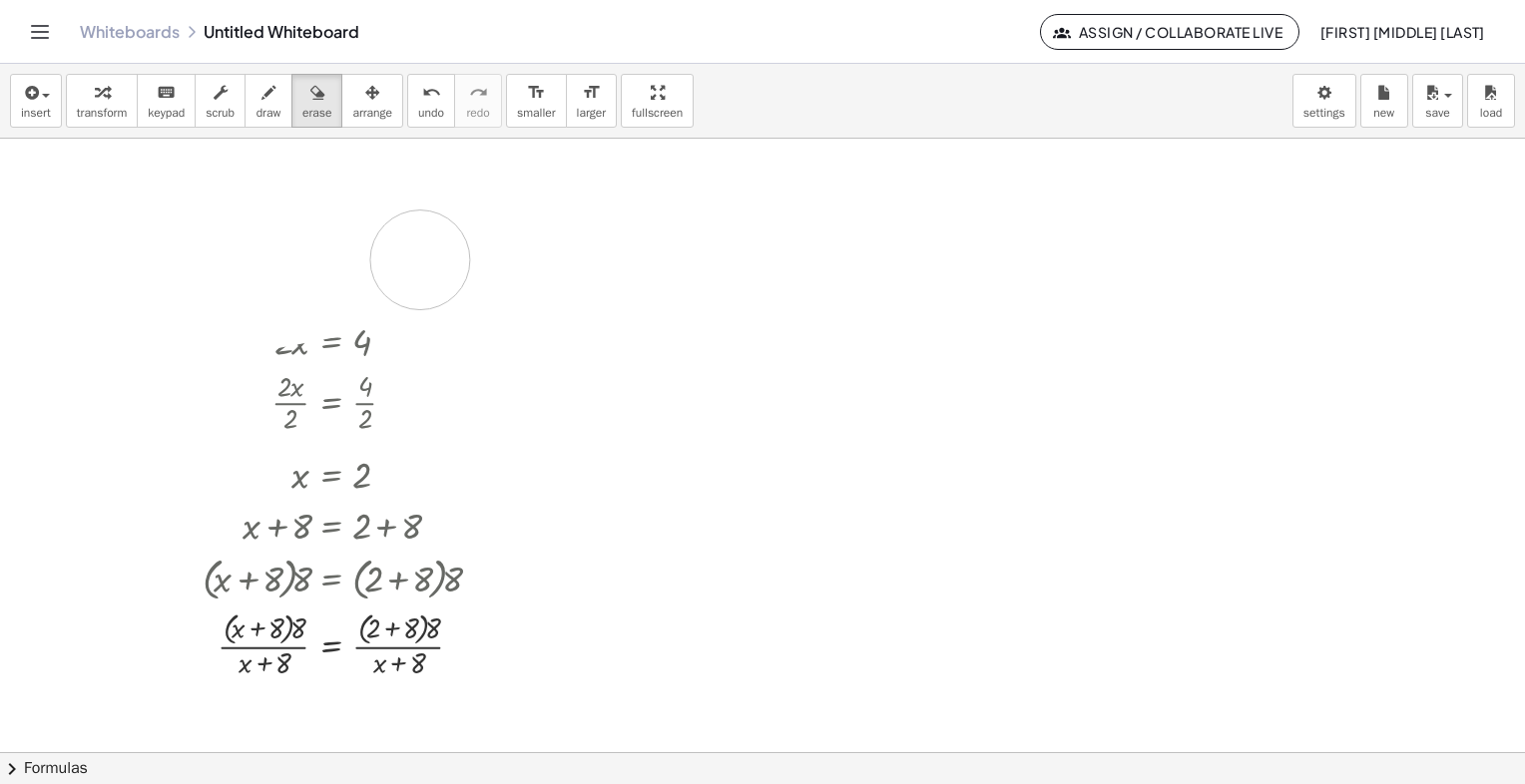 drag, startPoint x: 176, startPoint y: 306, endPoint x: 420, endPoint y: 249, distance: 250.56935 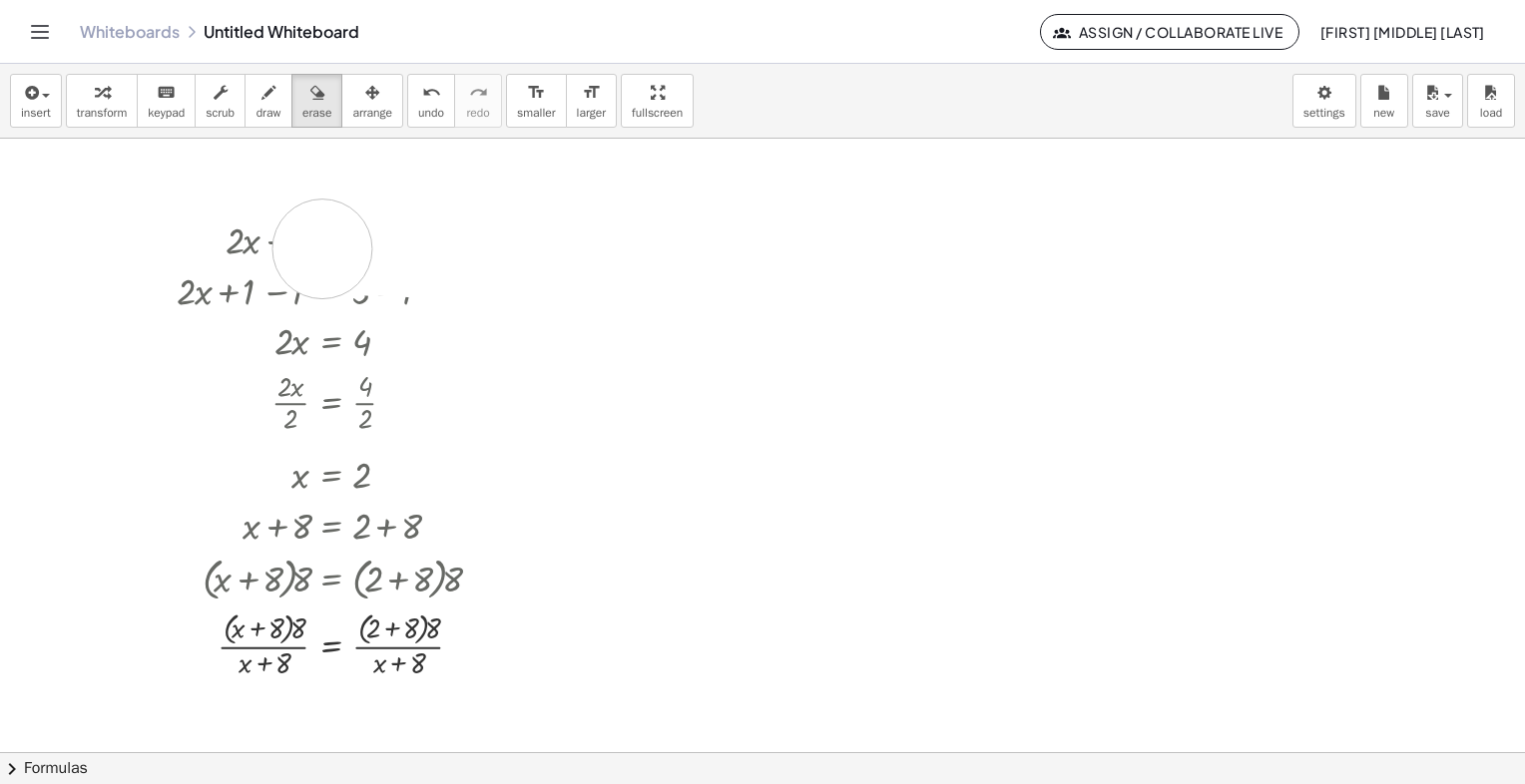 drag, startPoint x: 322, startPoint y: 248, endPoint x: 310, endPoint y: 266, distance: 21.633308 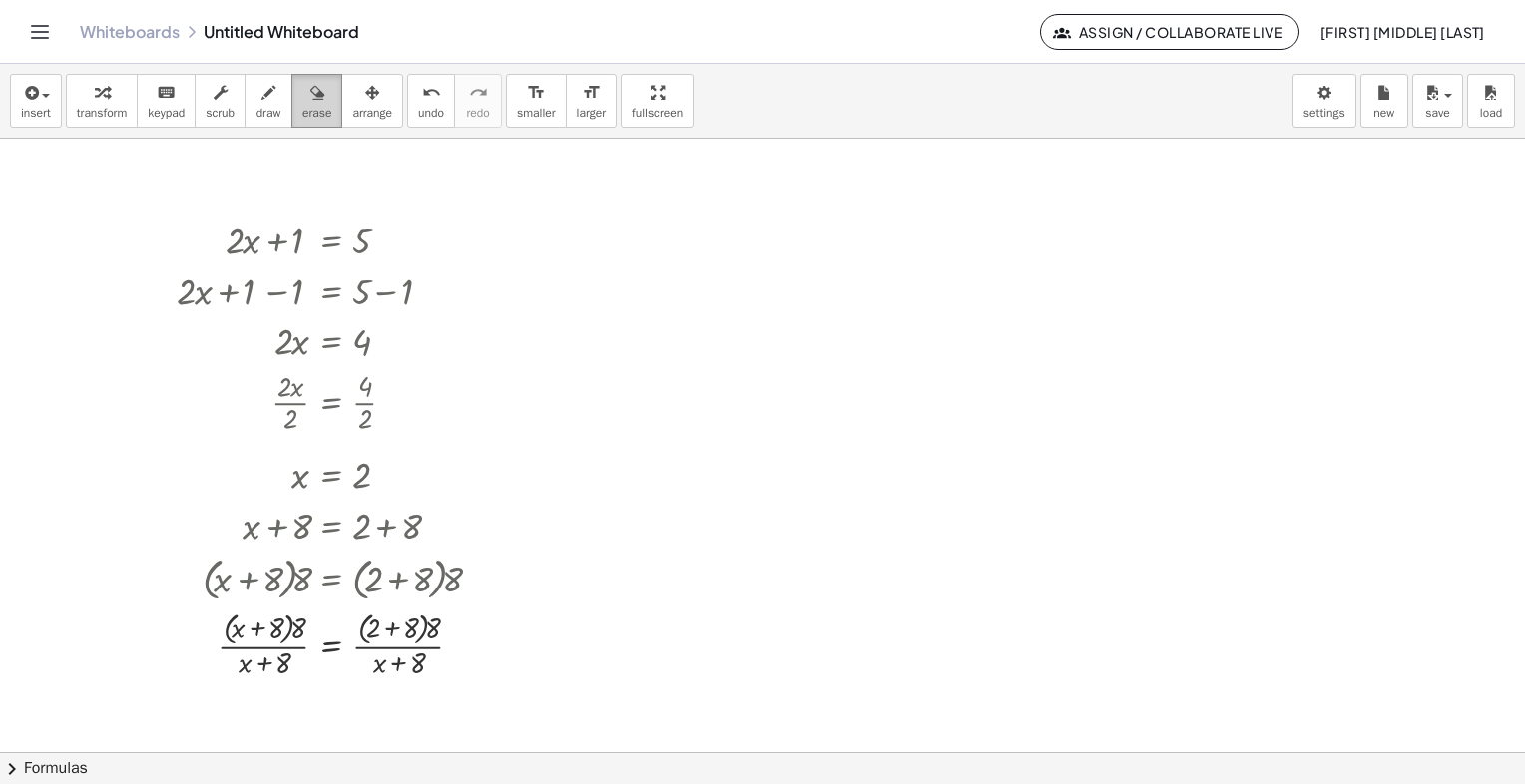 click on "erase" at bounding box center [316, 101] 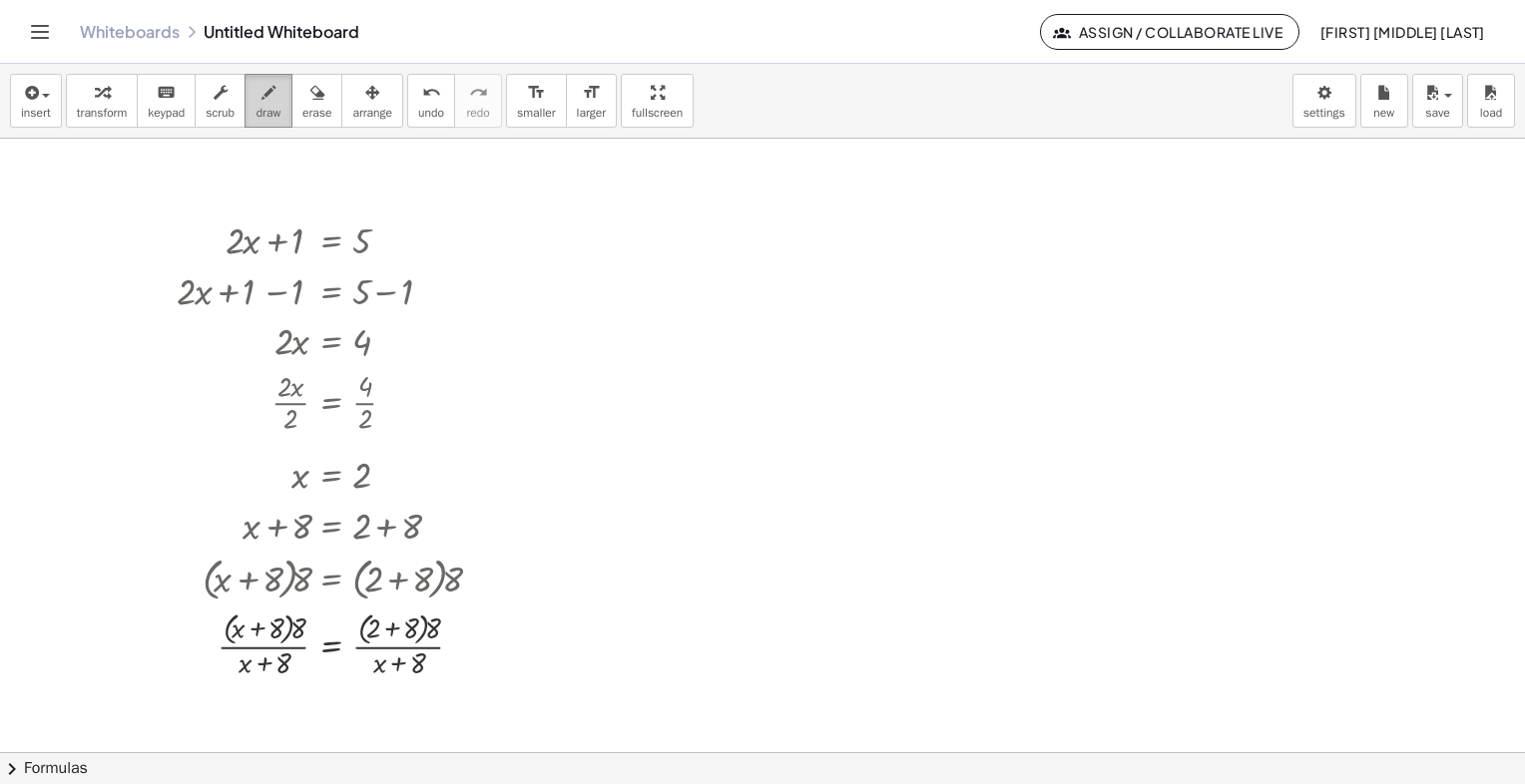 click at bounding box center [268, 93] 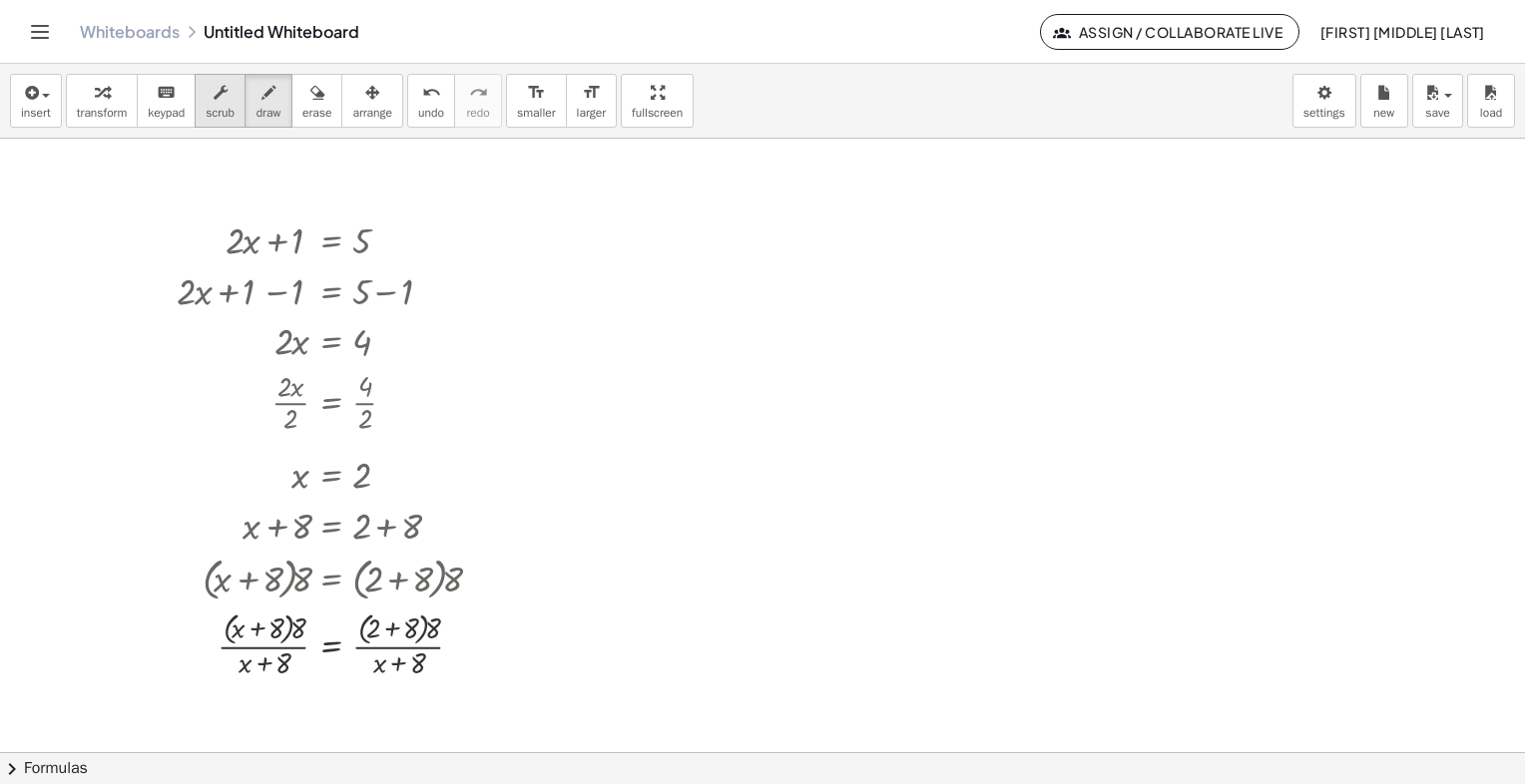 click on "scrub" at bounding box center [220, 113] 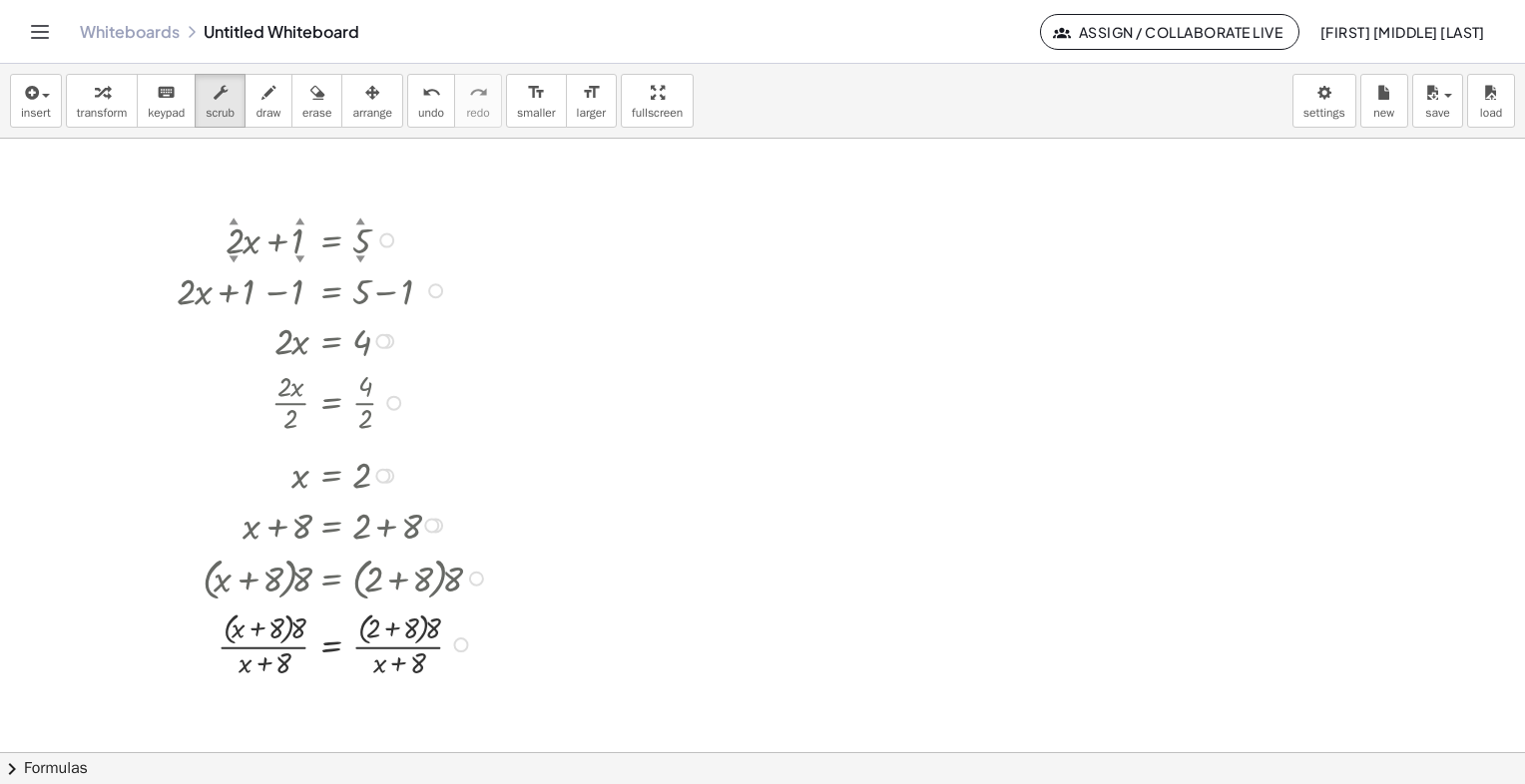click on "▲" at bounding box center [234, 222] 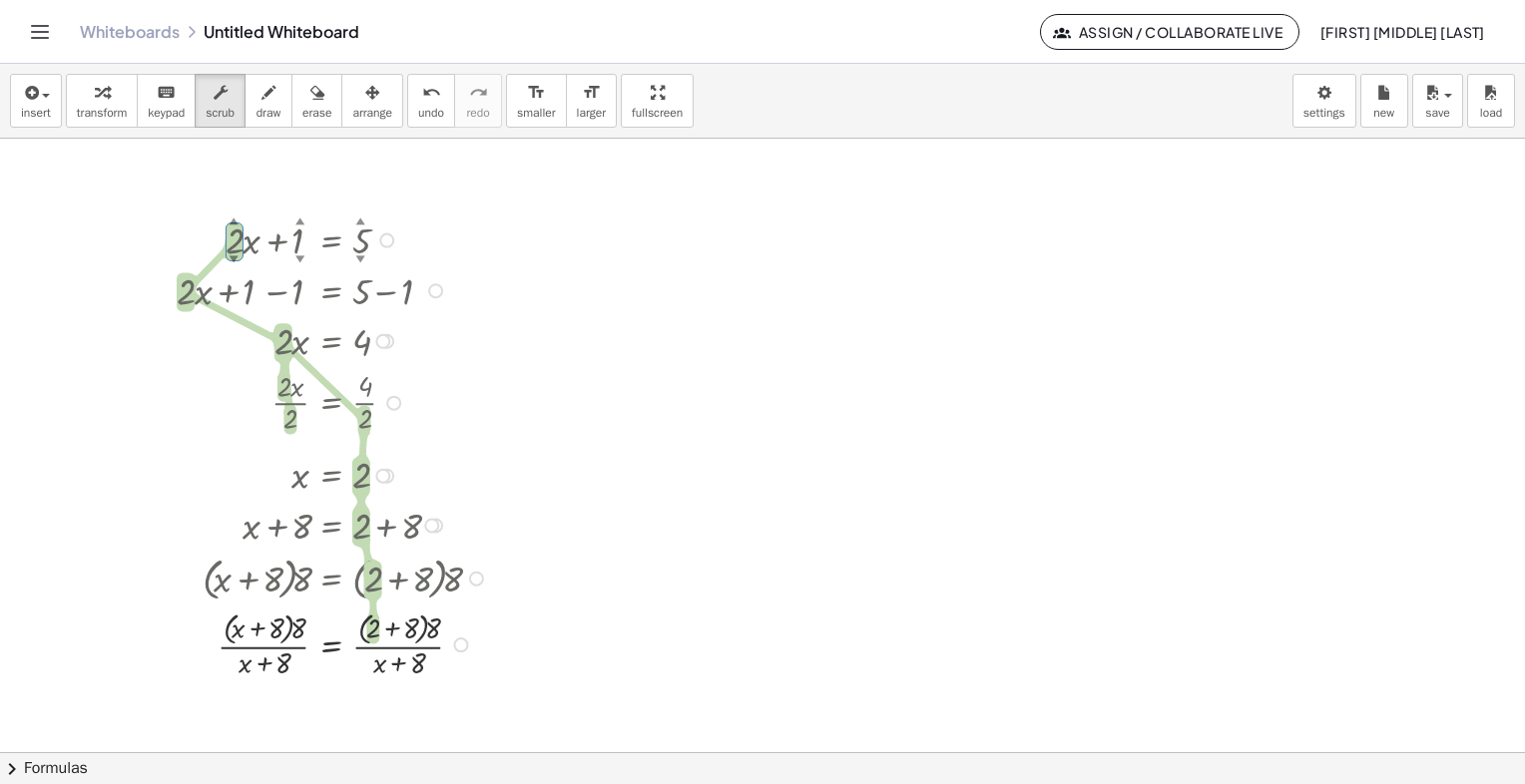 click on "▲" at bounding box center [234, 222] 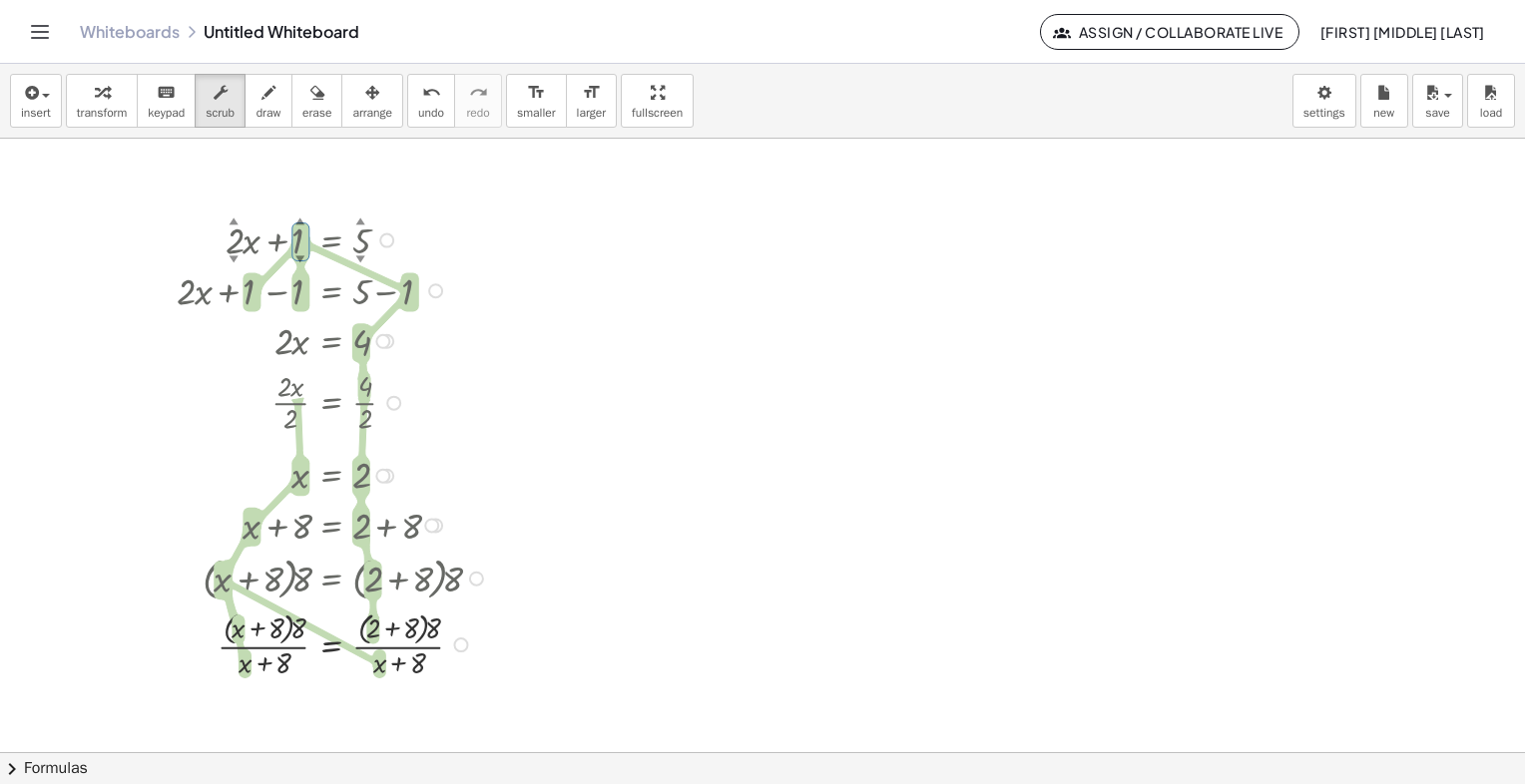 click at bounding box center [335, 238] 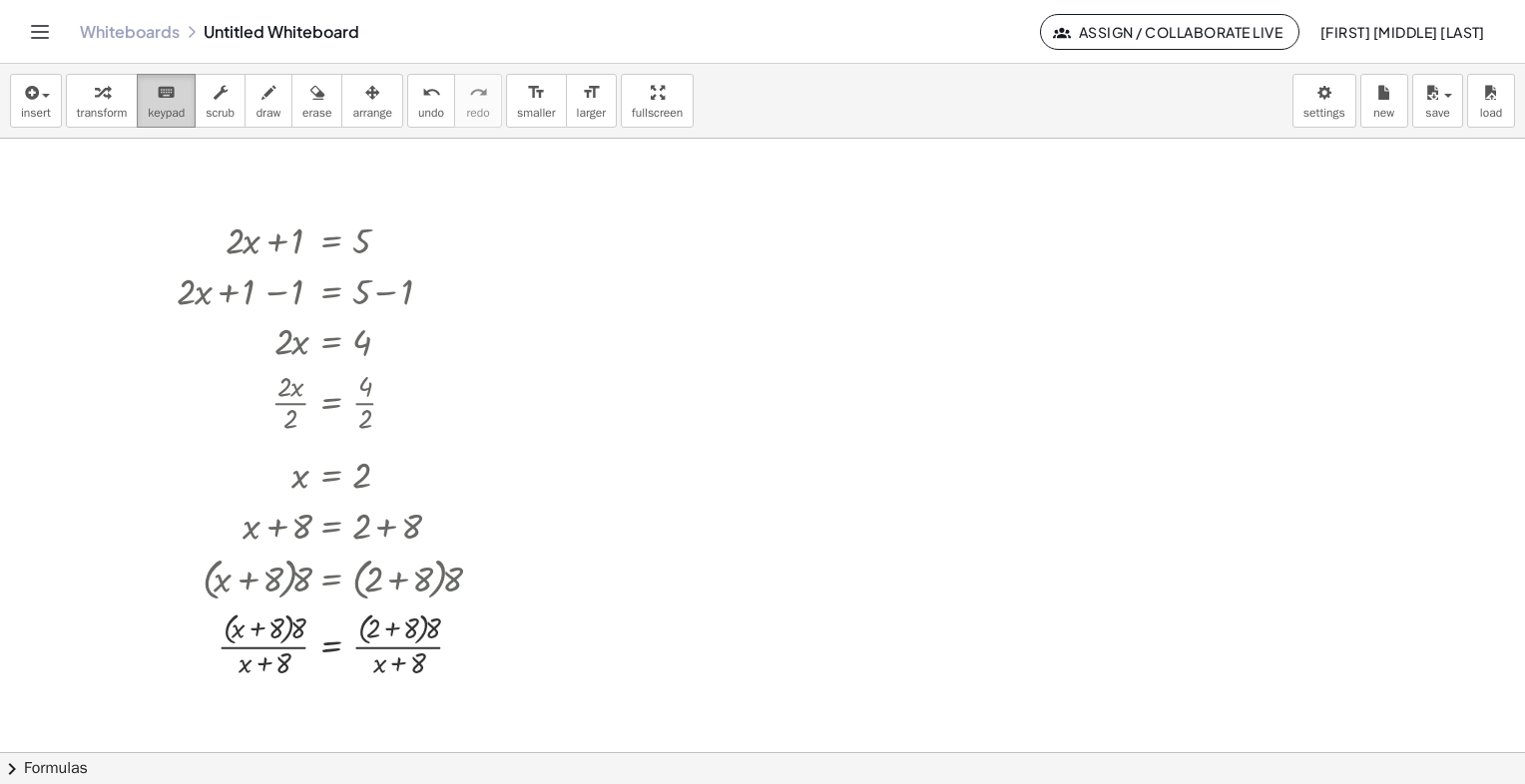 click on "keypad" at bounding box center (166, 113) 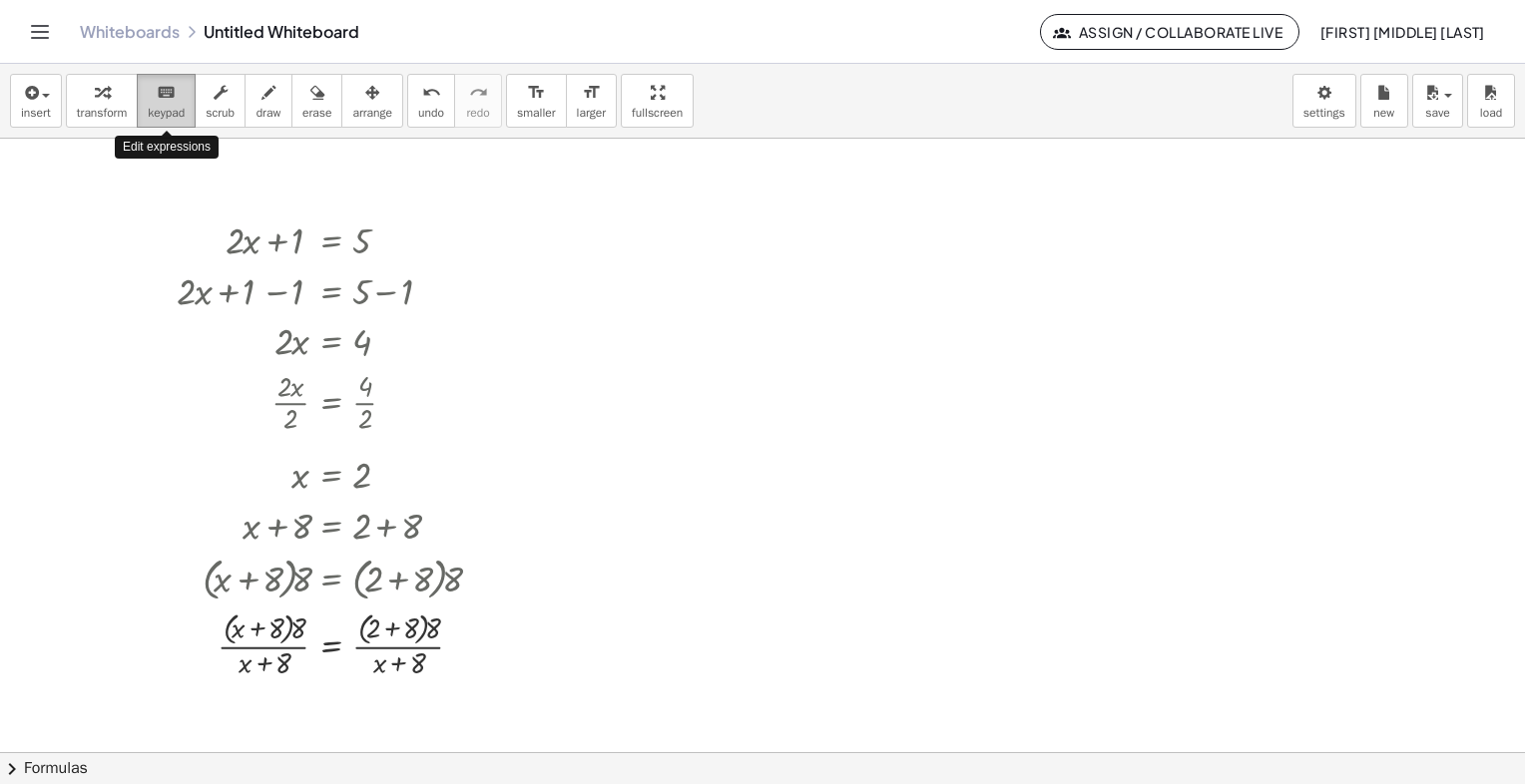 click on "keypad" at bounding box center (166, 113) 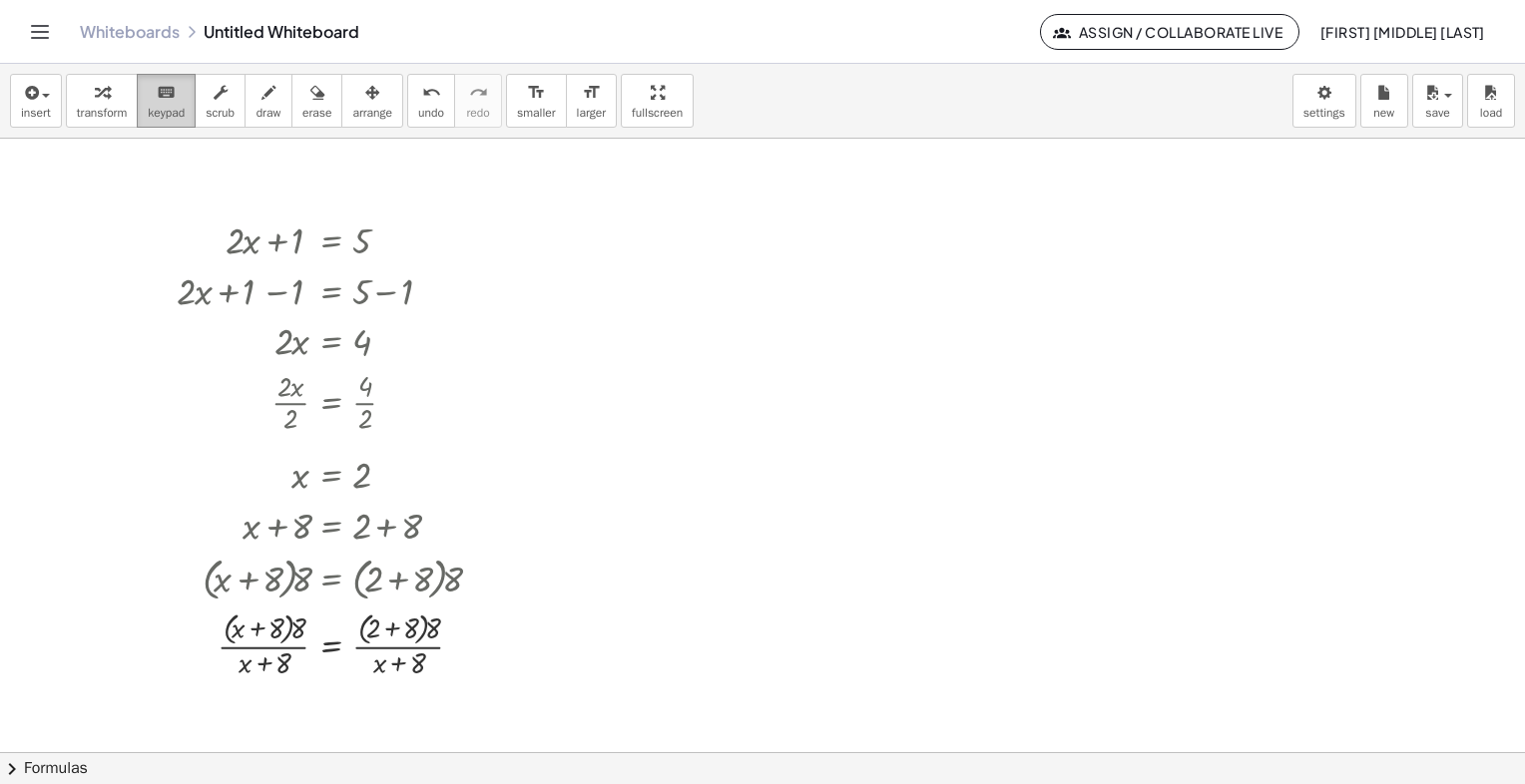 click on "keypad" at bounding box center (166, 113) 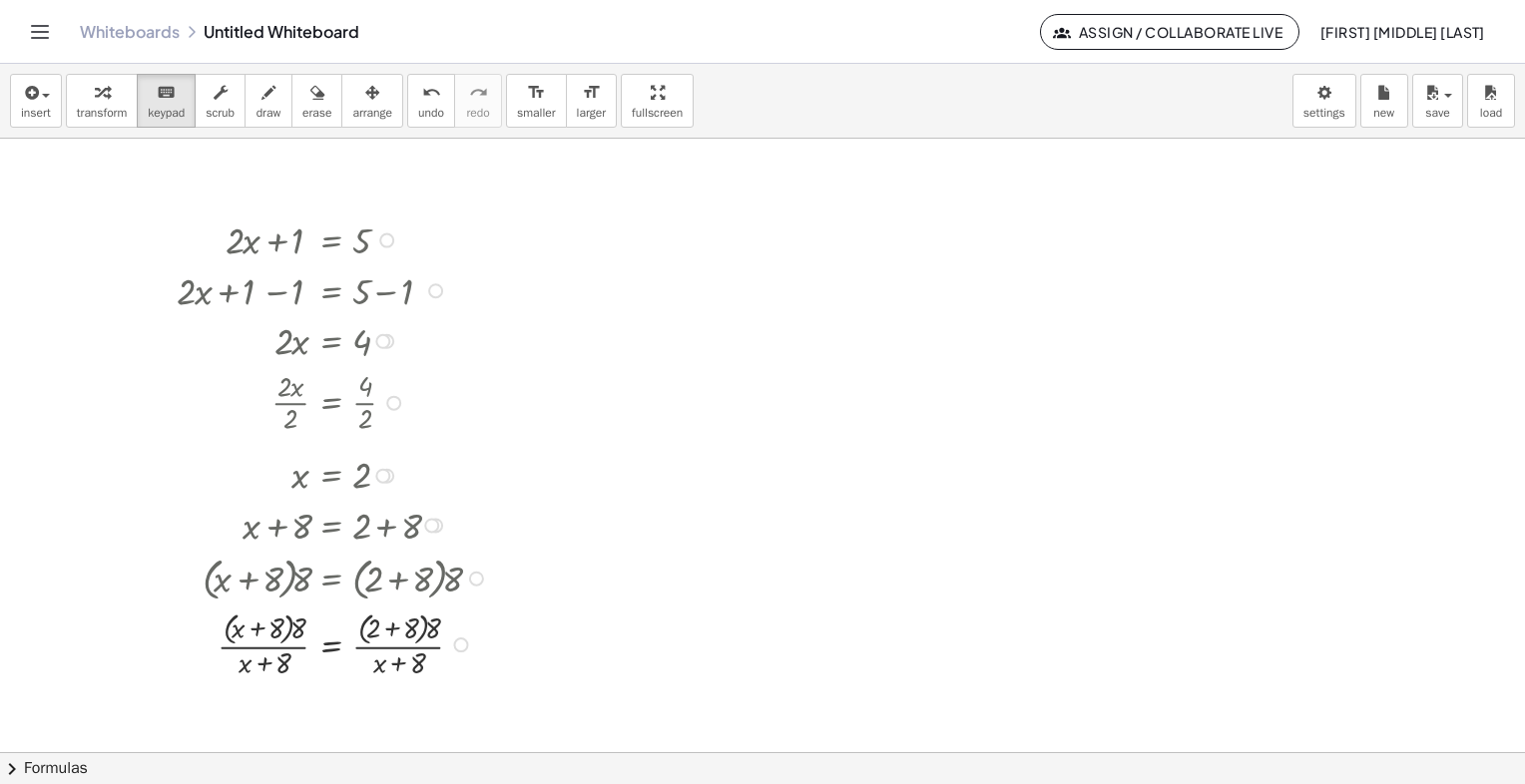 drag, startPoint x: 295, startPoint y: 242, endPoint x: 376, endPoint y: 285, distance: 91.706052 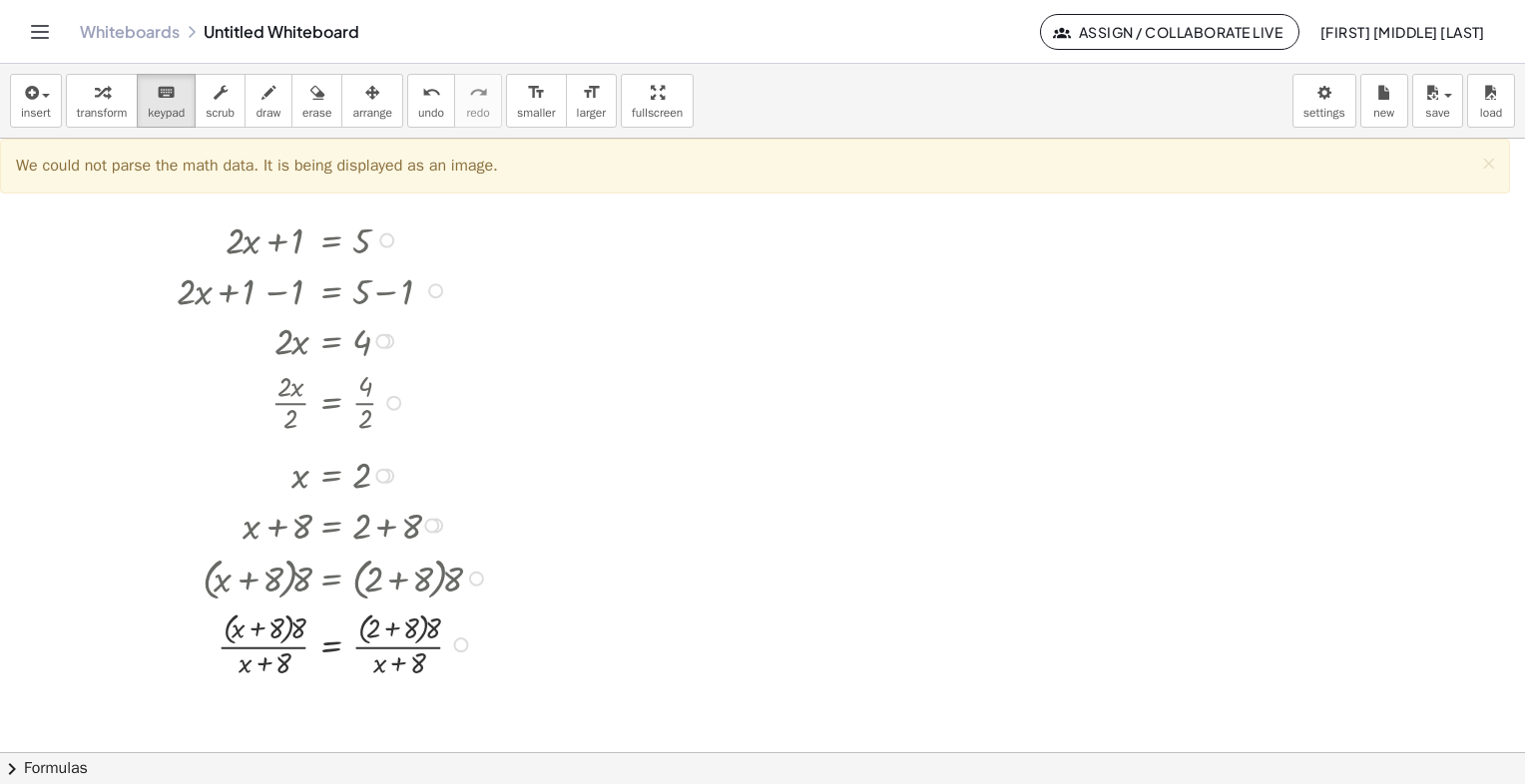 click at bounding box center [335, 289] 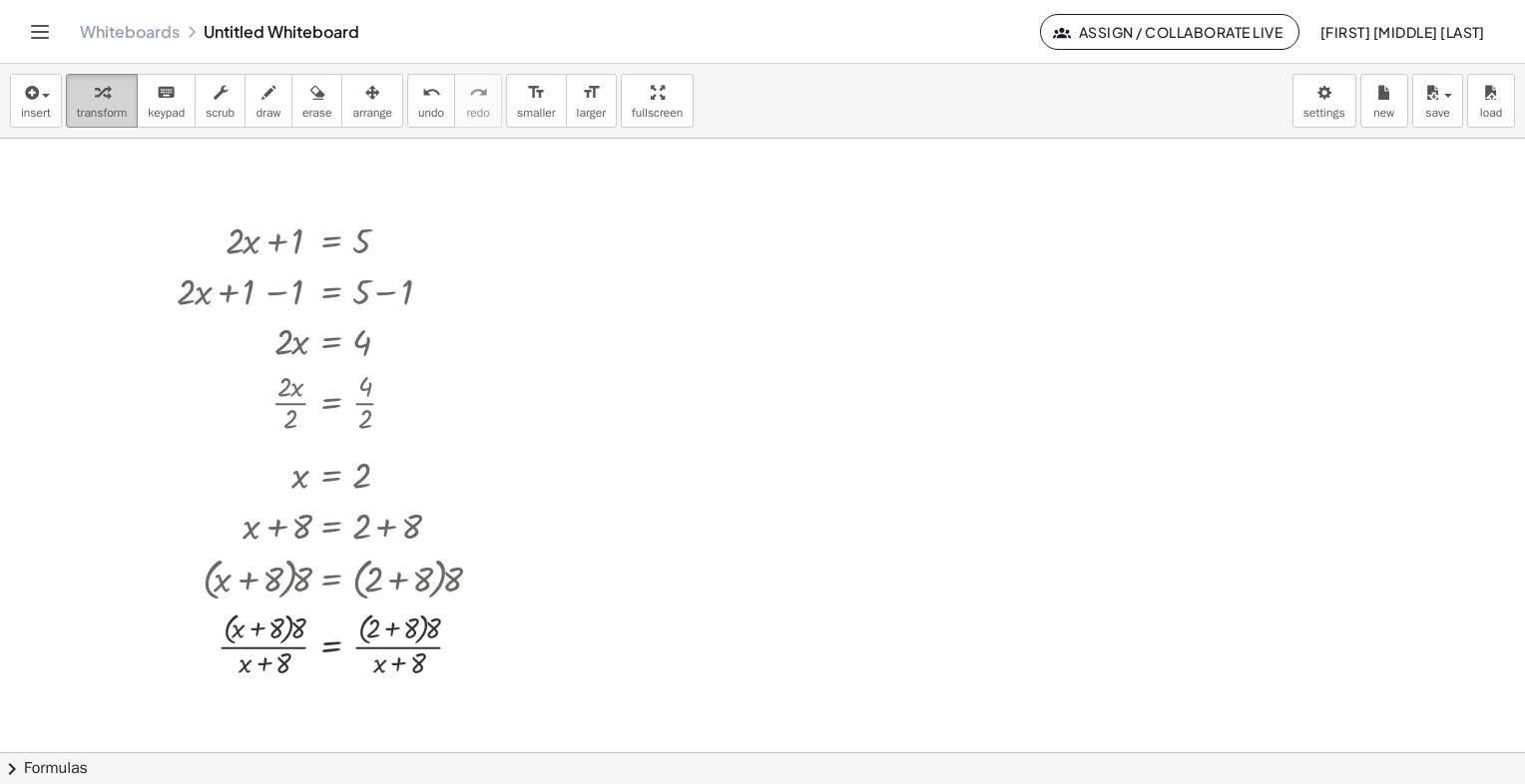 click on "transform" at bounding box center (102, 101) 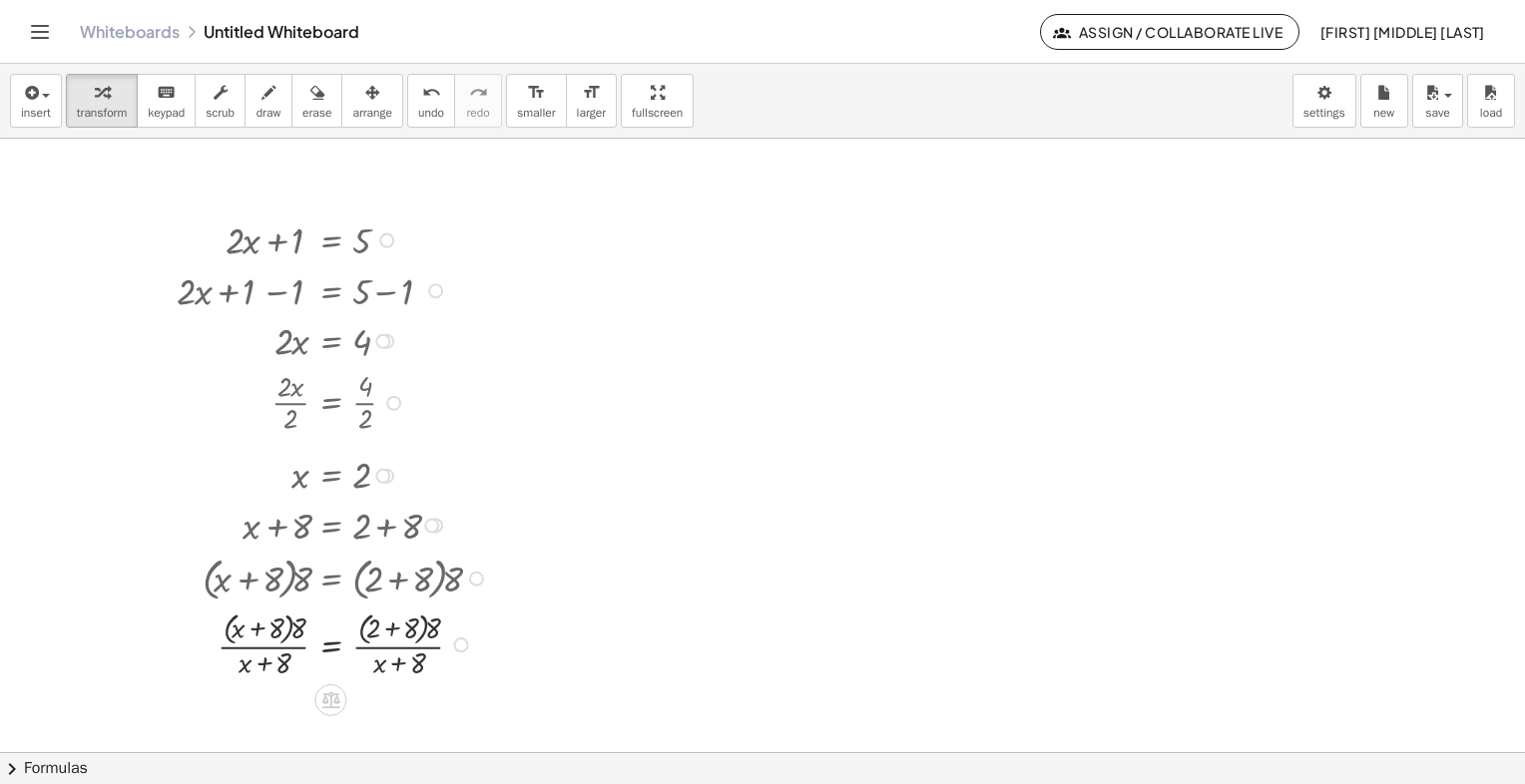 click at bounding box center (335, 238) 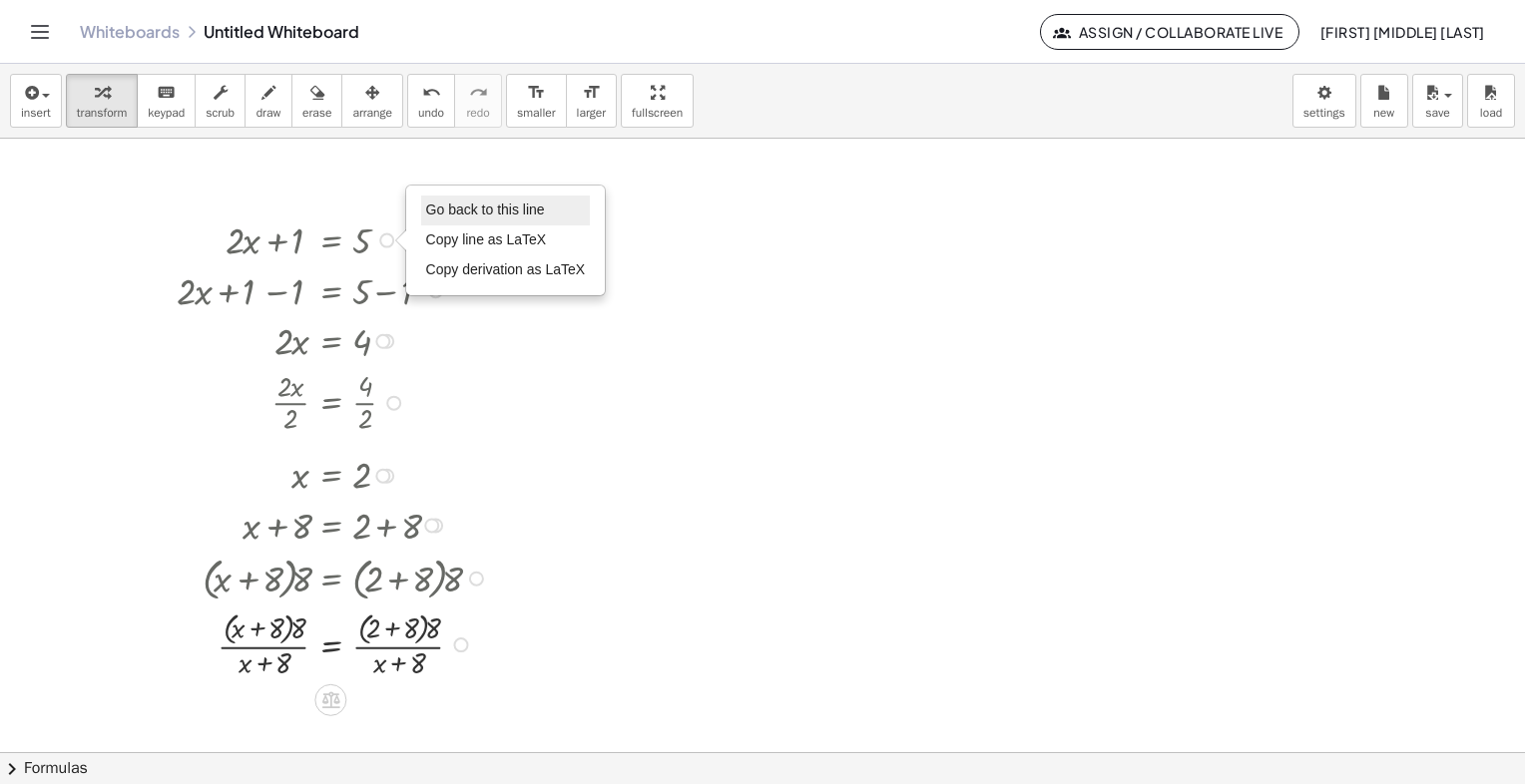 click on "Go back to this line" at bounding box center [485, 209] 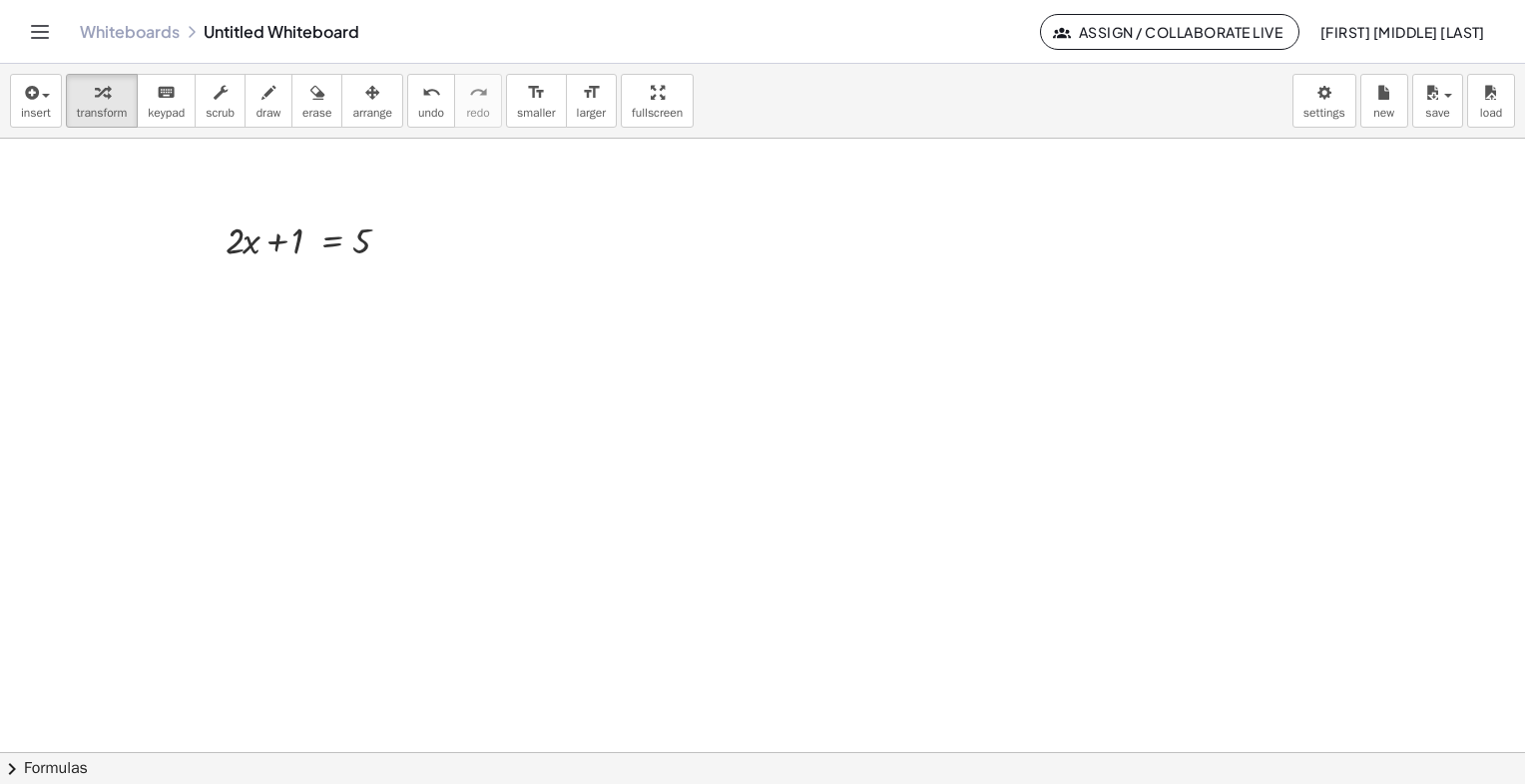 click at bounding box center [762, 752] 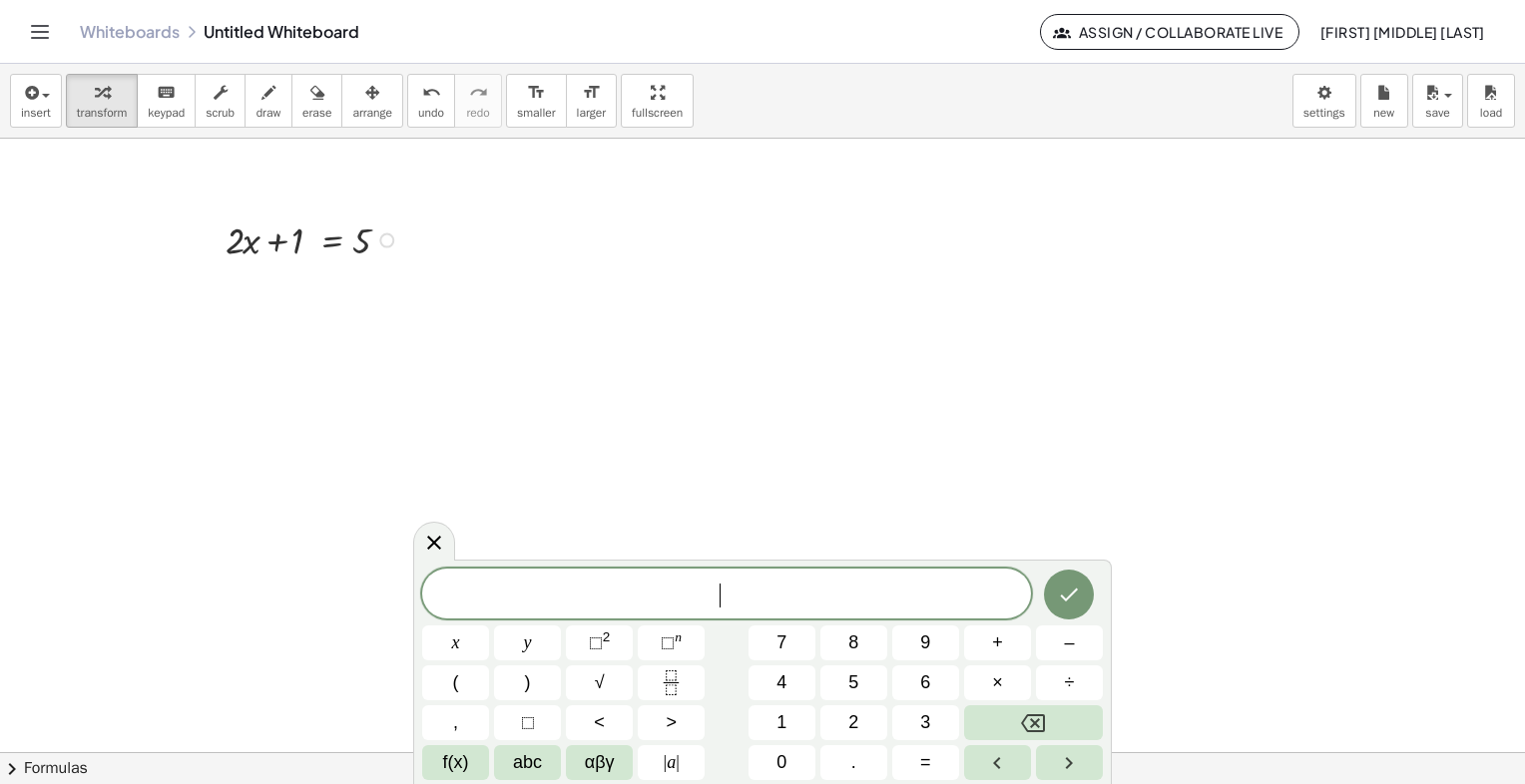 click on "Go back to this line Copy line as LaTeX Copy derivation as LaTeX" at bounding box center (386, 240) 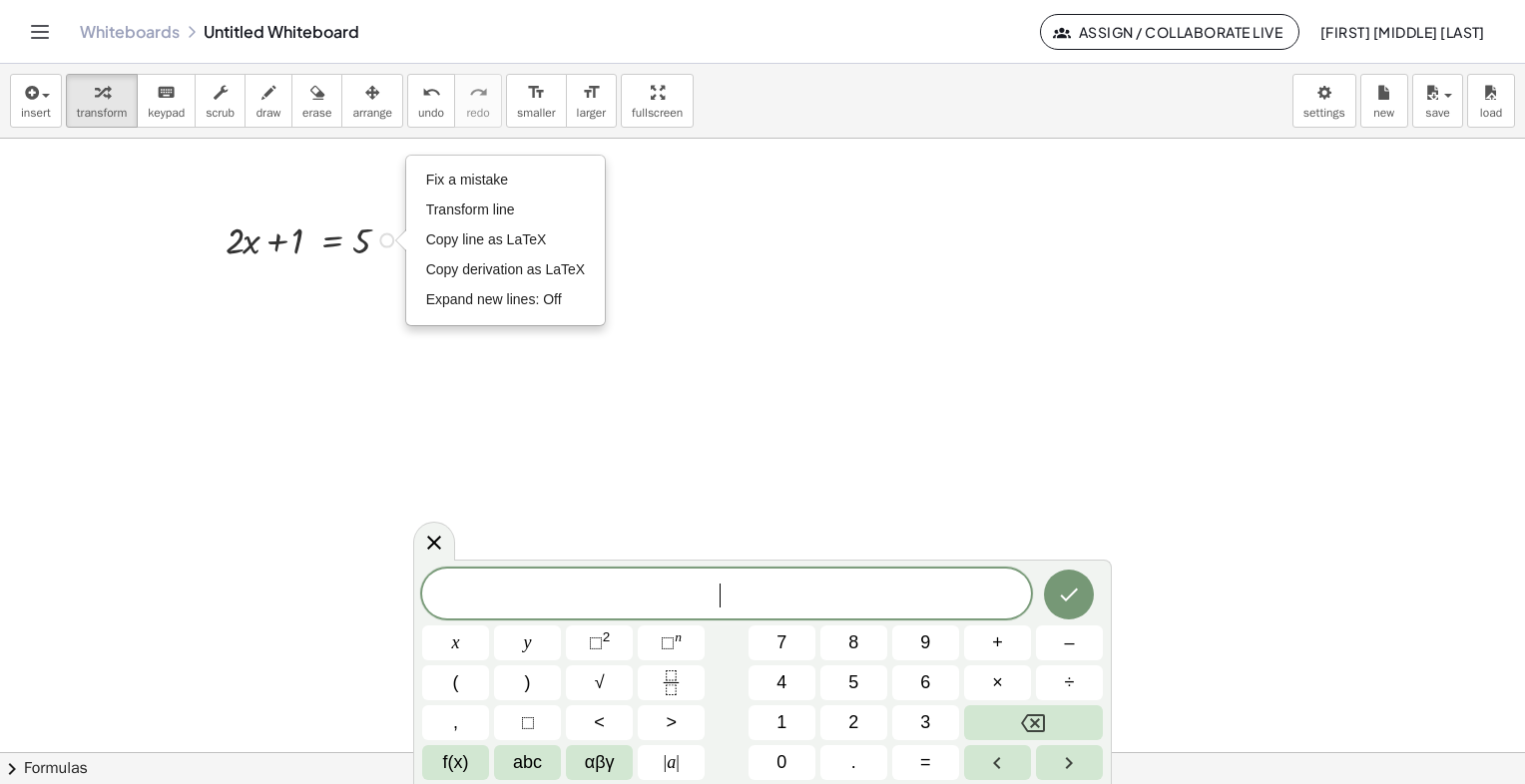 click at bounding box center [762, 752] 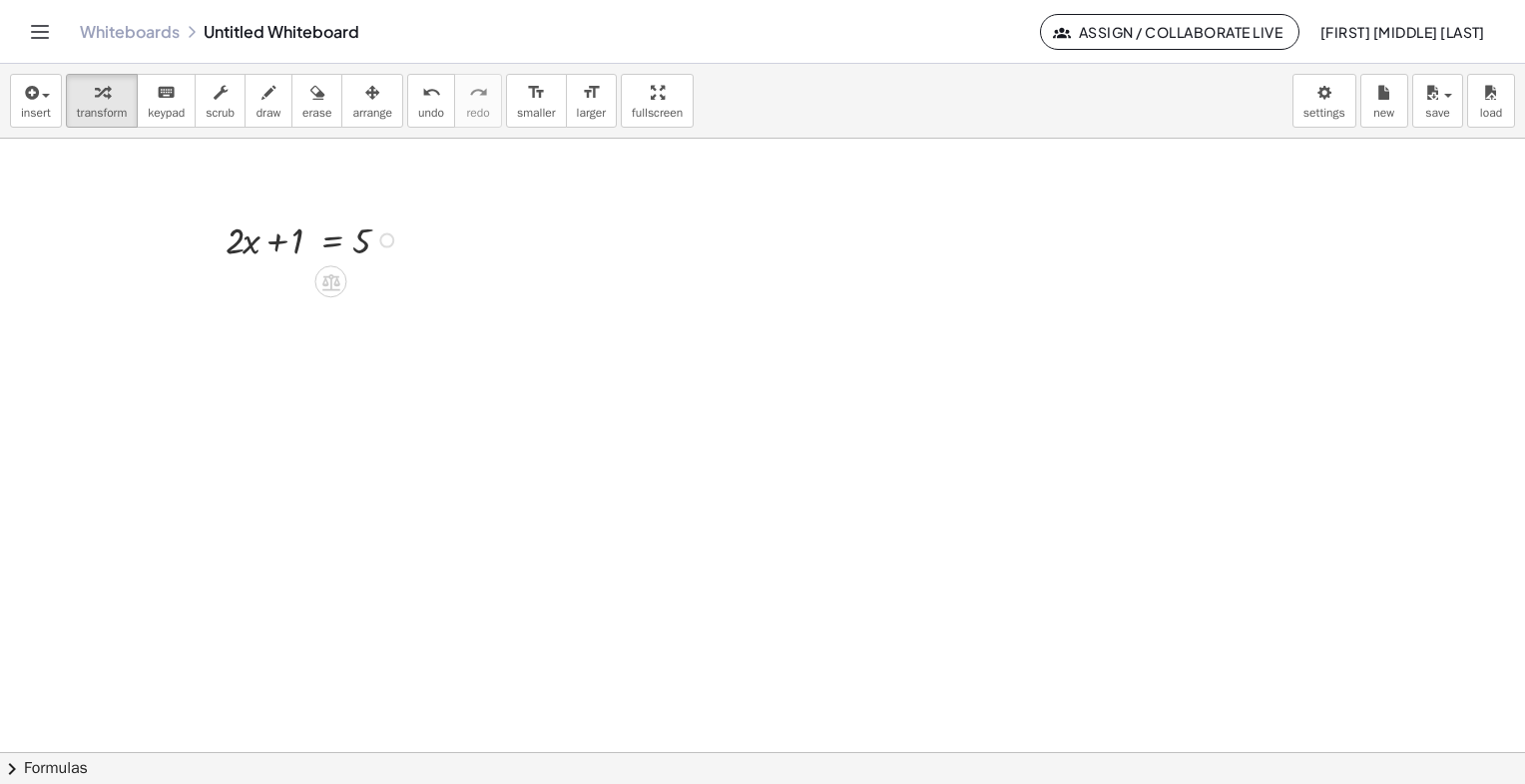 click at bounding box center (314, 238) 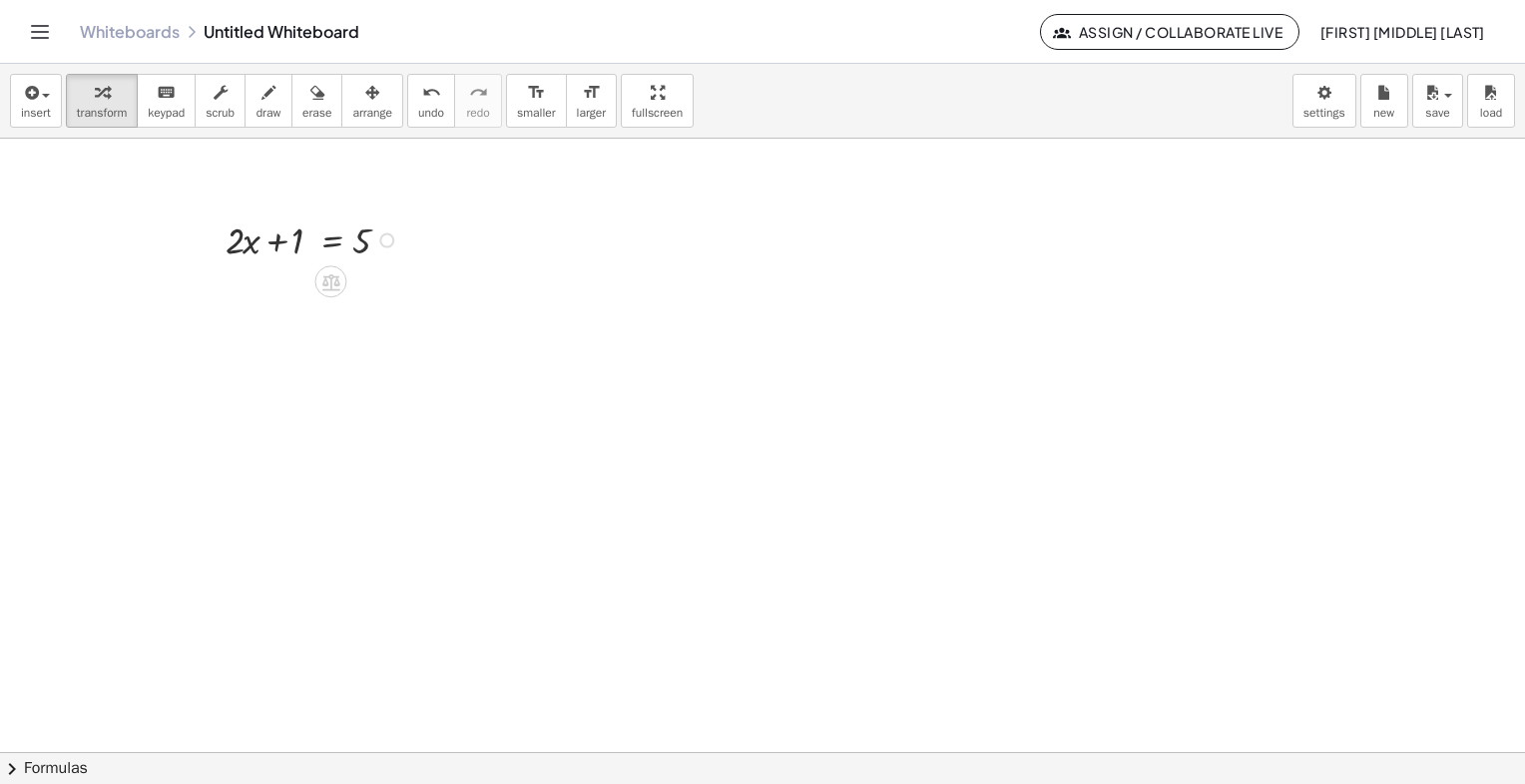 click on "Fix a mistake Transform line Copy line as LaTeX Copy derivation as LaTeX Expand new lines: Off" at bounding box center (386, 240) 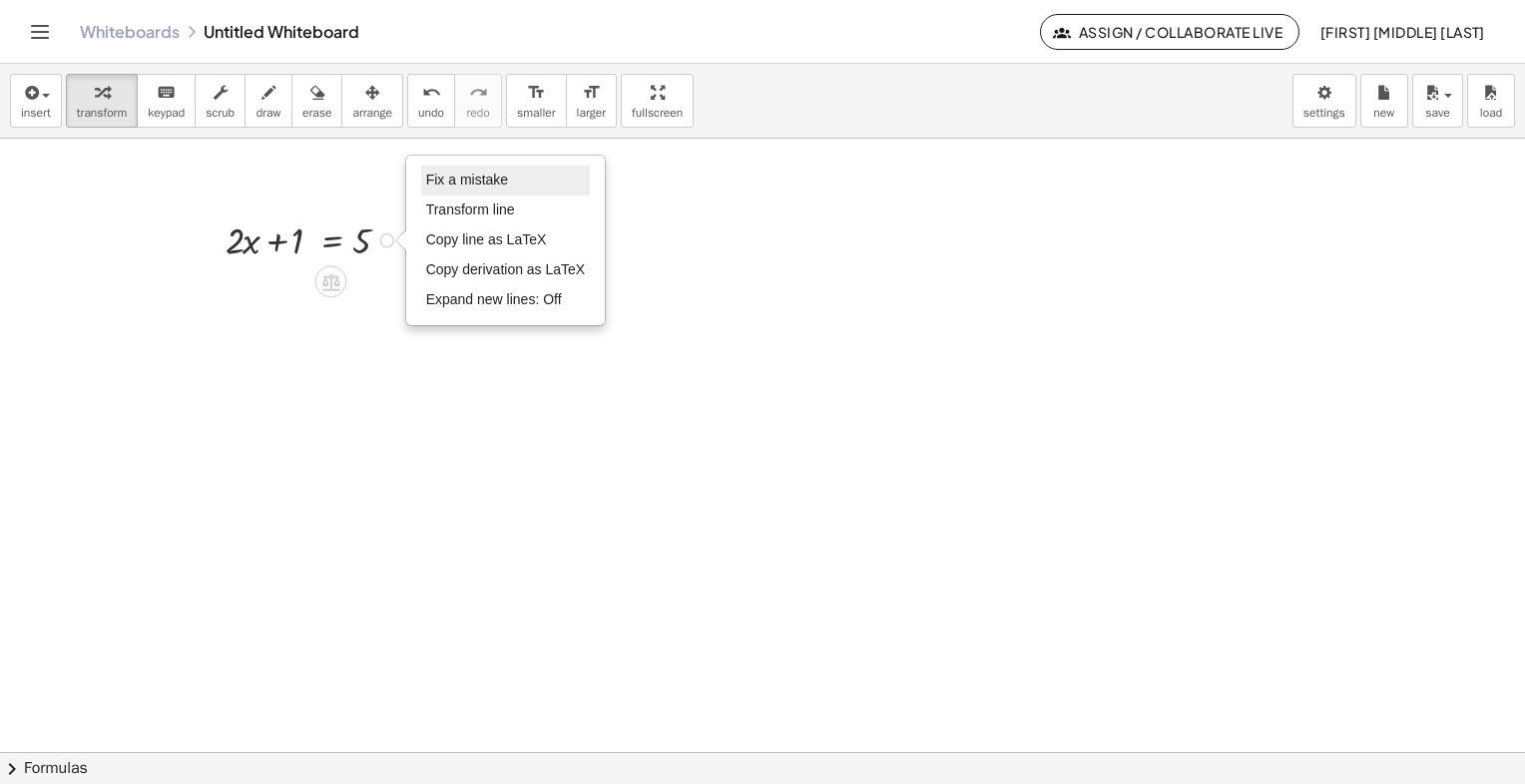 click on "Fix a mistake" at bounding box center [467, 180] 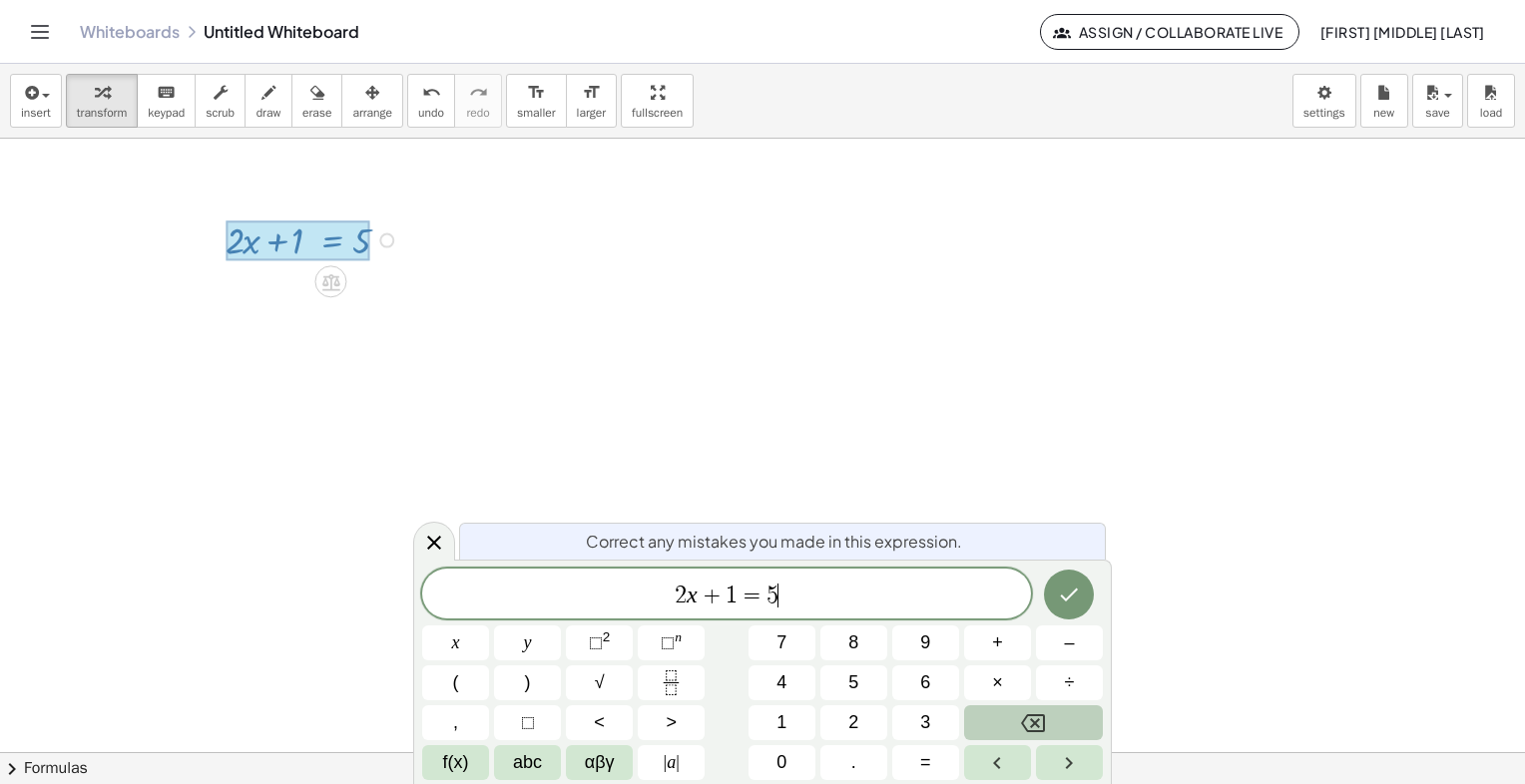 click 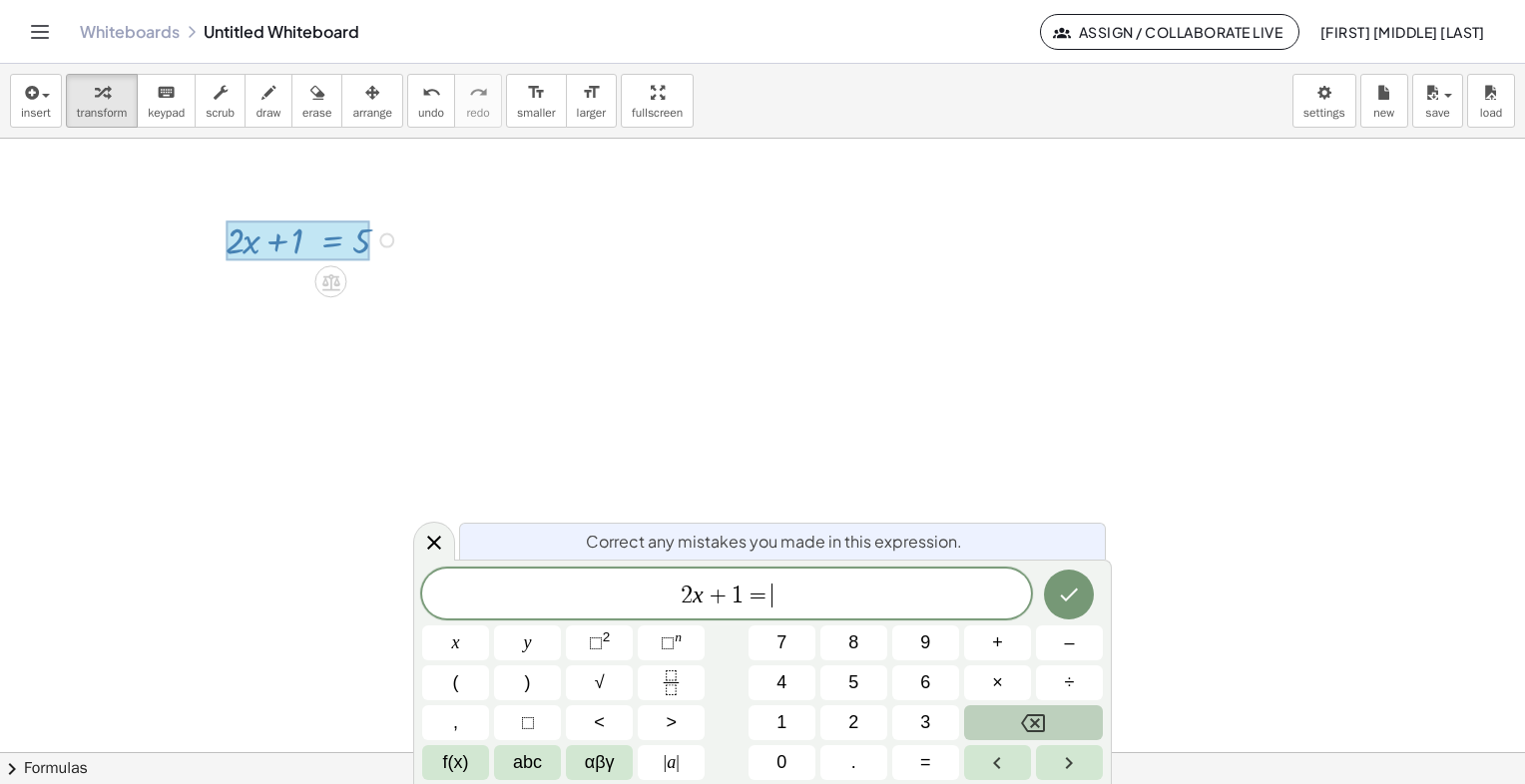 click 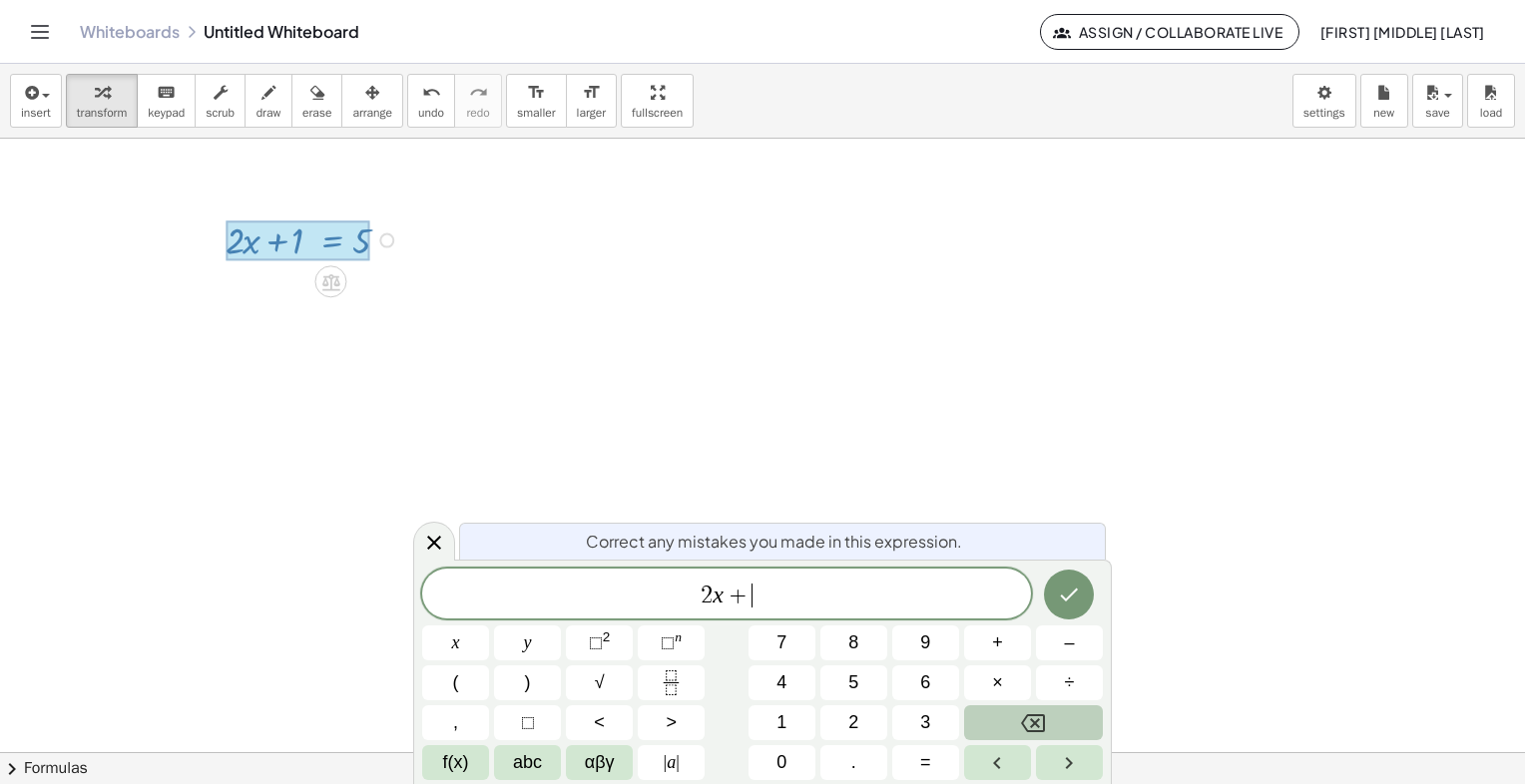 click 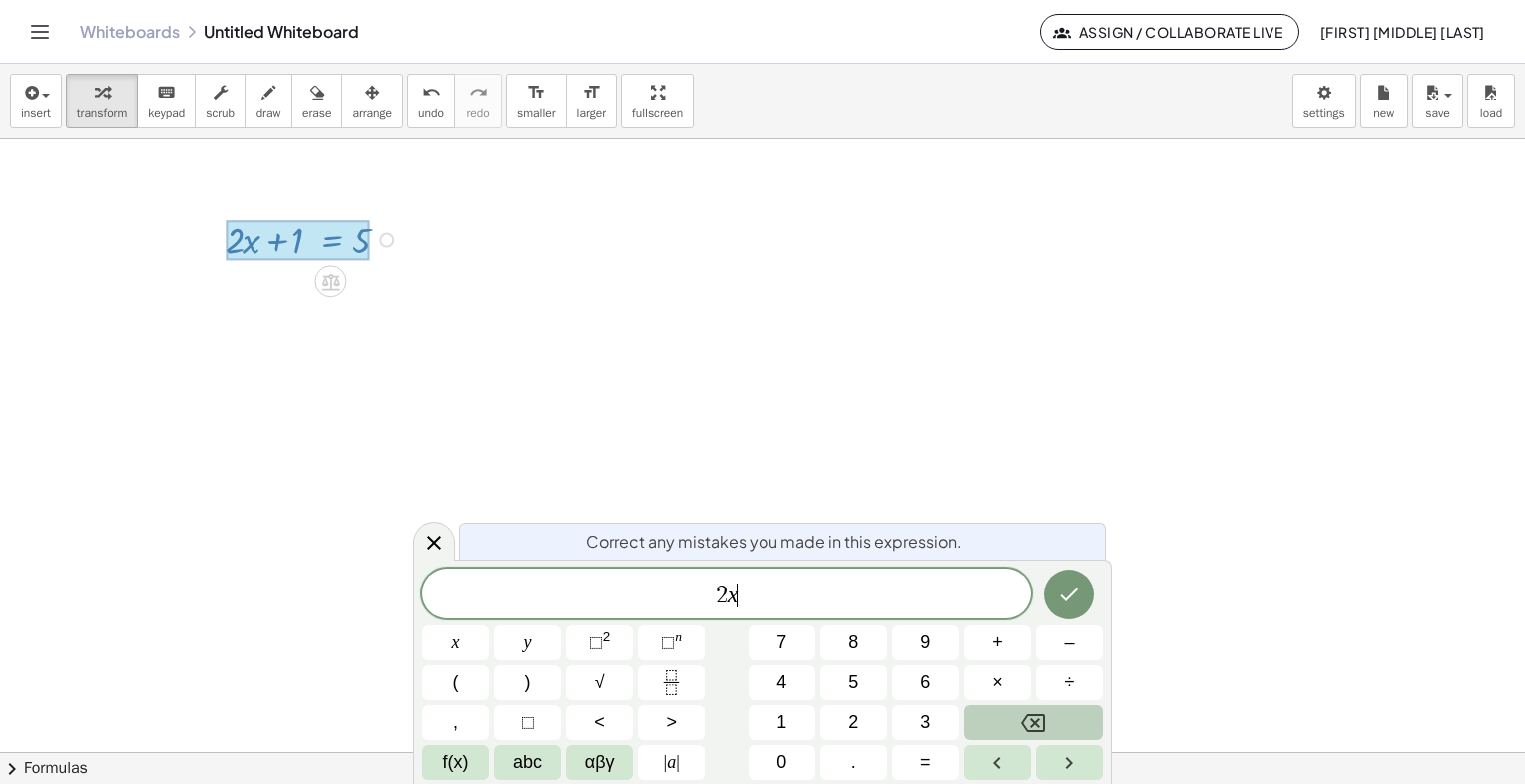 click 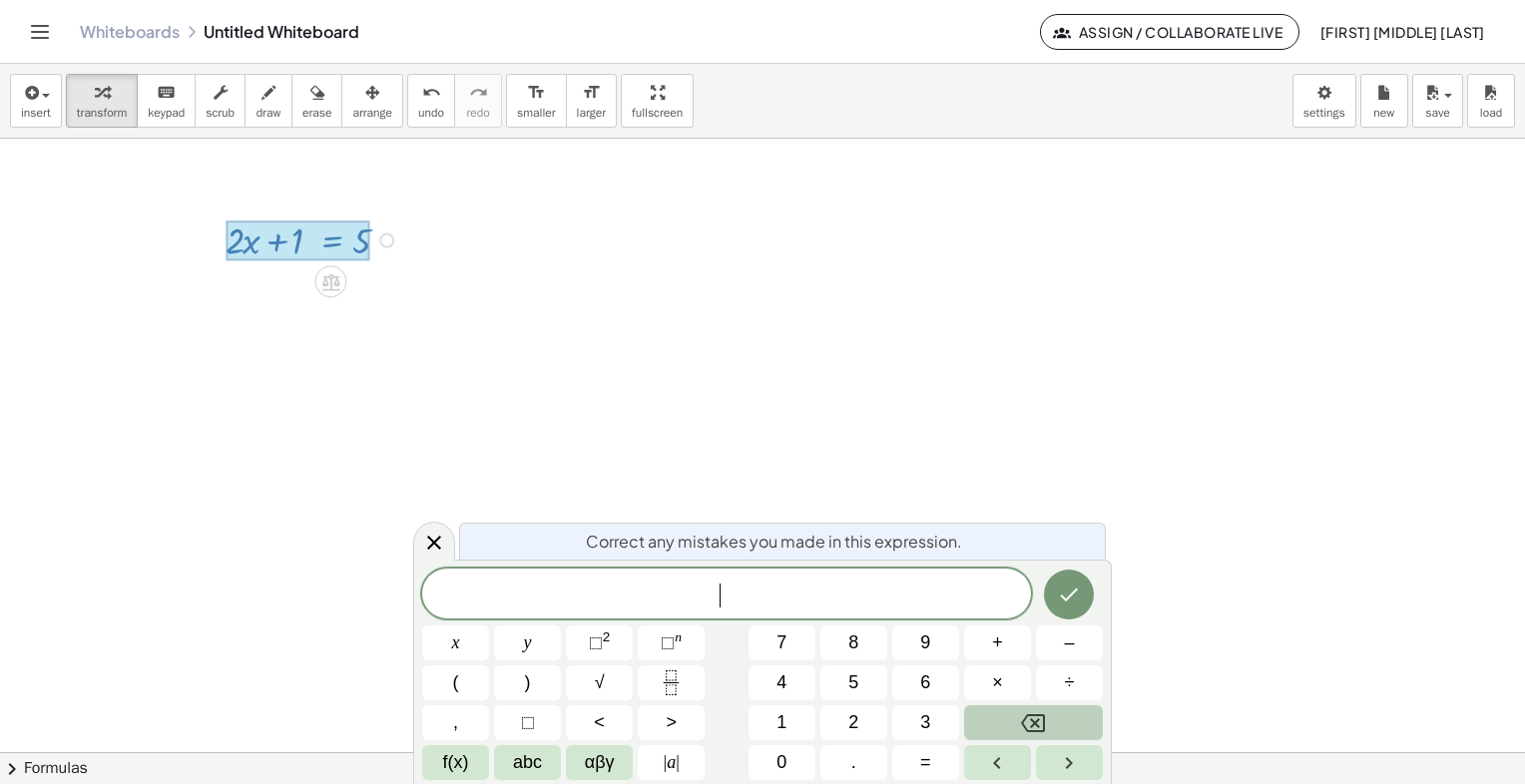 click 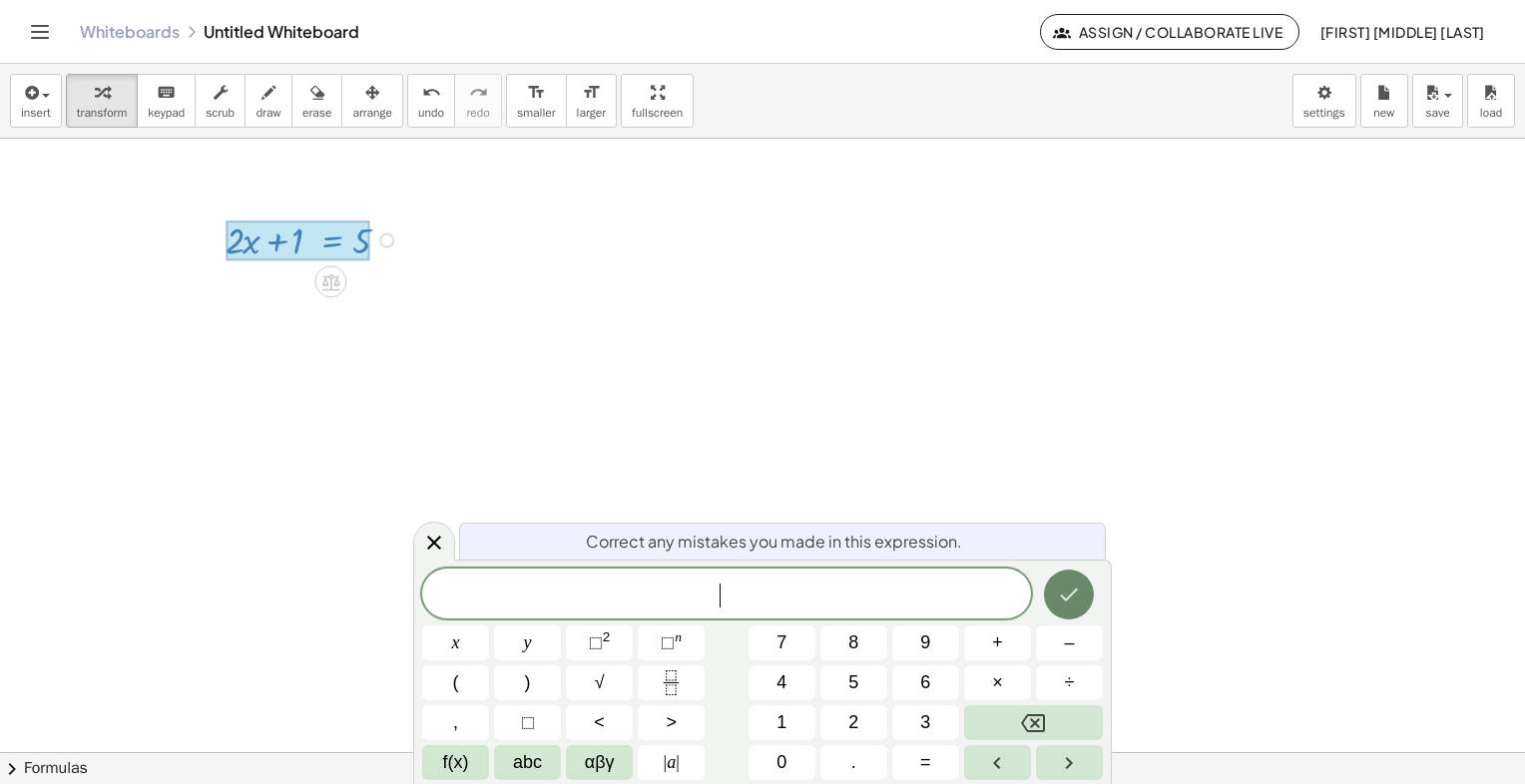 click at bounding box center [1069, 594] 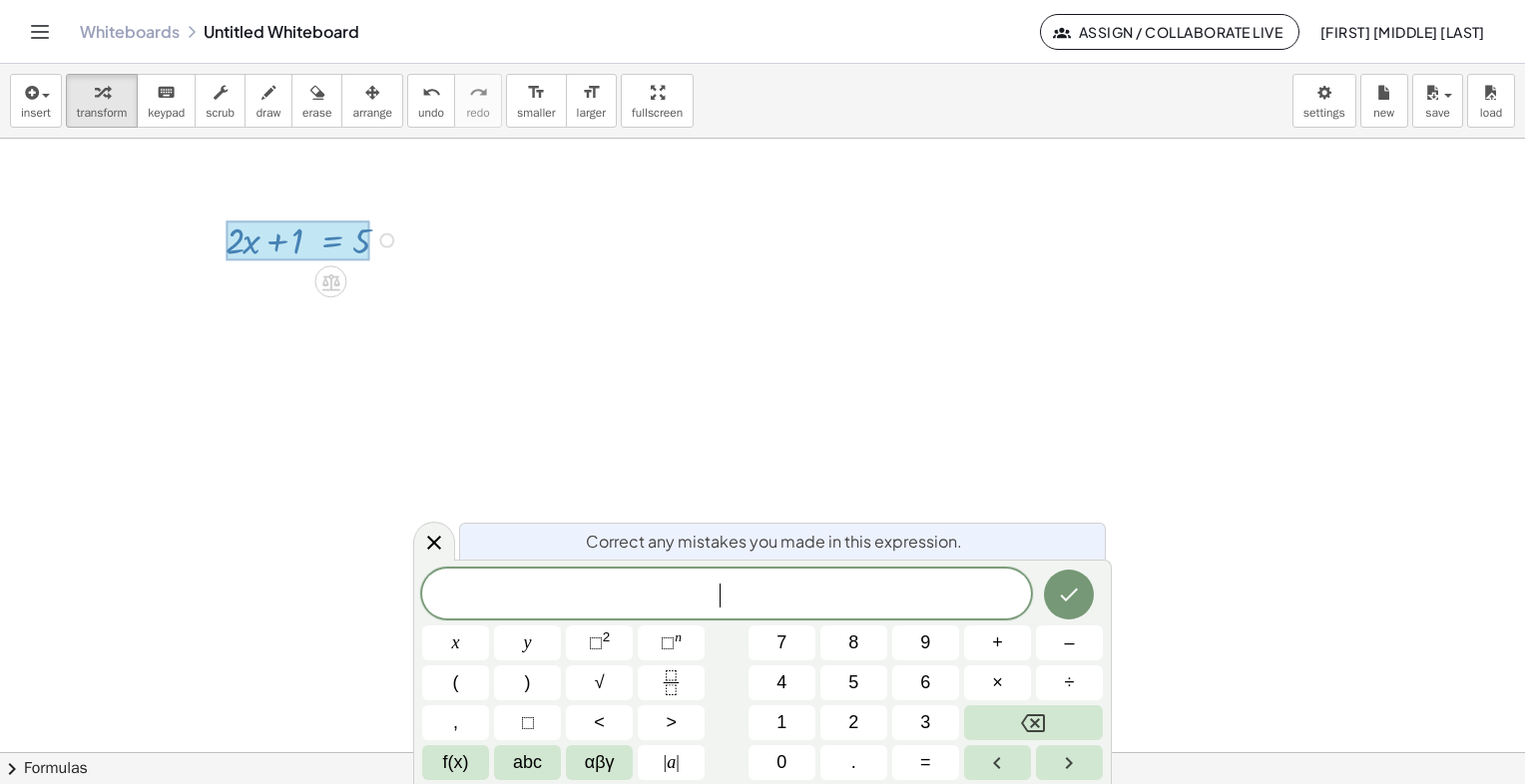 click at bounding box center (762, 752) 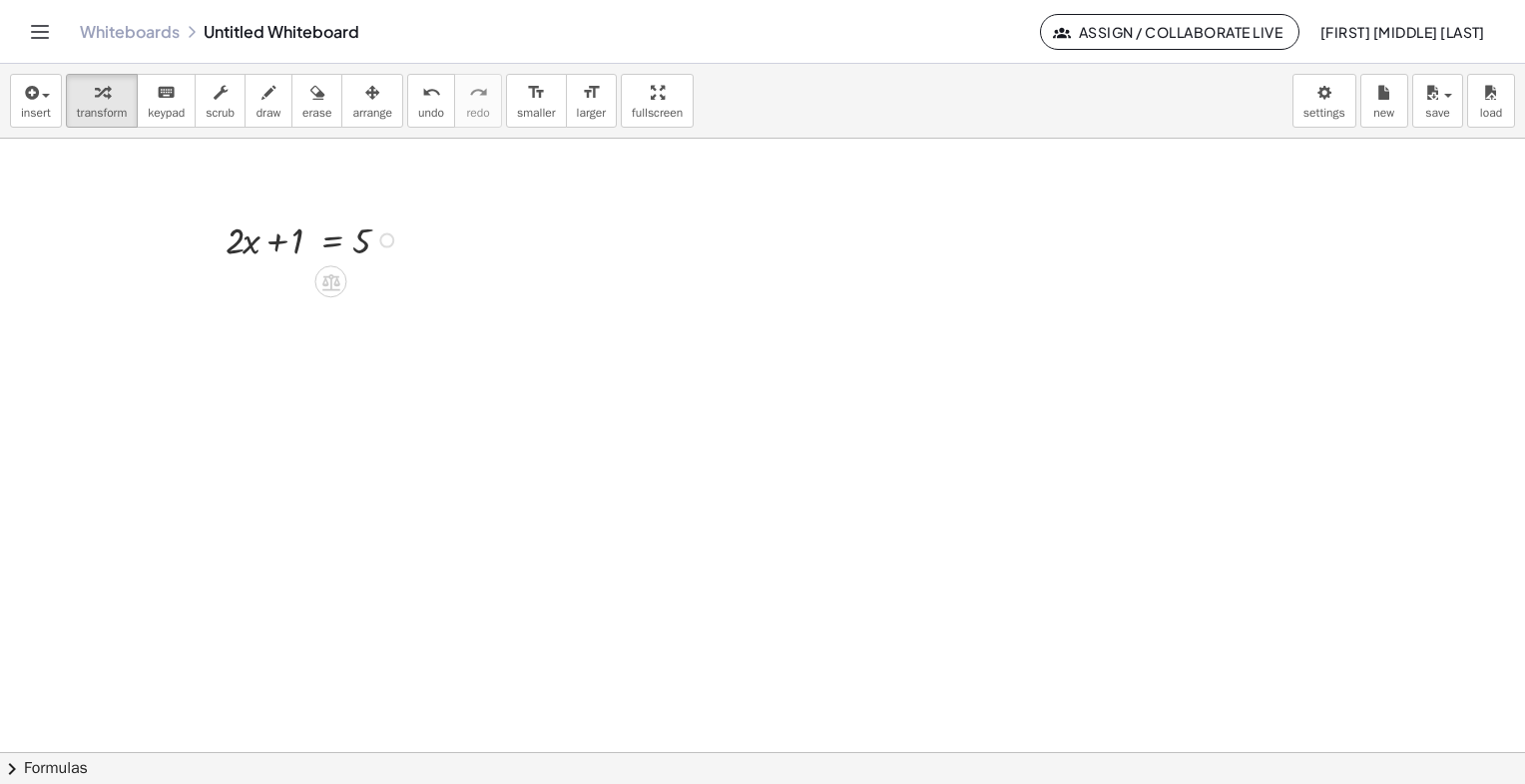 click at bounding box center [314, 238] 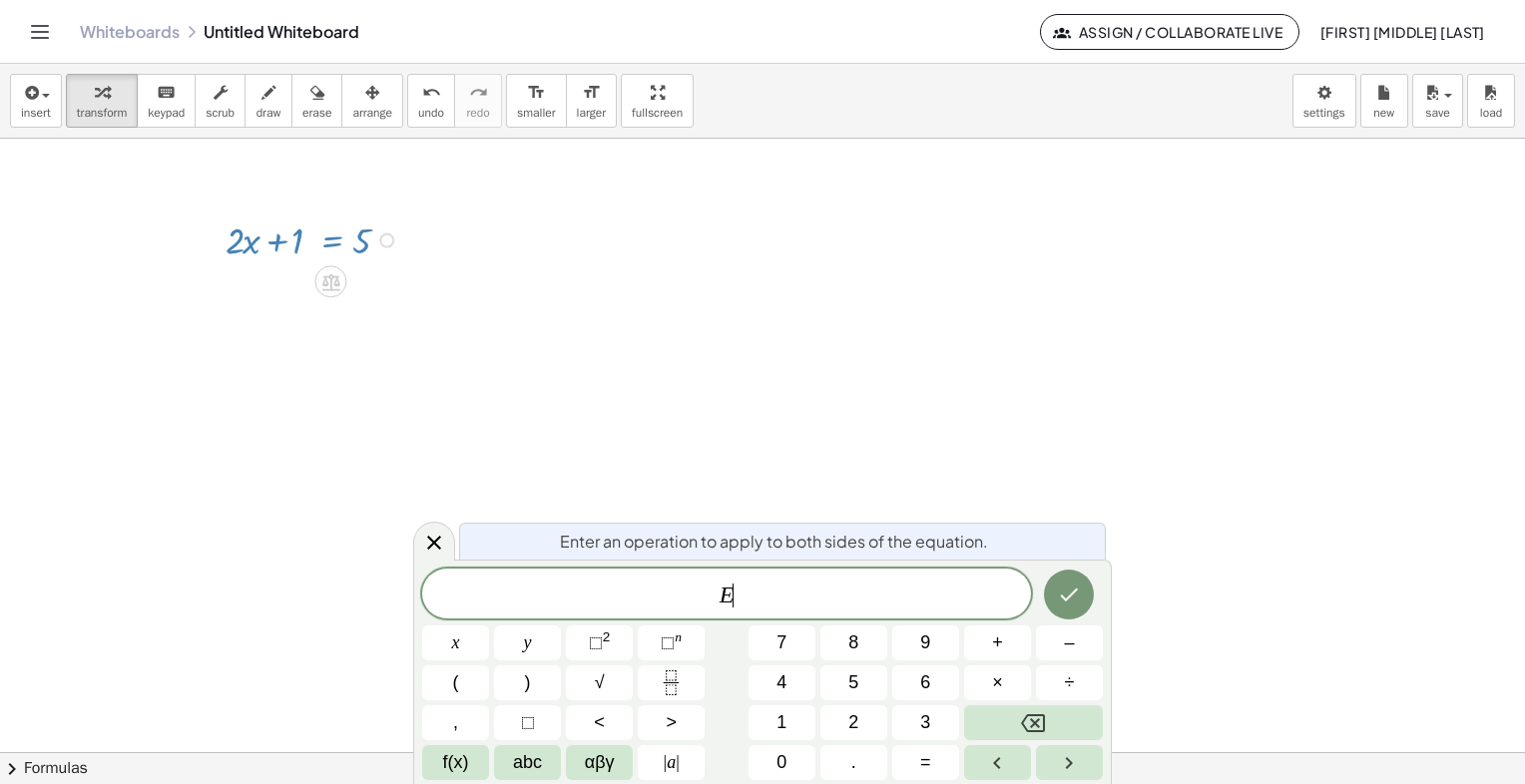 click at bounding box center (314, 238) 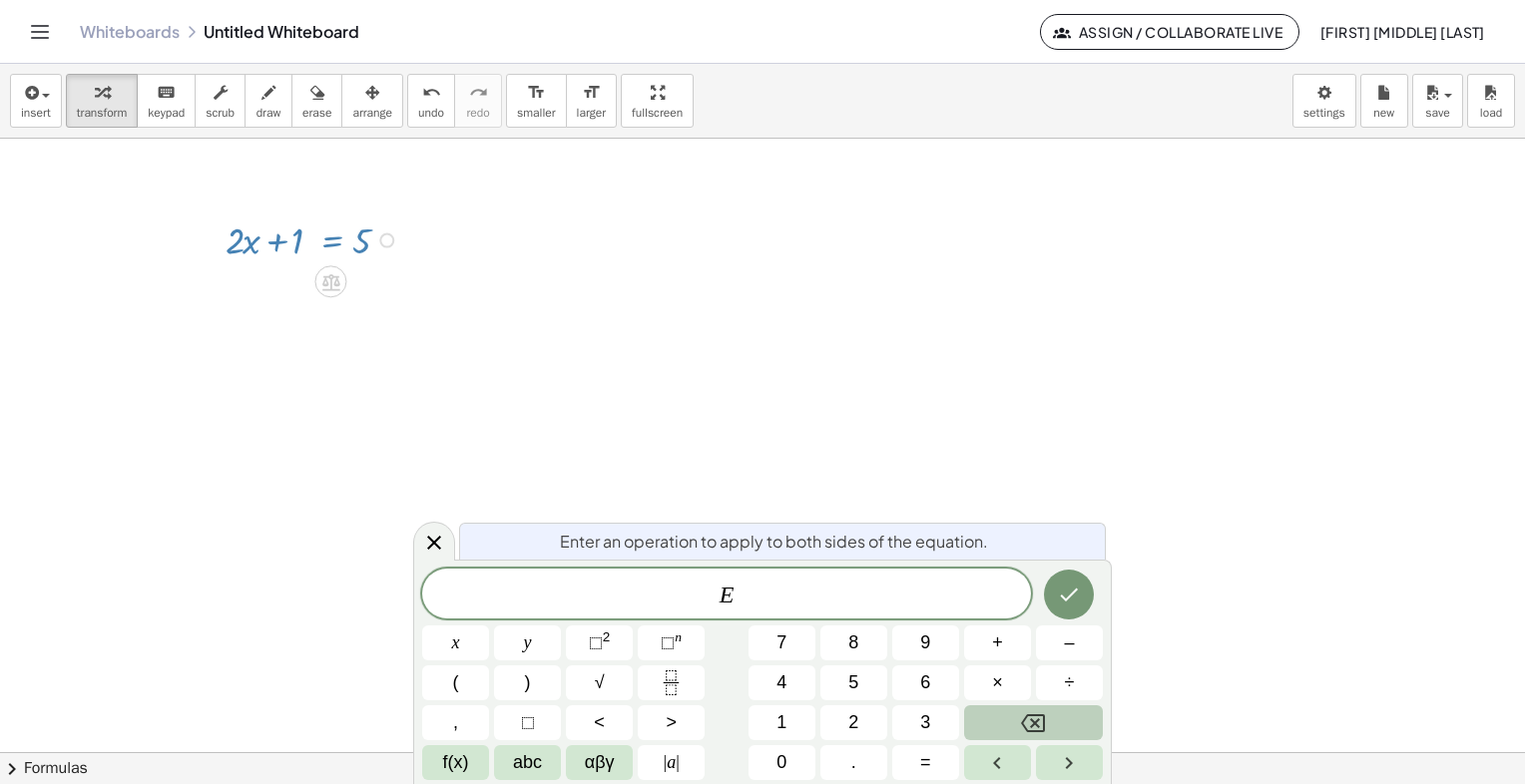click 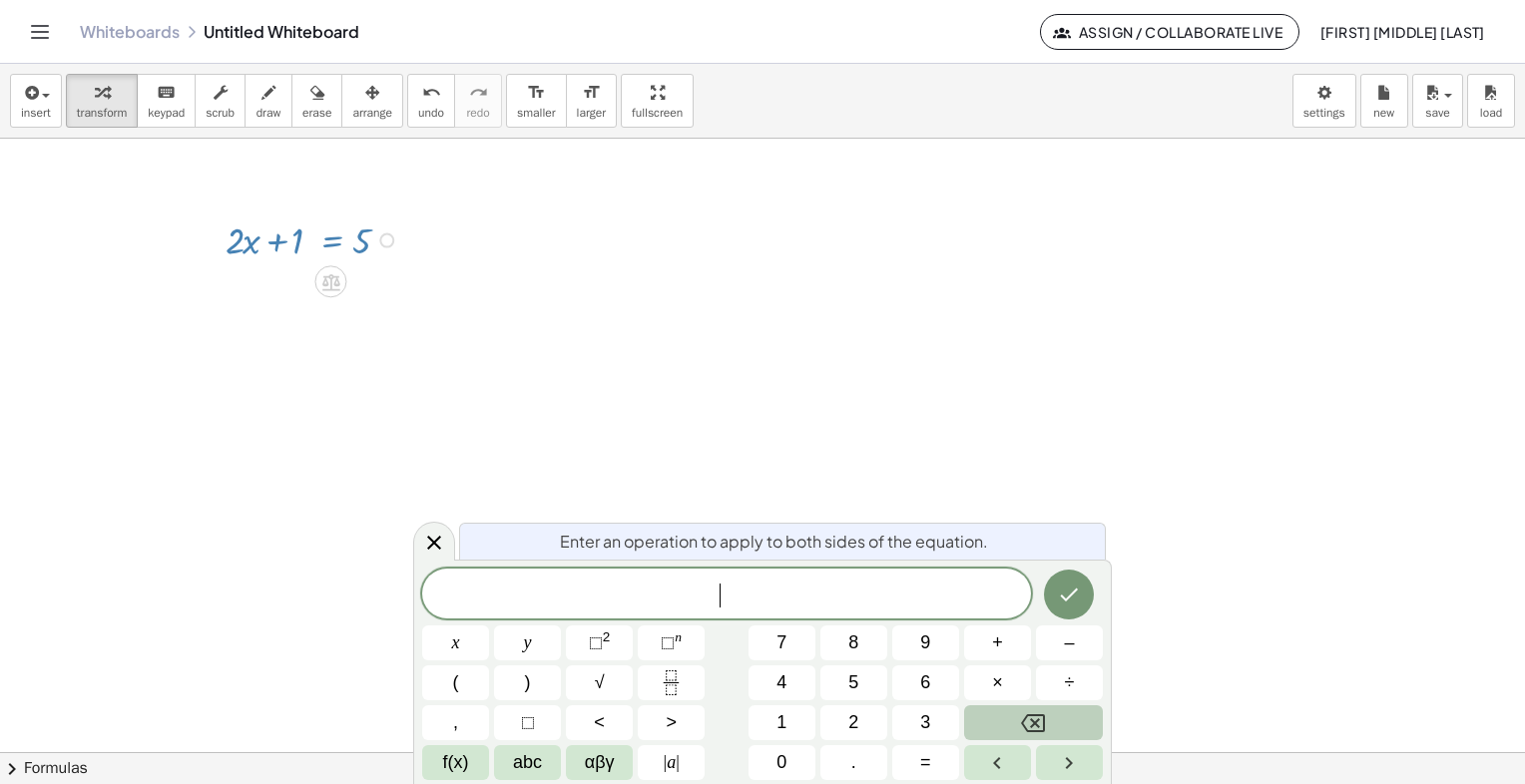 click 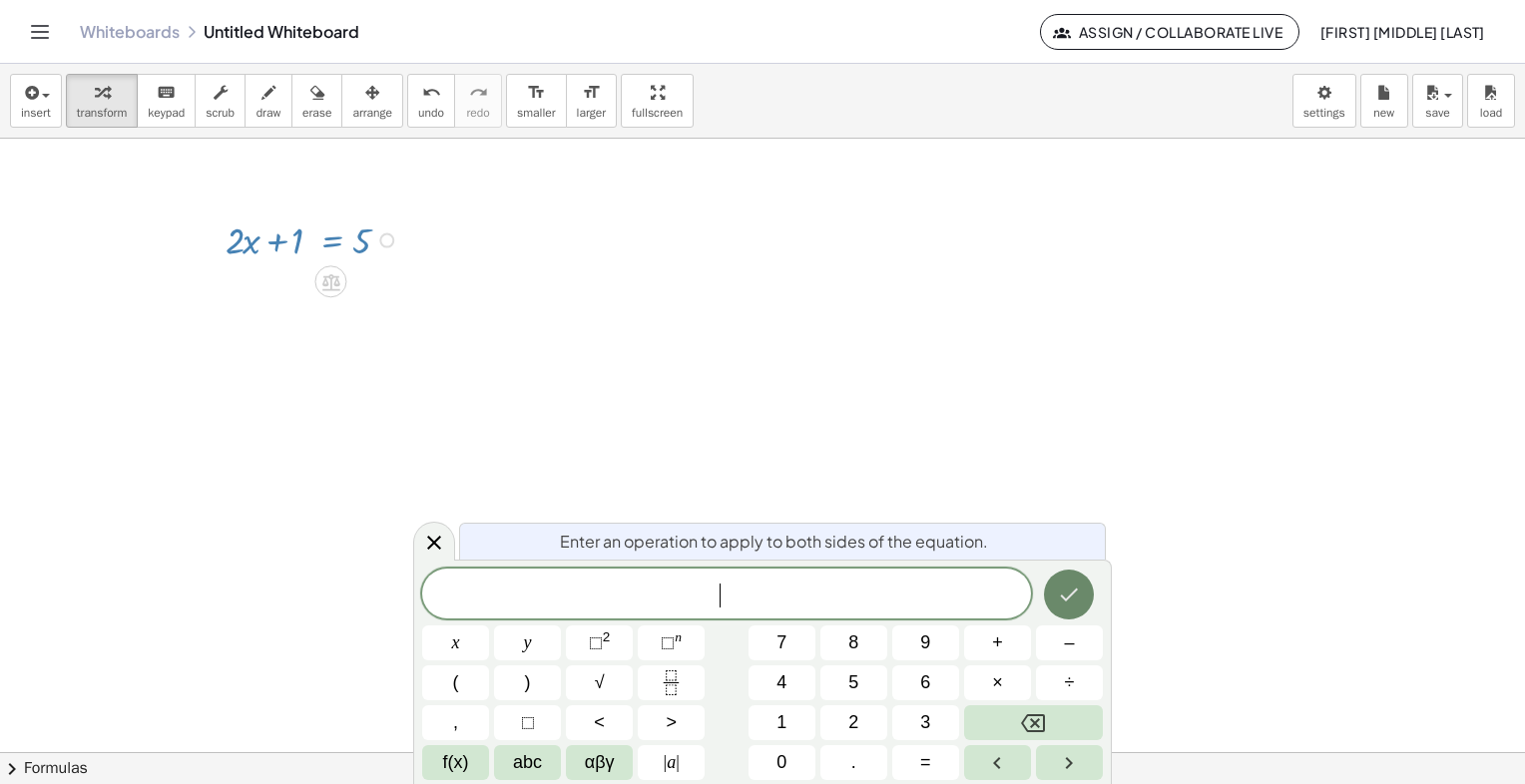click at bounding box center [1069, 594] 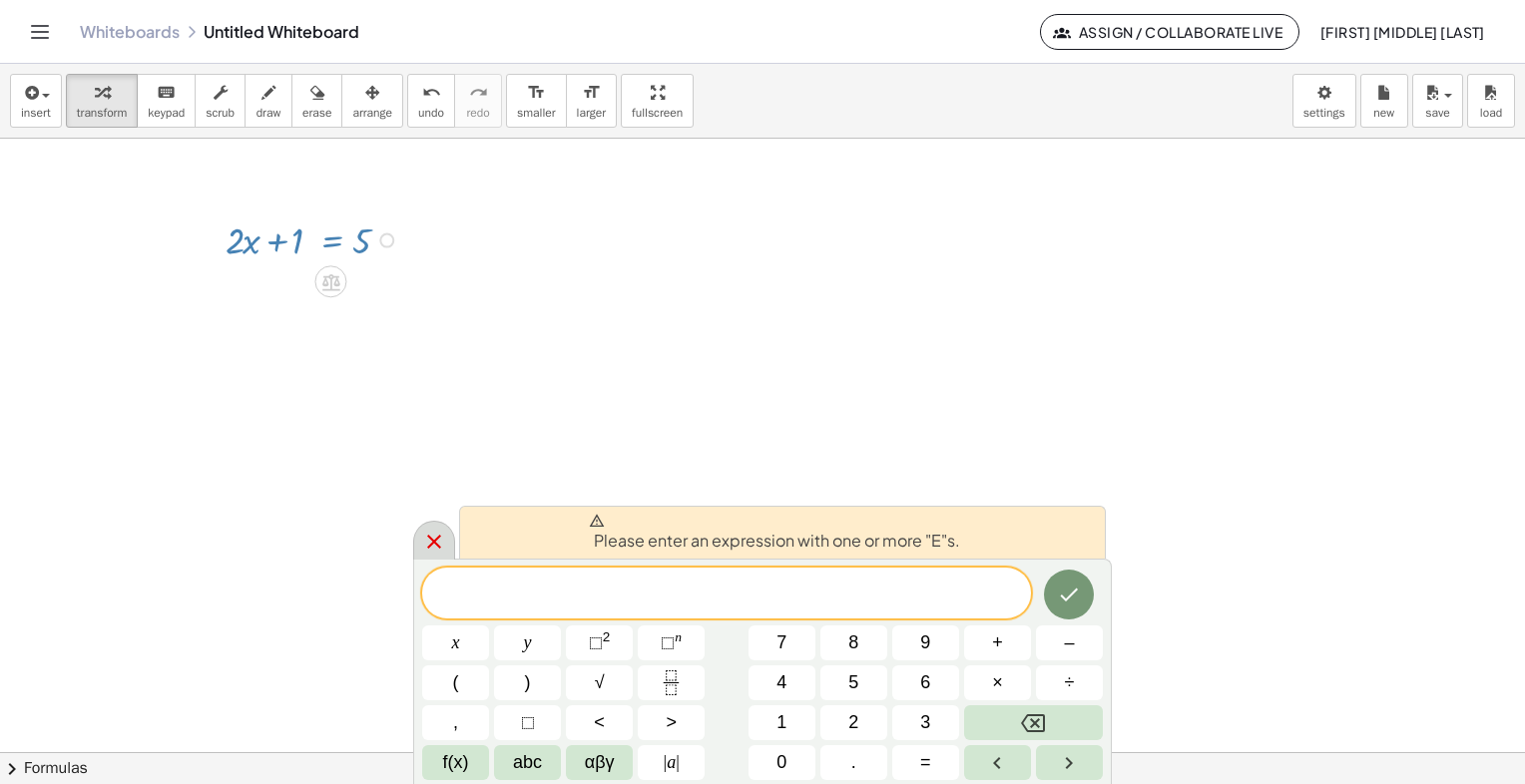 click 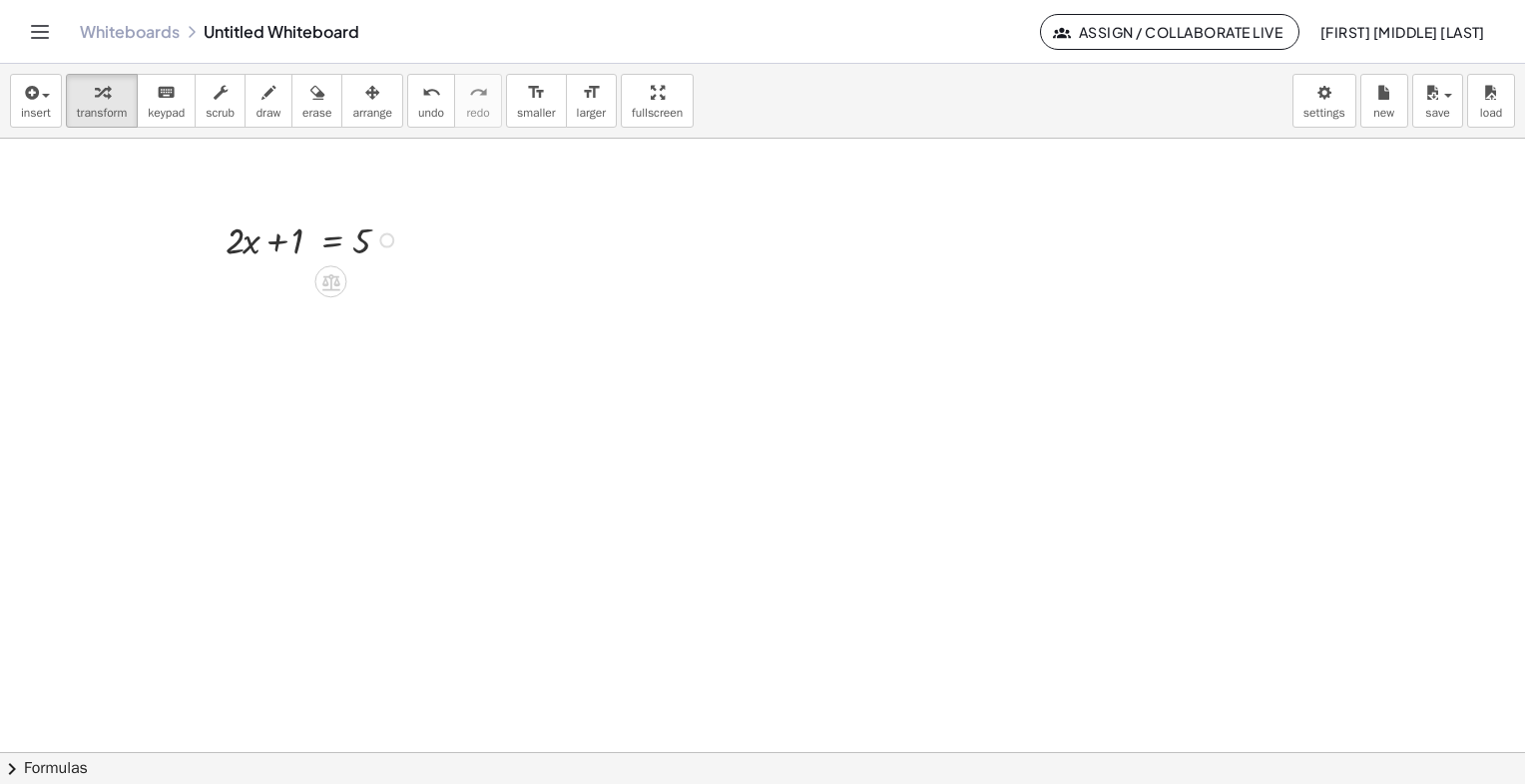 click at bounding box center (314, 238) 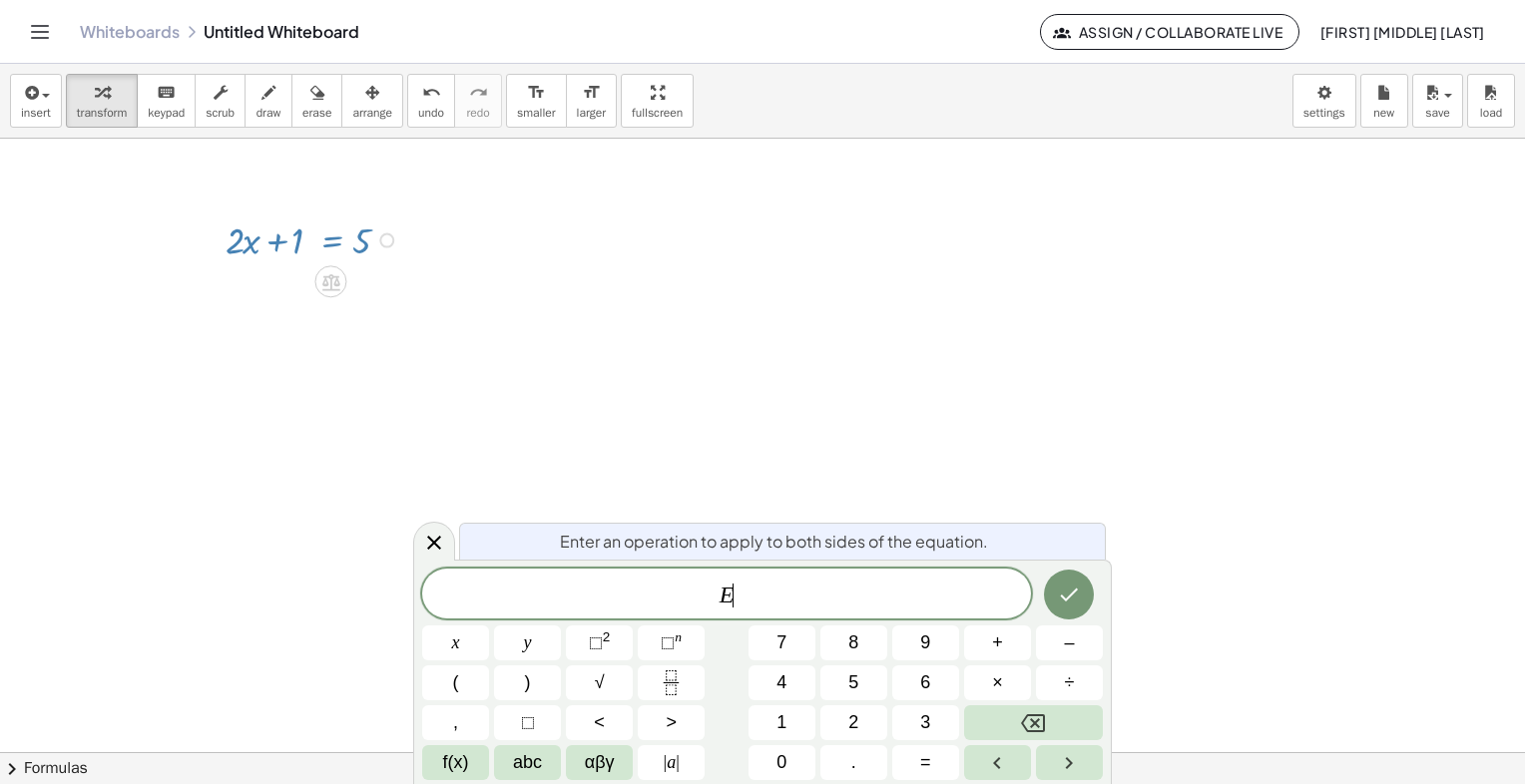 drag, startPoint x: 636, startPoint y: 109, endPoint x: 640, endPoint y: 183, distance: 74.10803 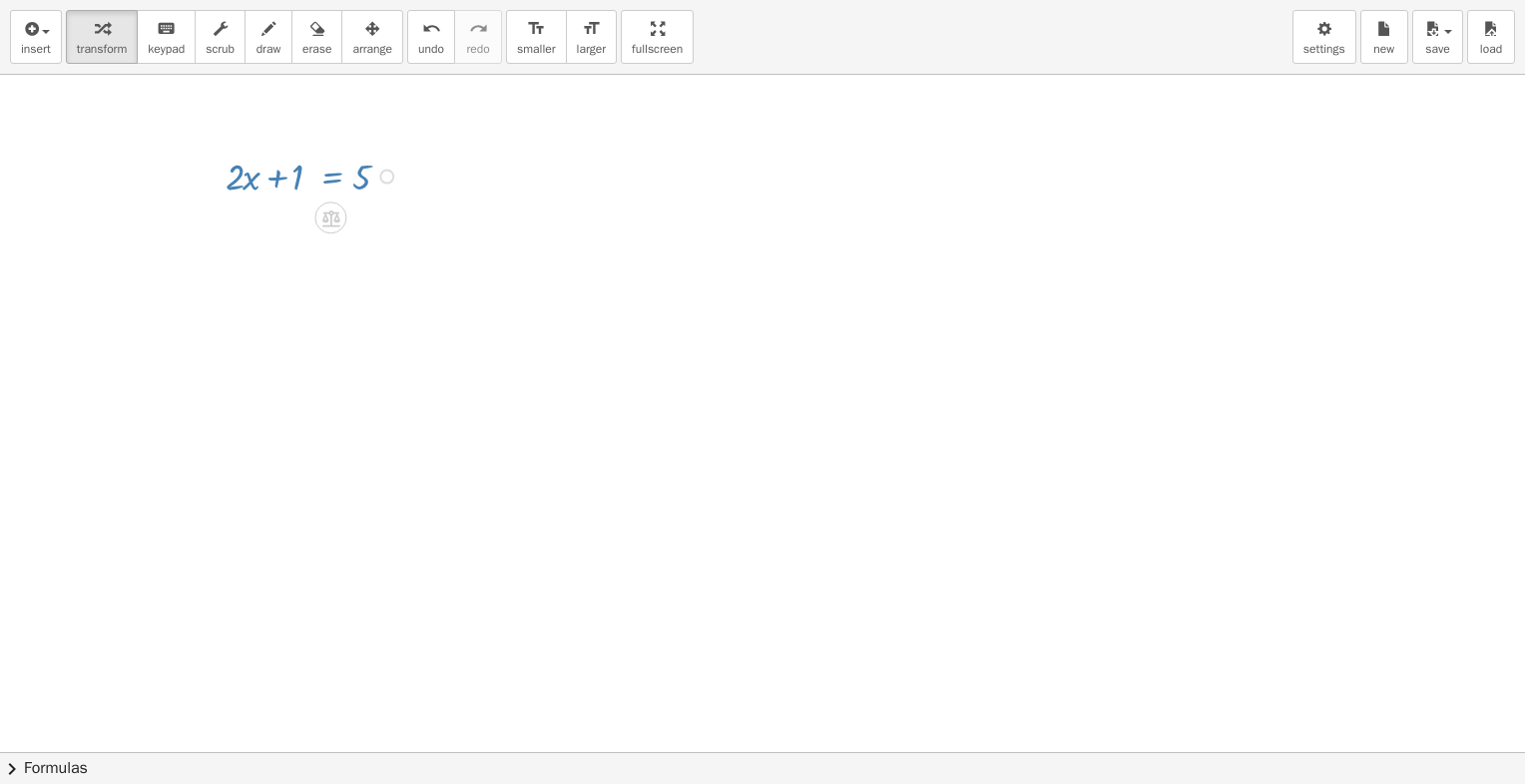 click on "insert select one: Math Expression Function Text Youtube Video Graphing Geometry Geometry 3D transform keyboard keypad scrub draw erase arrange undo undo redo redo format_size smaller format_size larger fullscreen load   save new settings + · 2 · x + 1 = 5 Fix a mistake Transform line Copy line as LaTeX Copy derivation as LaTeX Expand new lines: Off We could not parse the math data. It is being displayed as an image. × chevron_right  Formulas
Drag one side of a formula onto a highlighted expression on the canvas to apply it.
Quadratic Formula
+ · a · x 2 + · b · x + c = 0
⇔
x = · ( − b ± 2 √ ( + b 2 − · 4 · a · c ) ) · 2 · a
+ x 2 + · p · x + q = 0
⇔
x = − · p · 2 ± 2 √ ( + ( · p · 2 )" at bounding box center (762, 392) 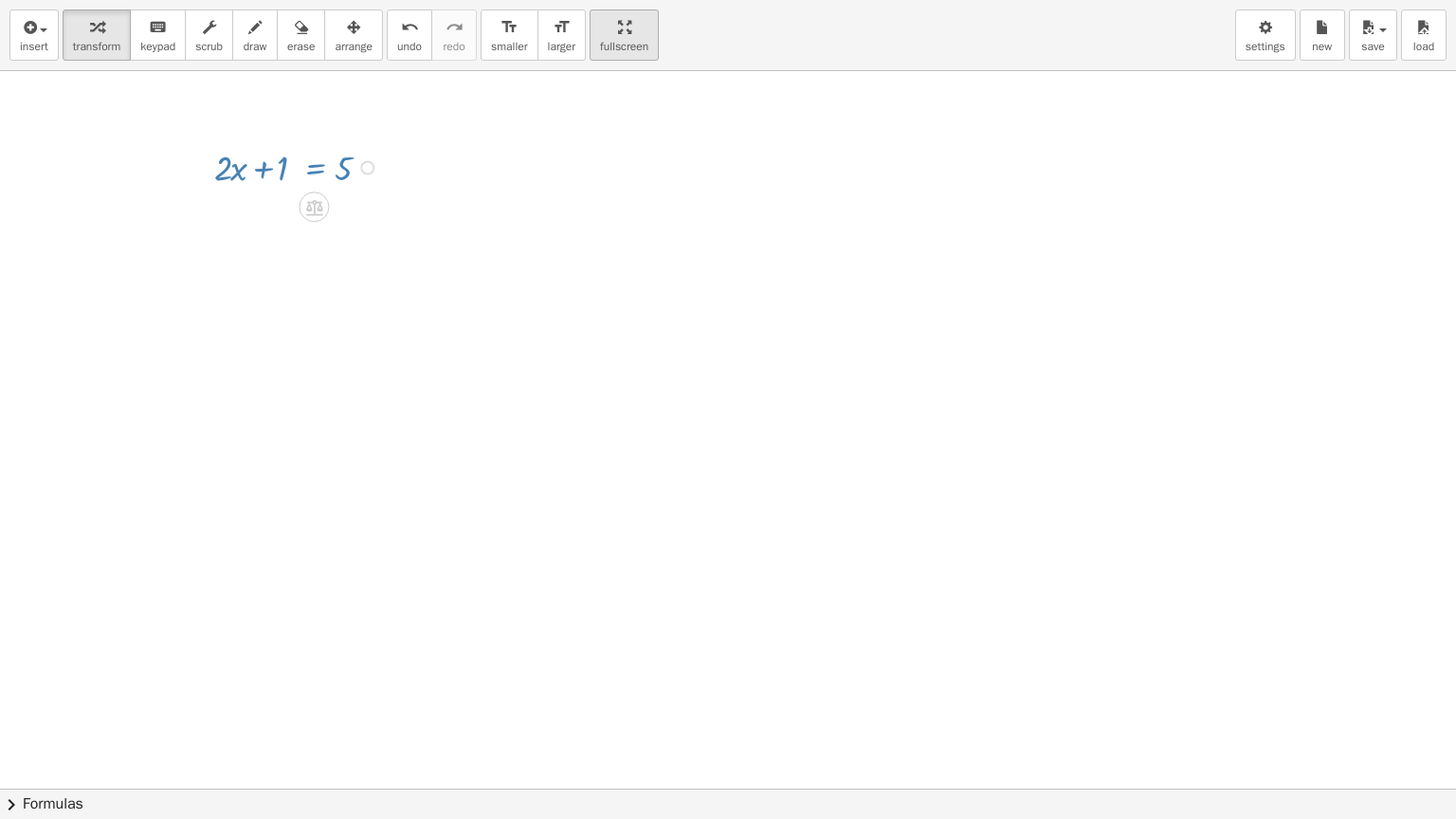 drag, startPoint x: 633, startPoint y: 31, endPoint x: 629, endPoint y: -39, distance: 70.11419 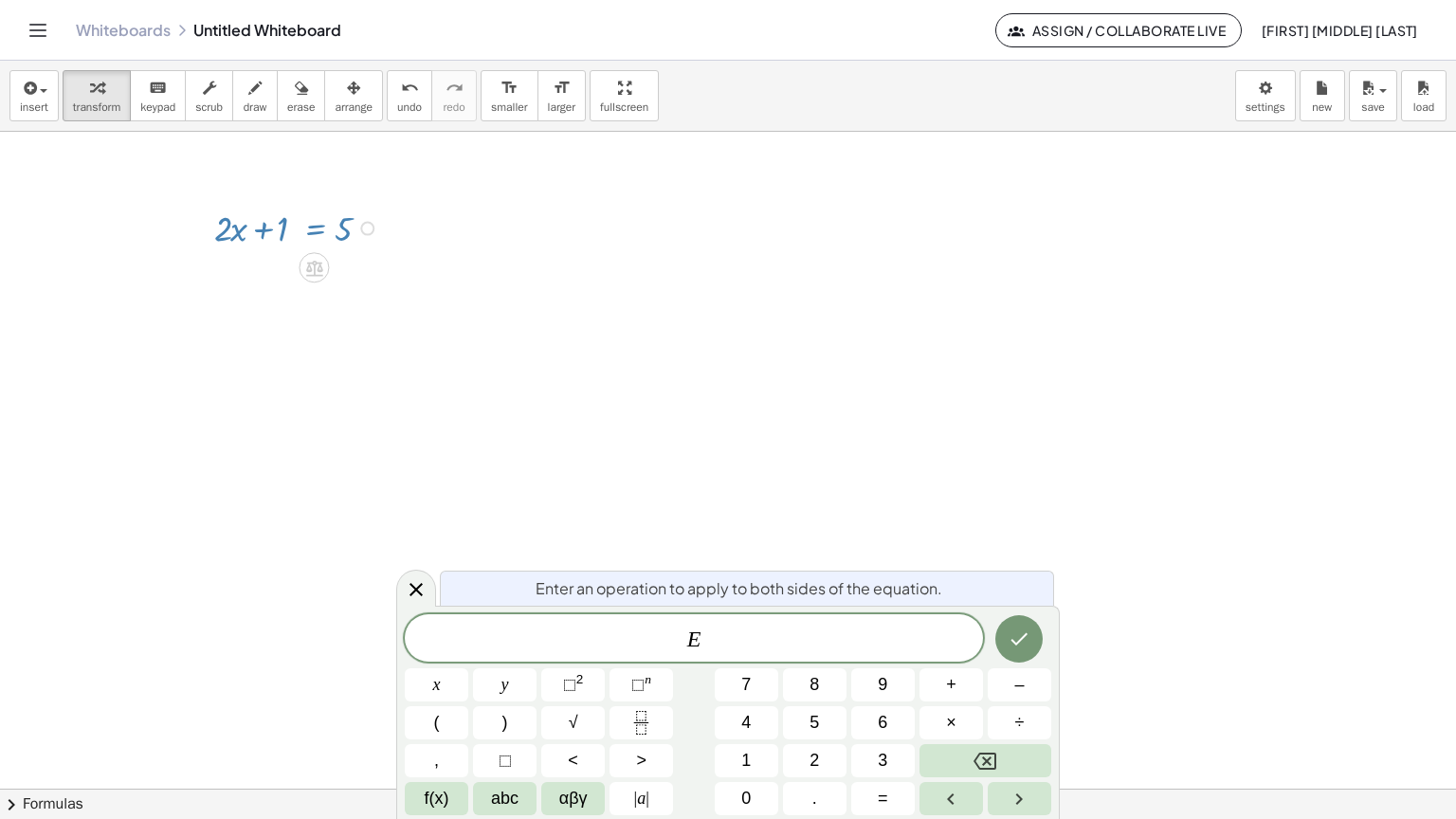 click on "Graspable Math Activities Get Started Activity Bank Assigned Work Classes Whiteboards Go Premium! Reference Account v1.26.2 | Privacy policy © 2025 | Graspable, Inc. Whiteboards Untitled Whiteboard Assign / Collaborate Live  [FIRST] [MIDDLE] [LAST]   insert select one: Math Expression Function Text Youtube Video Graphing Geometry Geometry 3D transform keyboard keypad scrub draw erase arrange undo undo redo redo format_size smaller format_size larger fullscreen load   save new settings + · 2 · x + 1 = 5 Fix a mistake Transform line Copy line as LaTeX Copy derivation as LaTeX Expand new lines: Off We could not parse the math data. It is being displayed as an image. × chevron_right  Formulas
Drag one side of a formula onto a highlighted expression on the canvas to apply it.
Quadratic Formula
+ · a · x 2 + · b · x + c = 0
⇔
x = · ( − b ± 2" at bounding box center (728, 410) 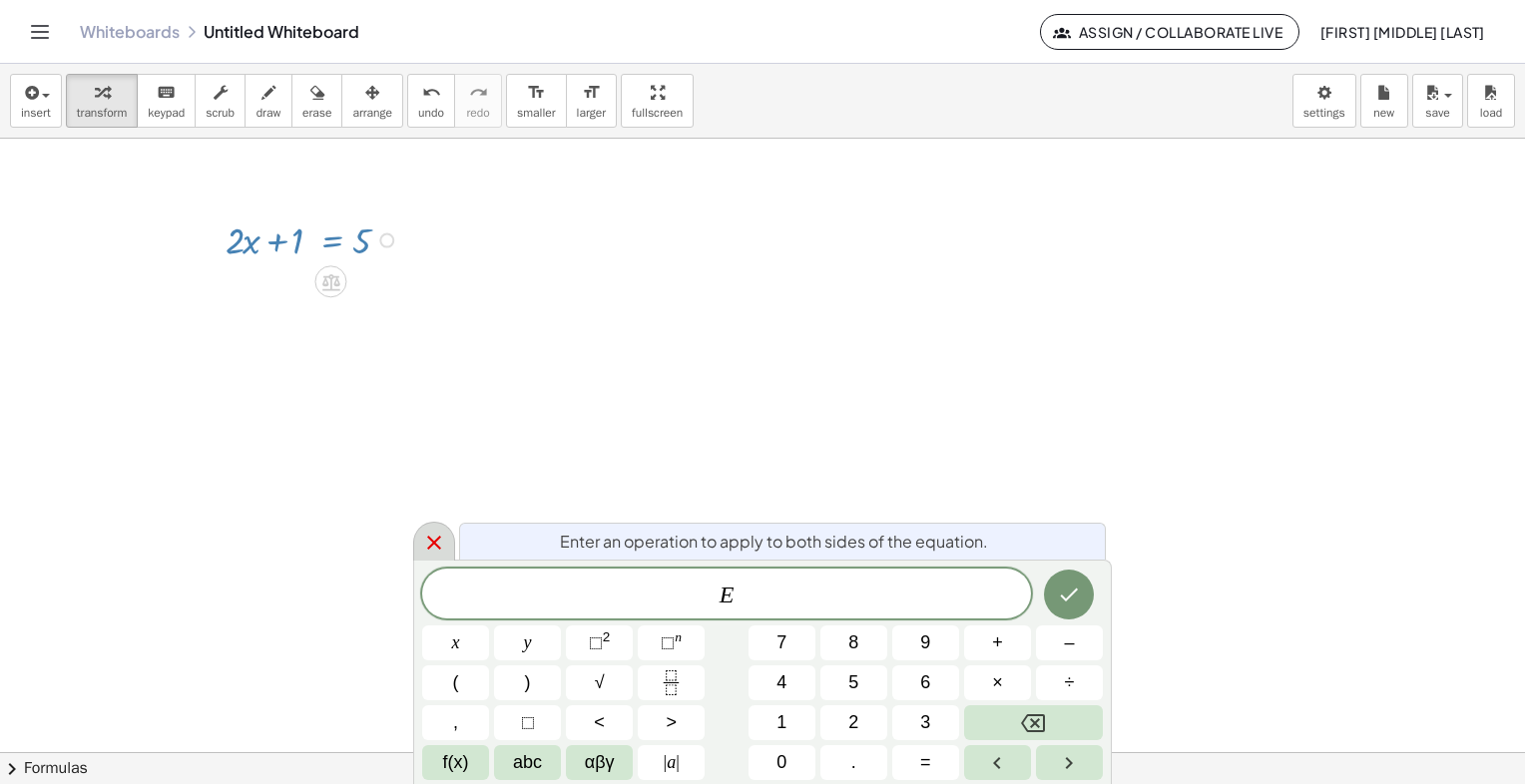 click 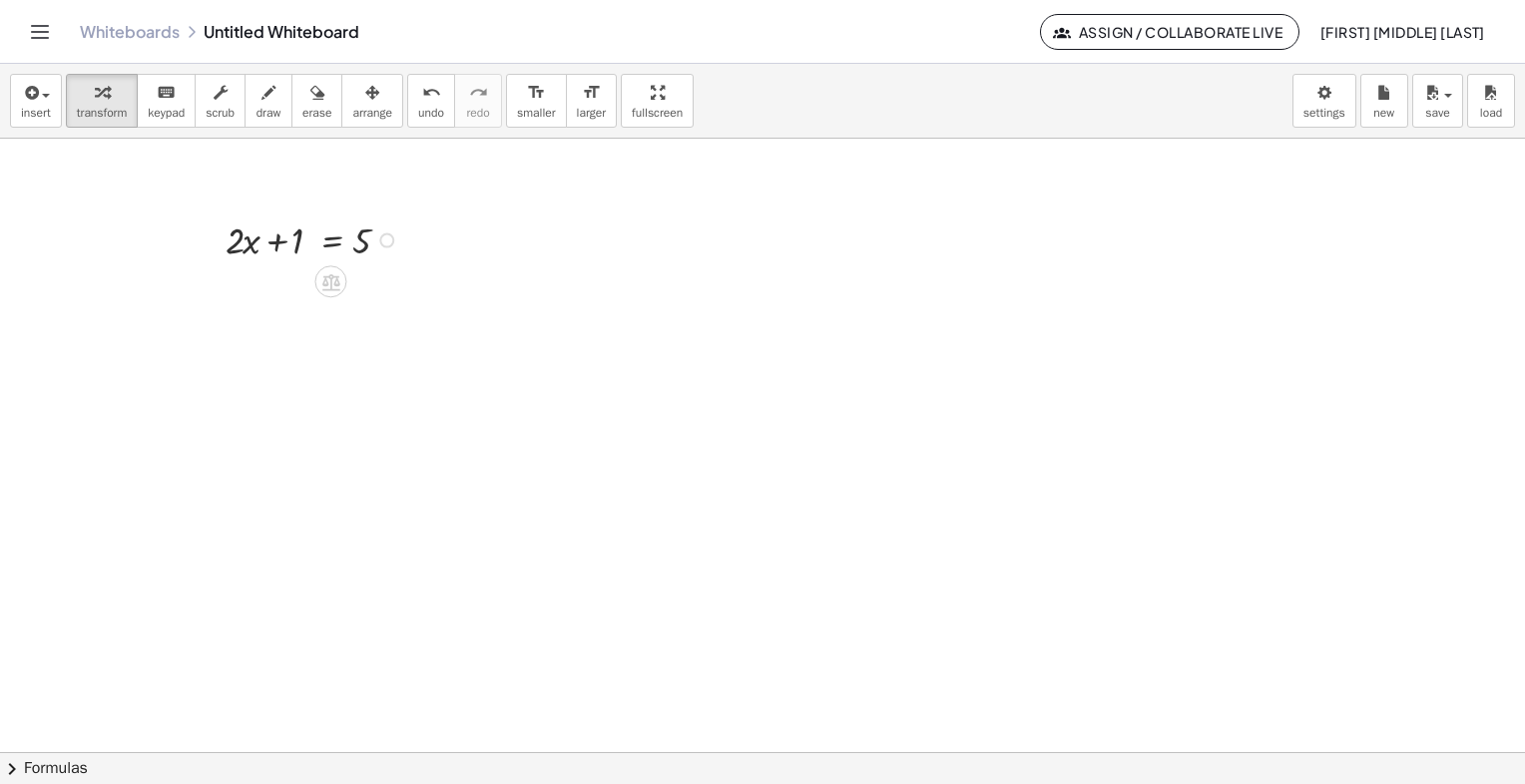 click at bounding box center (314, 238) 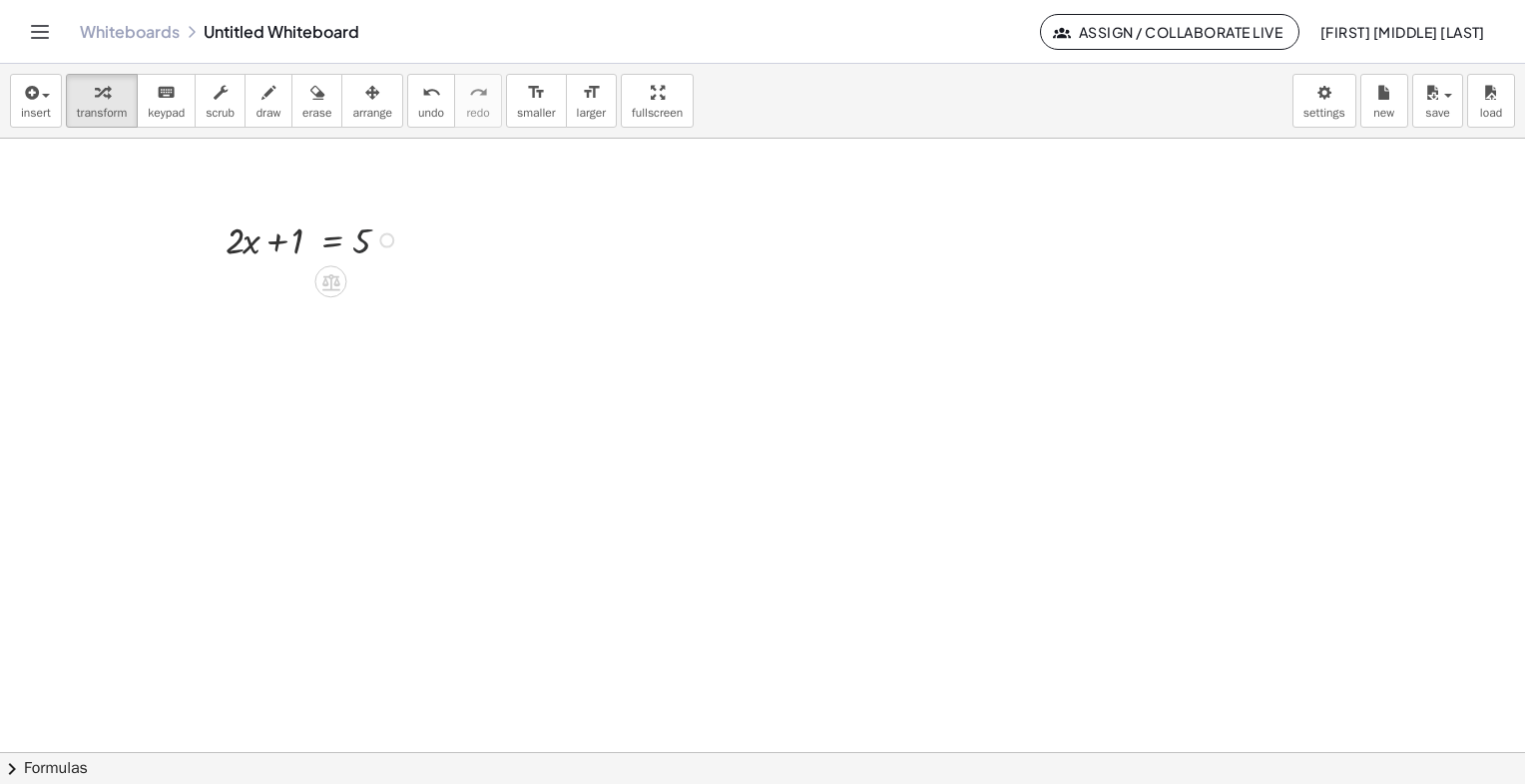 click on "Fix a mistake Transform line Copy line as LaTeX Copy derivation as LaTeX Expand new lines: Off" at bounding box center (386, 240) 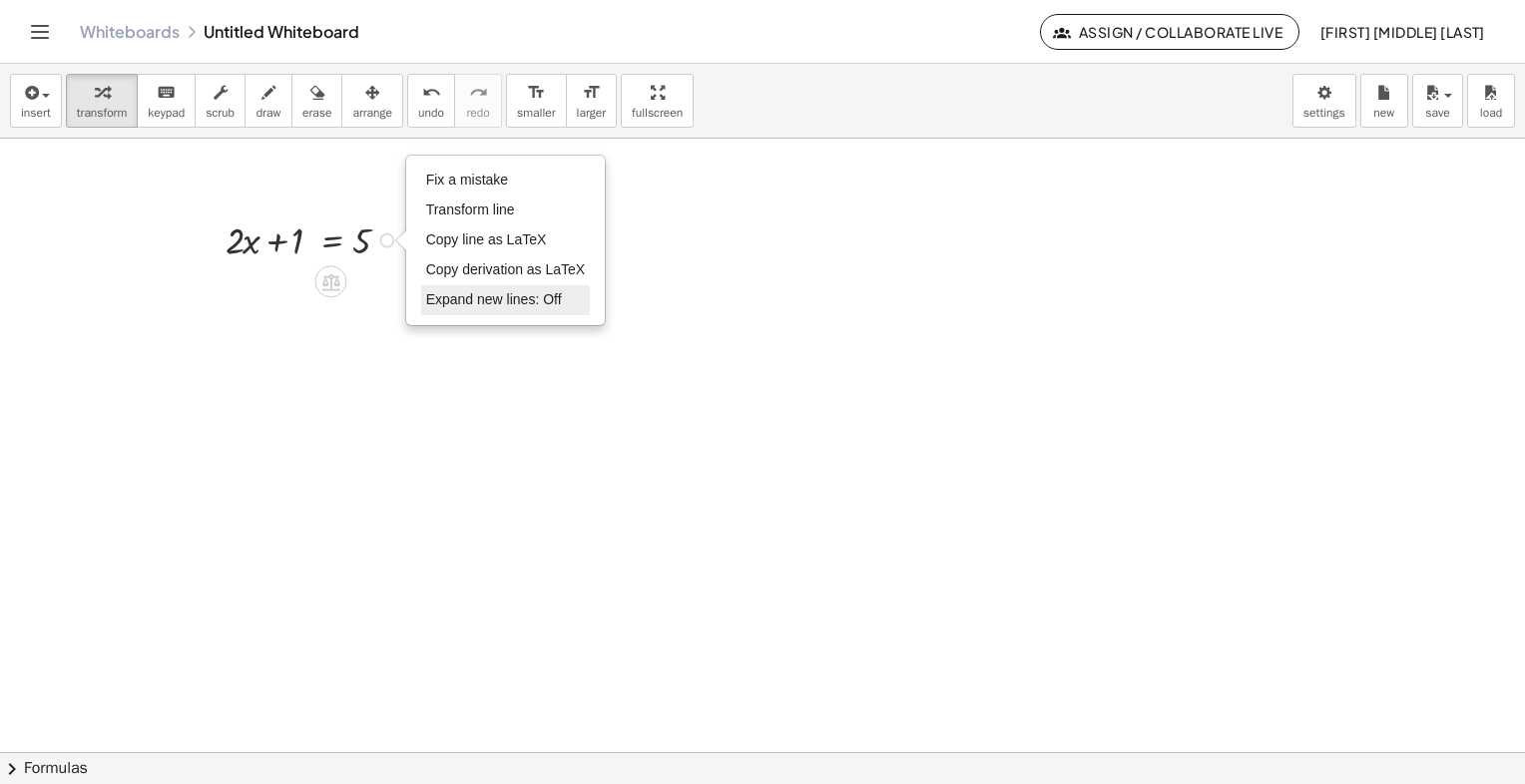 click on "Expand new lines: Off" at bounding box center [494, 299] 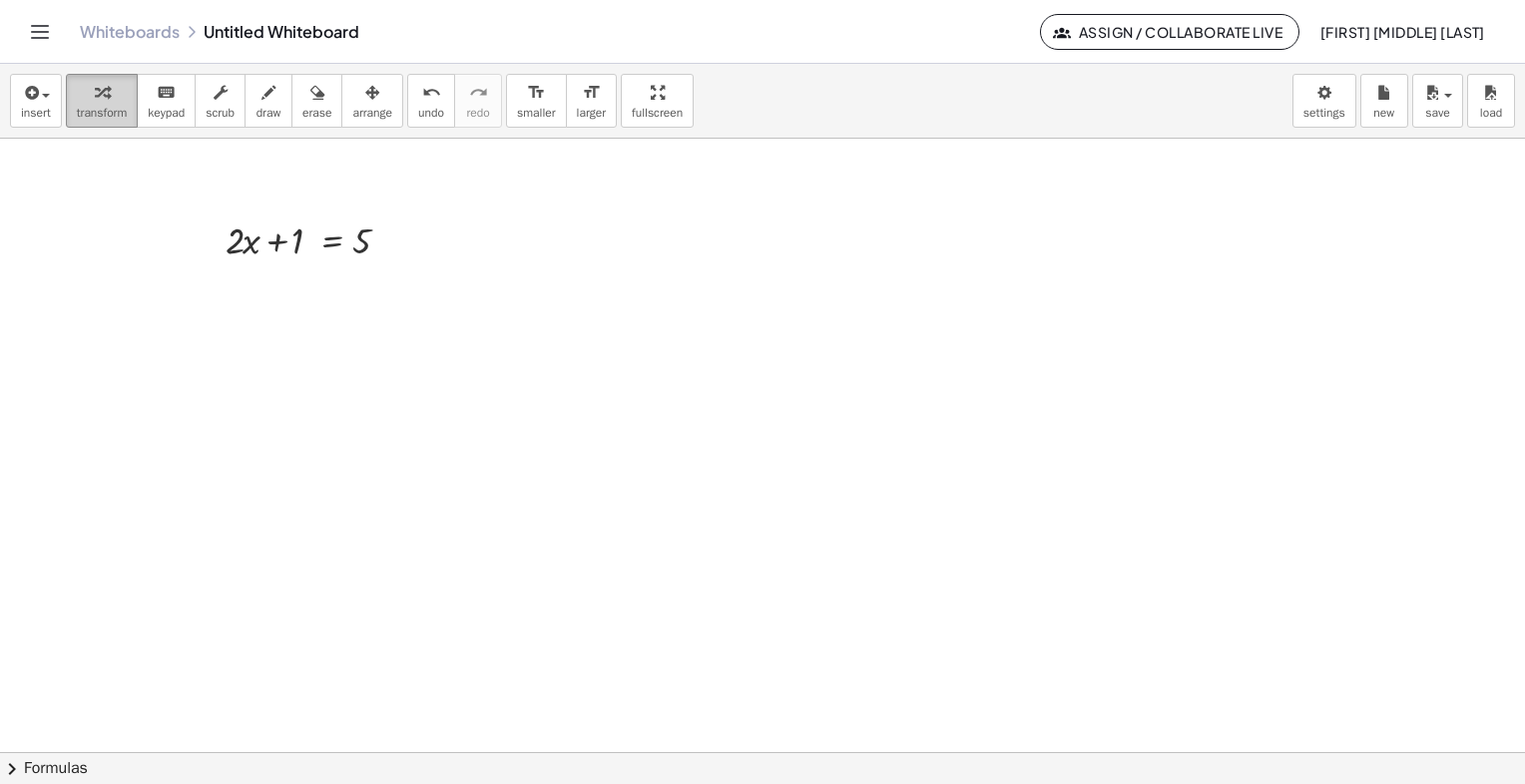 click on "transform" at bounding box center (102, 113) 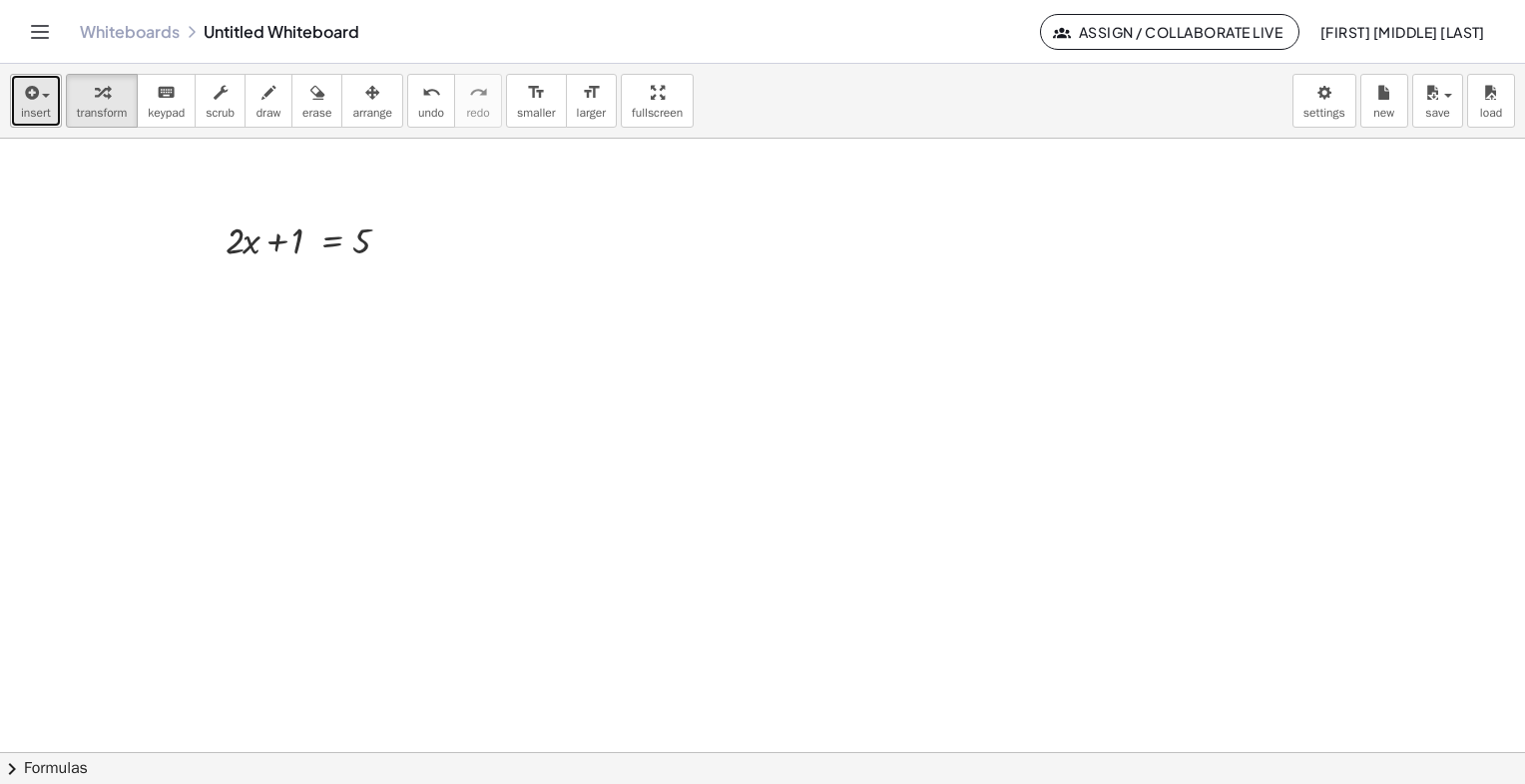 click on "insert" at bounding box center [36, 113] 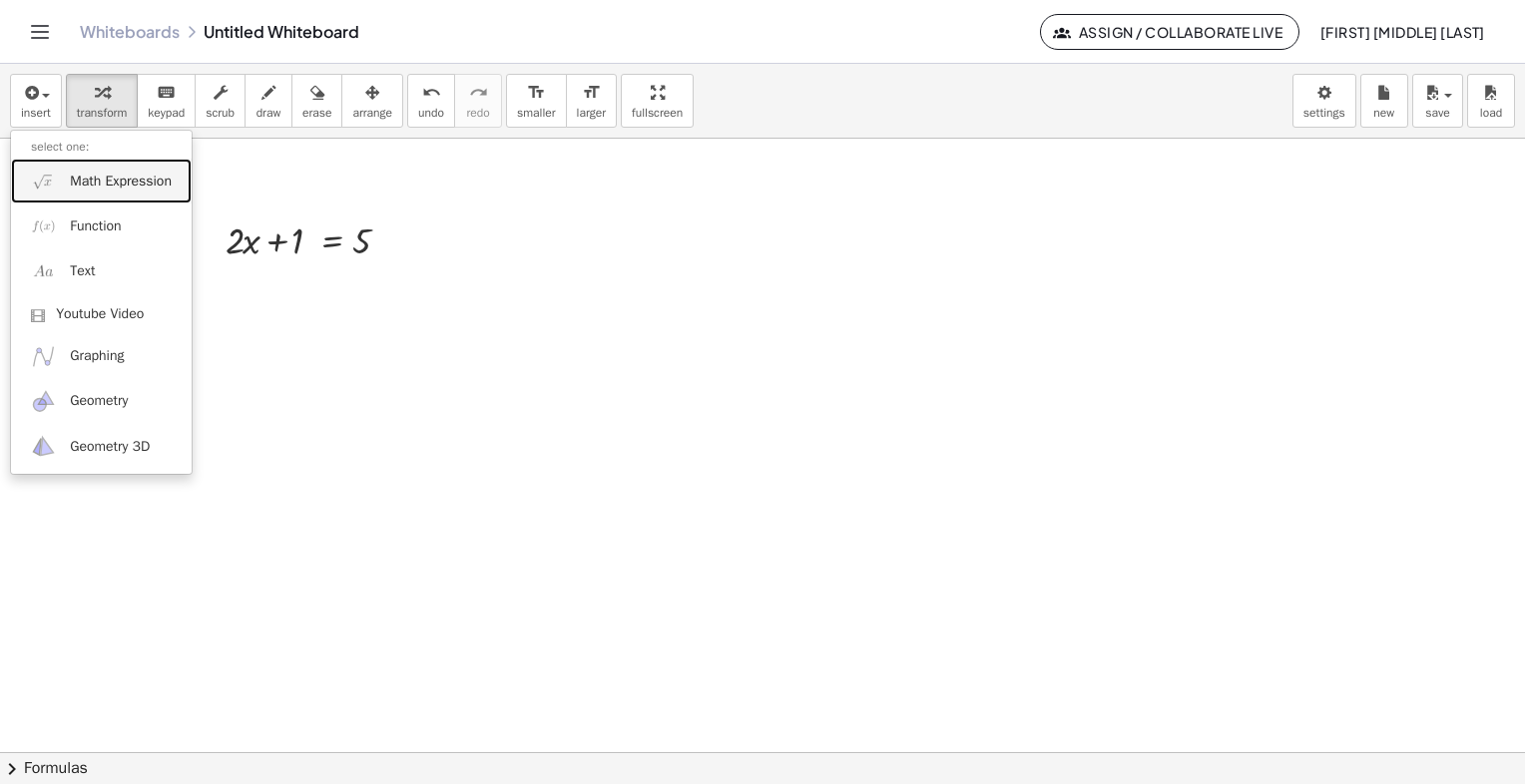 click on "Math Expression" at bounding box center [101, 181] 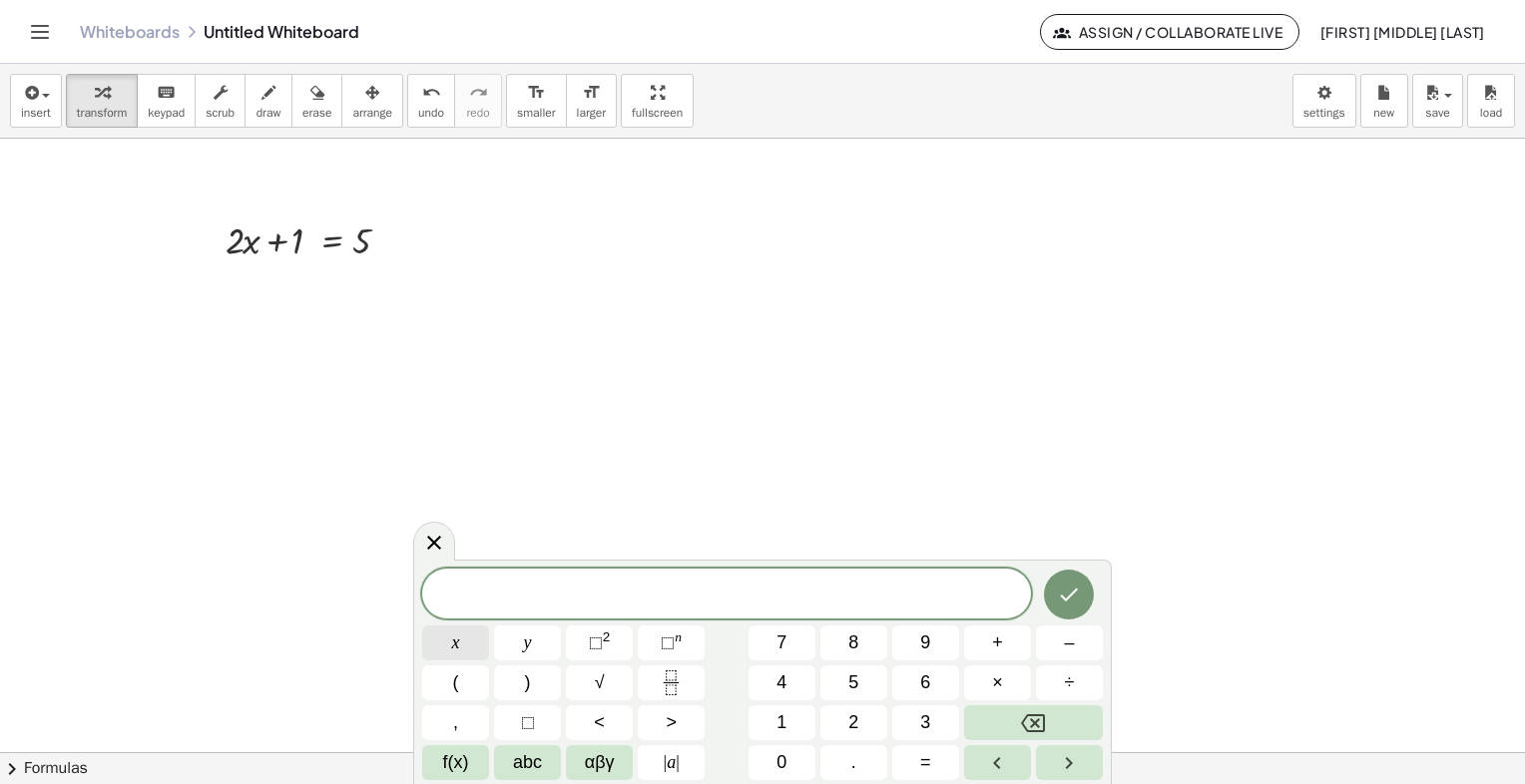 click on "x" at bounding box center [455, 642] 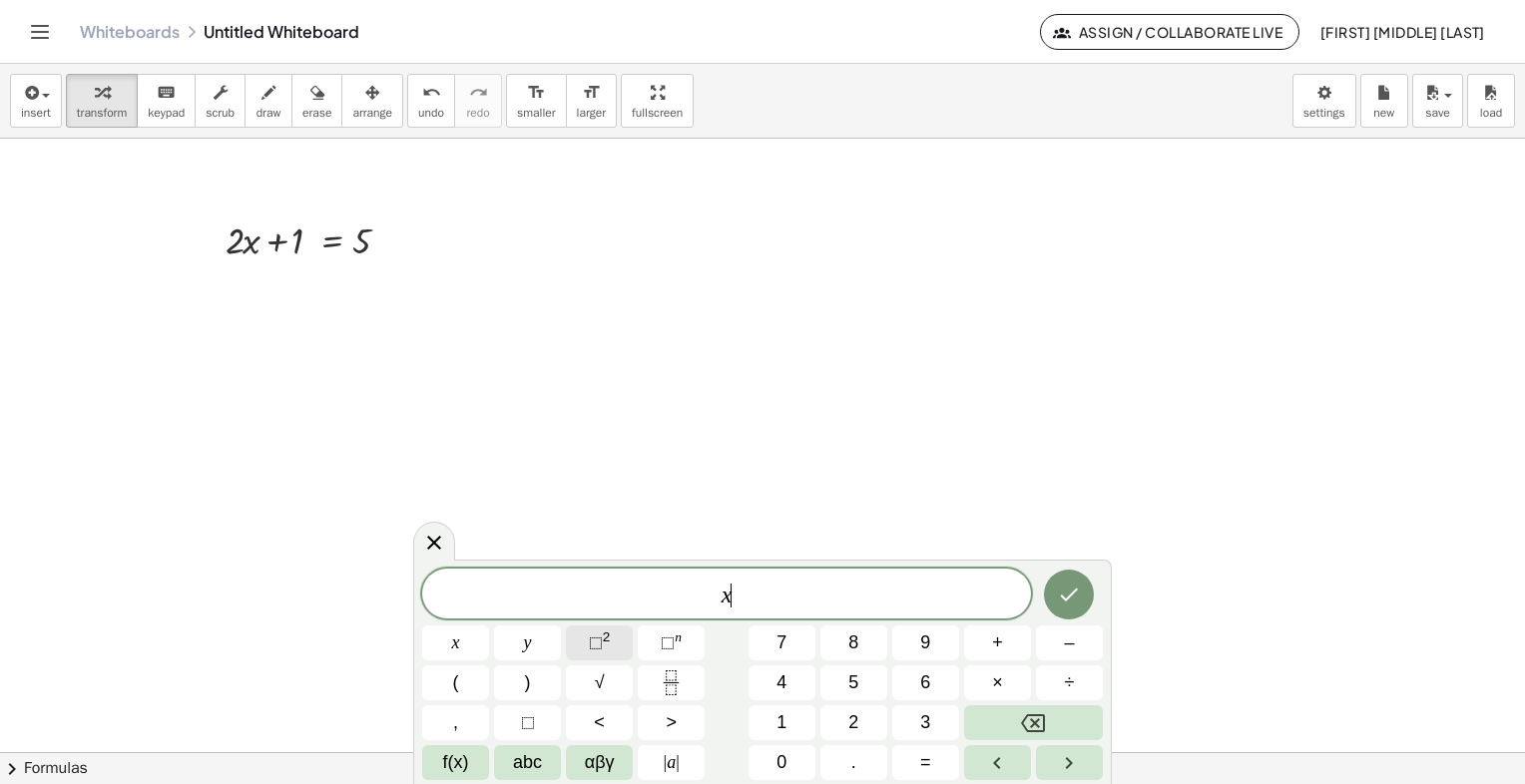 click on "2" at bounding box center (607, 636) 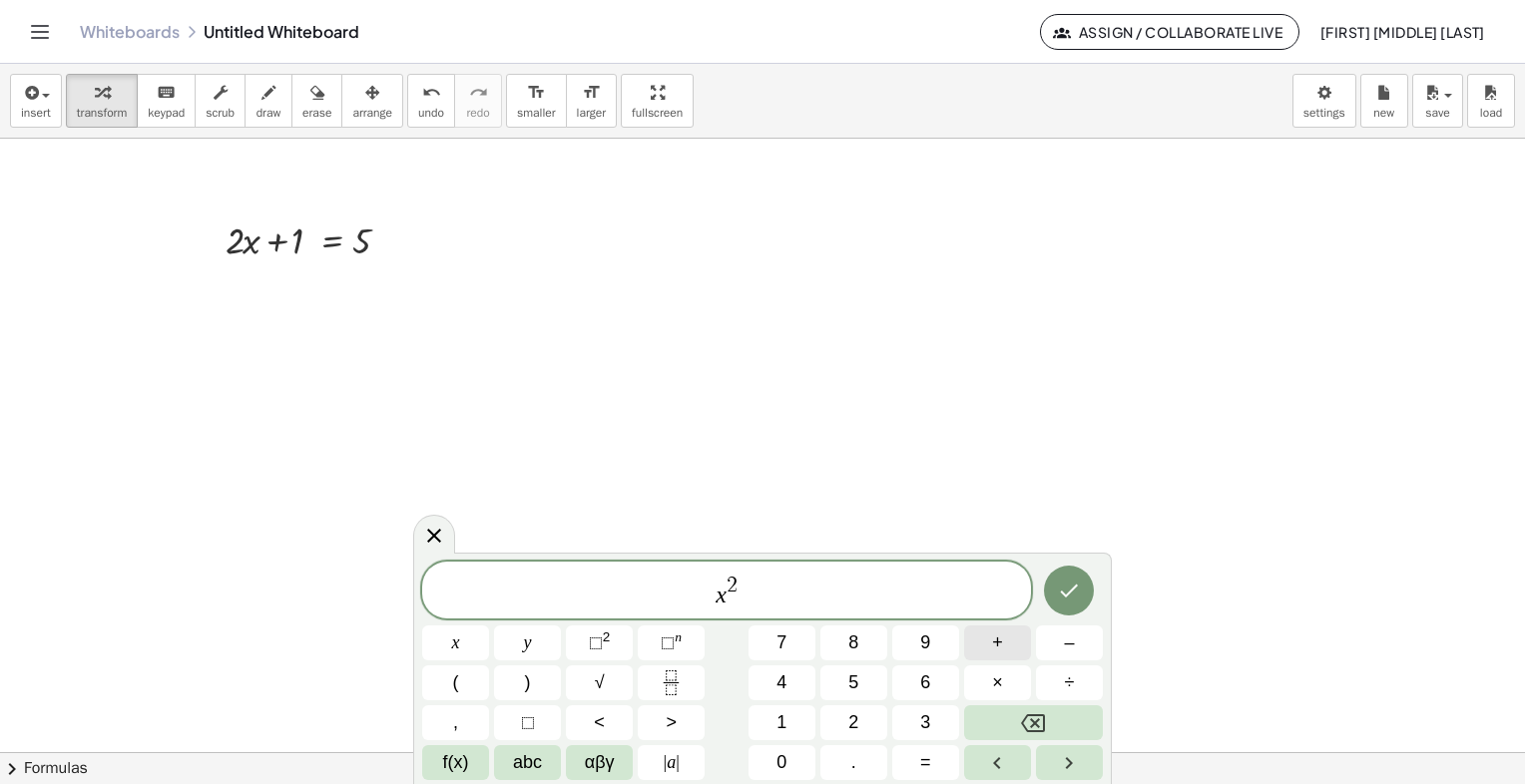 click on "+" at bounding box center (997, 642) 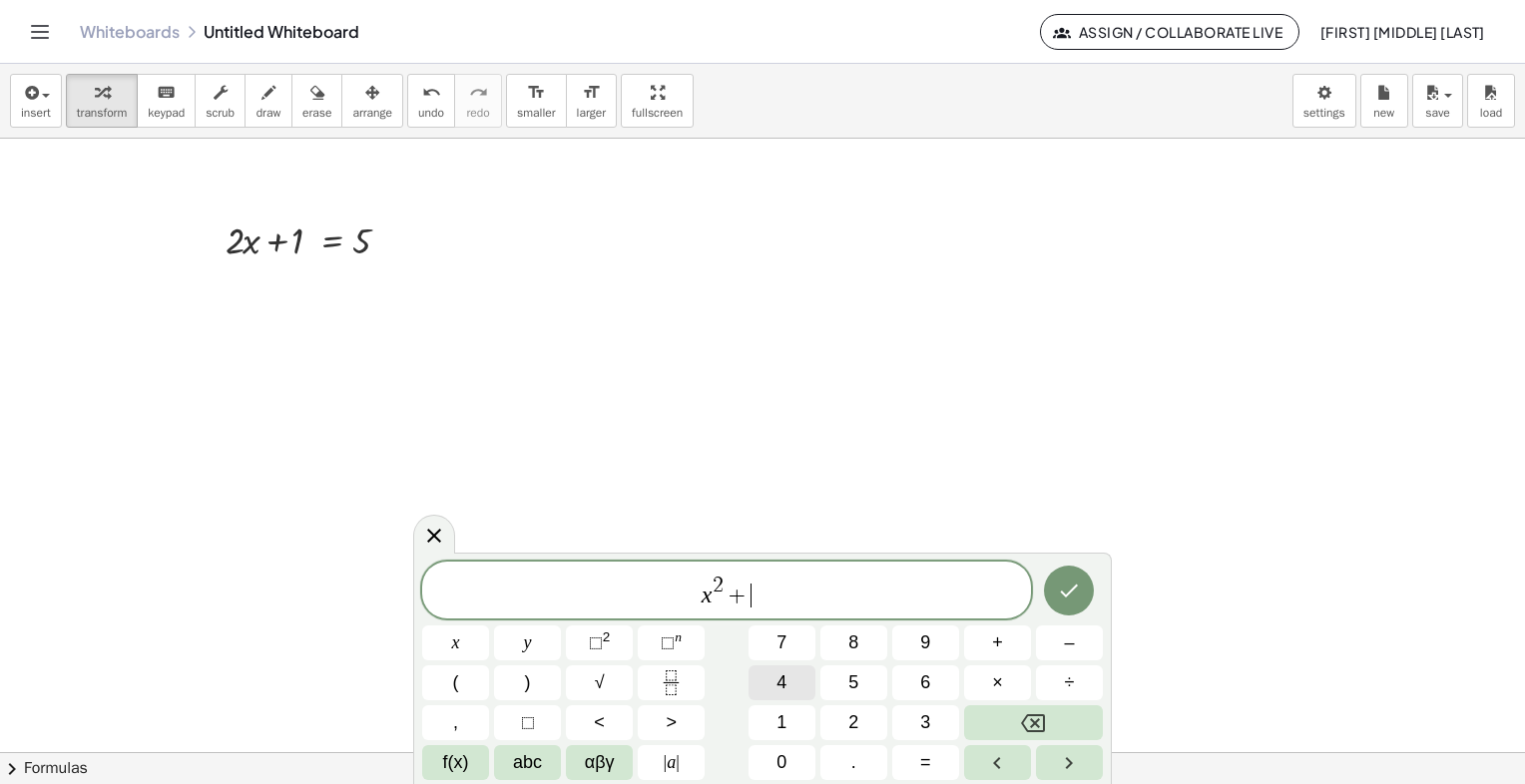 click on "4" at bounding box center [781, 682] 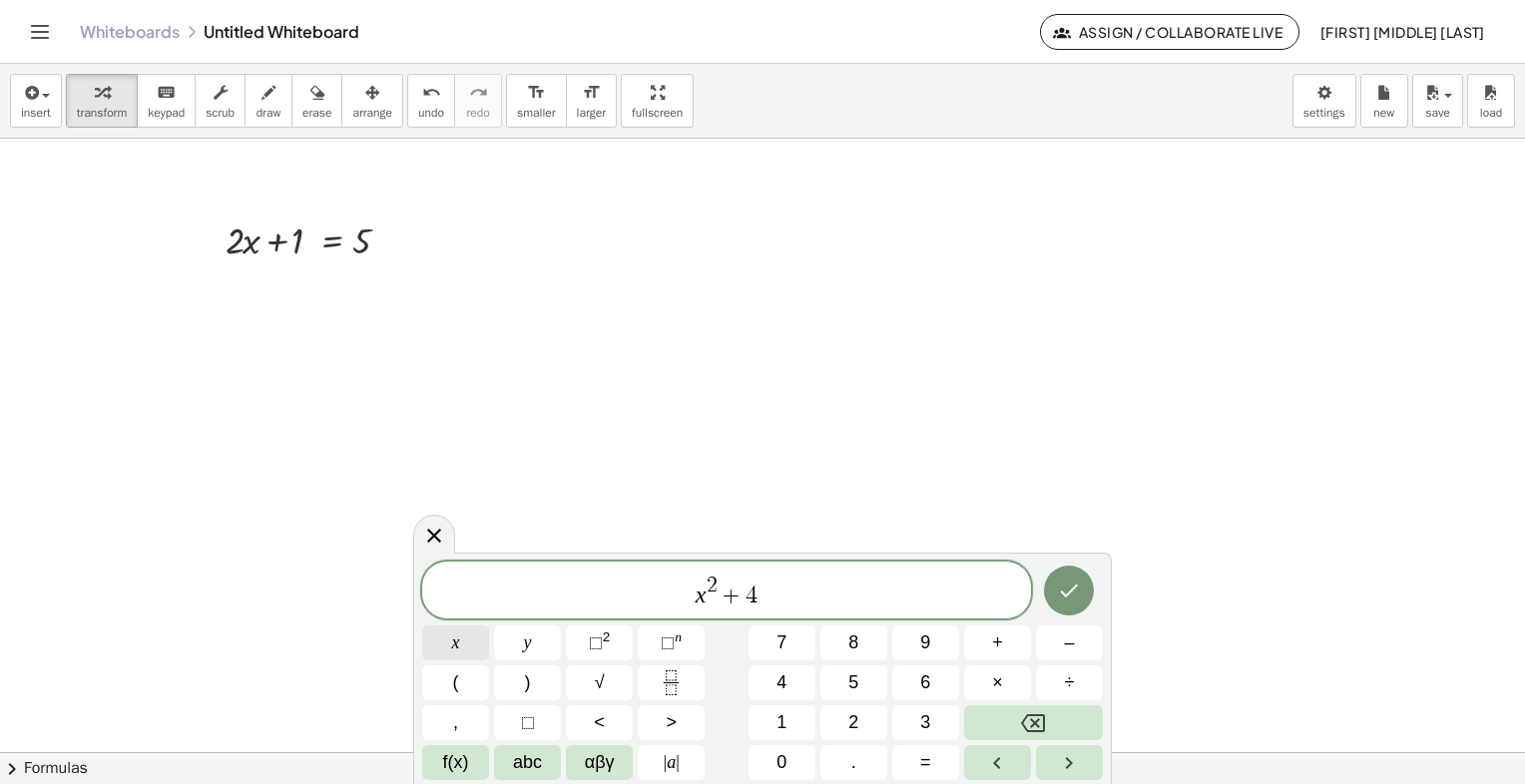 click on "x" at bounding box center [455, 642] 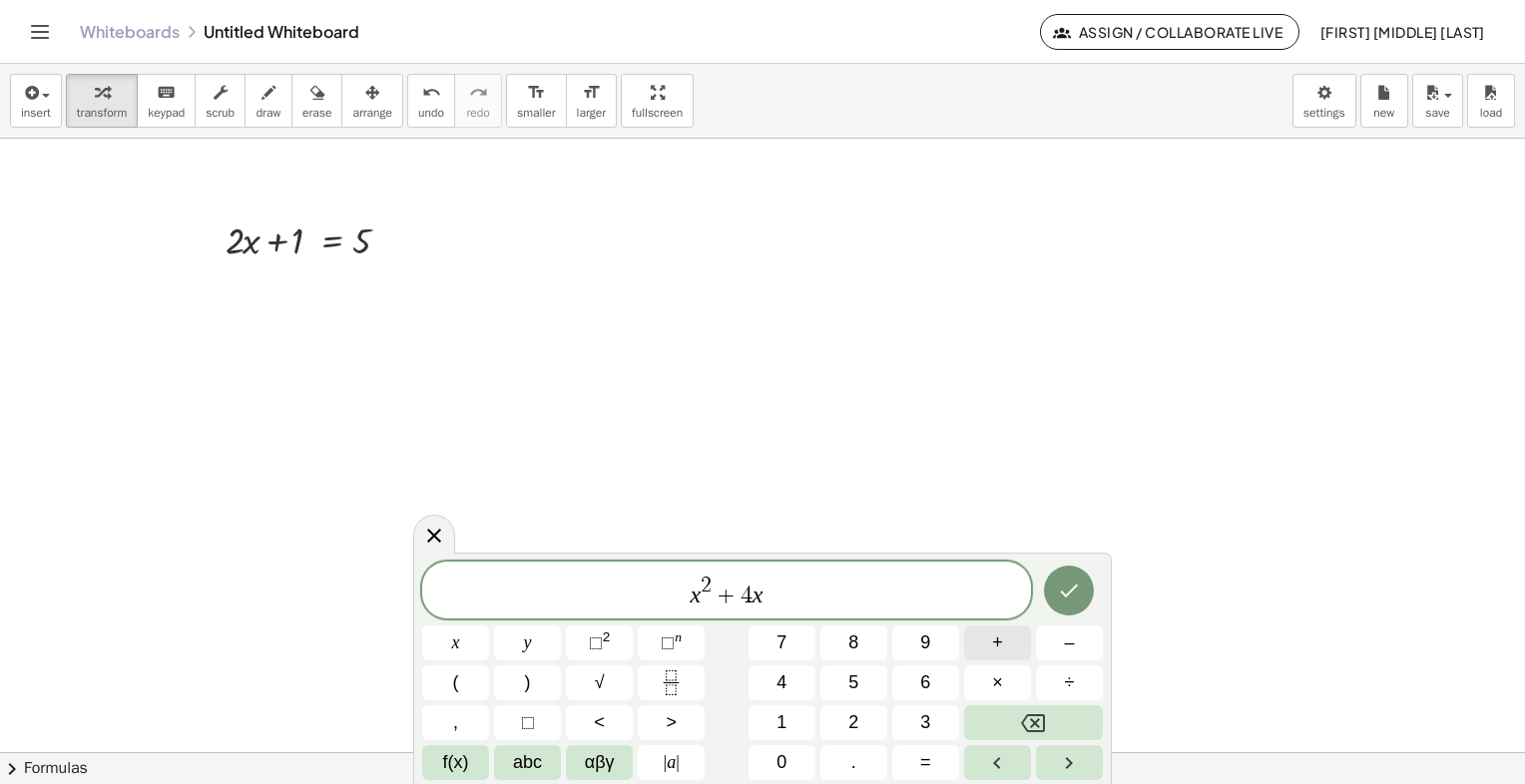 click on "+" at bounding box center [997, 642] 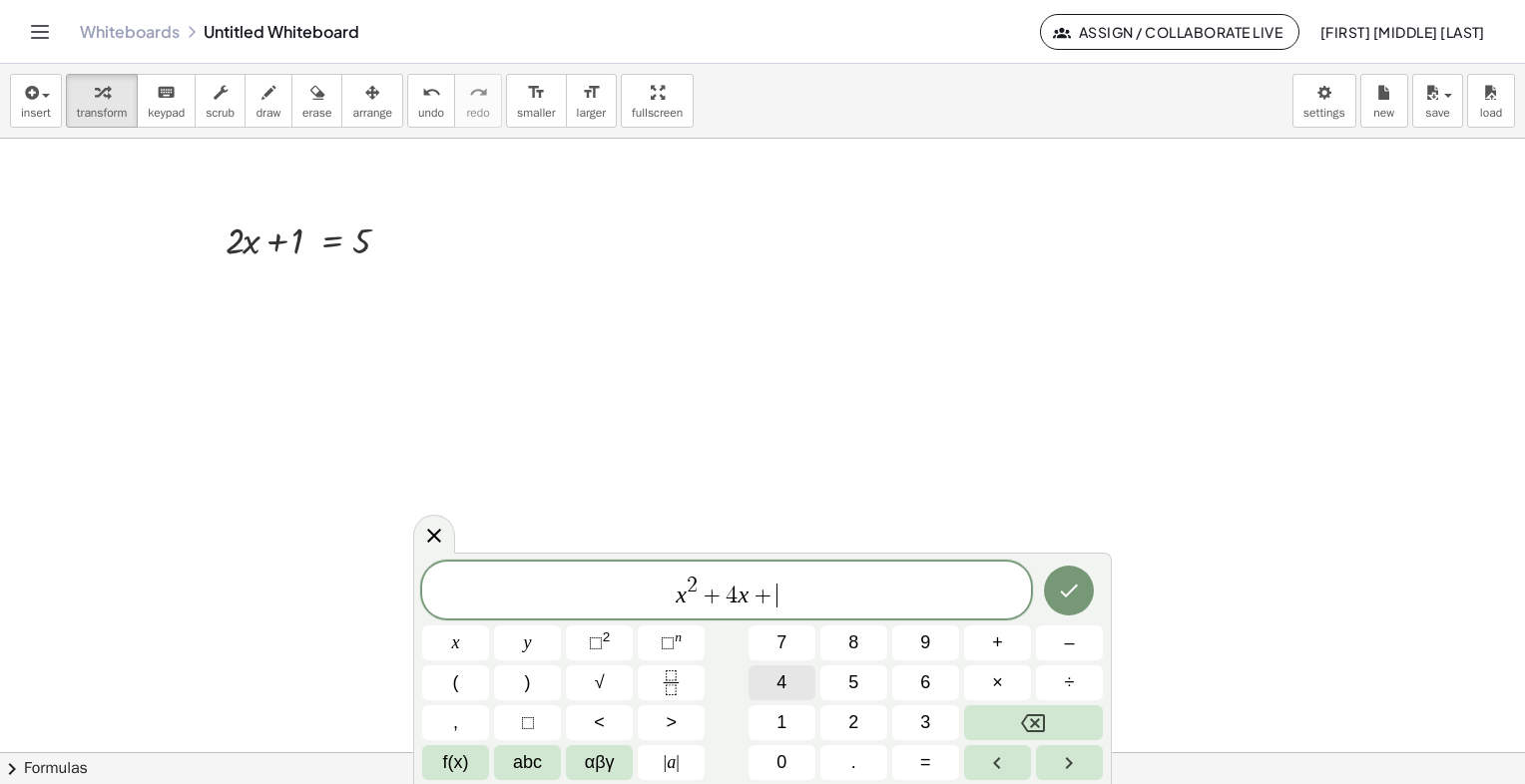 click on "4" at bounding box center (781, 682) 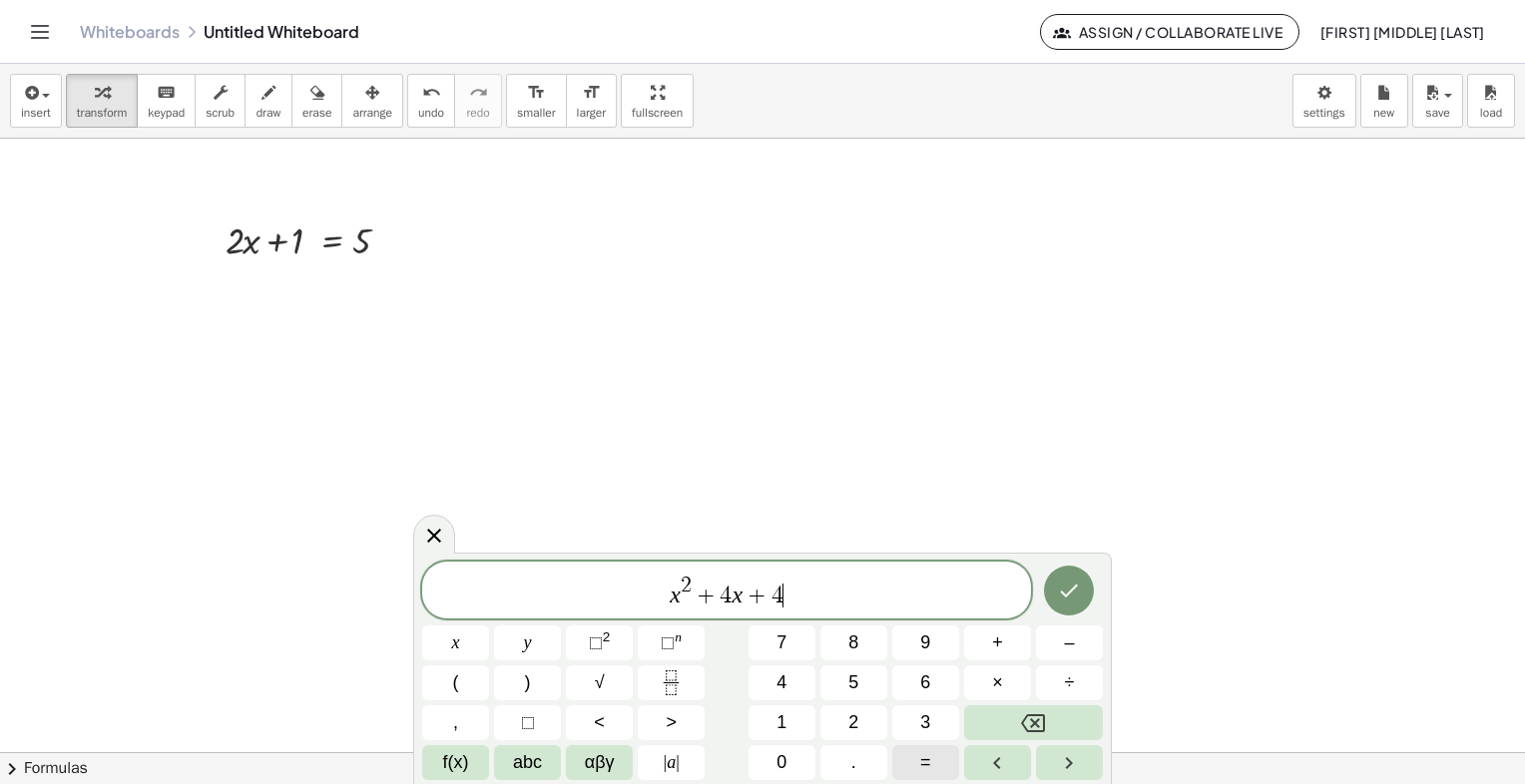 click on "=" at bounding box center [925, 762] 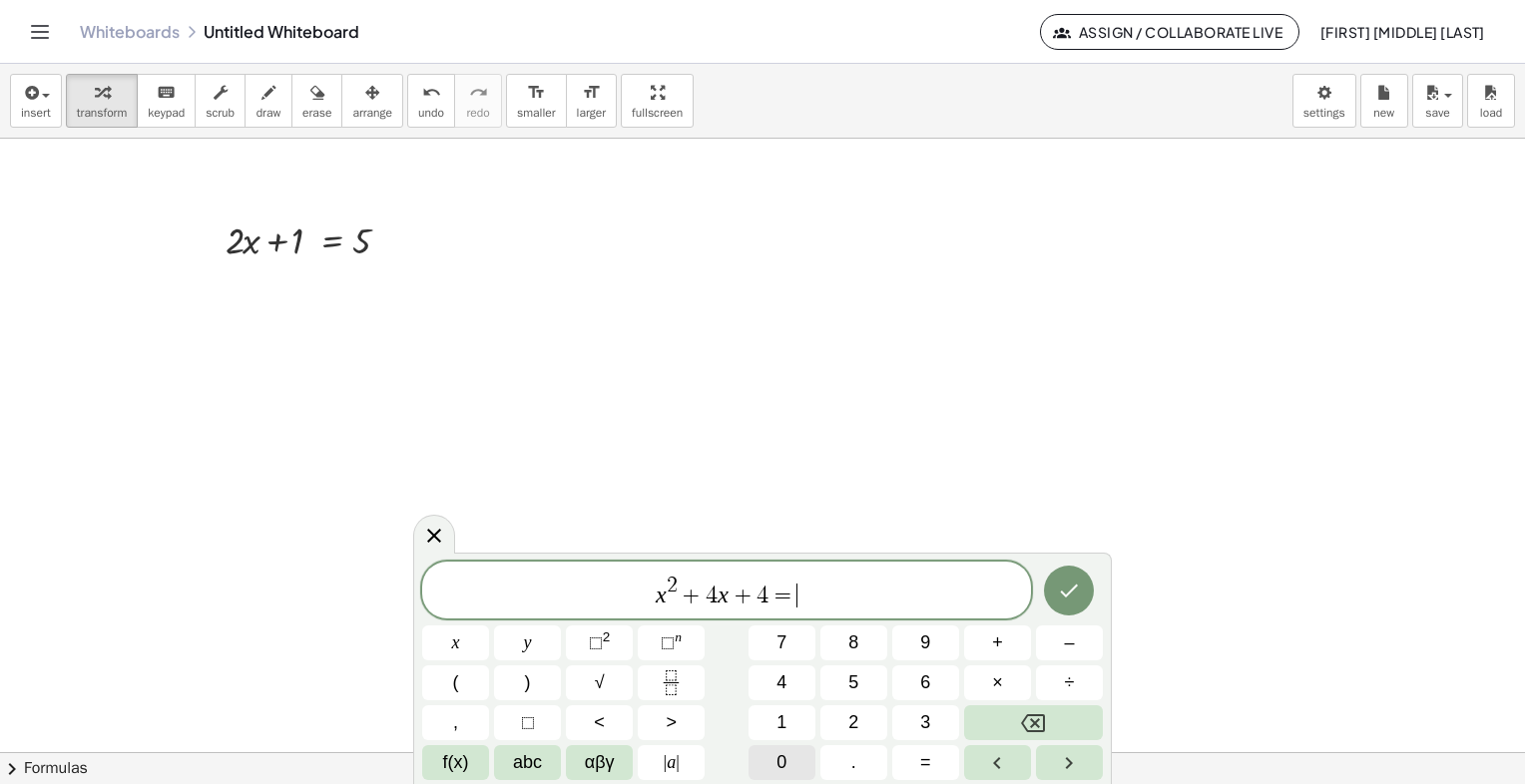 click on "0" at bounding box center (781, 762) 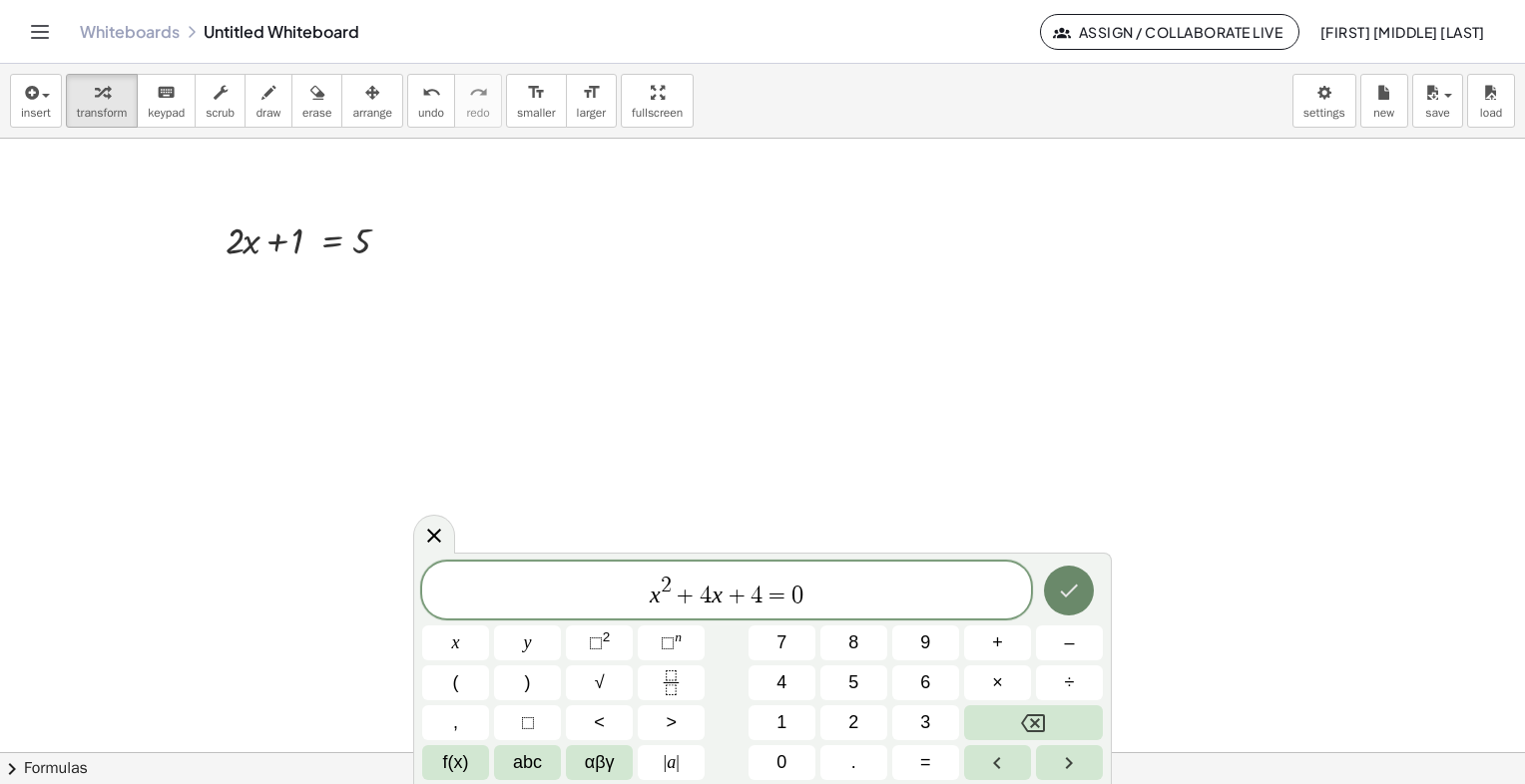 click 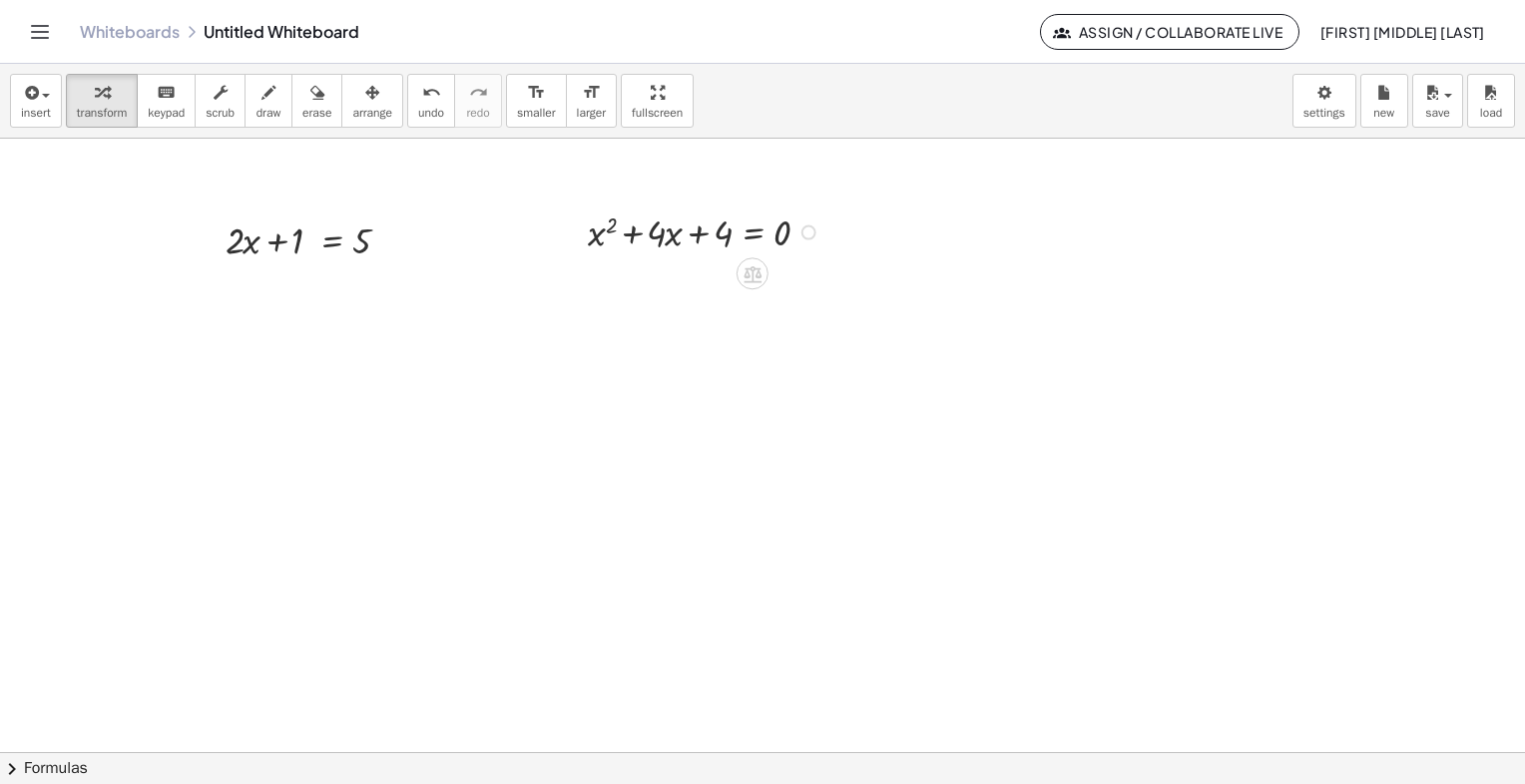 click at bounding box center (707, 230) 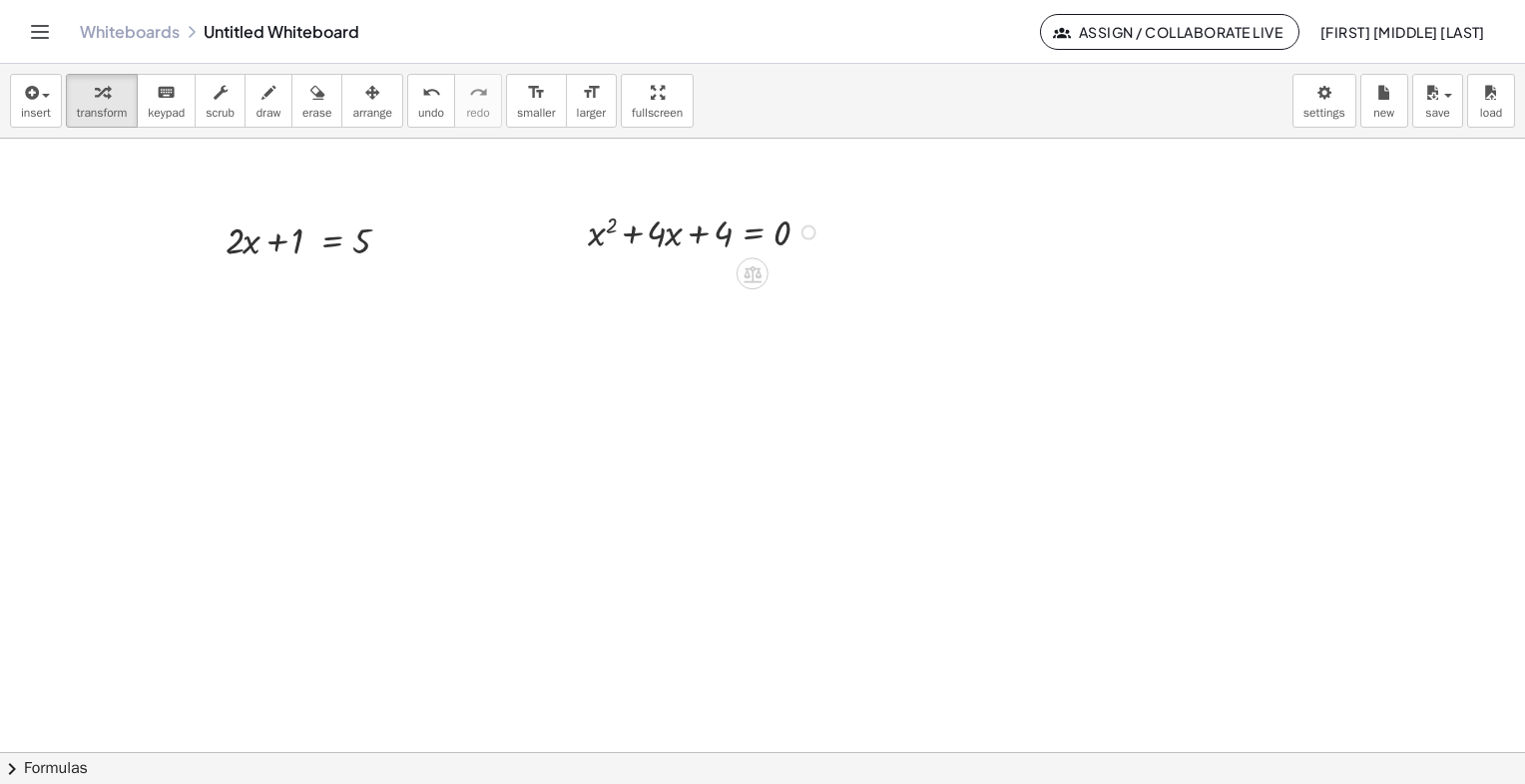 click at bounding box center [707, 230] 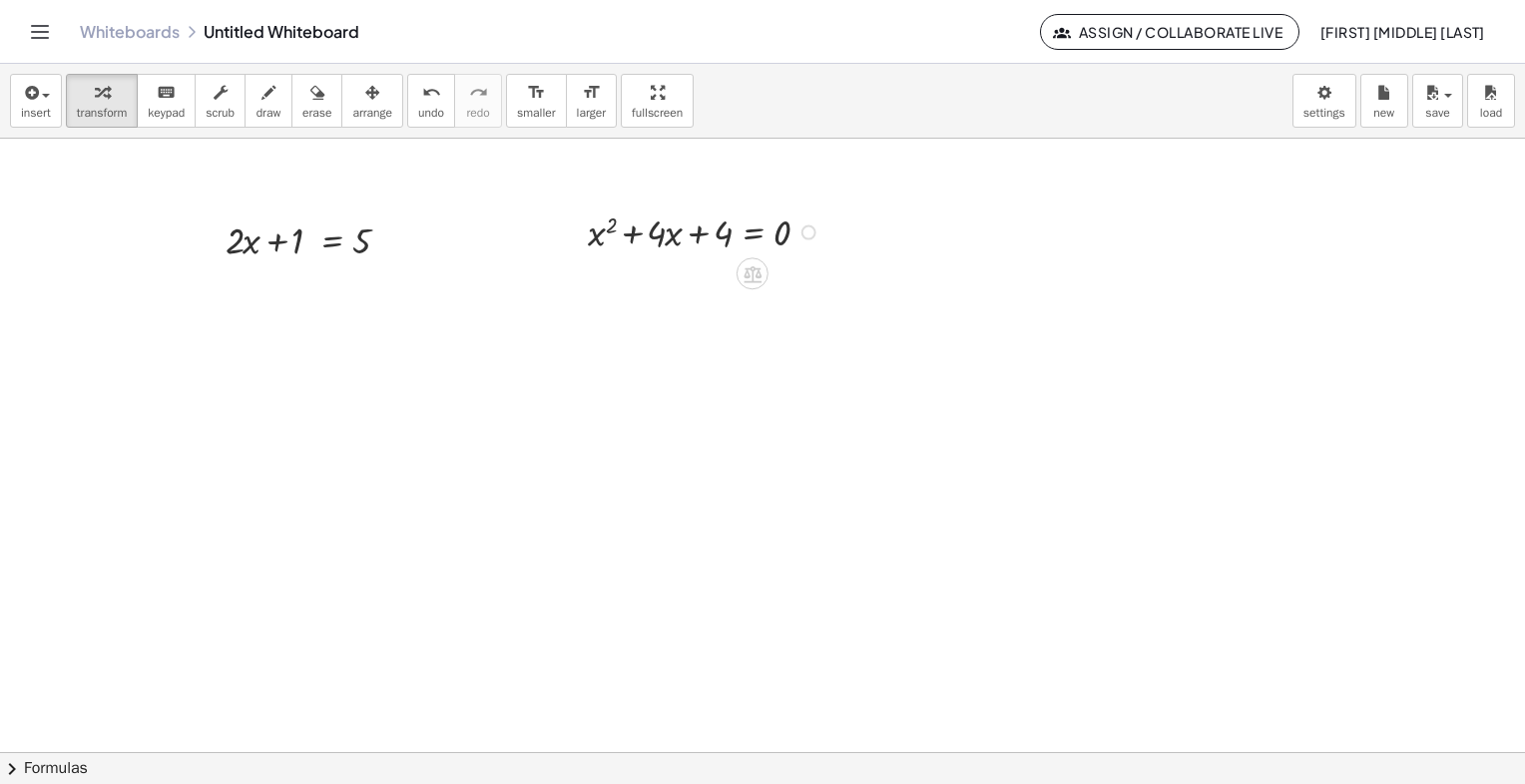 click at bounding box center [808, 232] 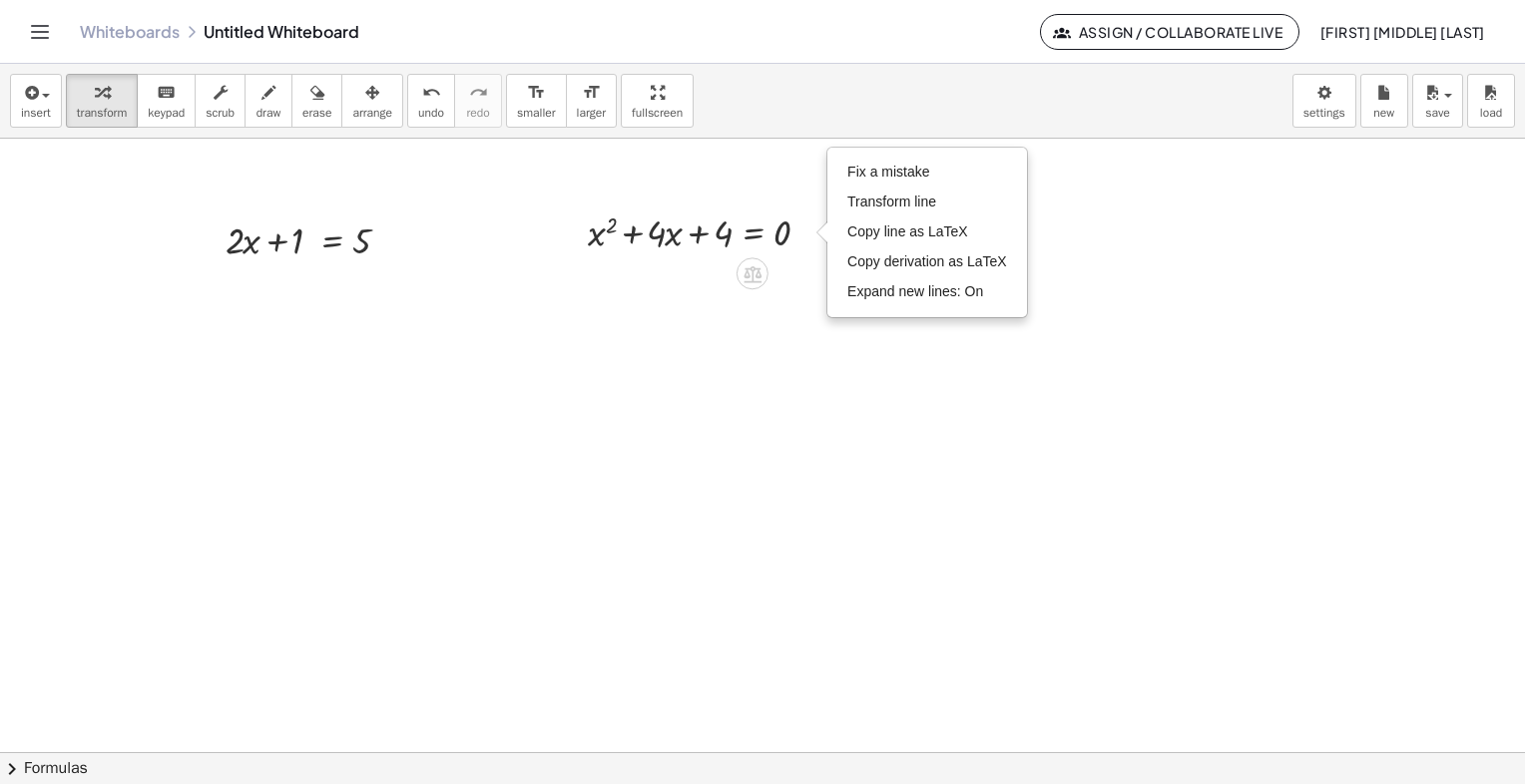 click at bounding box center (762, 752) 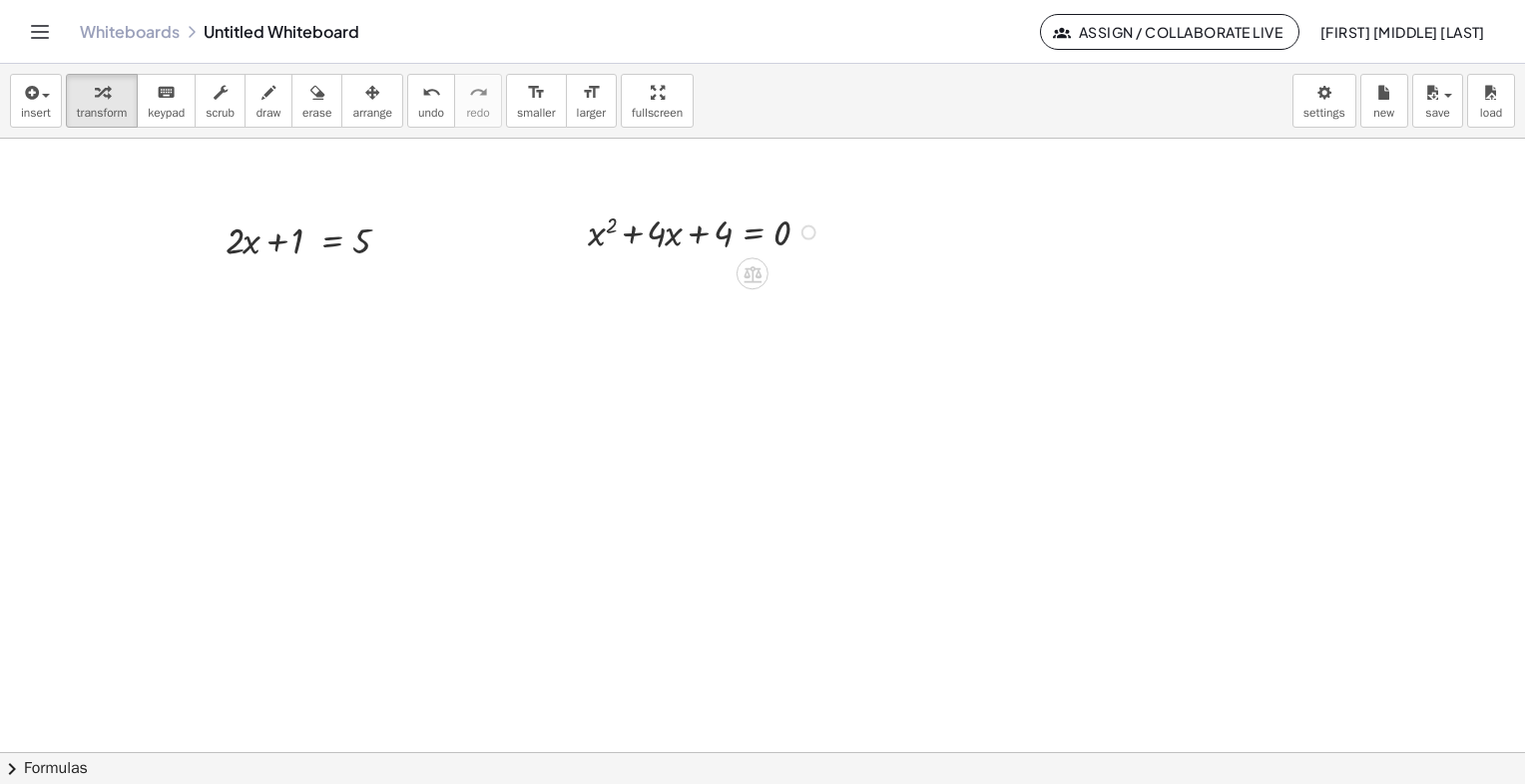 click at bounding box center [707, 230] 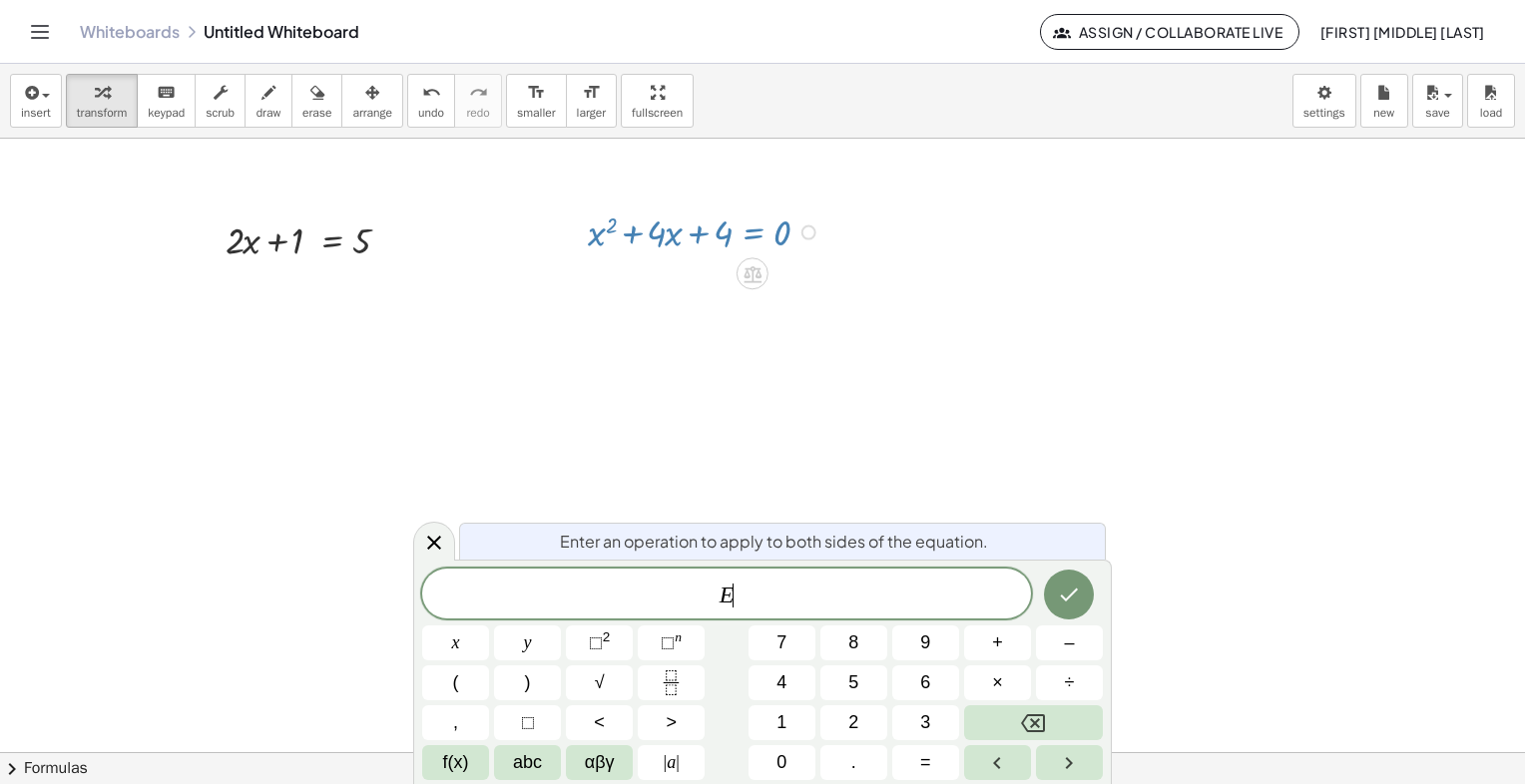 click at bounding box center (762, 752) 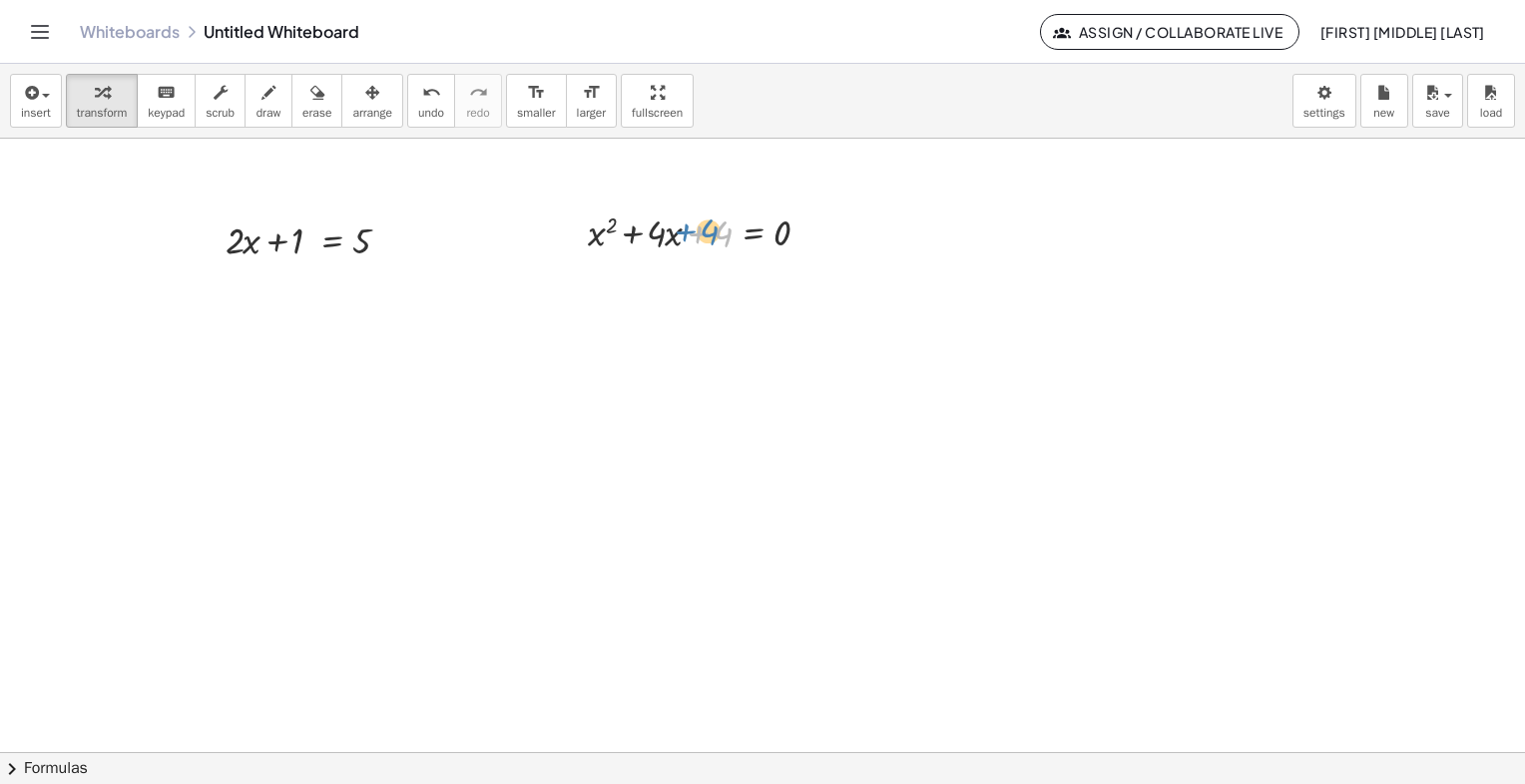 drag, startPoint x: 724, startPoint y: 235, endPoint x: 712, endPoint y: 233, distance: 12.165525 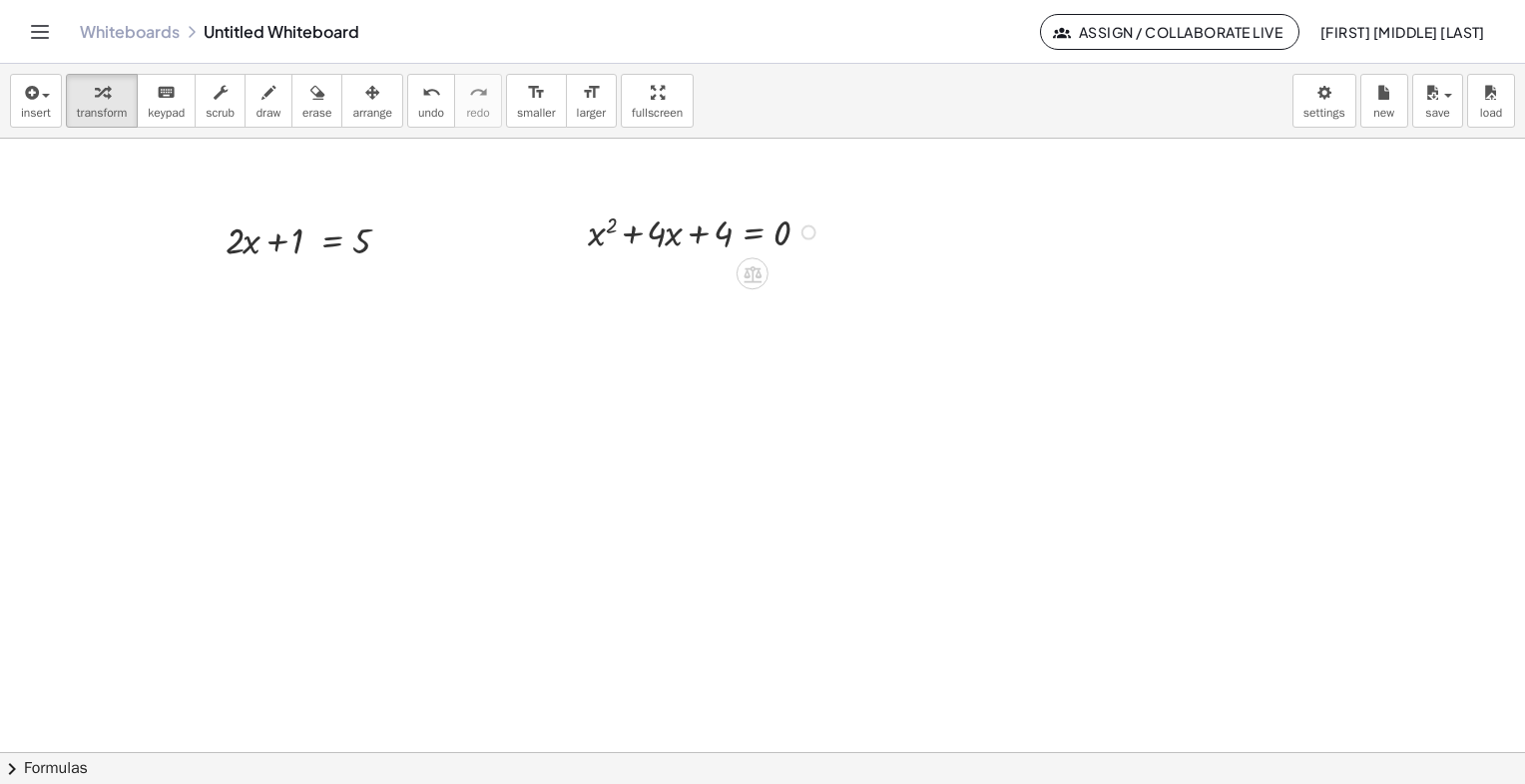 click at bounding box center [707, 230] 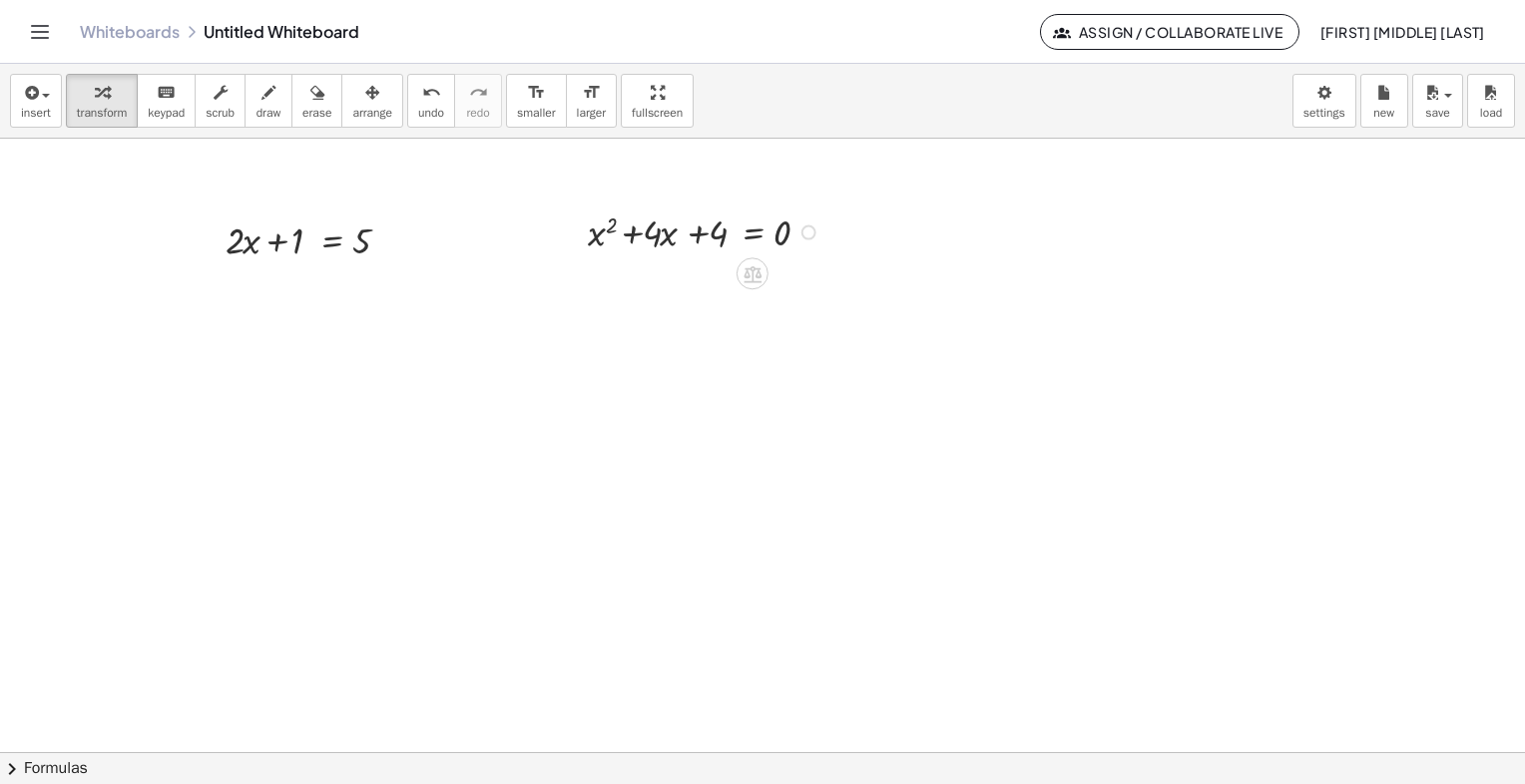click at bounding box center (707, 230) 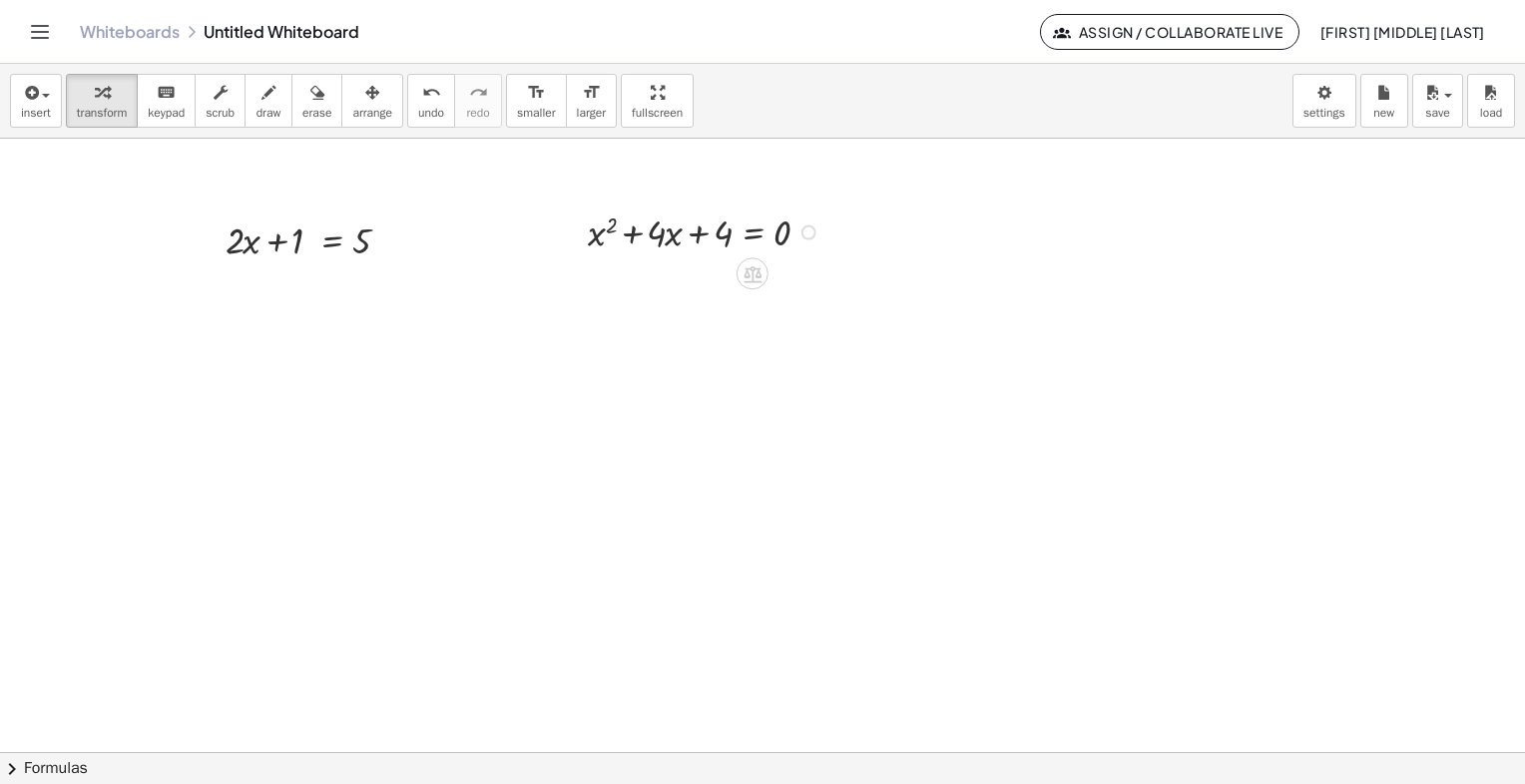 click at bounding box center [707, 230] 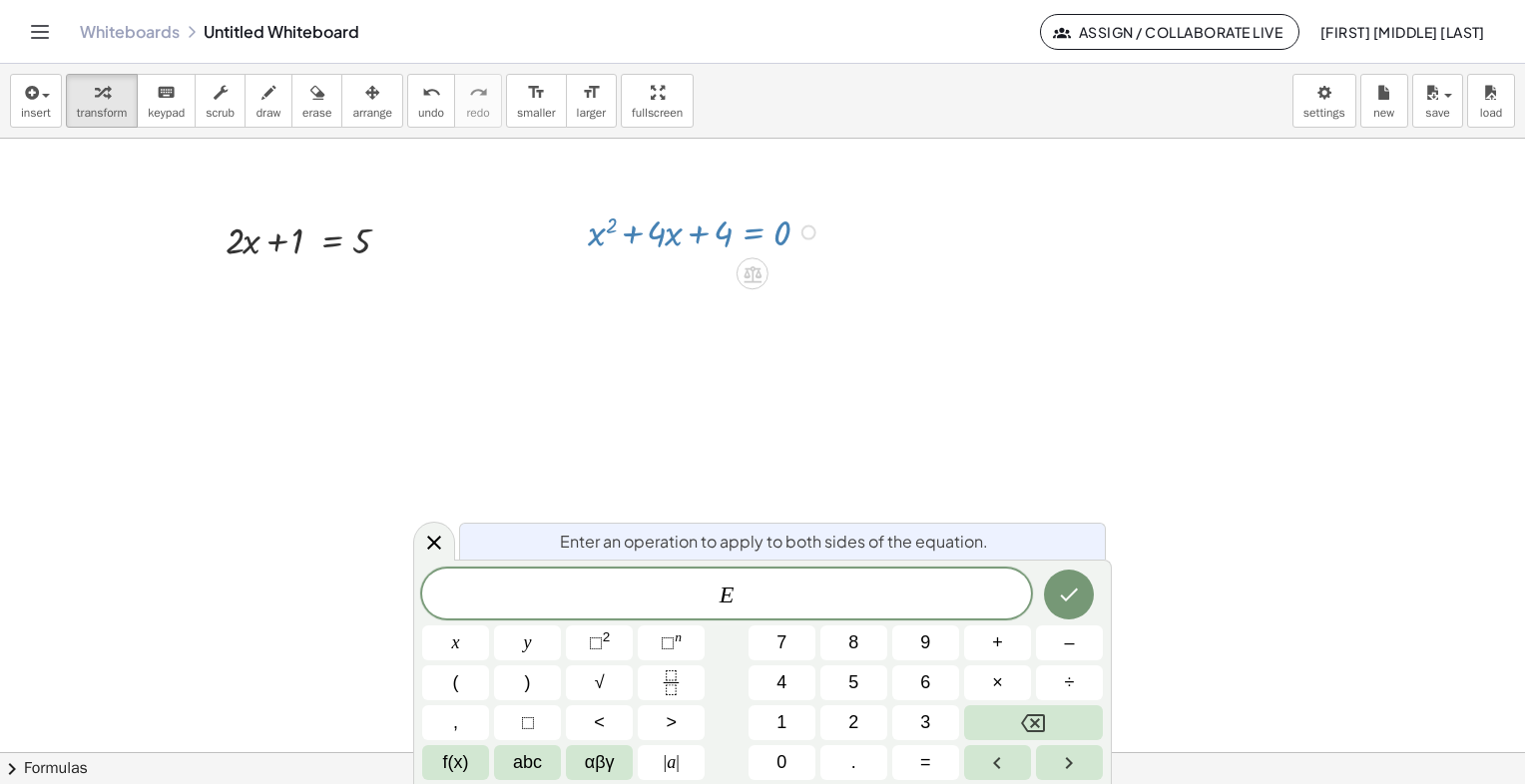 click at bounding box center (707, 230) 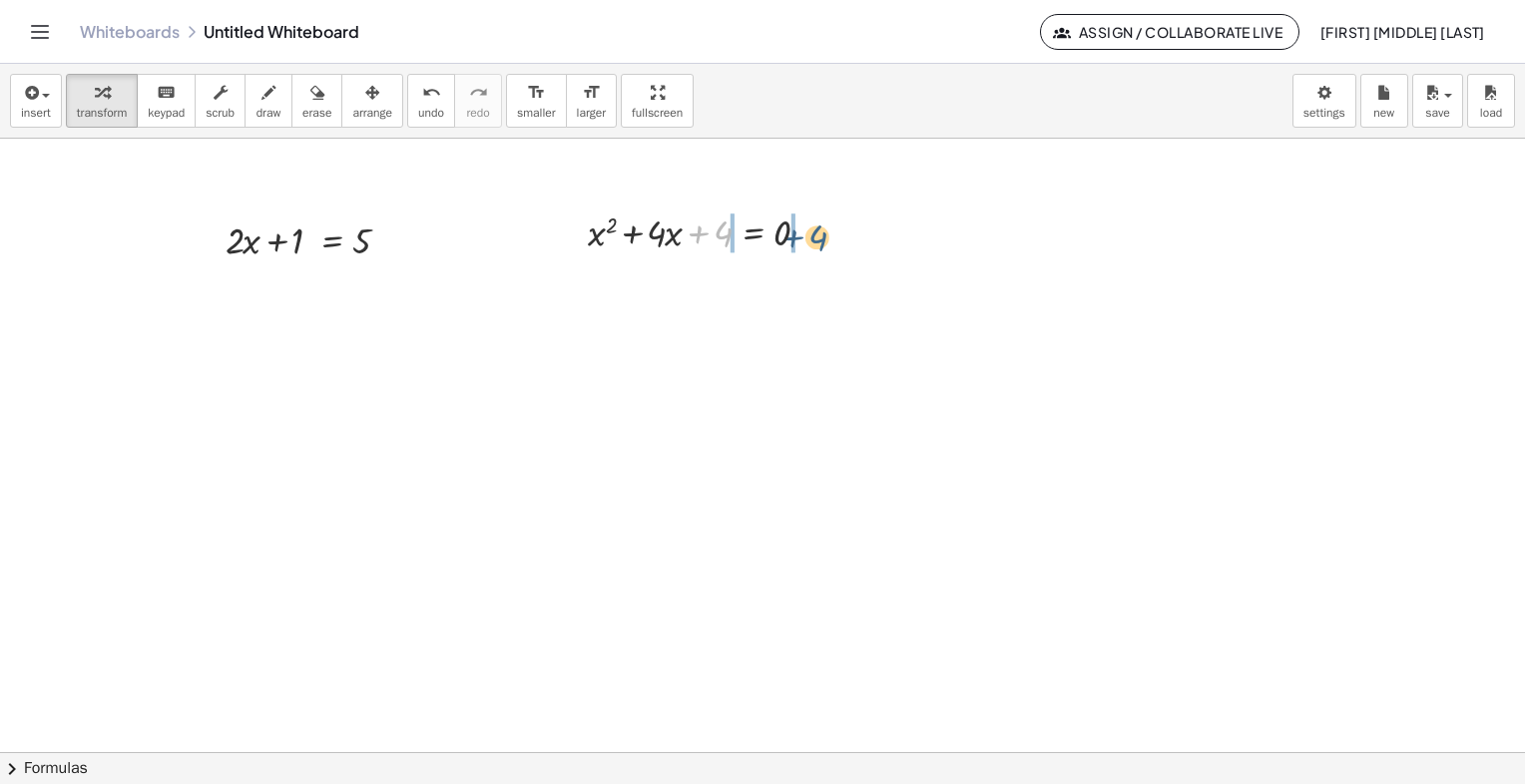 drag, startPoint x: 727, startPoint y: 241, endPoint x: 826, endPoint y: 245, distance: 99.08078 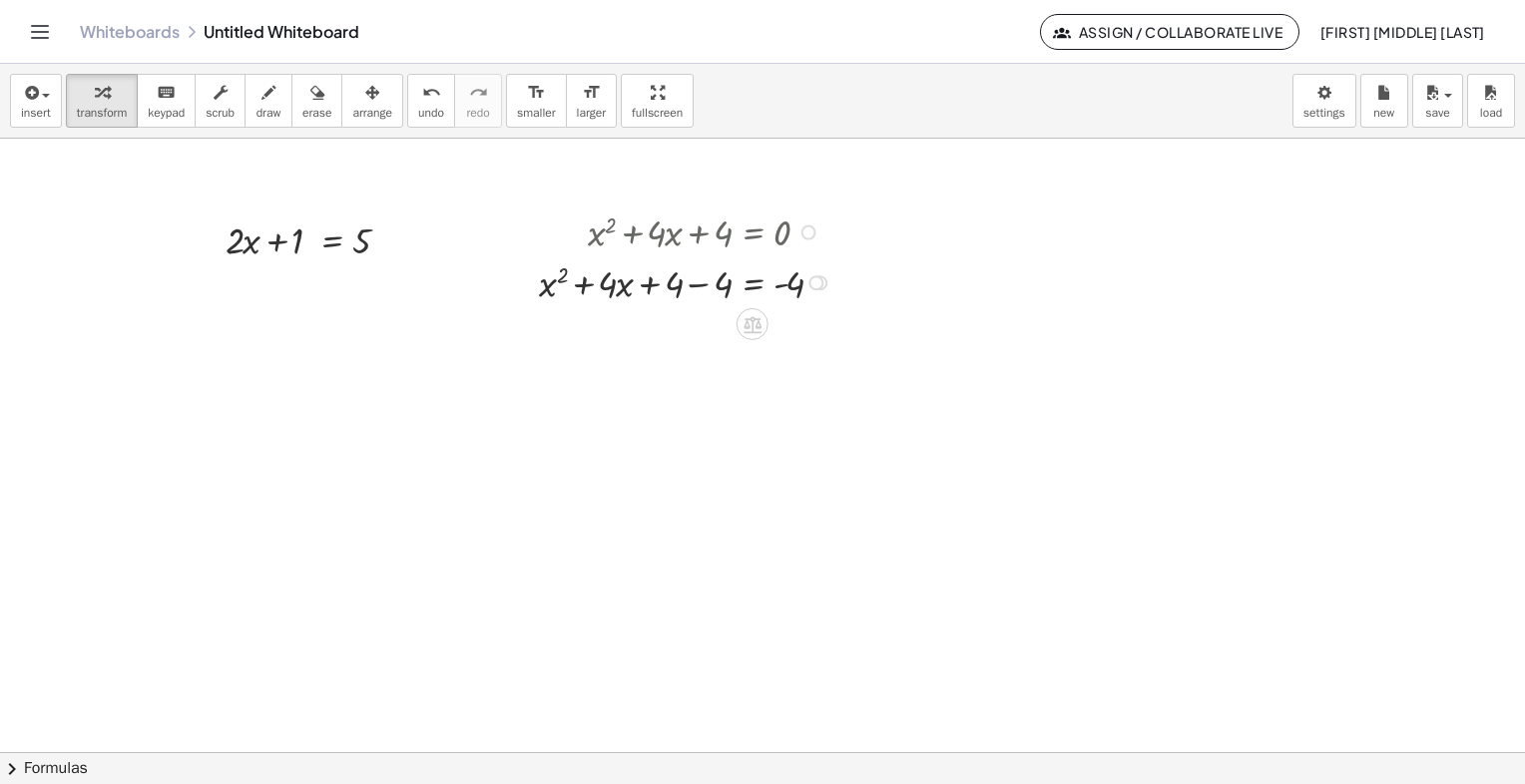 click at bounding box center [688, 281] 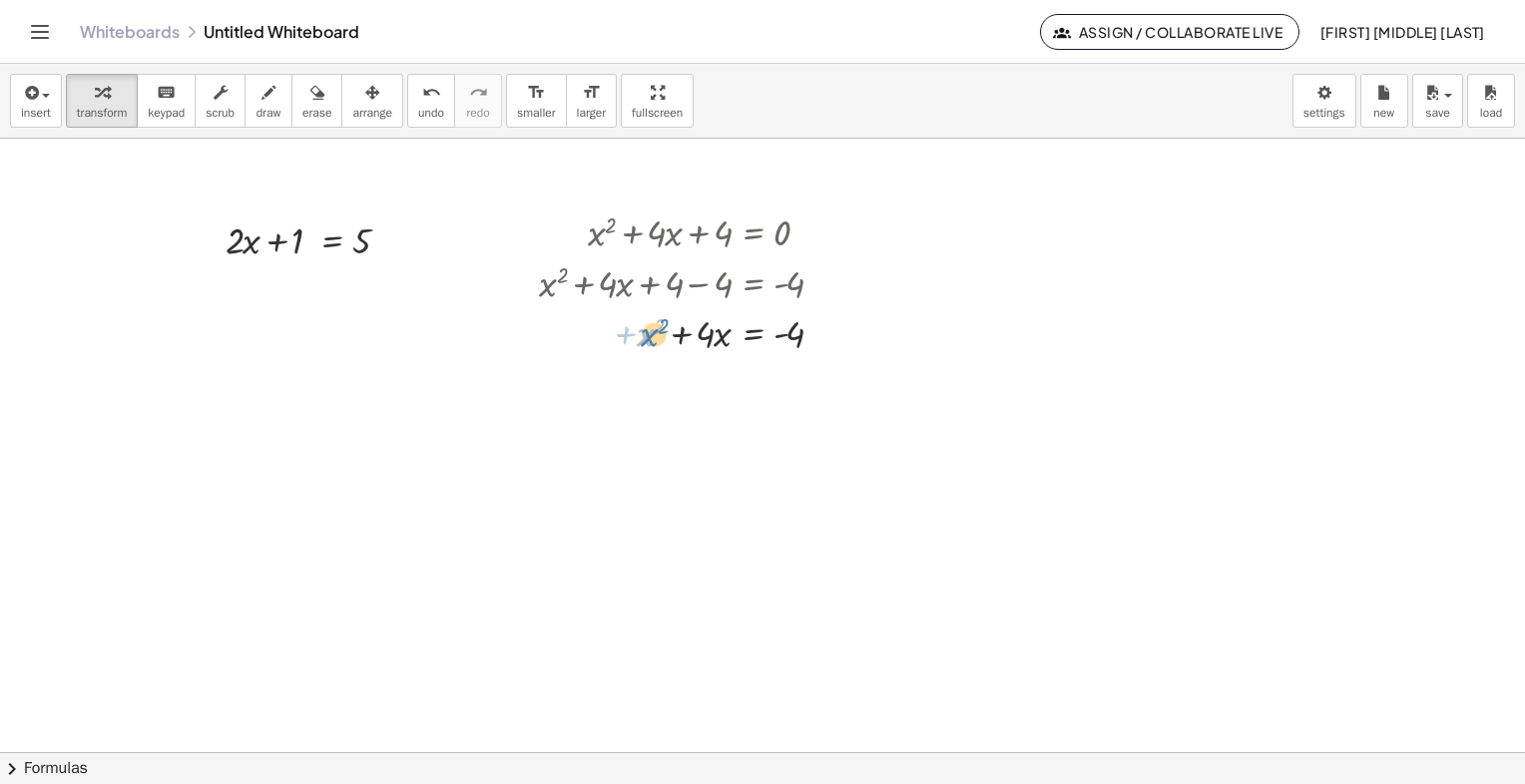 click at bounding box center [688, 331] 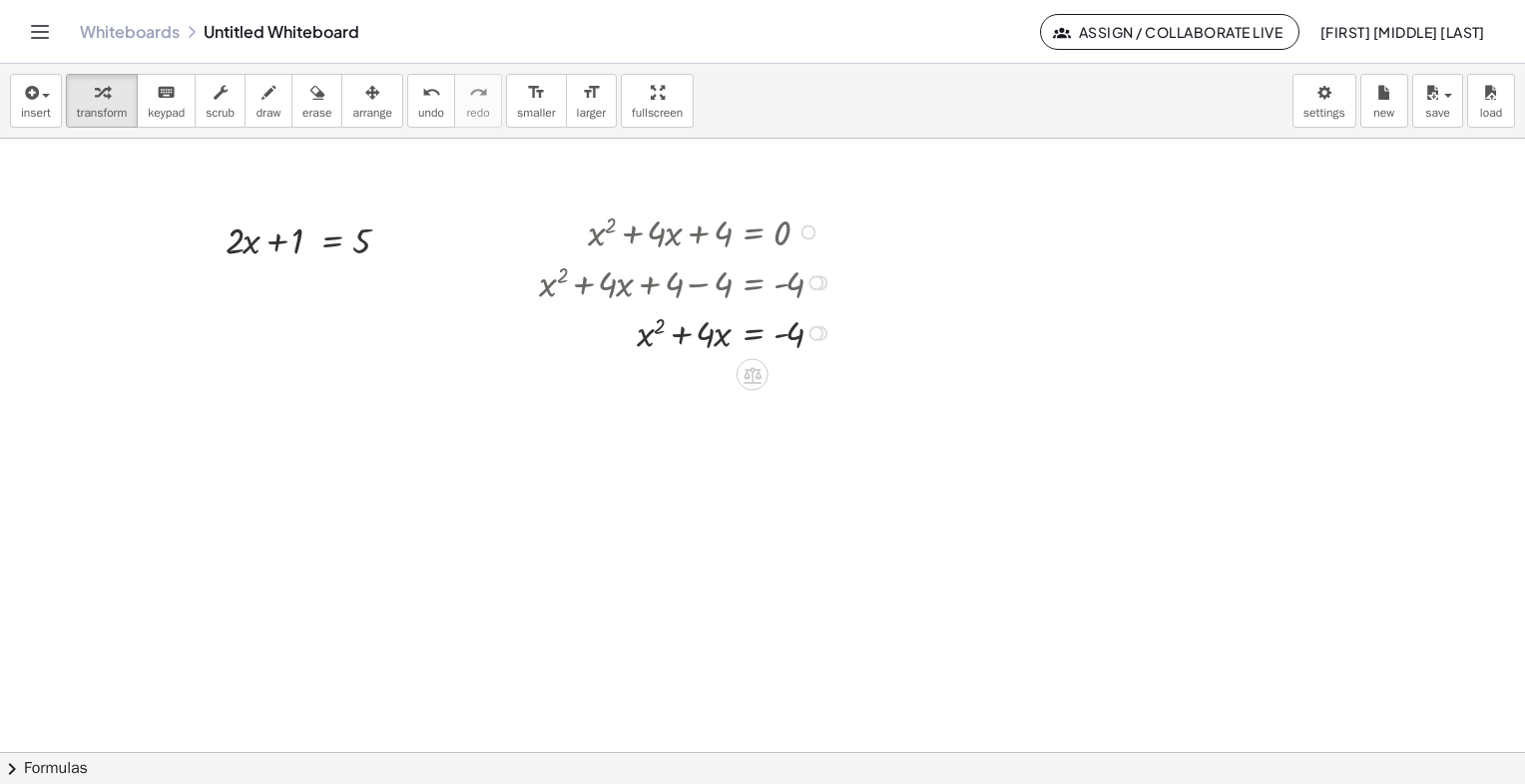 click at bounding box center (688, 331) 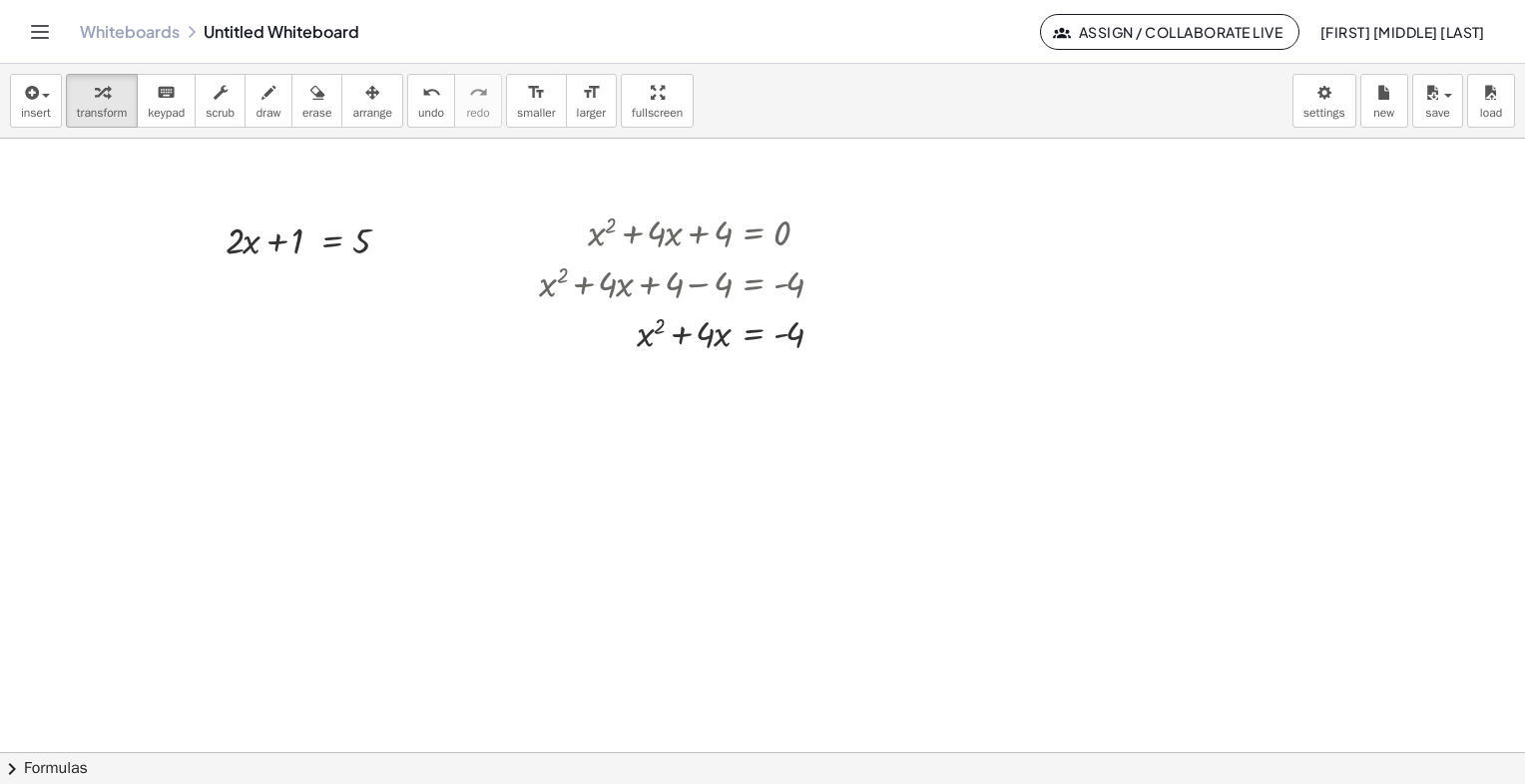 click at bounding box center (762, 752) 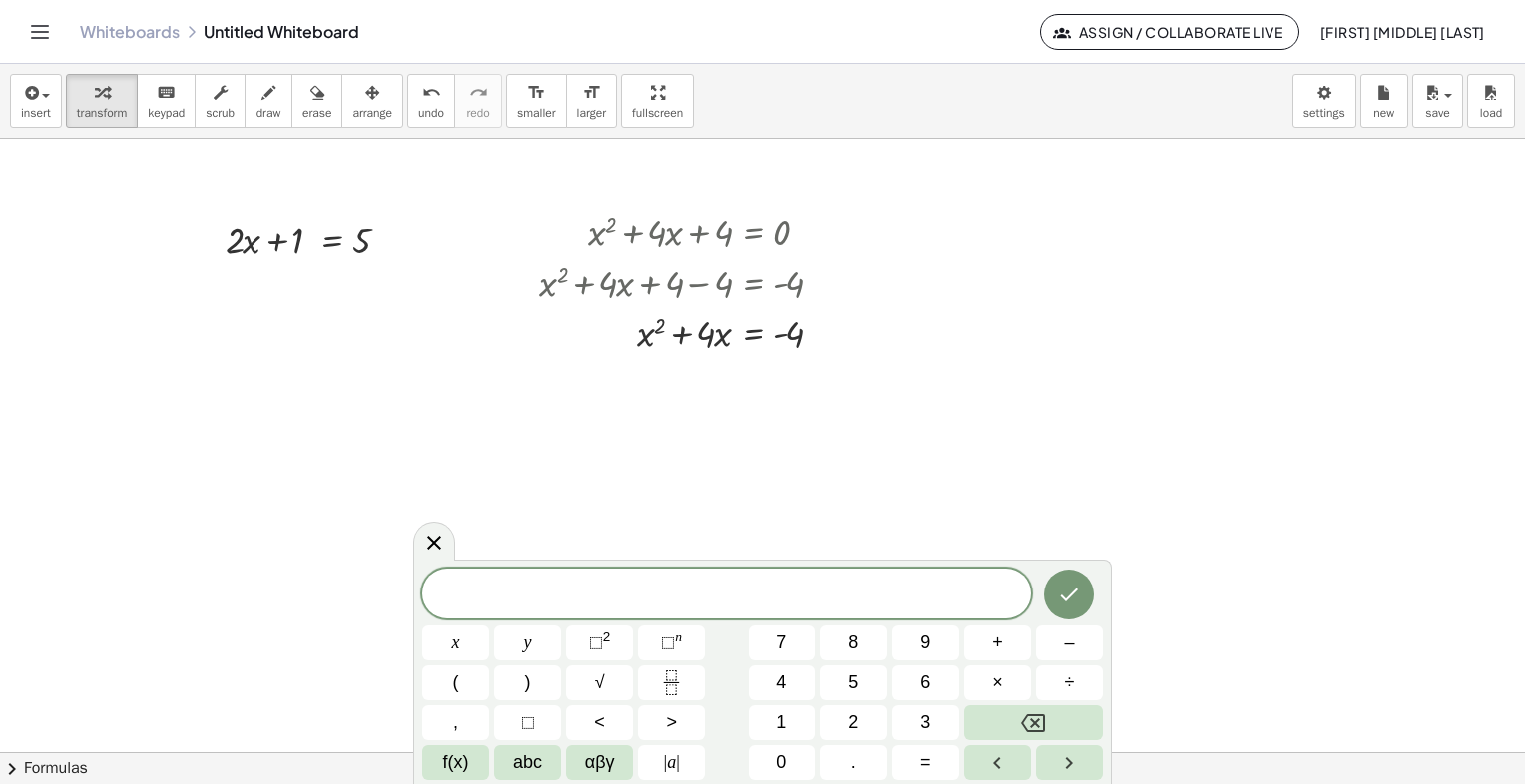 click at bounding box center [762, 752] 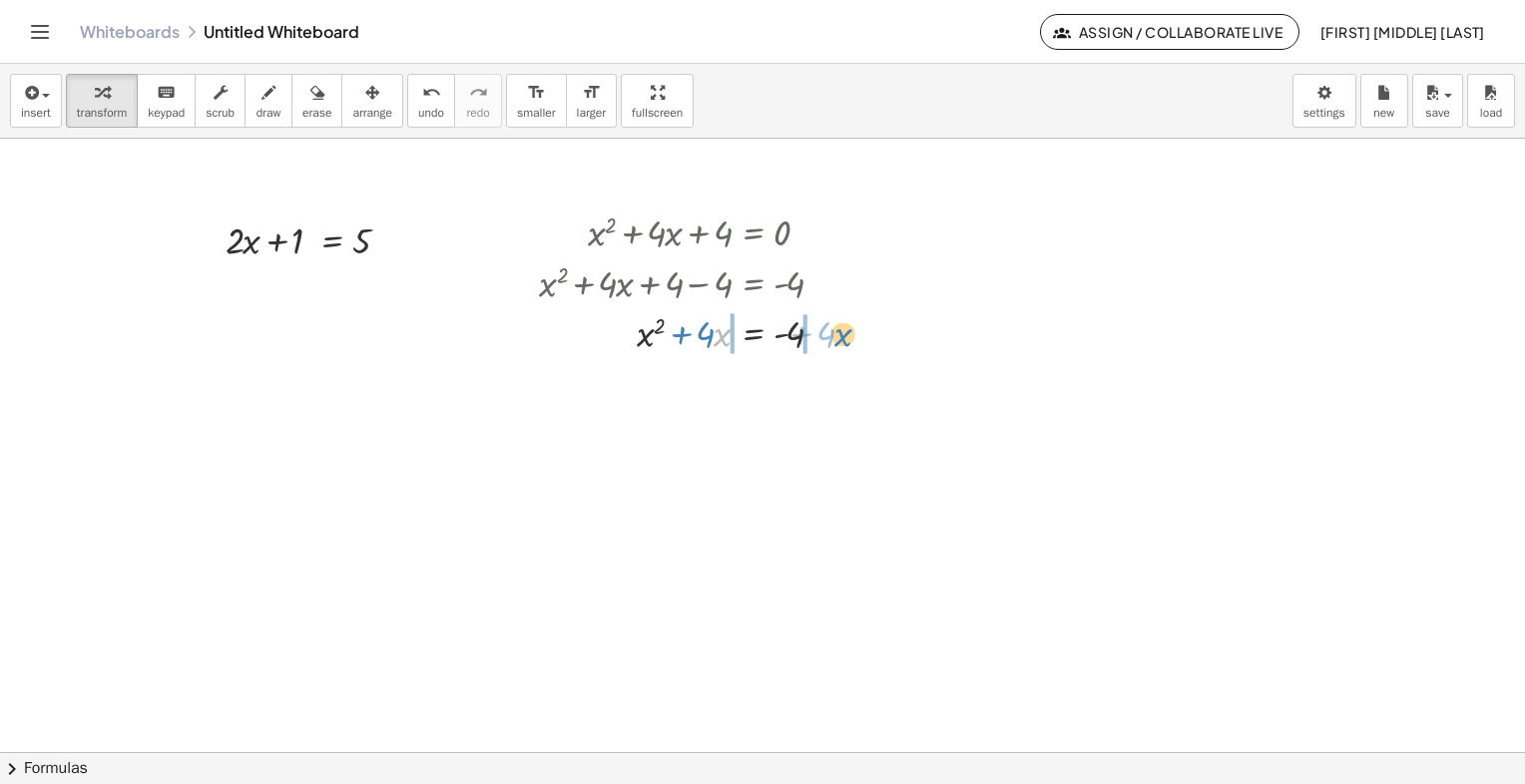 drag, startPoint x: 722, startPoint y: 337, endPoint x: 842, endPoint y: 337, distance: 120 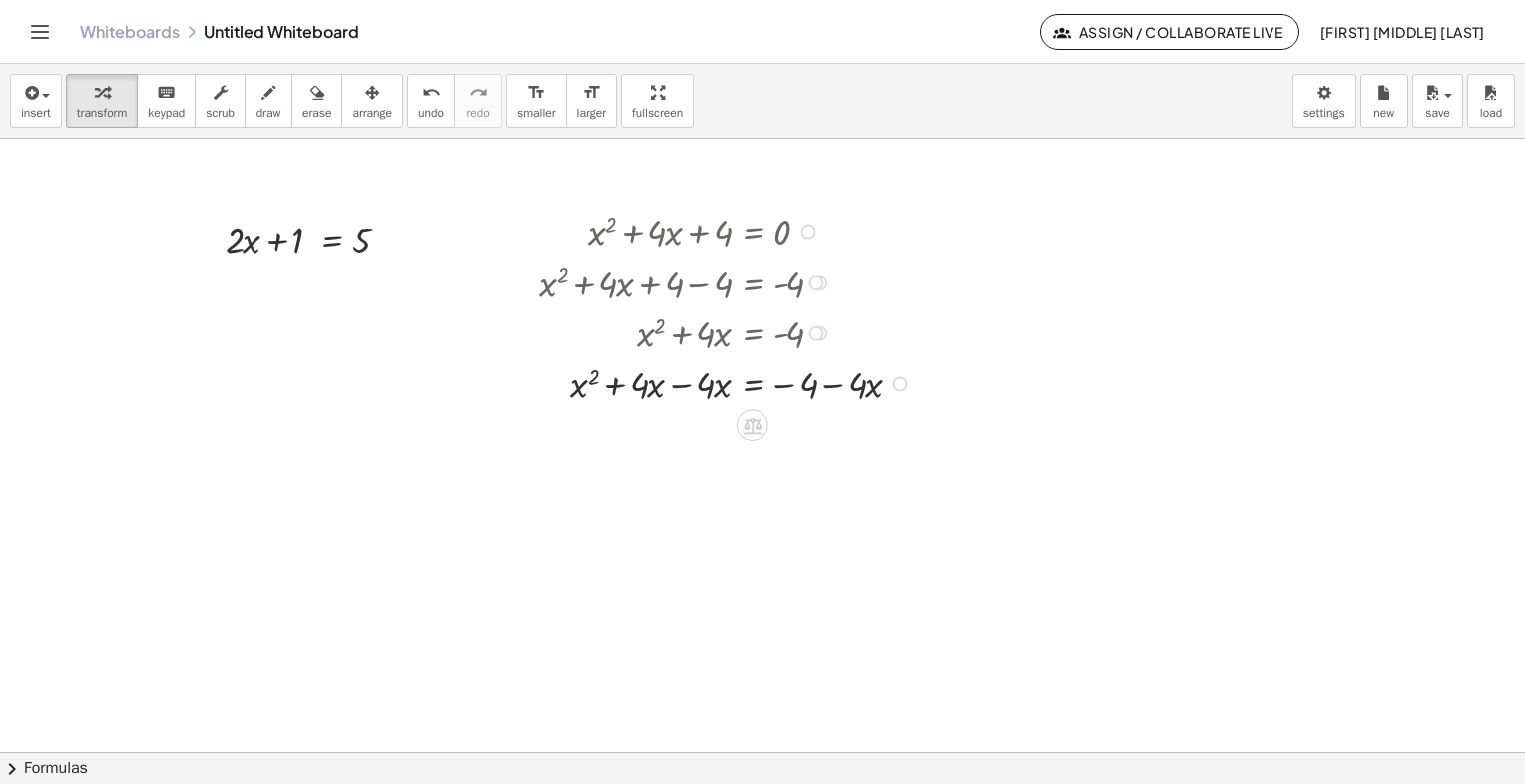click at bounding box center (729, 382) 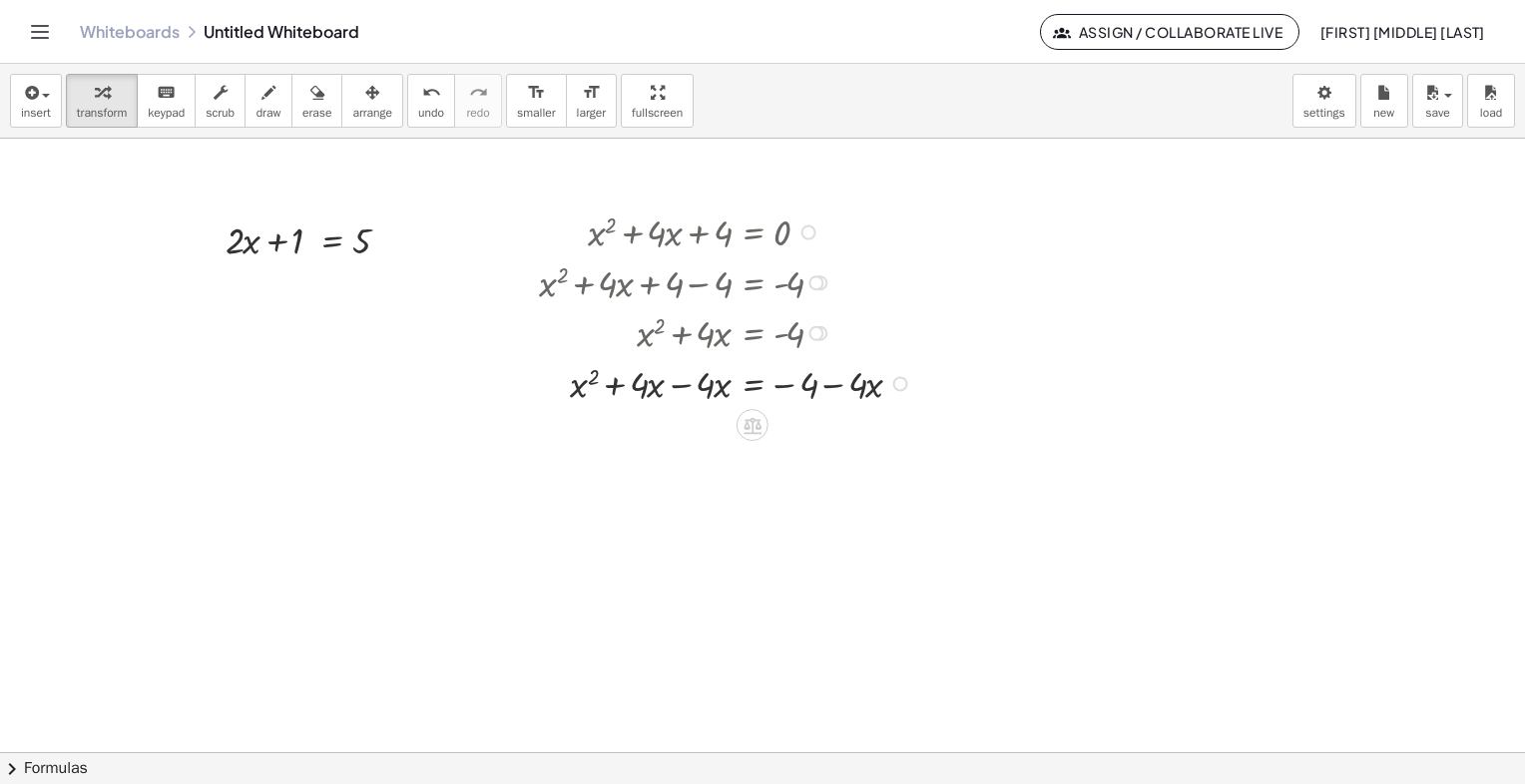 drag, startPoint x: 664, startPoint y: 387, endPoint x: 691, endPoint y: 385, distance: 27.073973 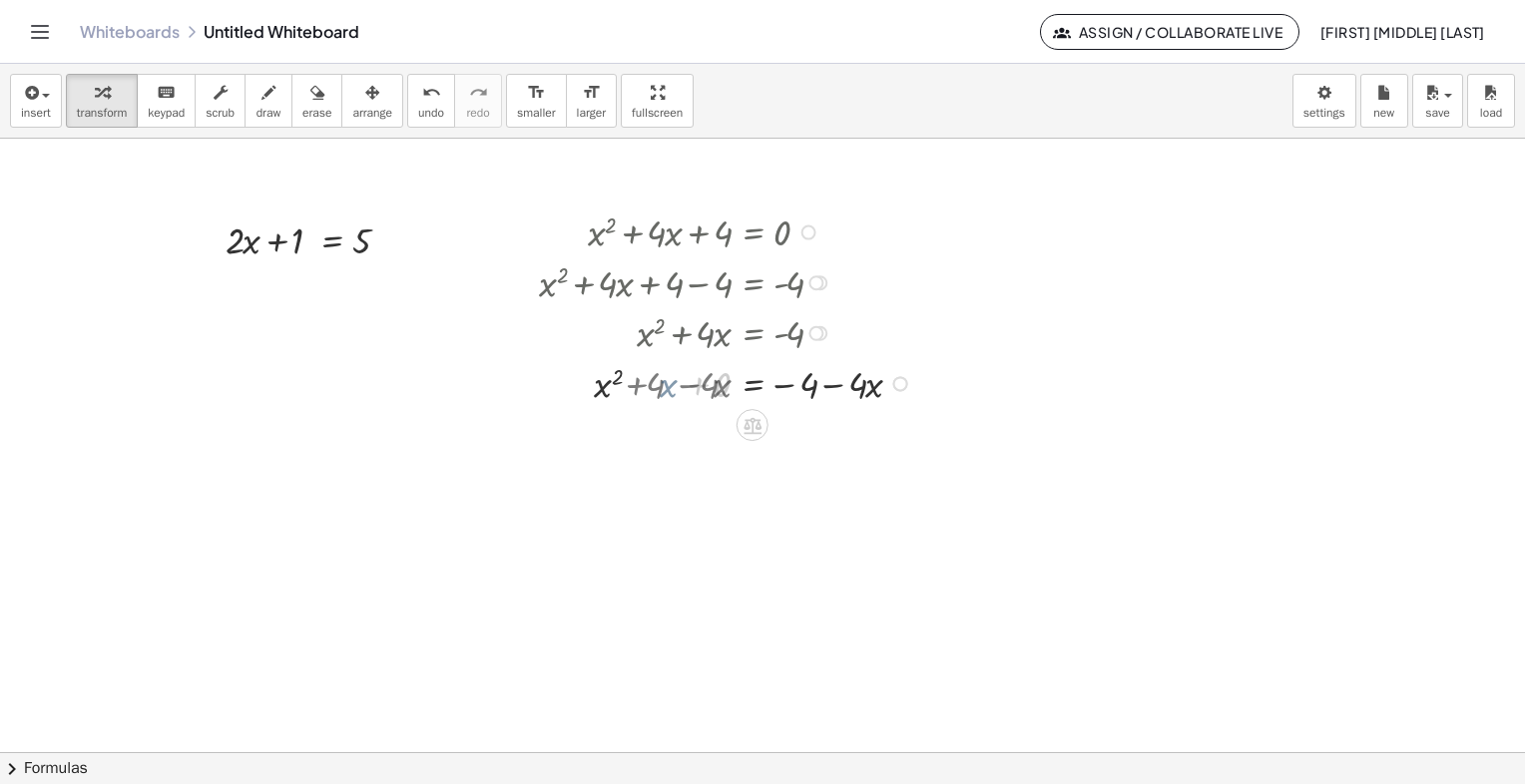 click at bounding box center (729, 382) 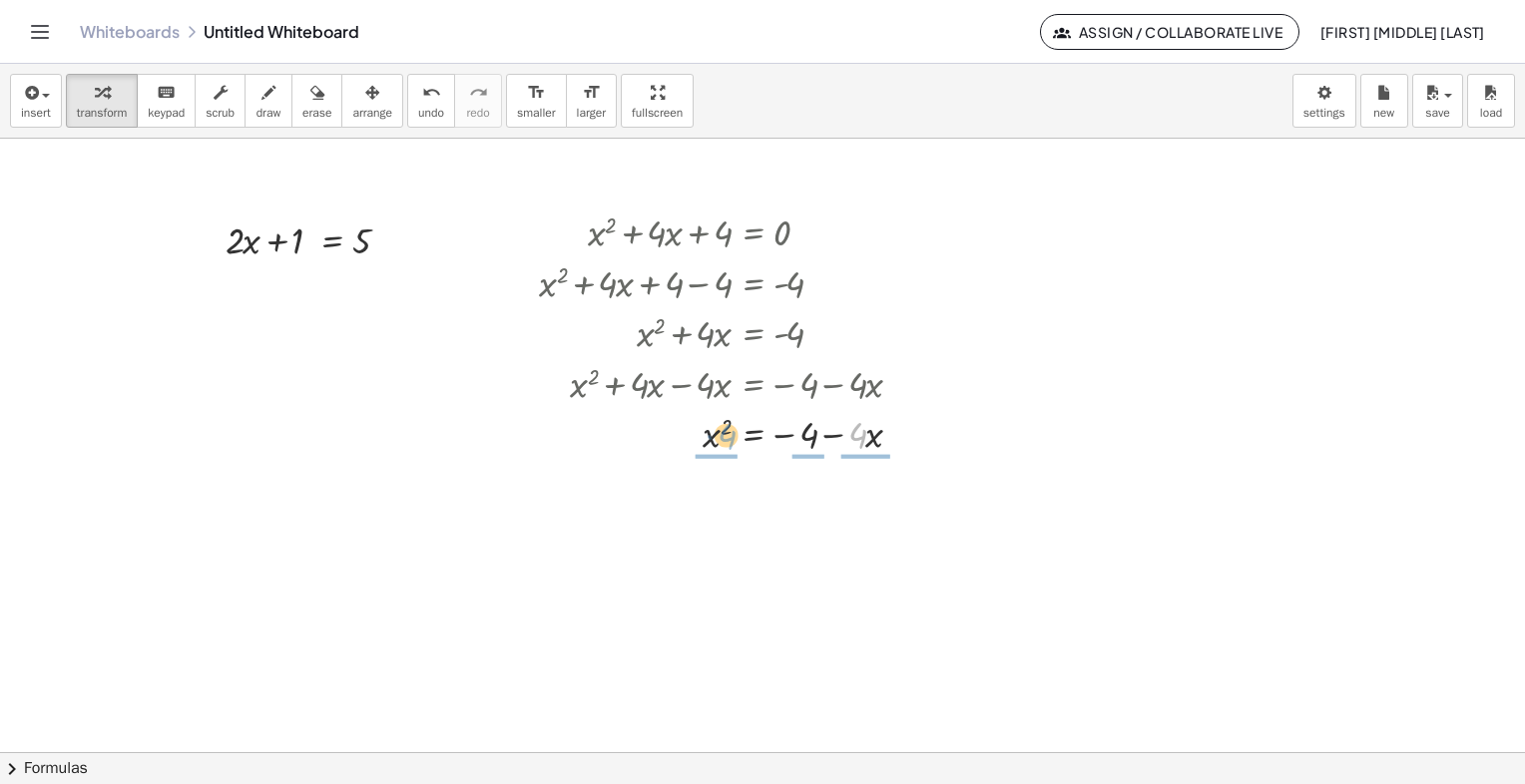 drag, startPoint x: 861, startPoint y: 436, endPoint x: 727, endPoint y: 437, distance: 134.00373 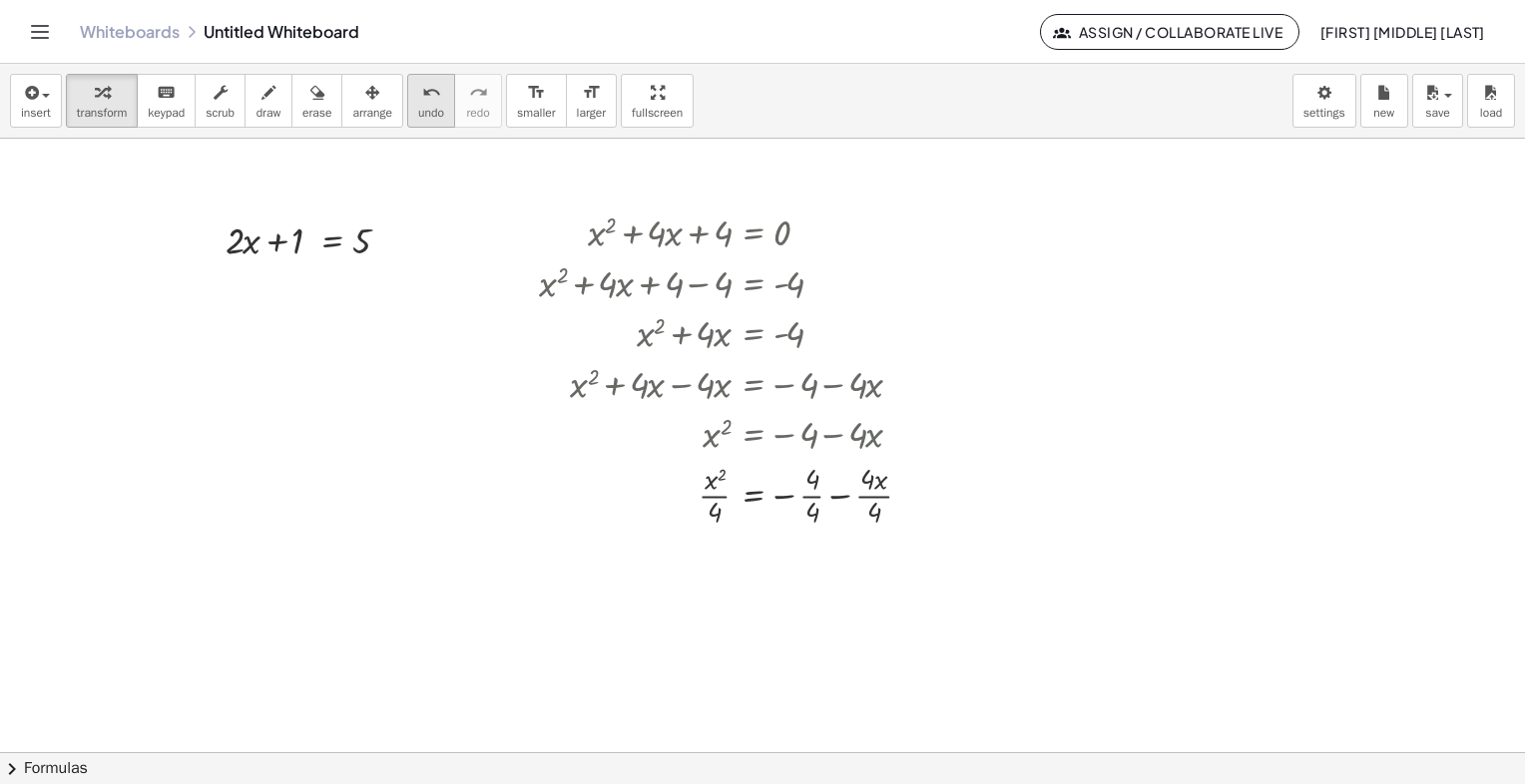 click on "undo" at bounding box center [431, 113] 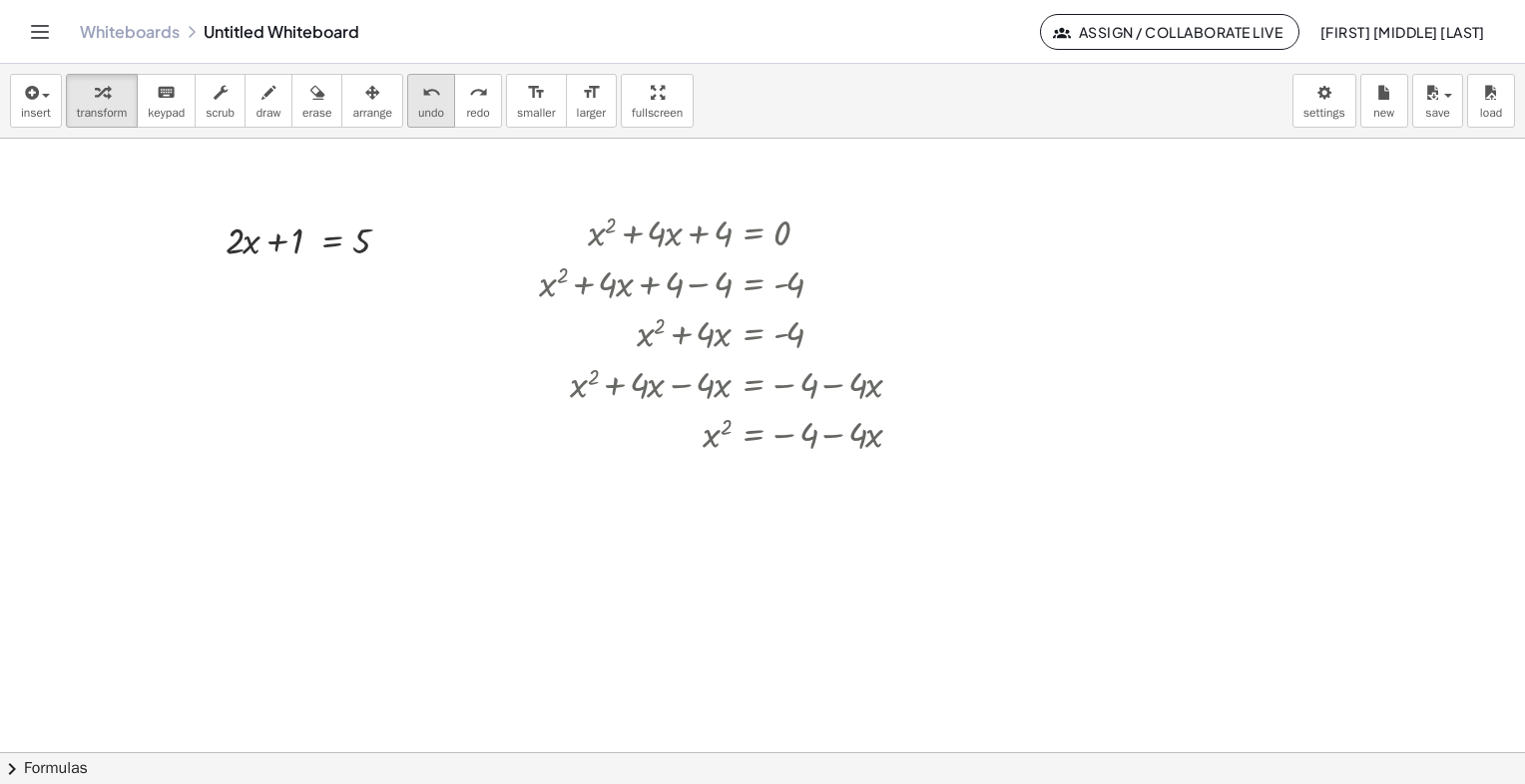 click on "undo" at bounding box center (431, 113) 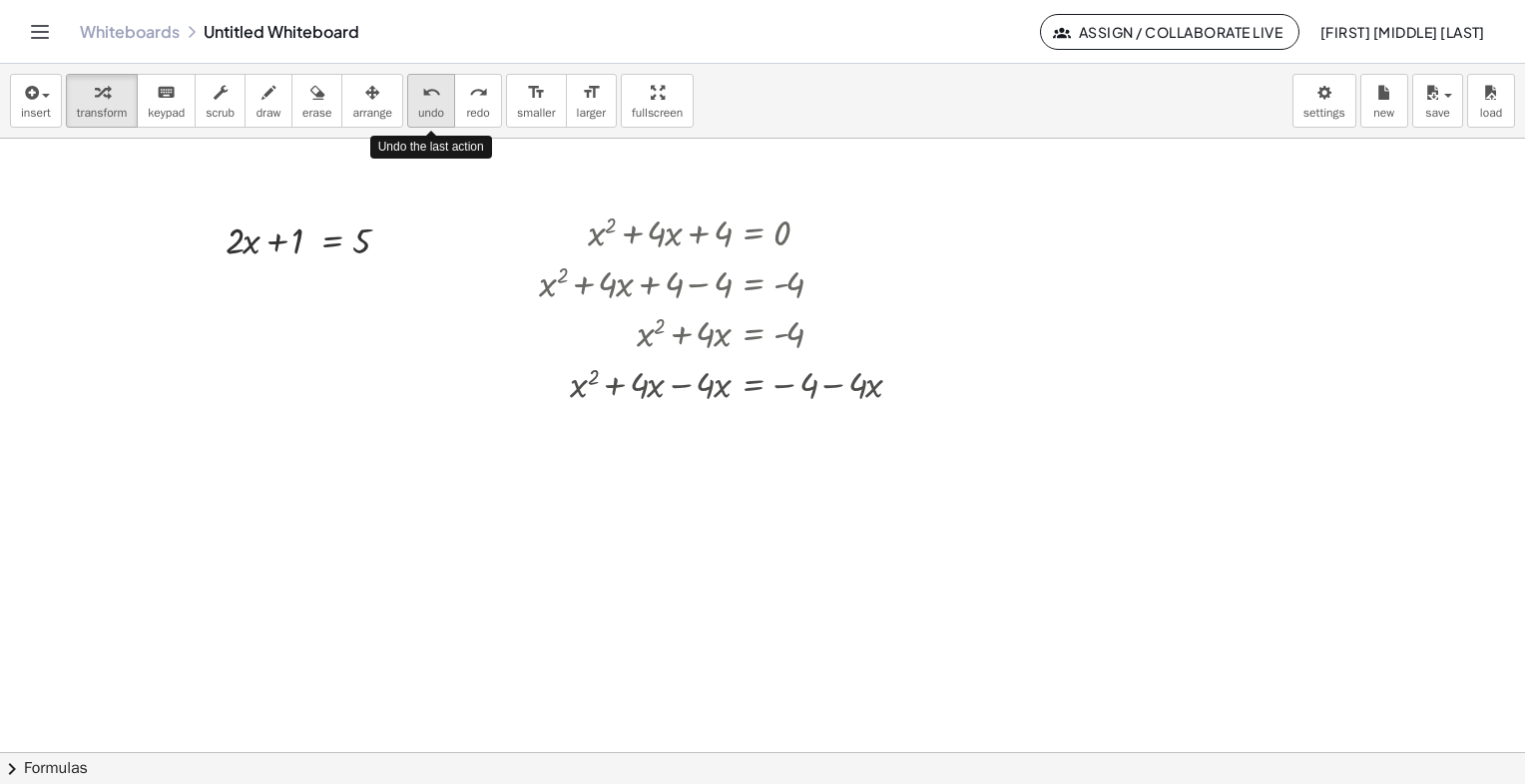 click on "undo" at bounding box center [431, 113] 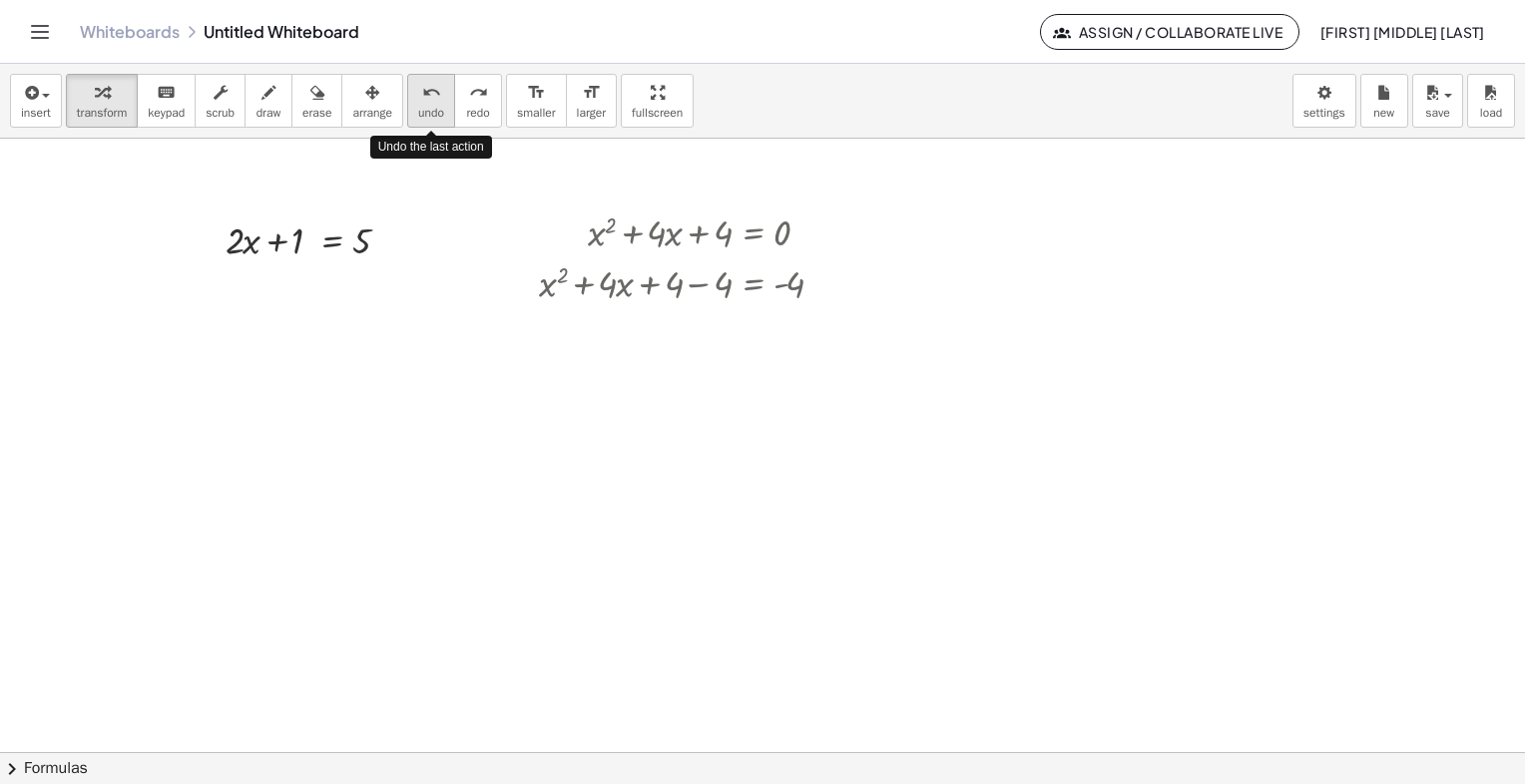 click on "undo" at bounding box center [431, 113] 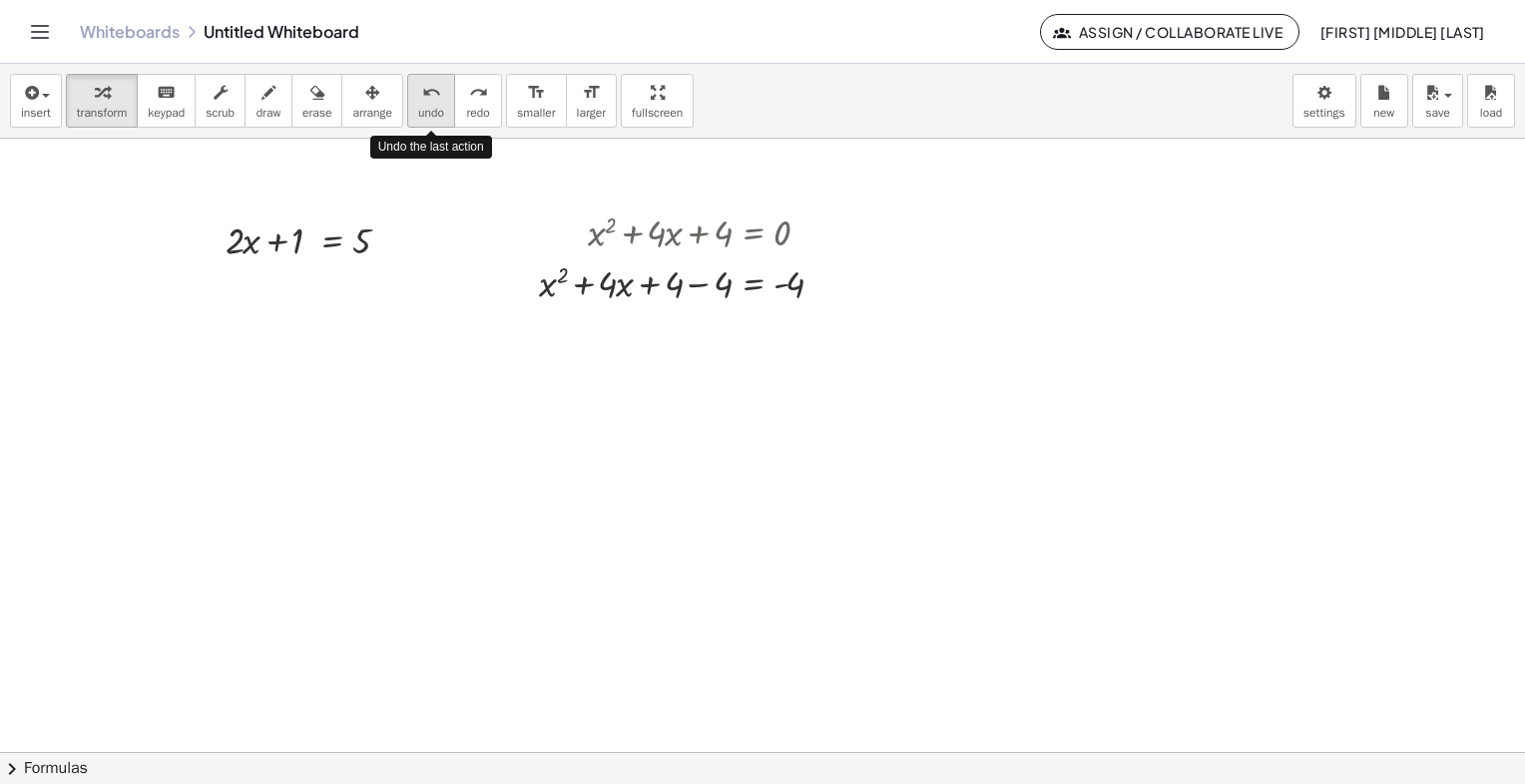 click on "undo" at bounding box center (431, 113) 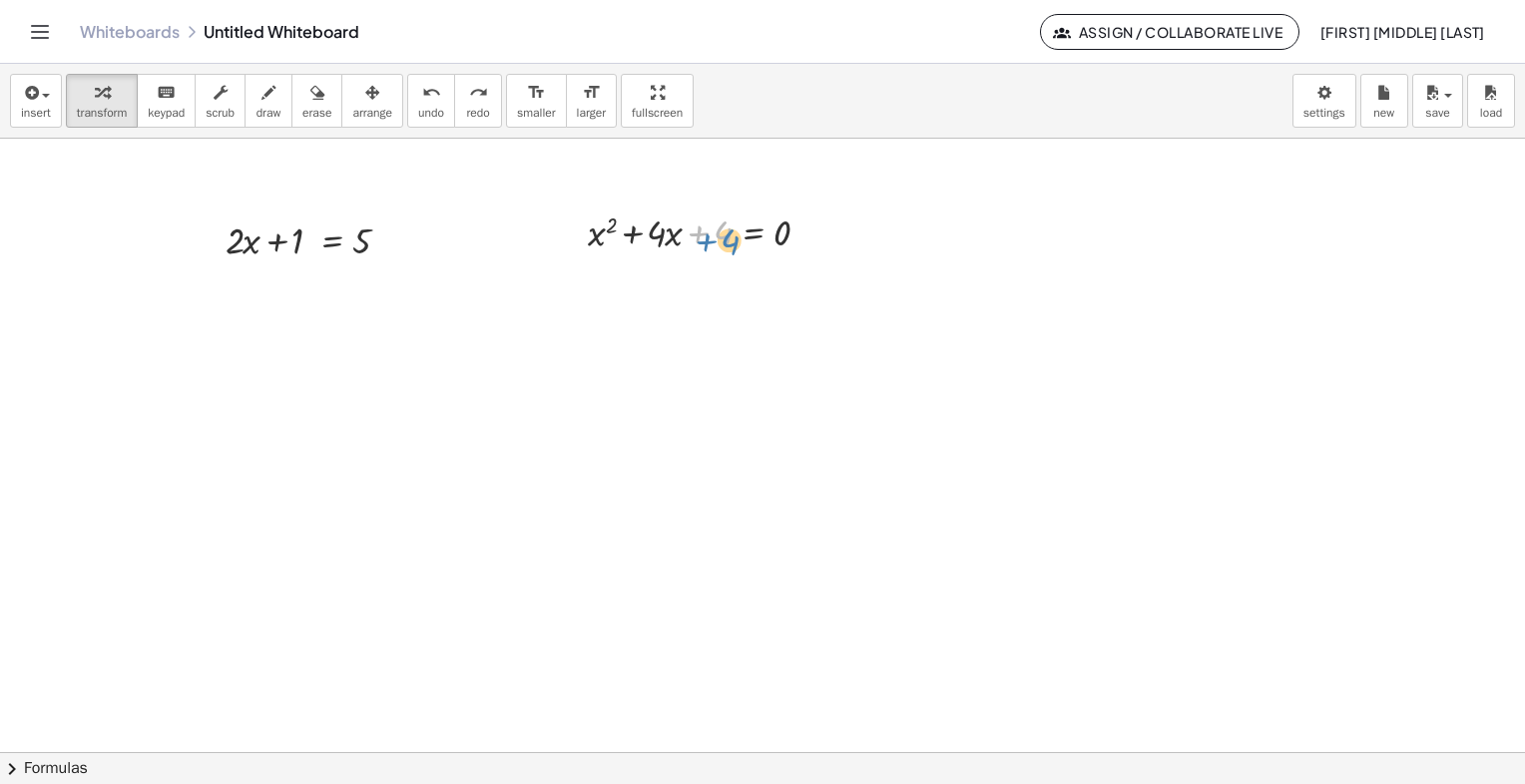 click at bounding box center (707, 230) 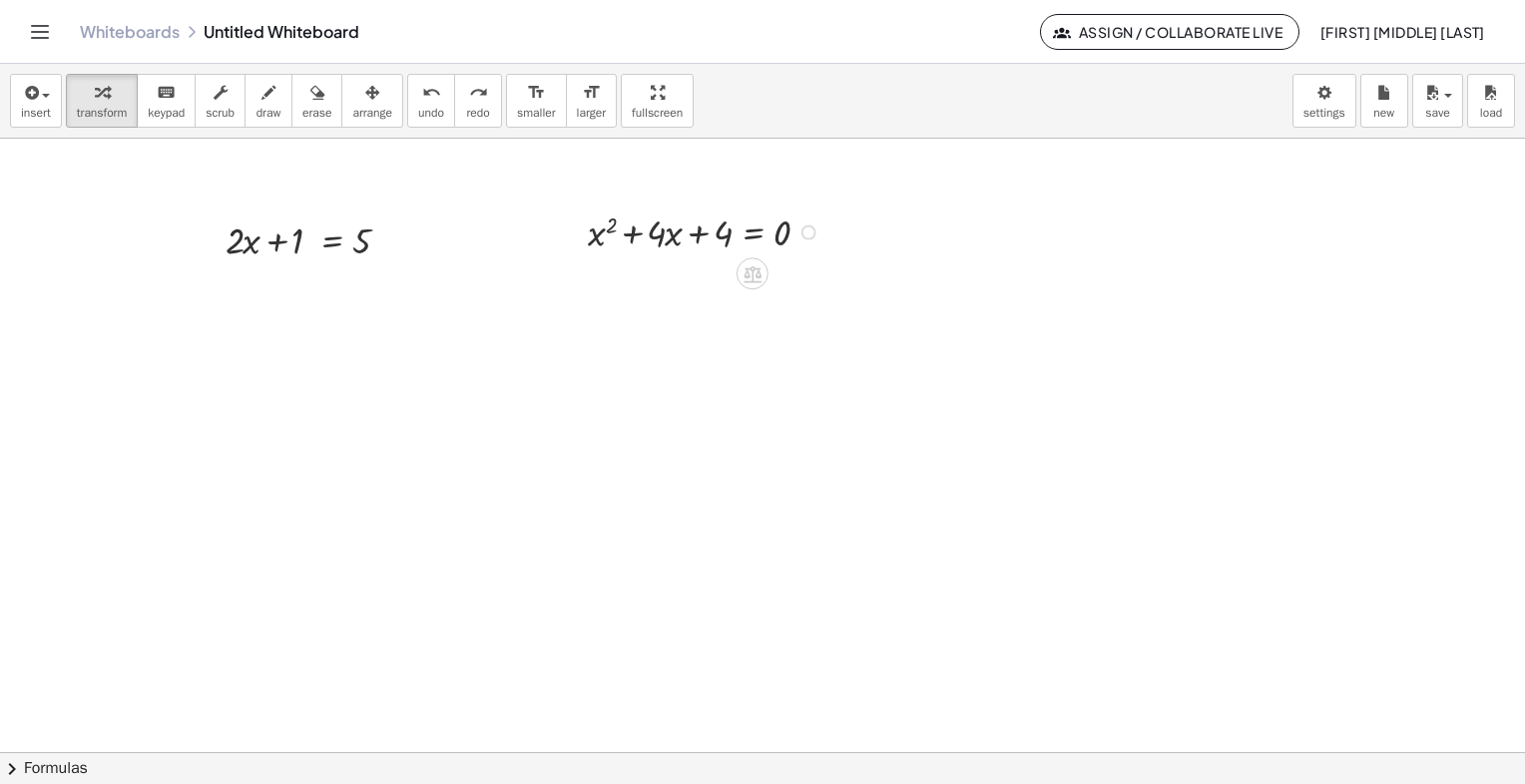 click at bounding box center [707, 230] 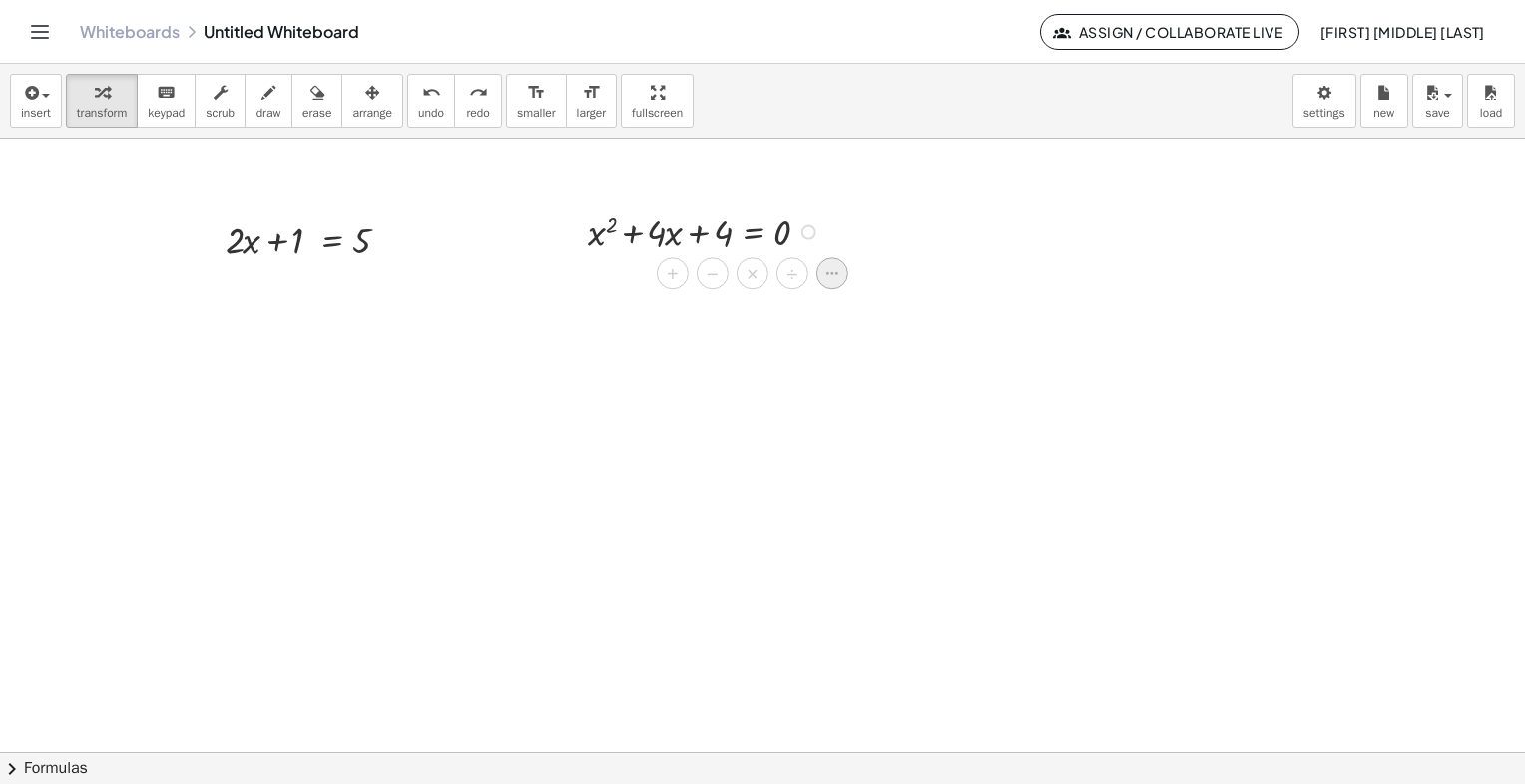 click 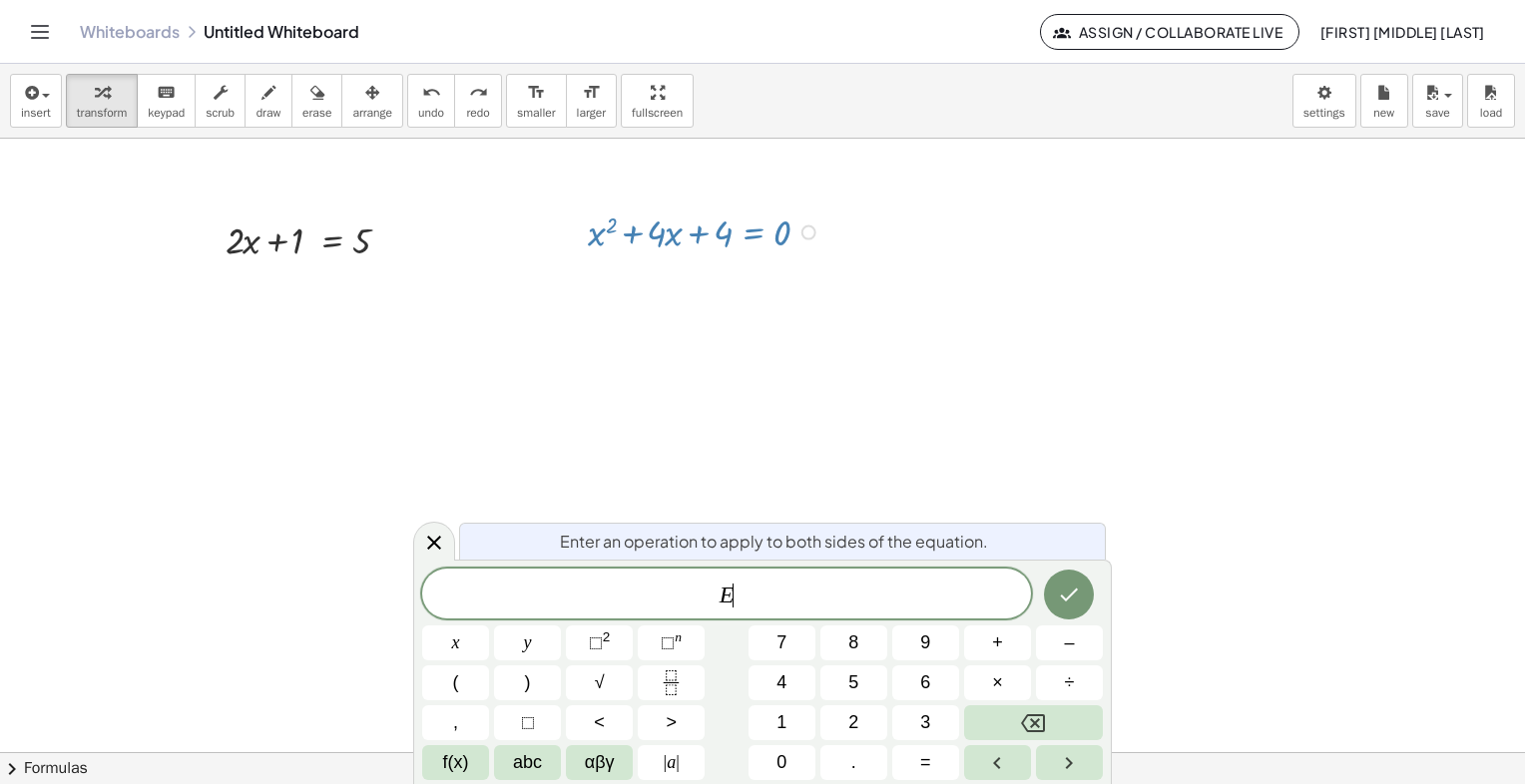click on "E ​" at bounding box center [727, 595] 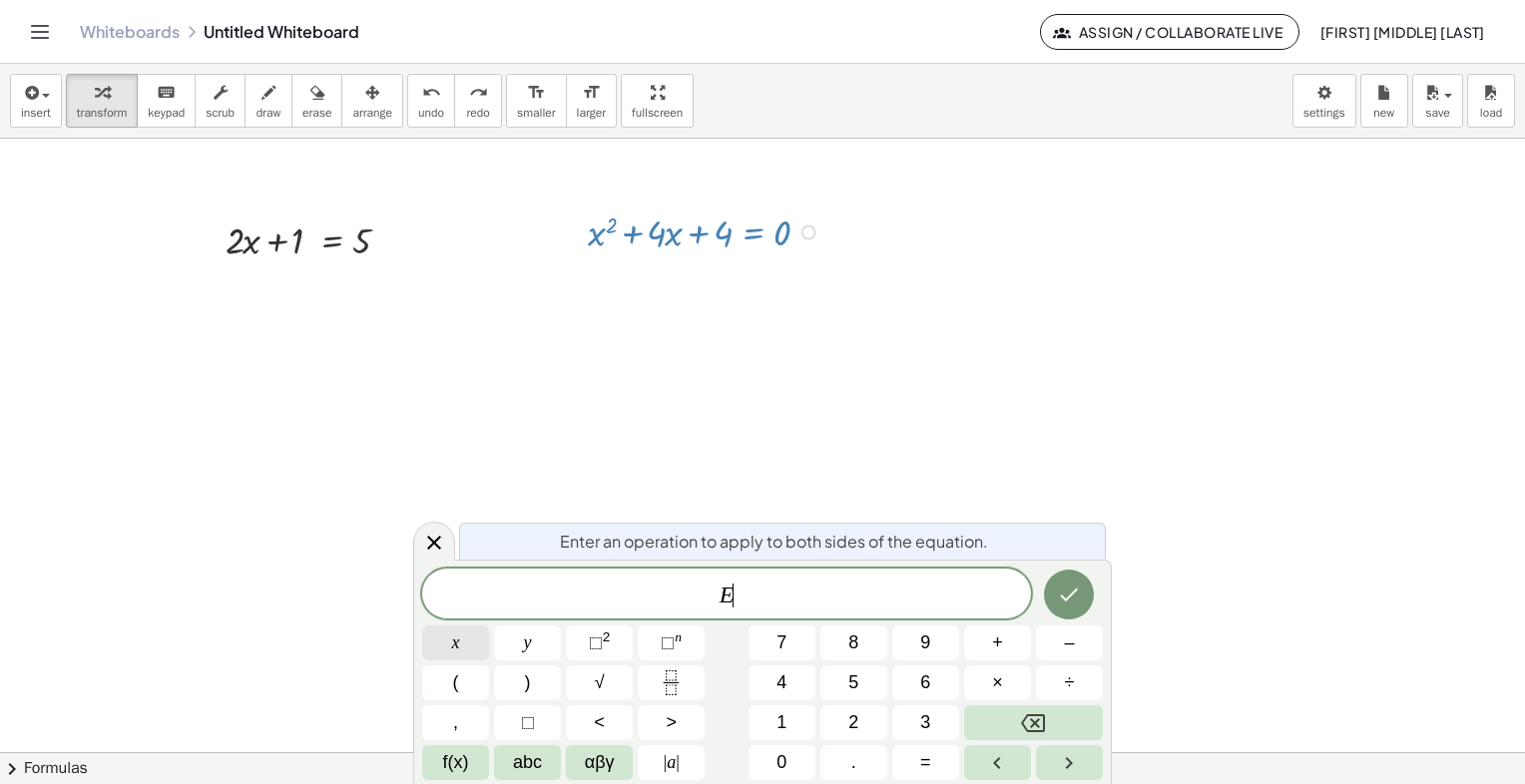 click on "x" at bounding box center [455, 642] 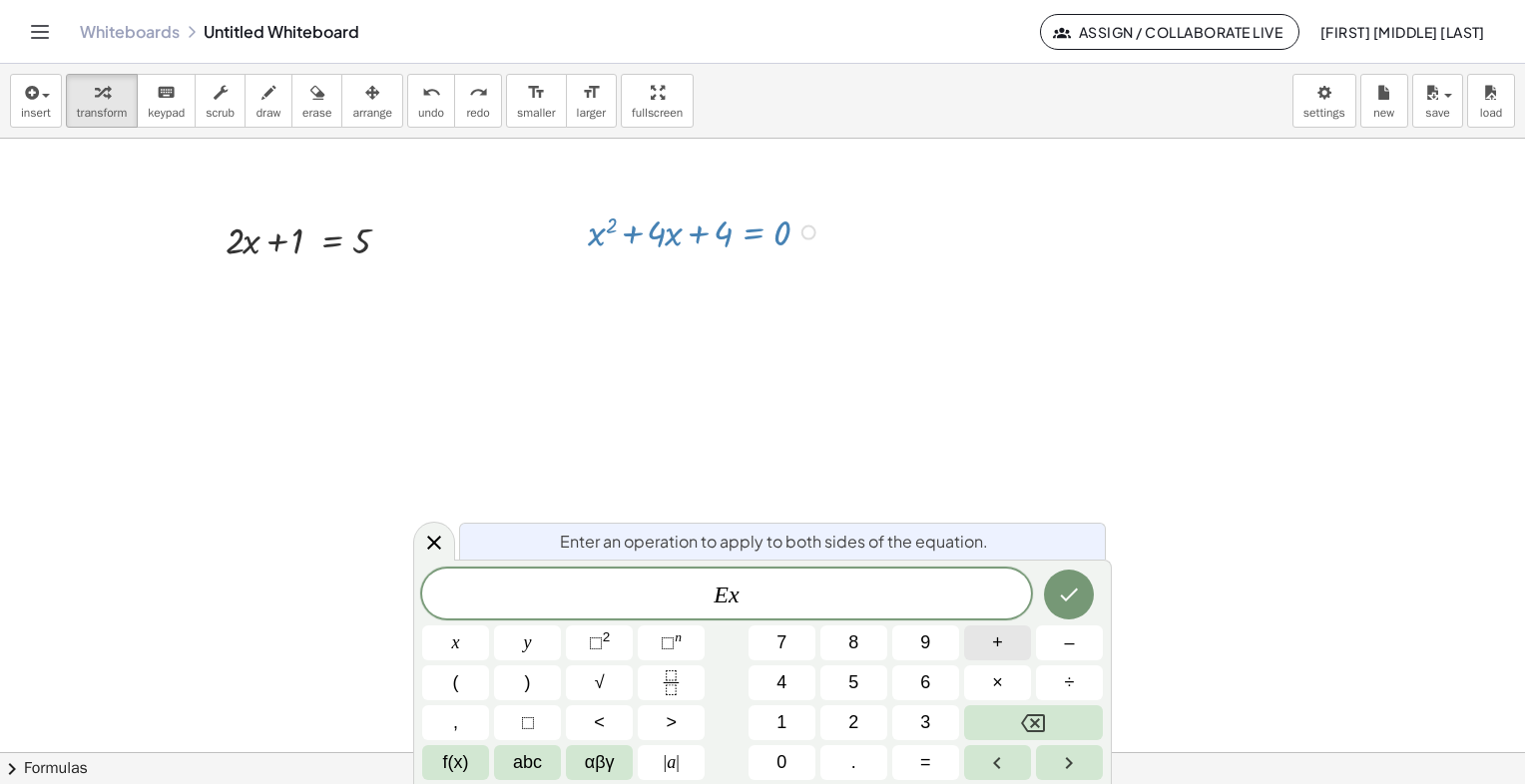 click on "+" at bounding box center (997, 642) 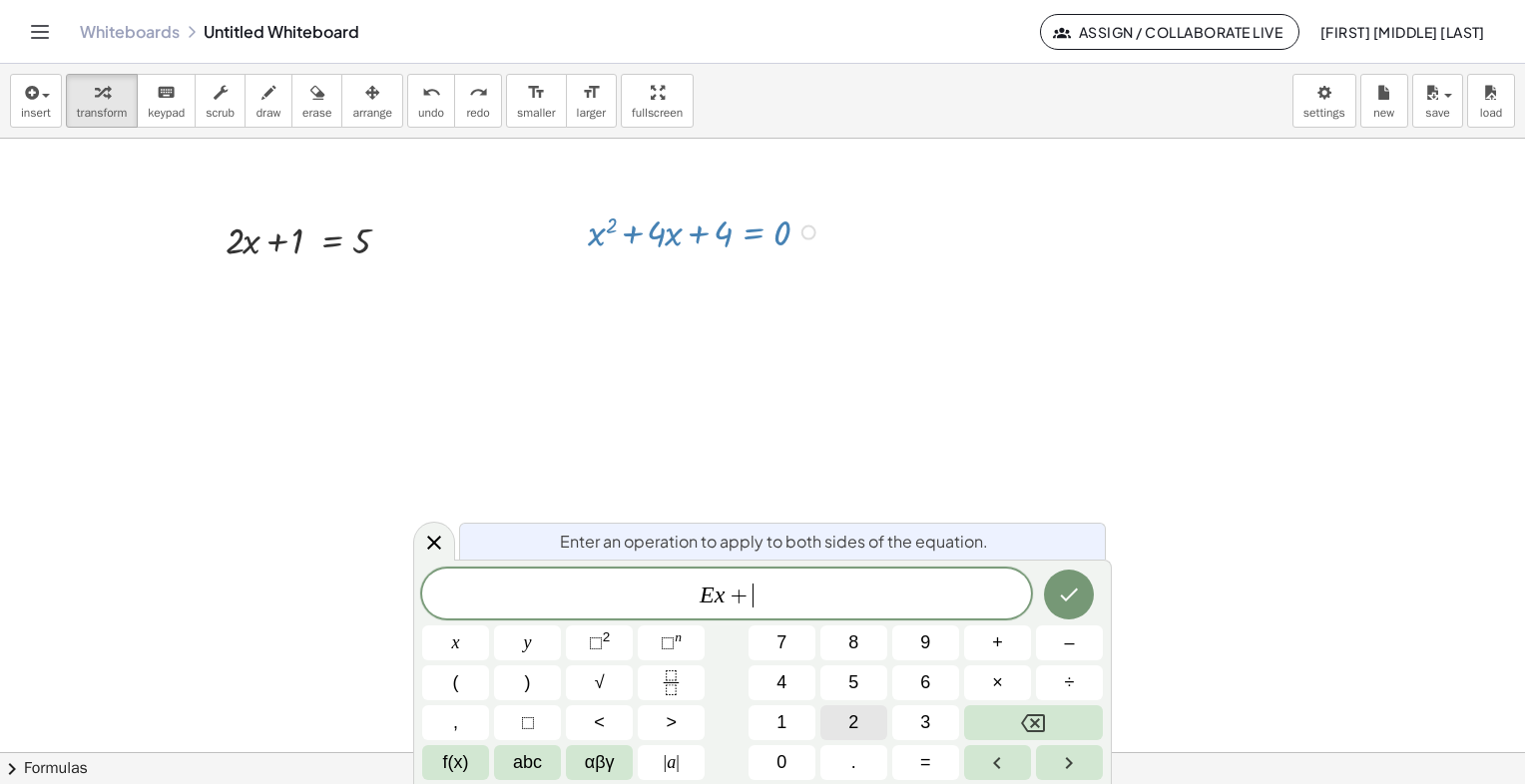 click on "2" at bounding box center (853, 722) 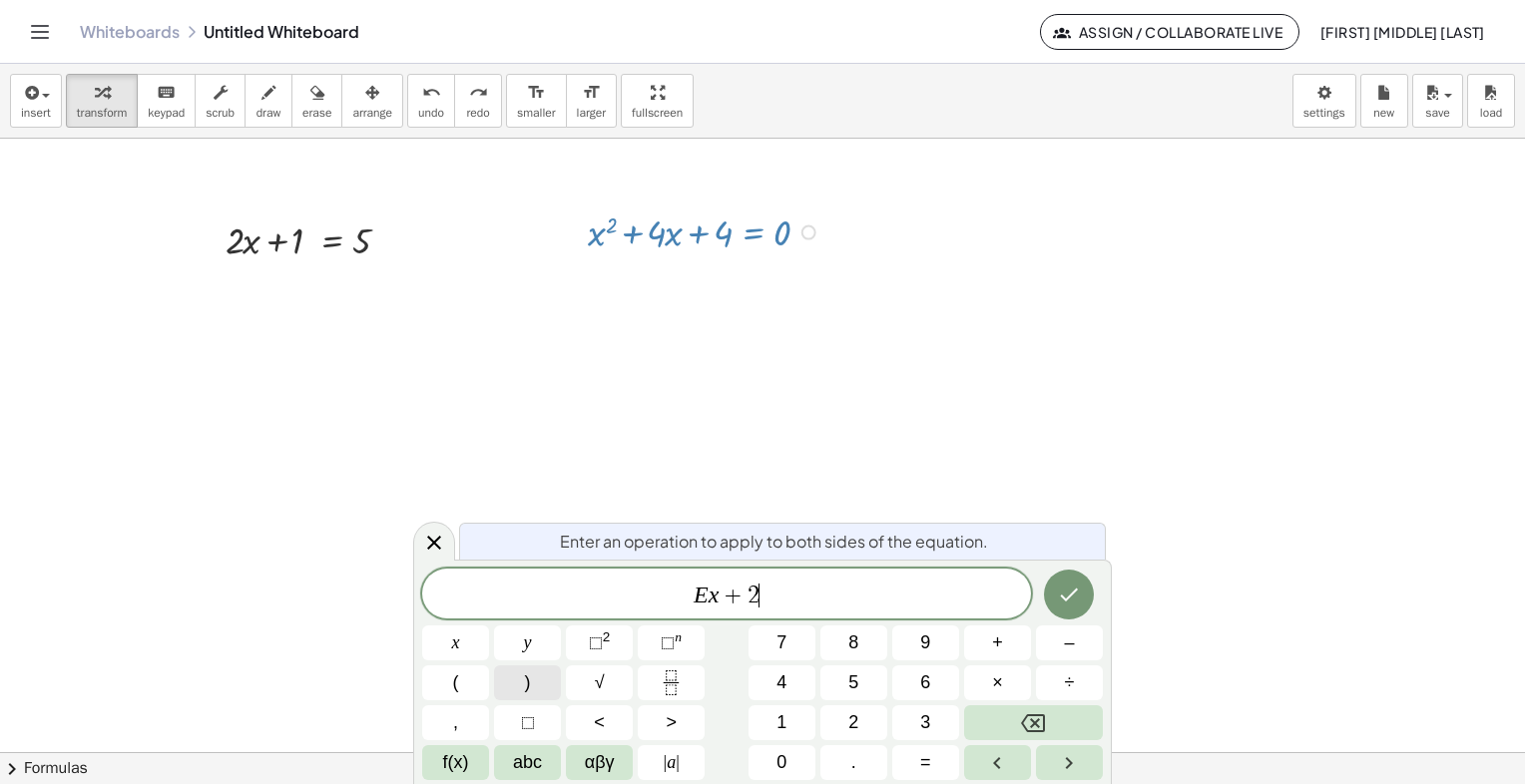 click on ")" at bounding box center [527, 682] 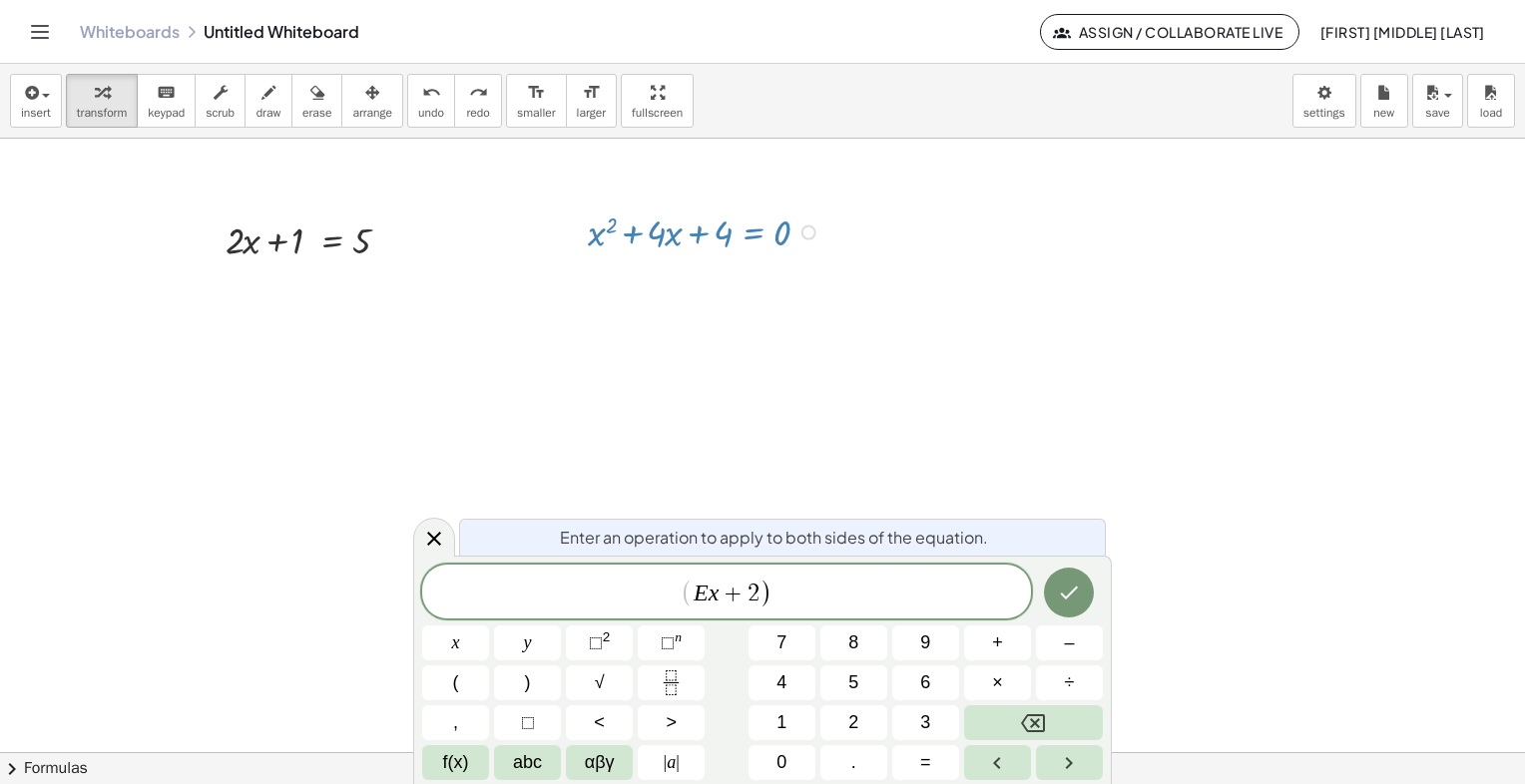 click on "E" at bounding box center [701, 592] 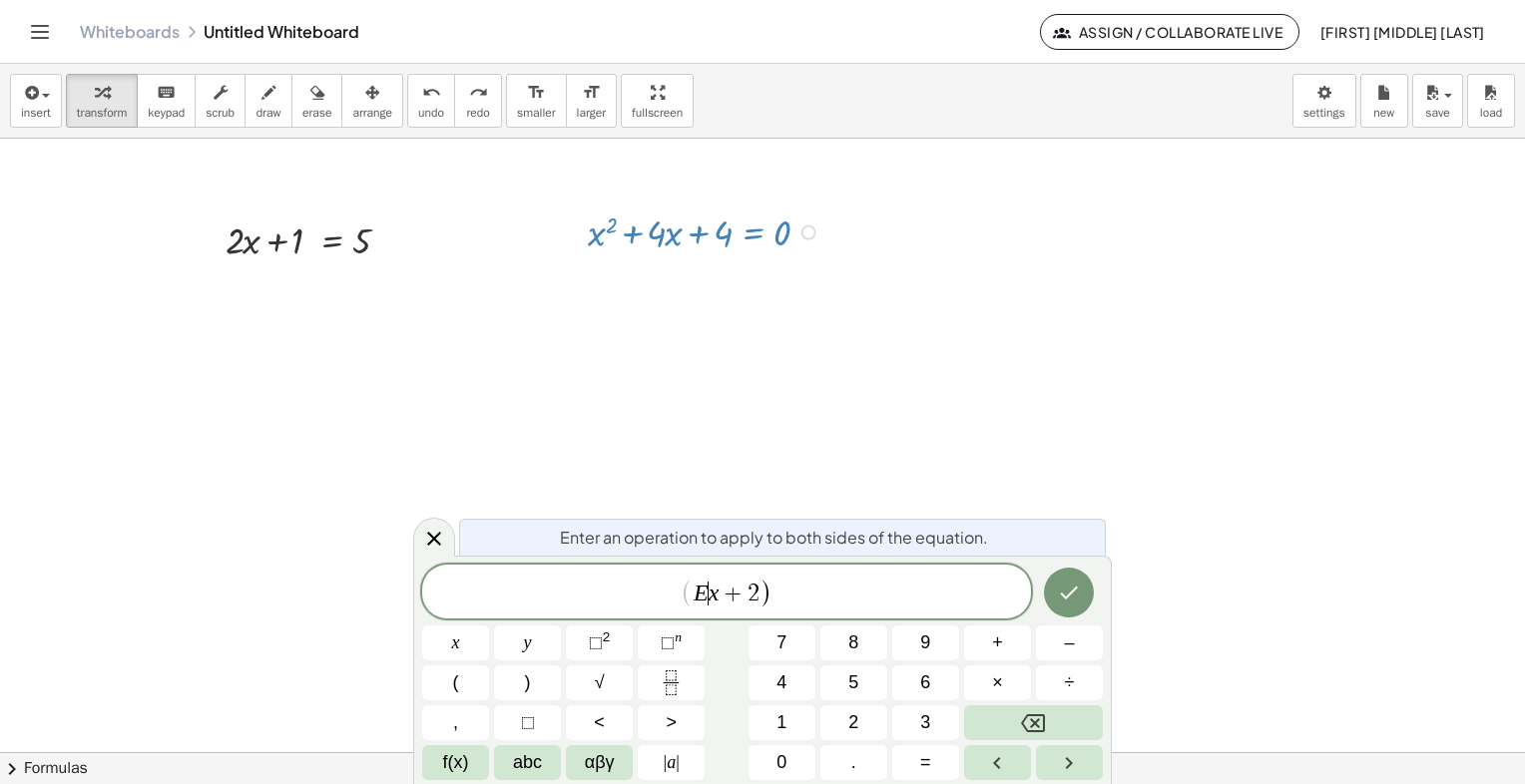 click on "x" at bounding box center [714, 592] 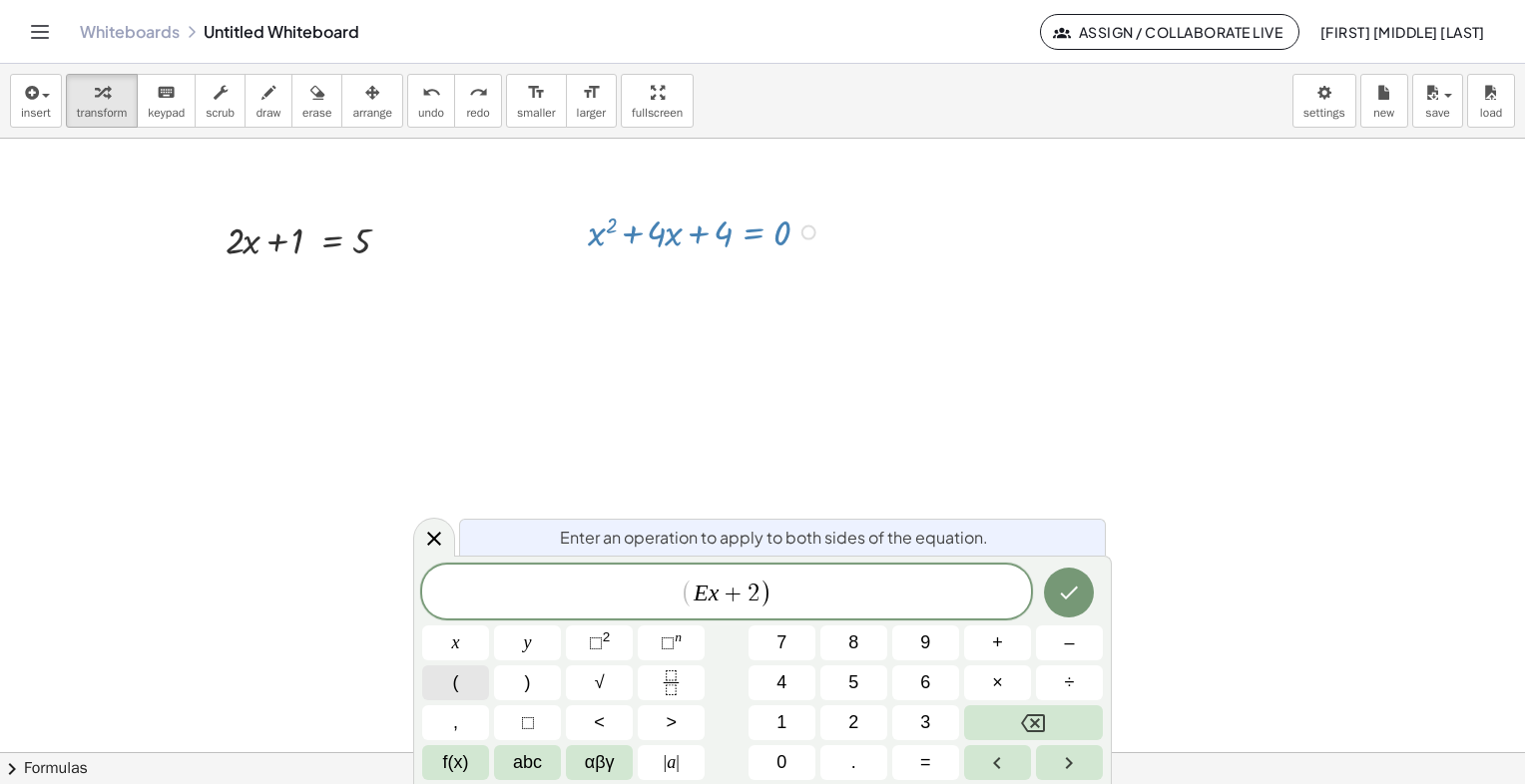 click on "(" at bounding box center (455, 682) 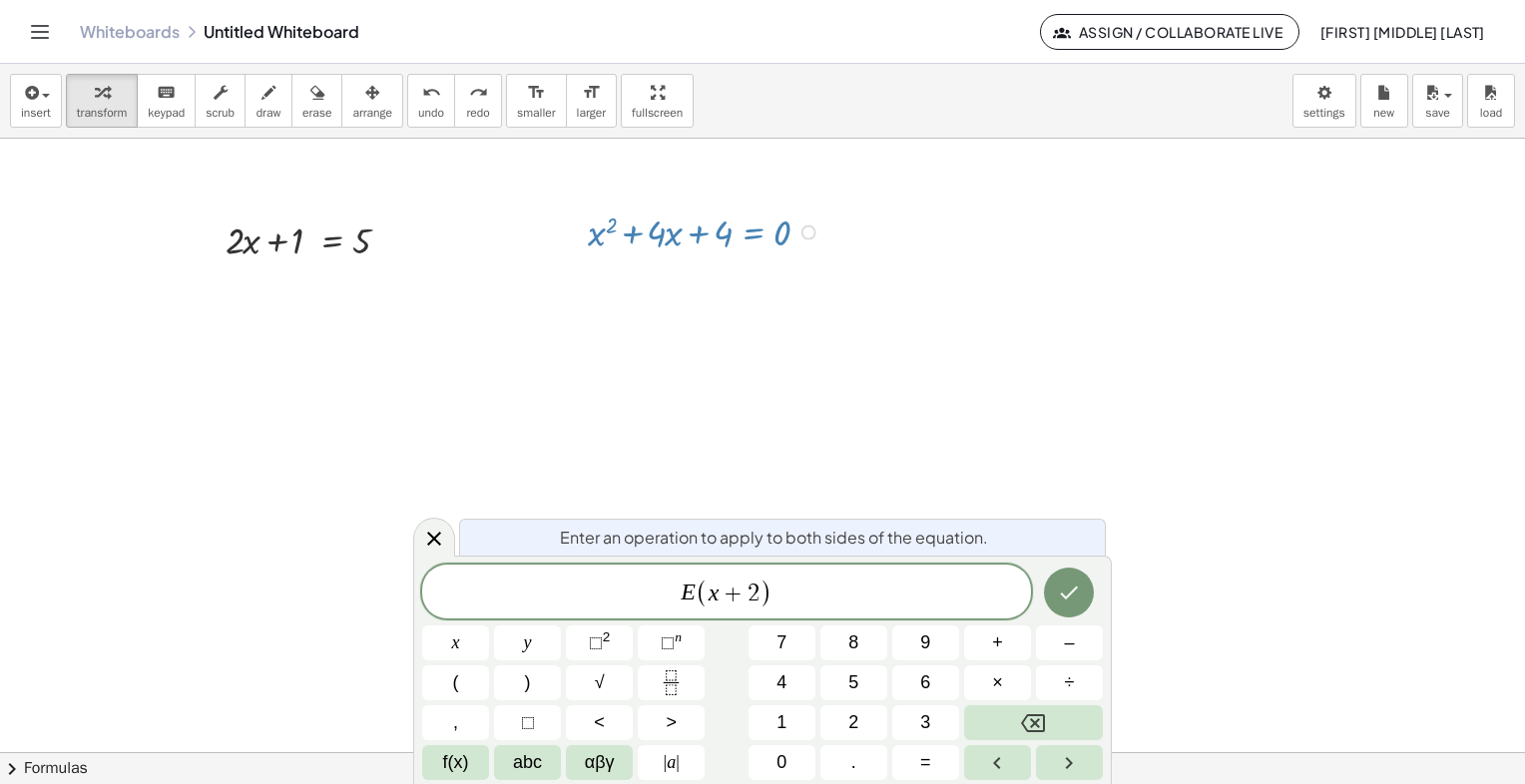 click on "E ( ​ x + 2 )" at bounding box center (727, 592) 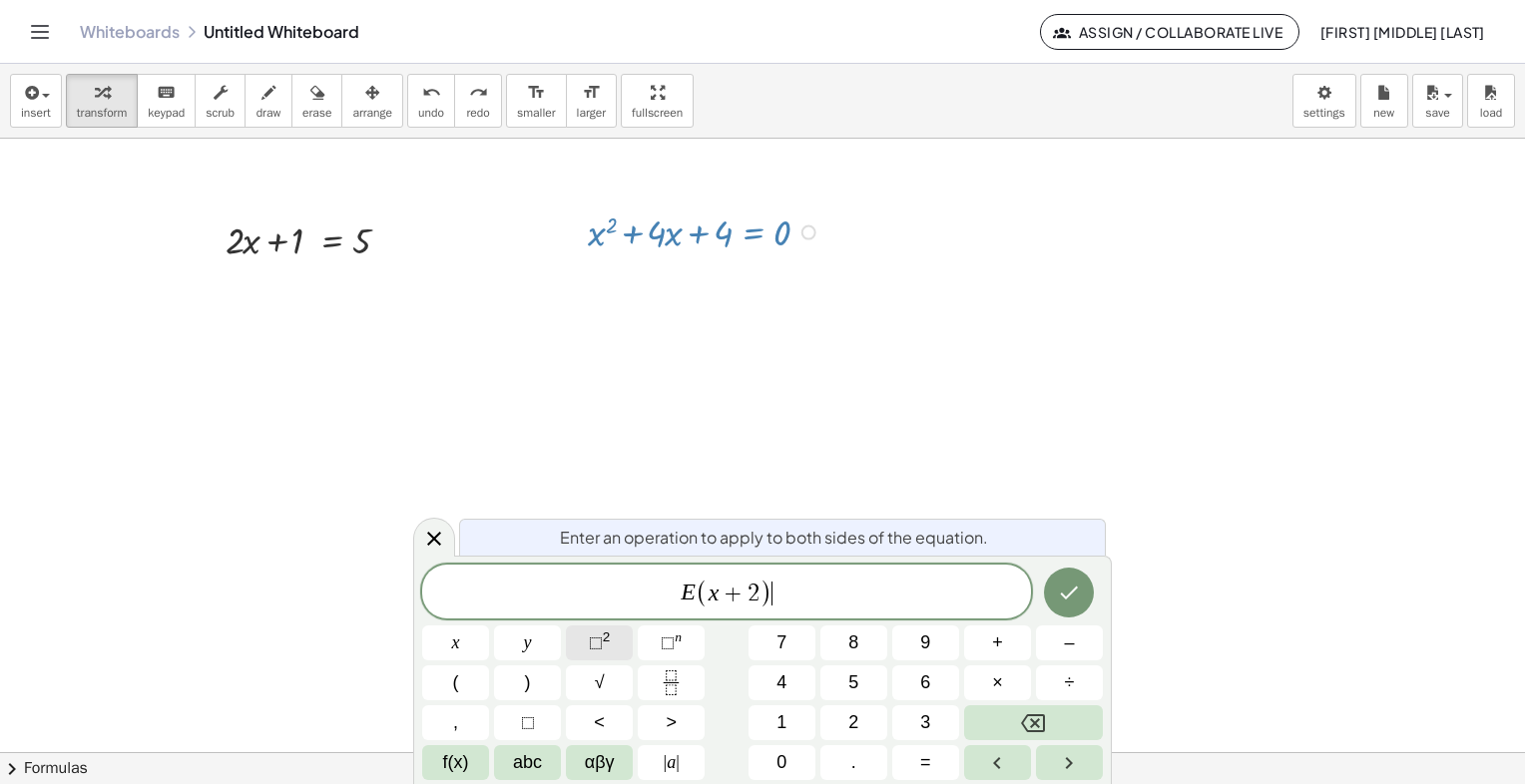 click on "⬚ 2" 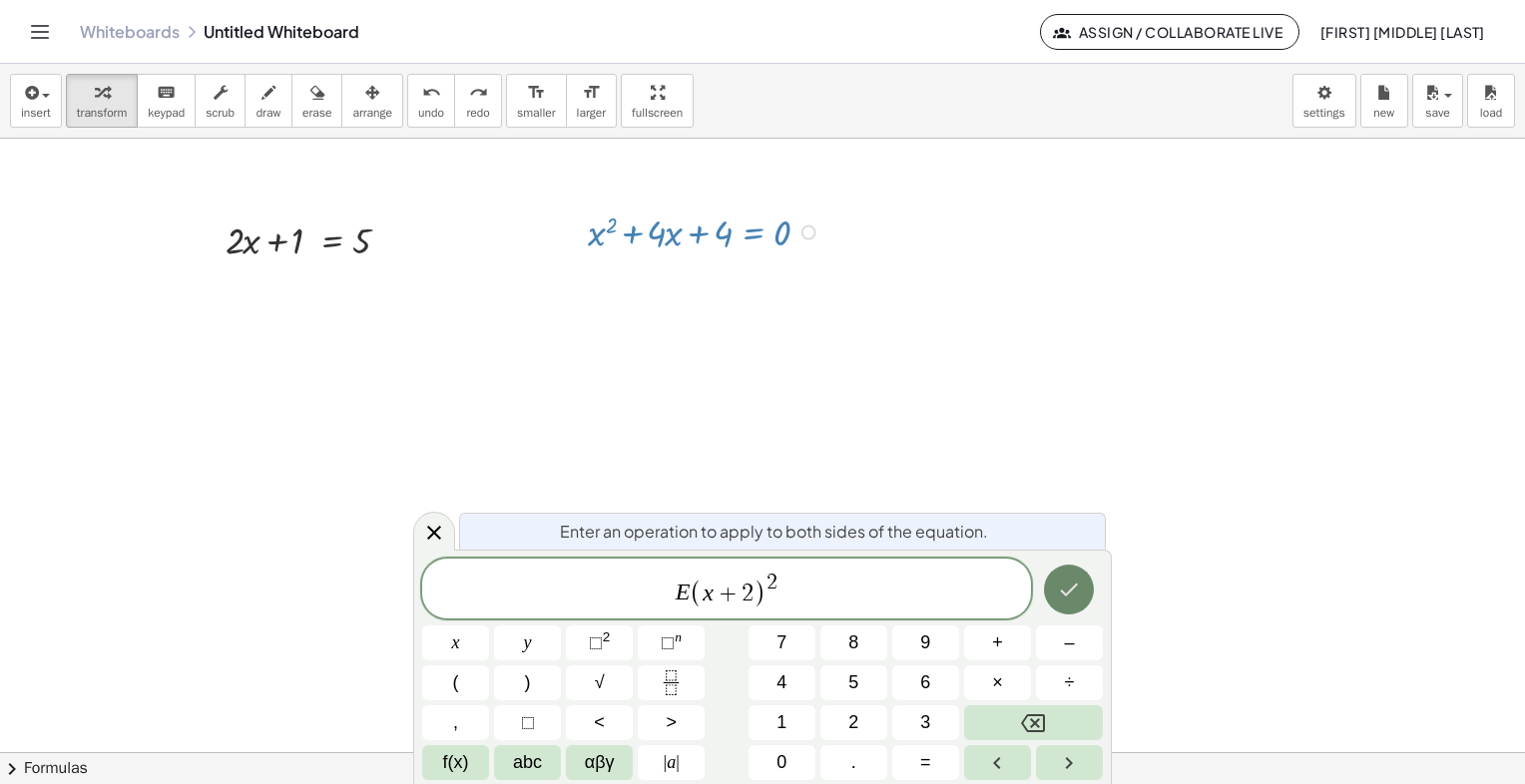 click 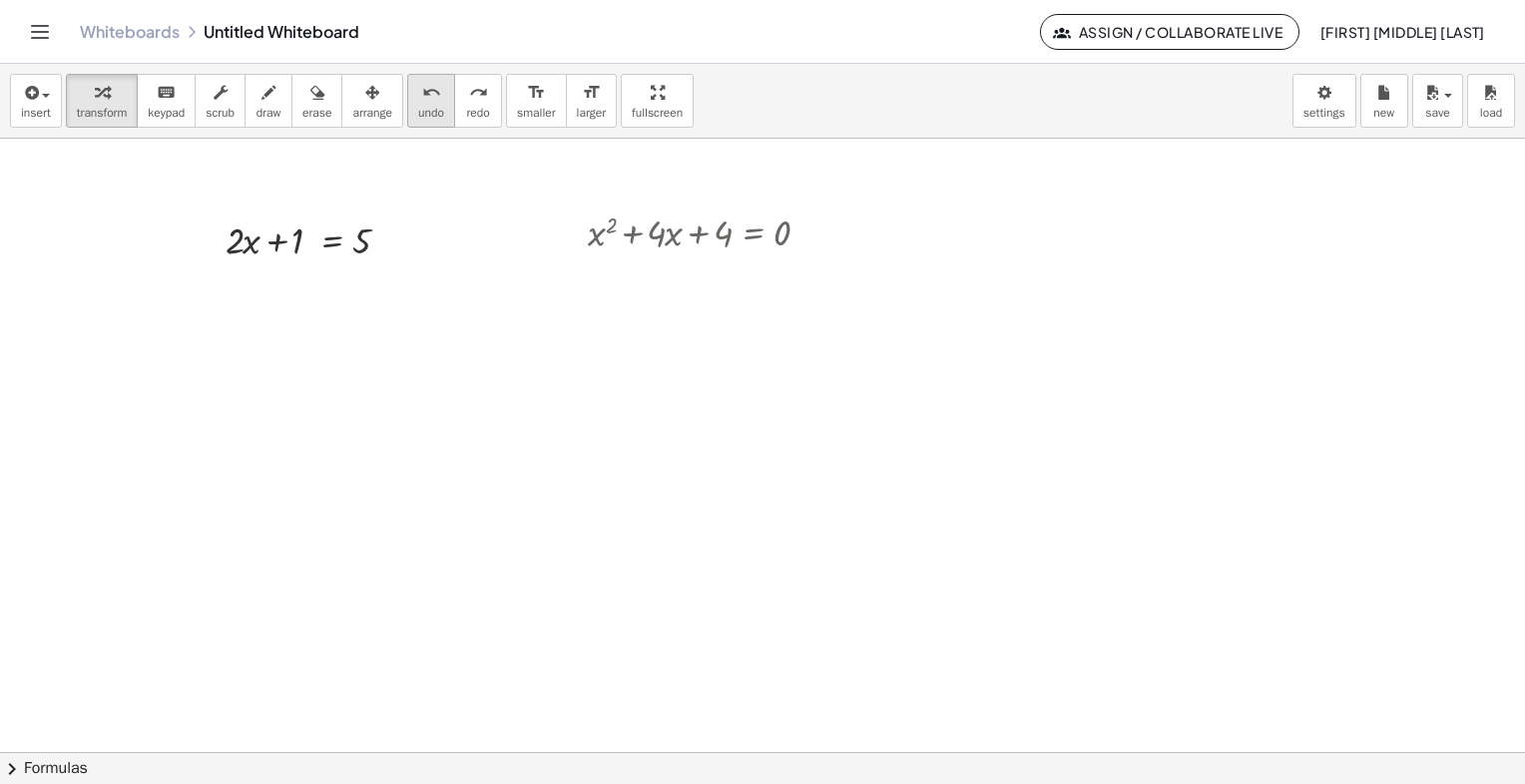 click on "undo undo" at bounding box center [431, 101] 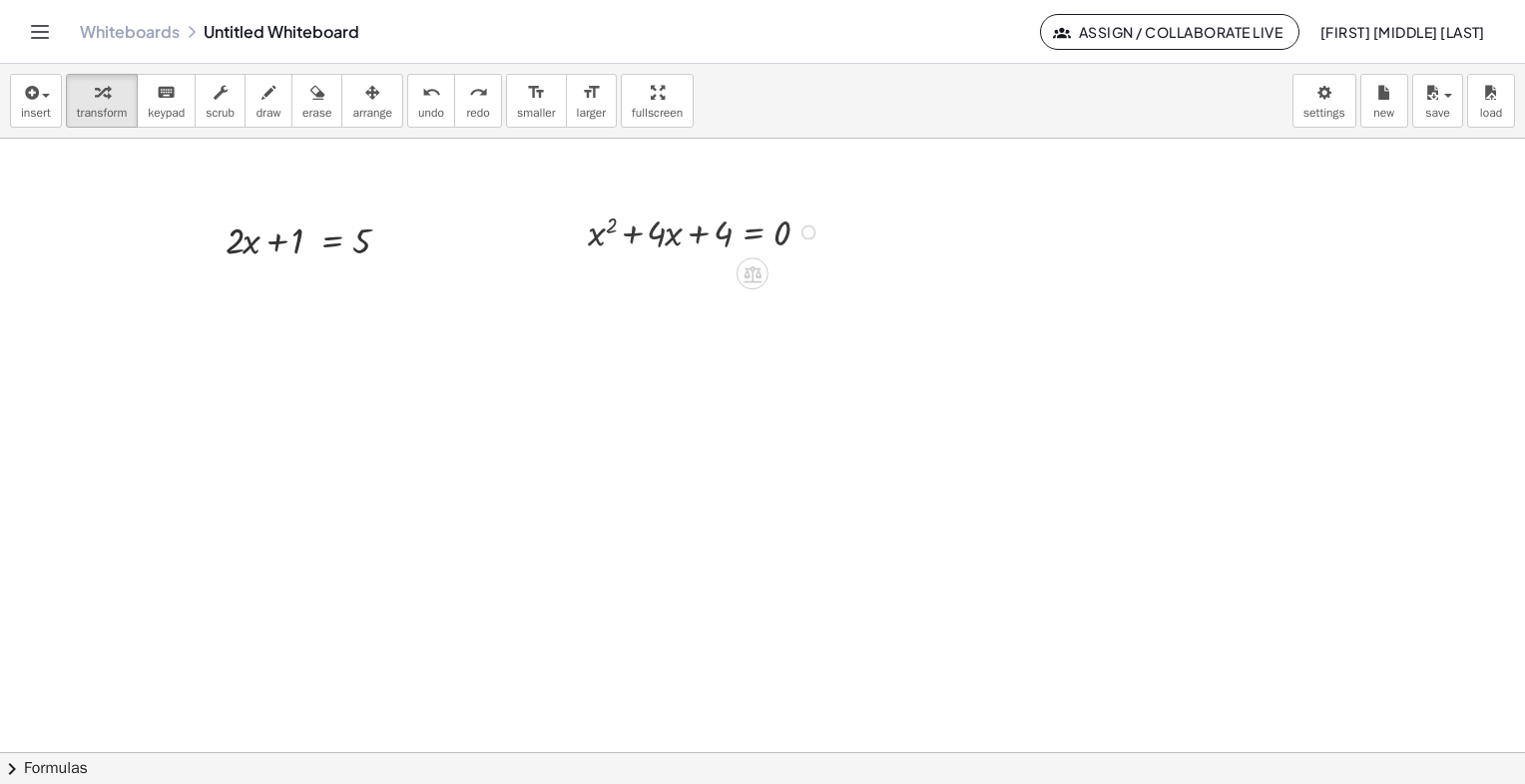 click at bounding box center [707, 230] 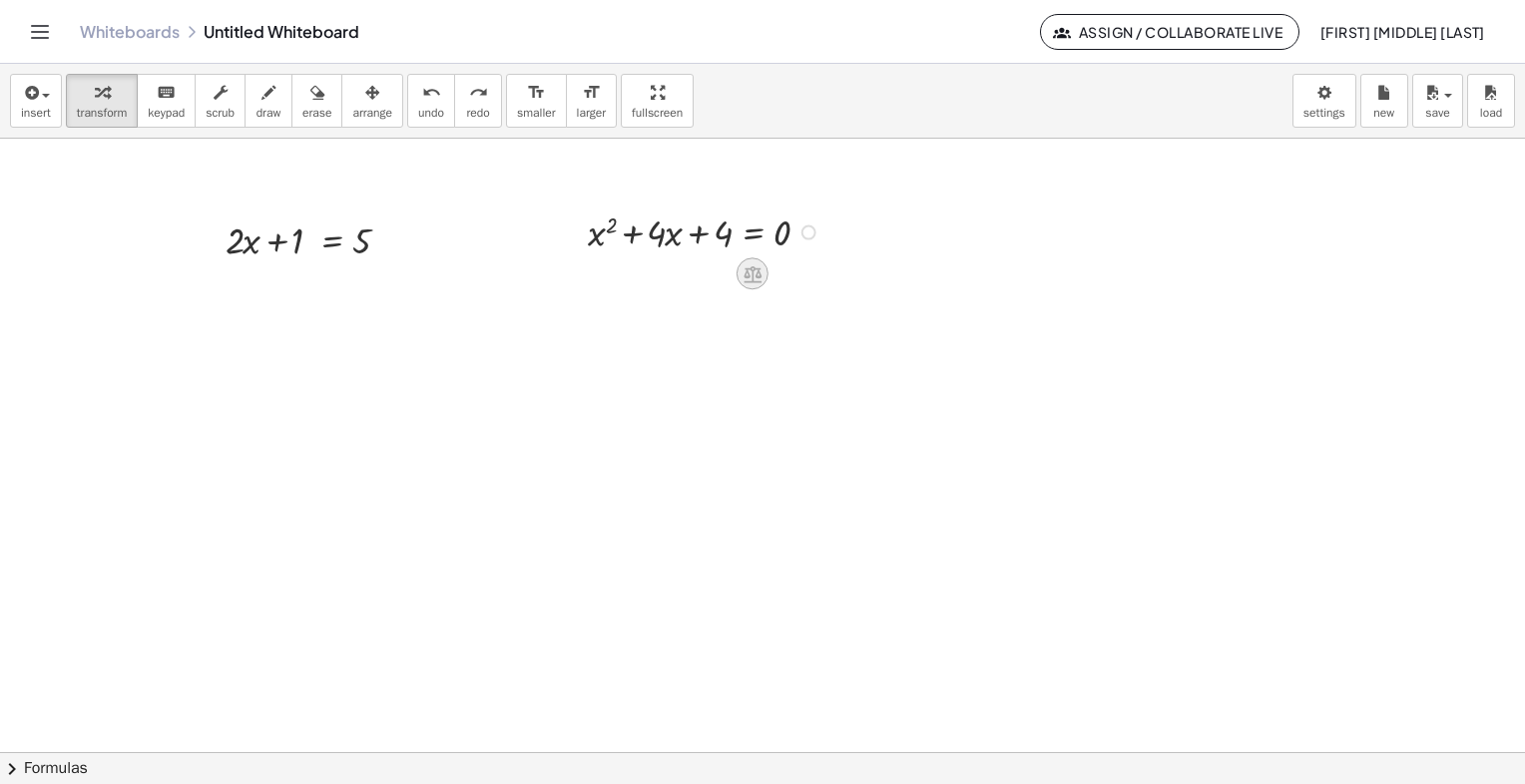 click 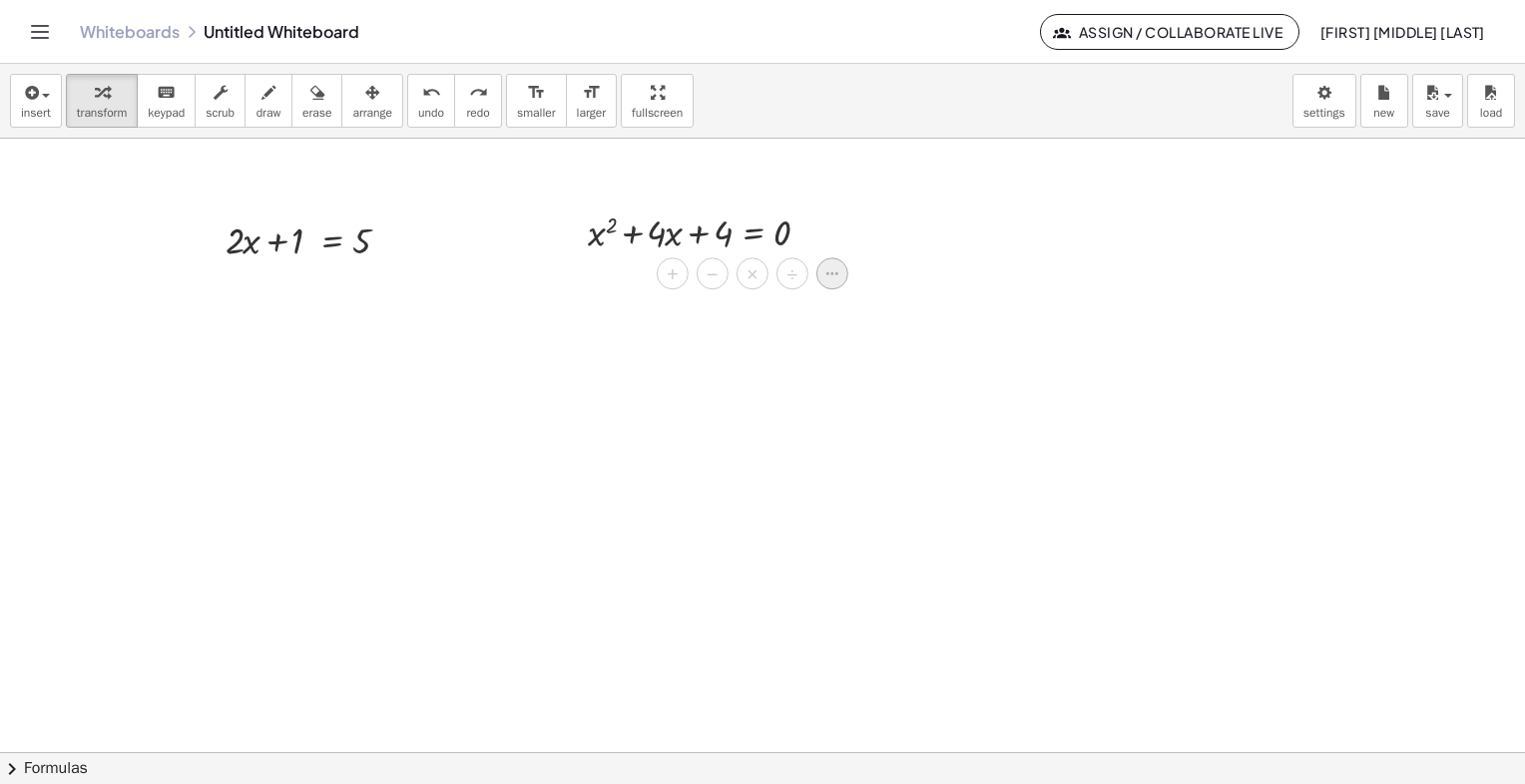 click 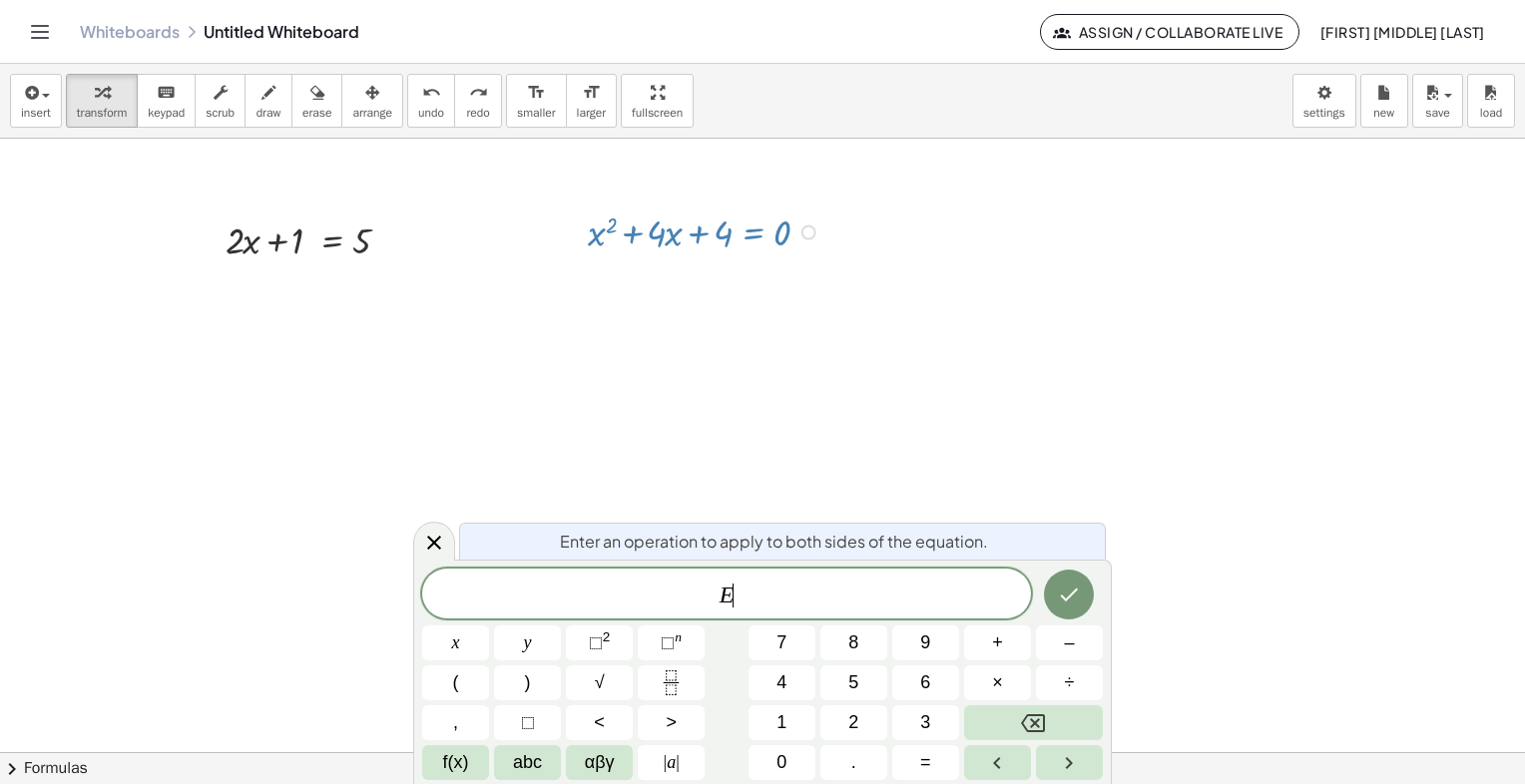 click on "E ​" at bounding box center [727, 595] 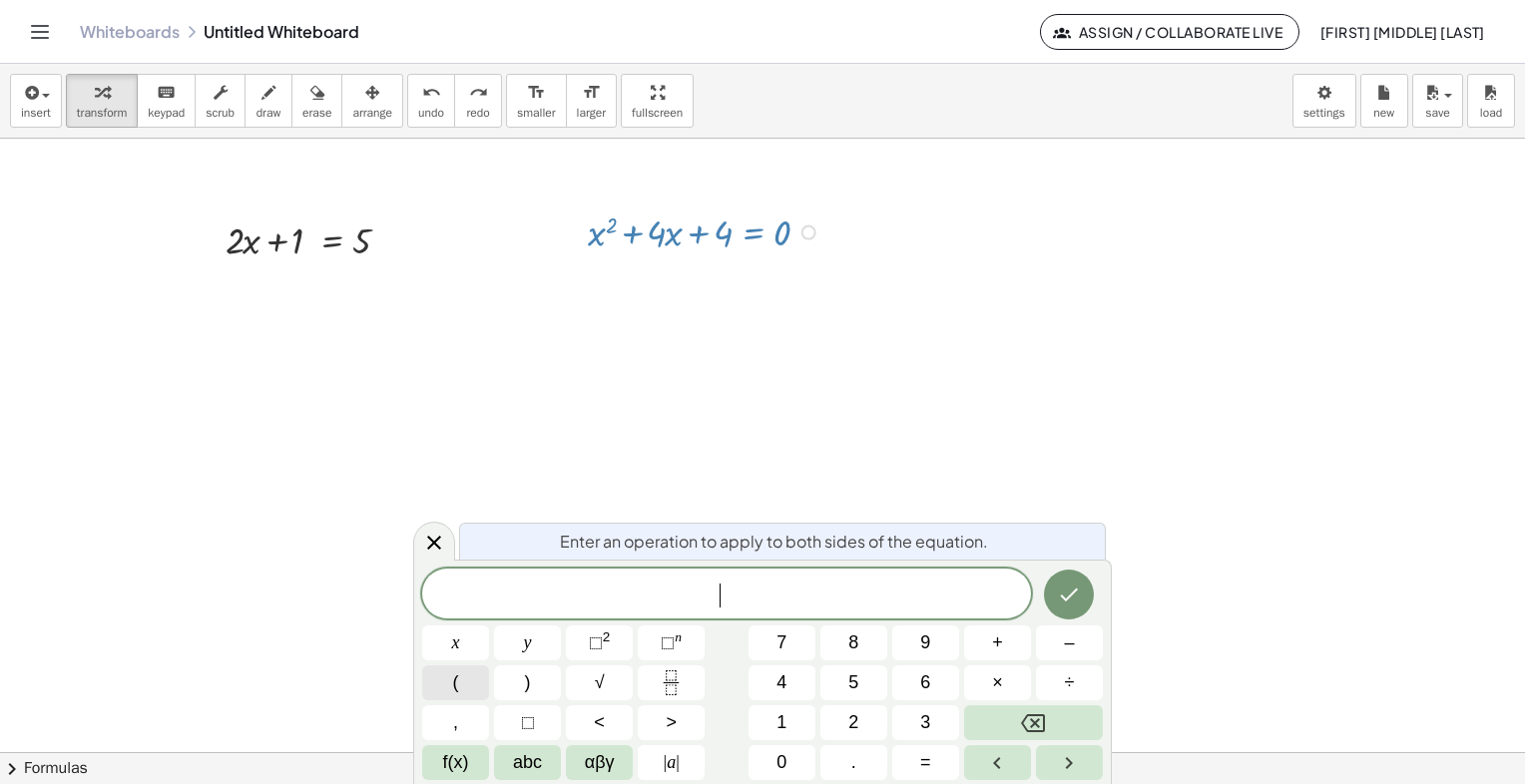 click on "(" at bounding box center (456, 682) 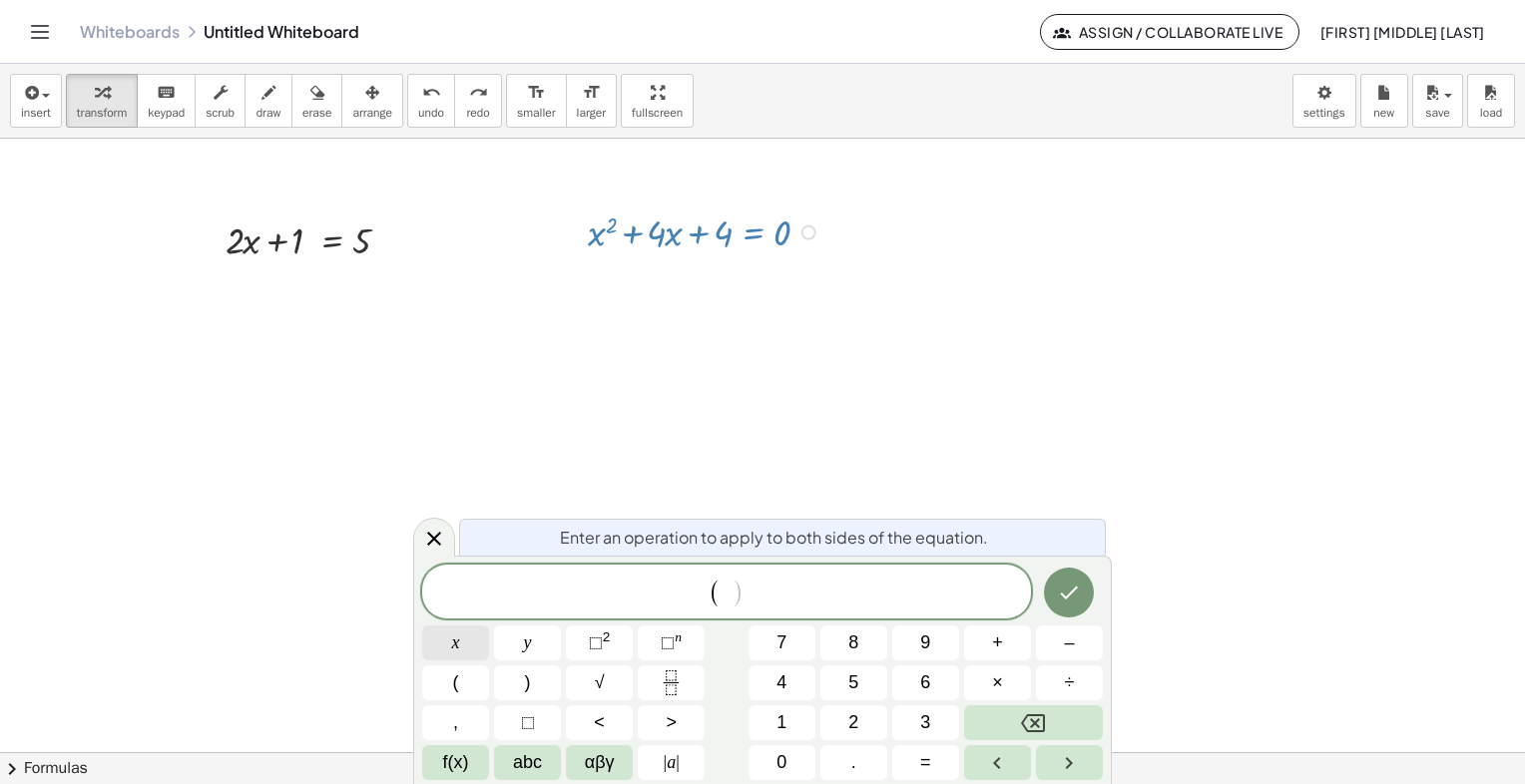 click on "x" at bounding box center (456, 642) 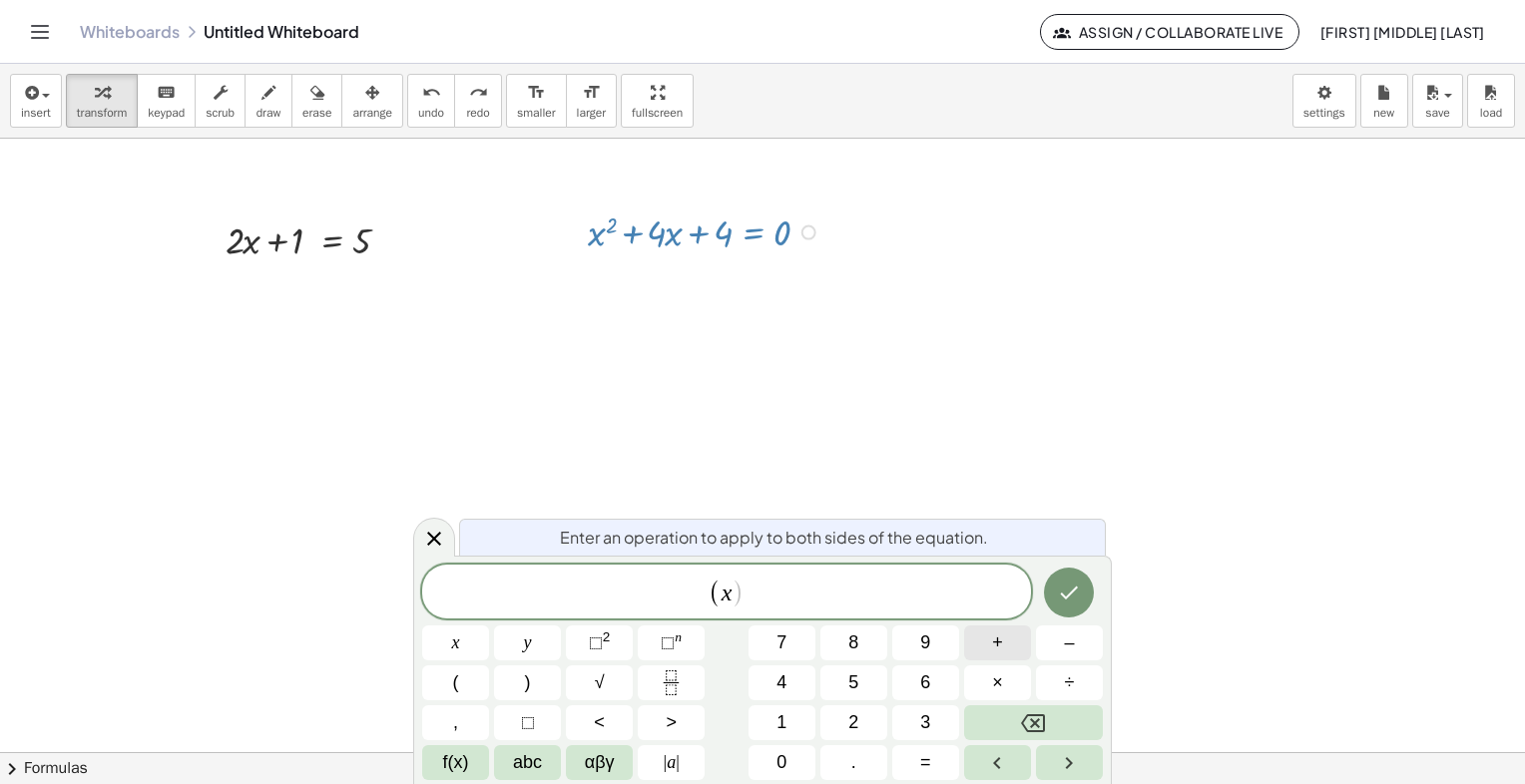 click on "+" at bounding box center [997, 642] 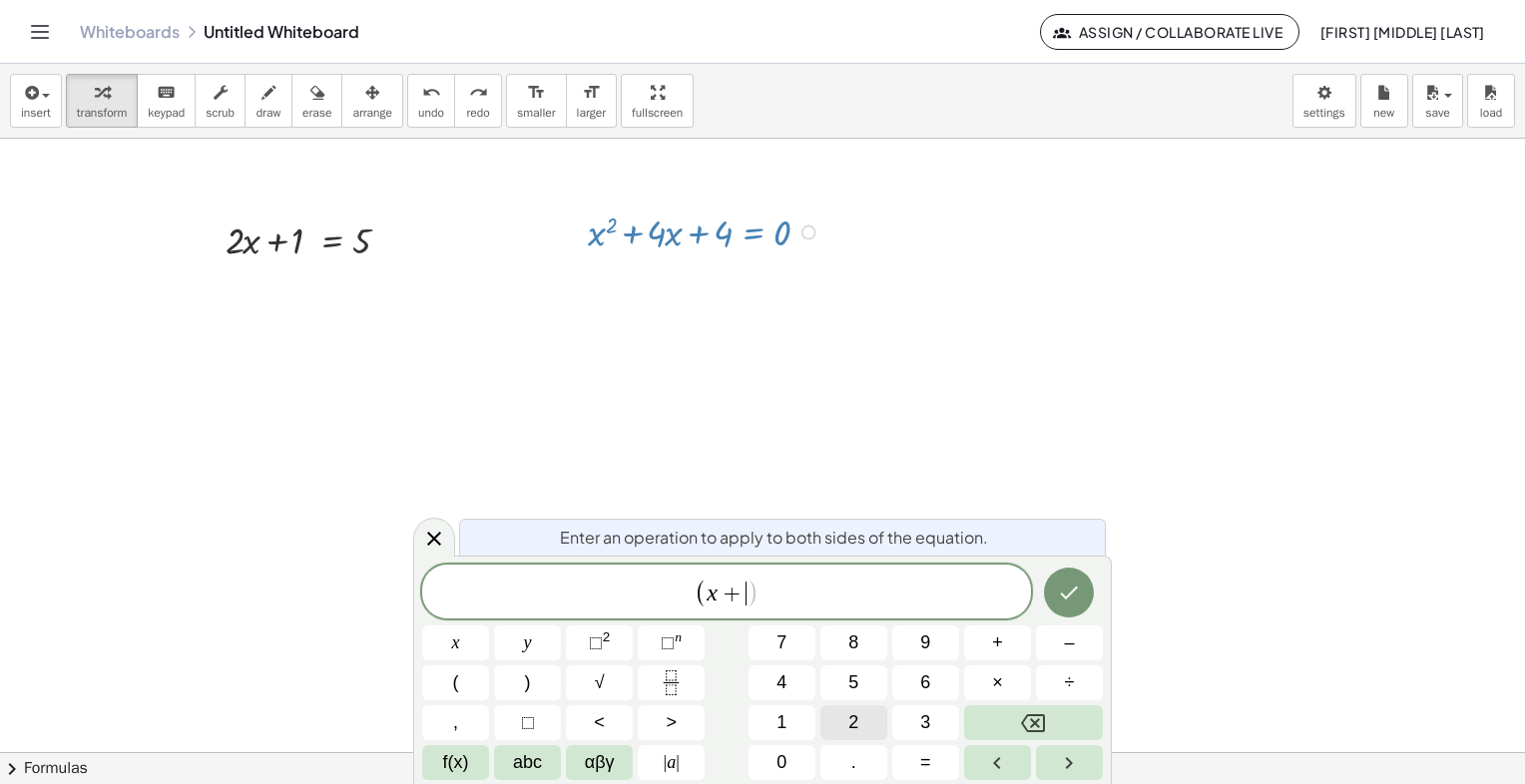 click on "2" at bounding box center [853, 722] 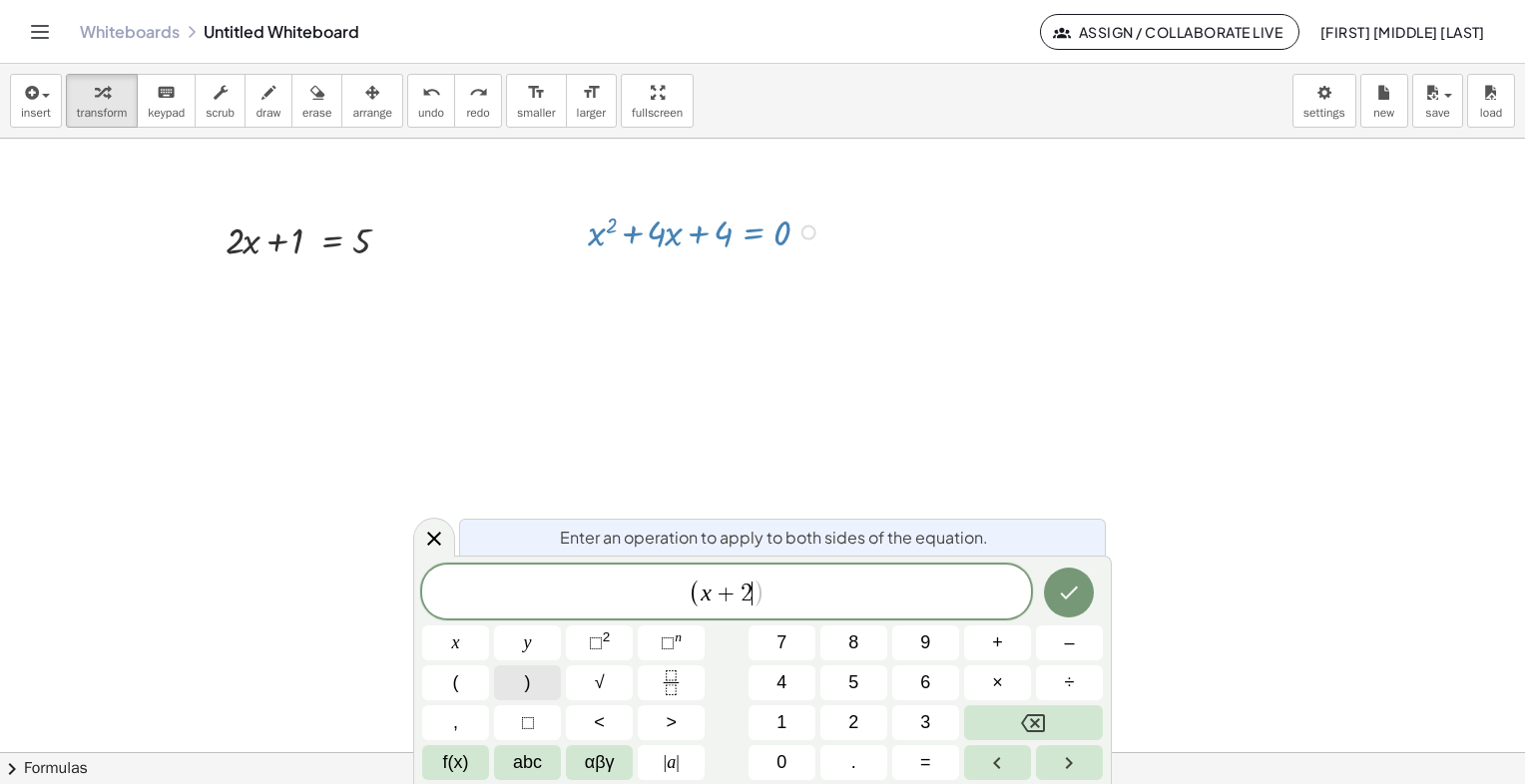 click on ")" at bounding box center (528, 682) 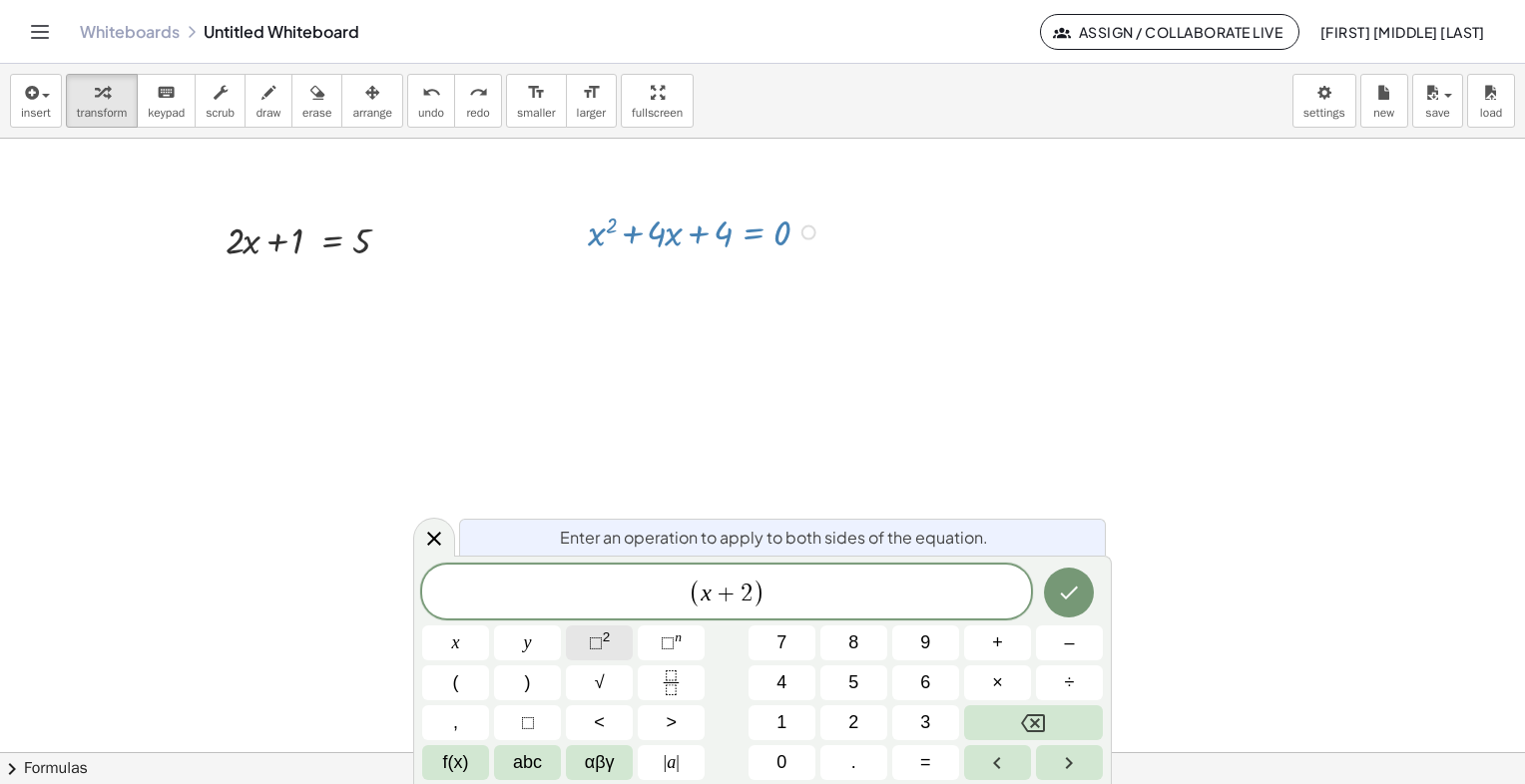 click on "⬚" at bounding box center [596, 642] 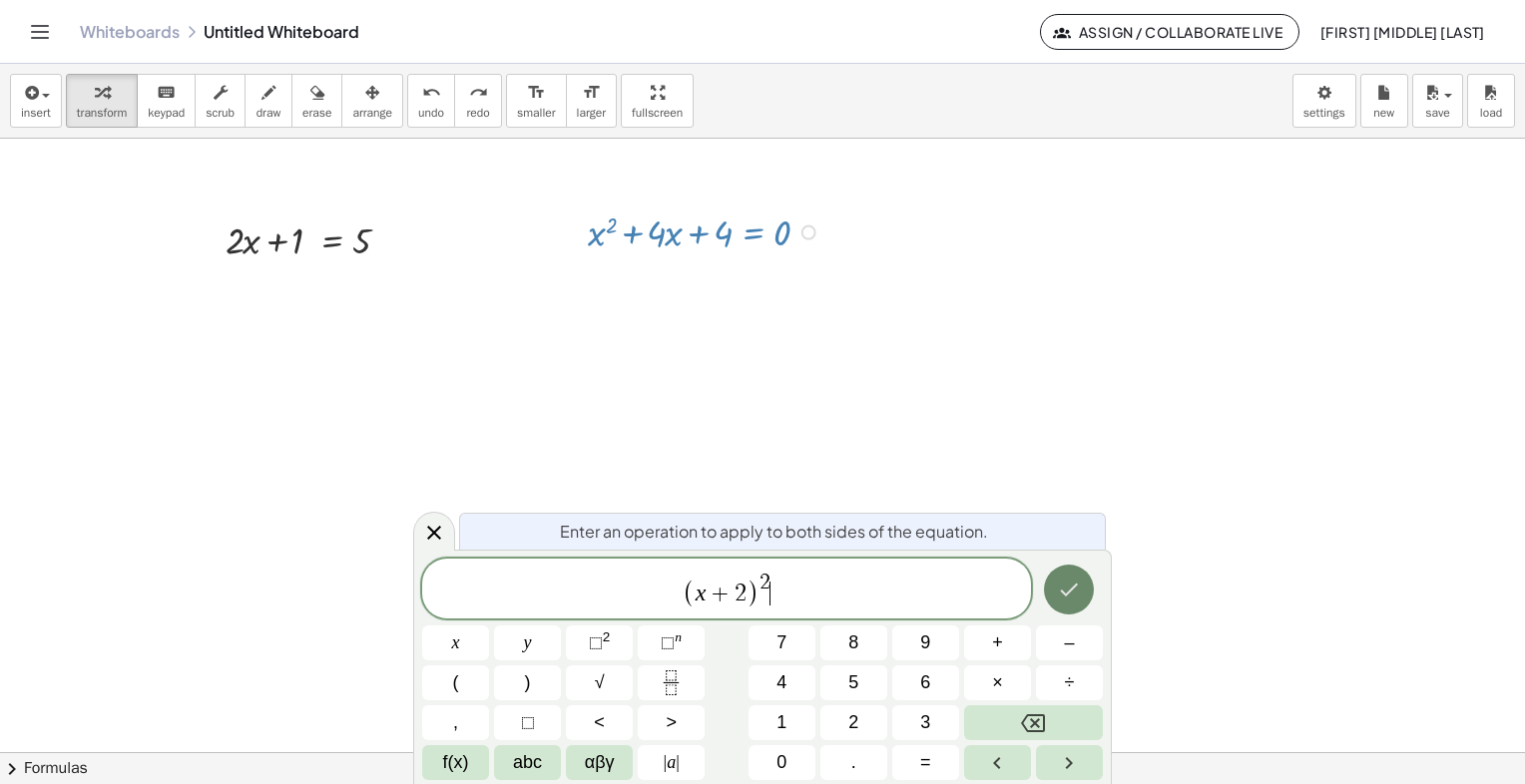 click 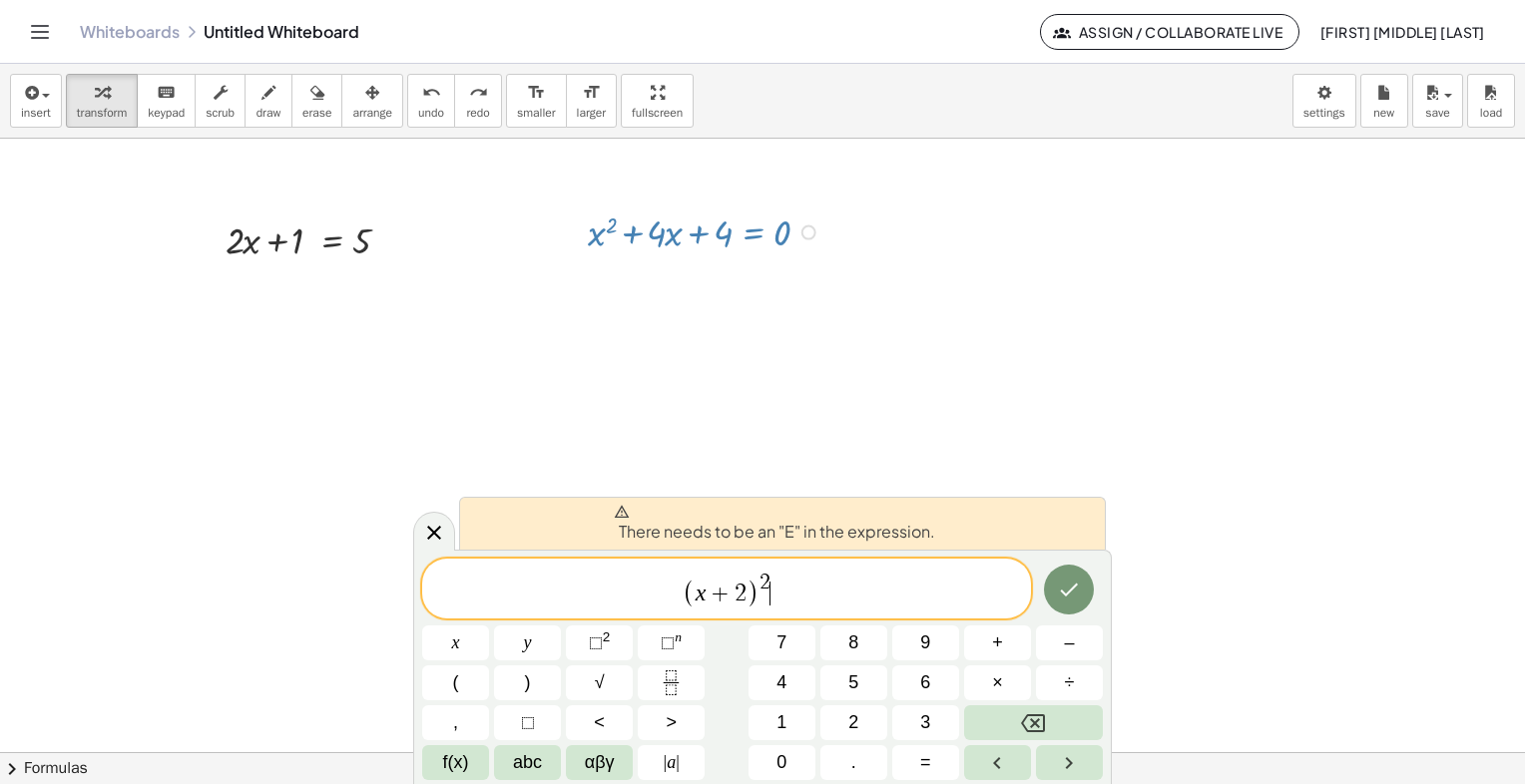click on "( x + 2 ) 2 ​" at bounding box center (727, 589) 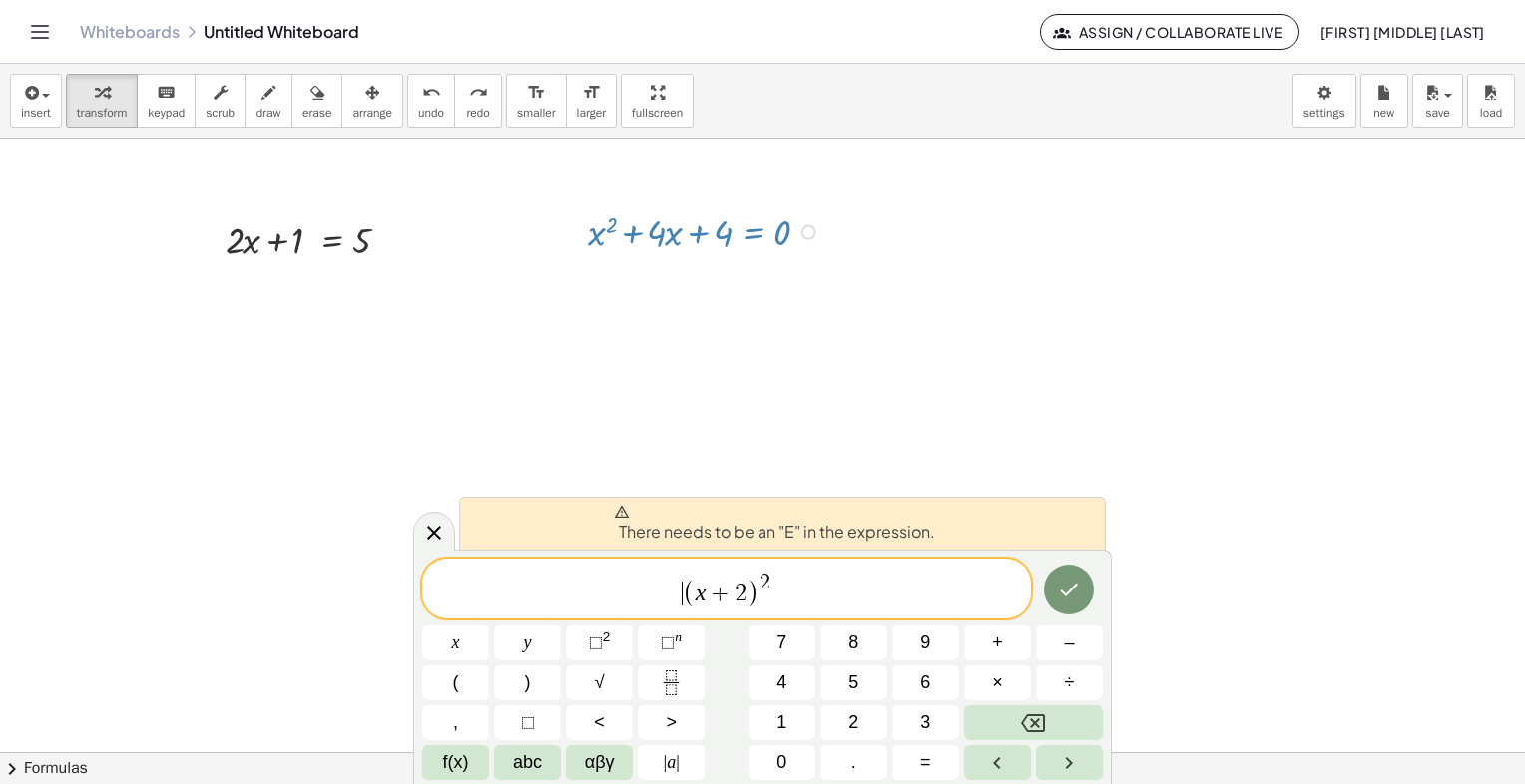 click on "​ ( x + 2 ) 2" at bounding box center (727, 589) 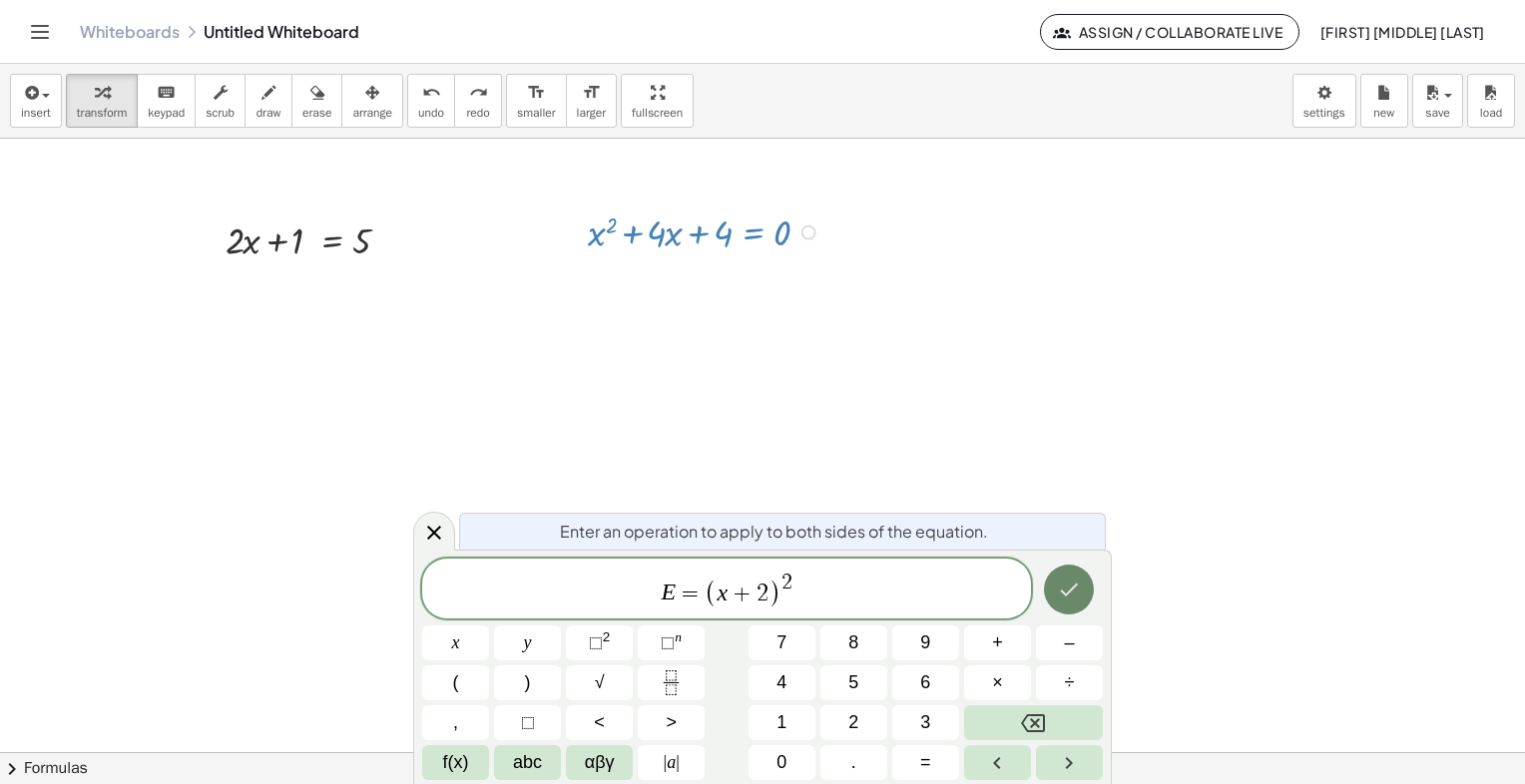 click 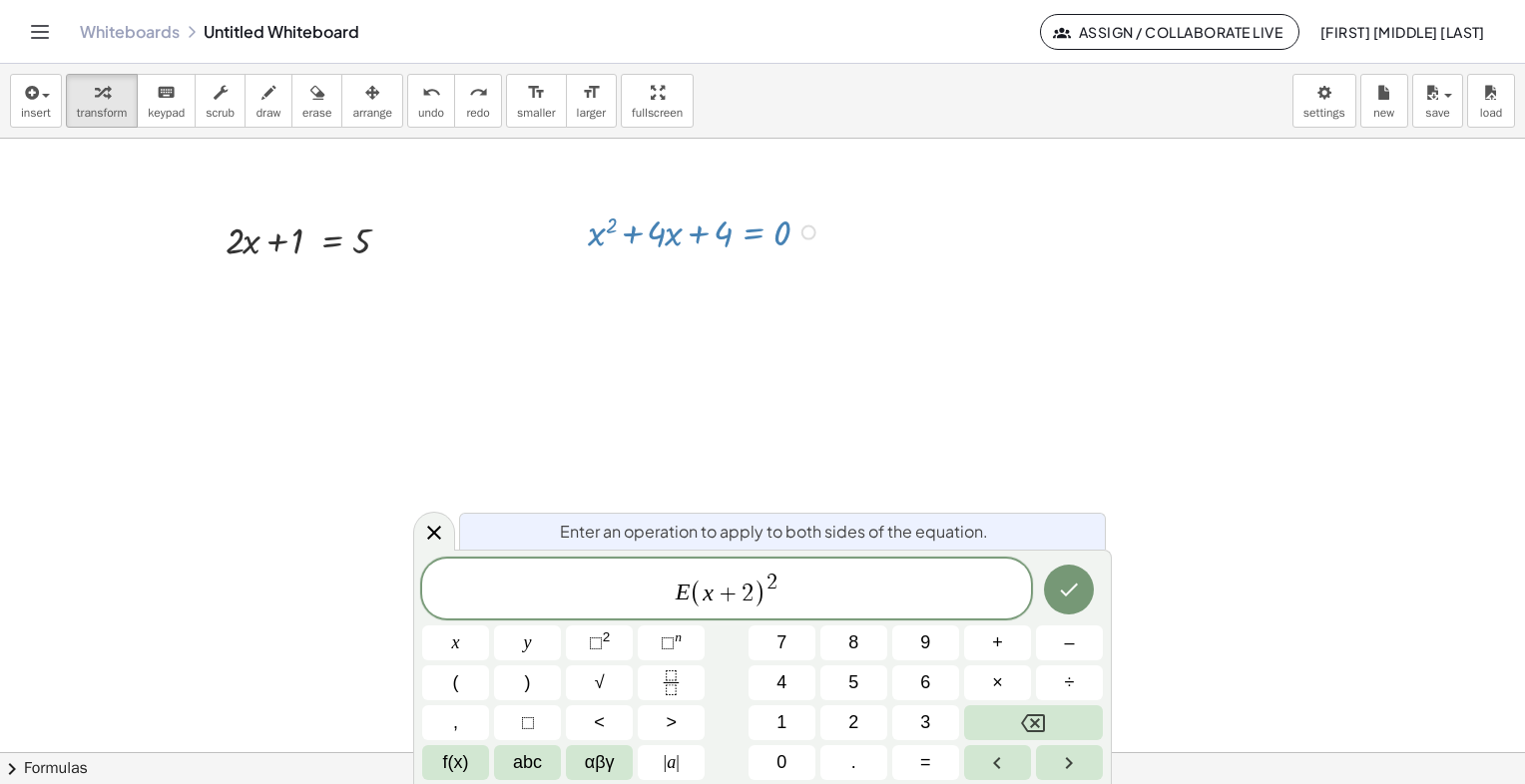 click 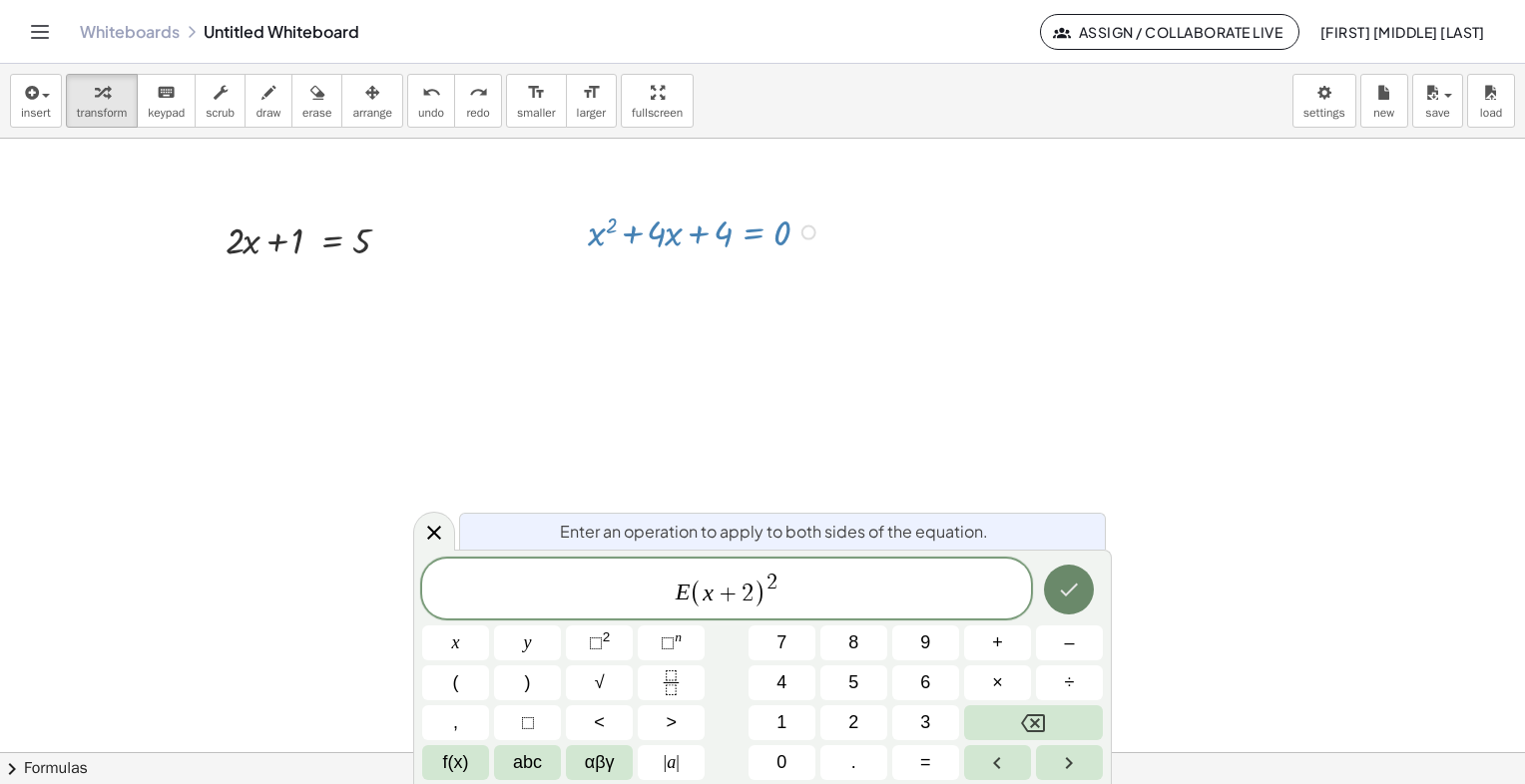 click at bounding box center (1069, 589) 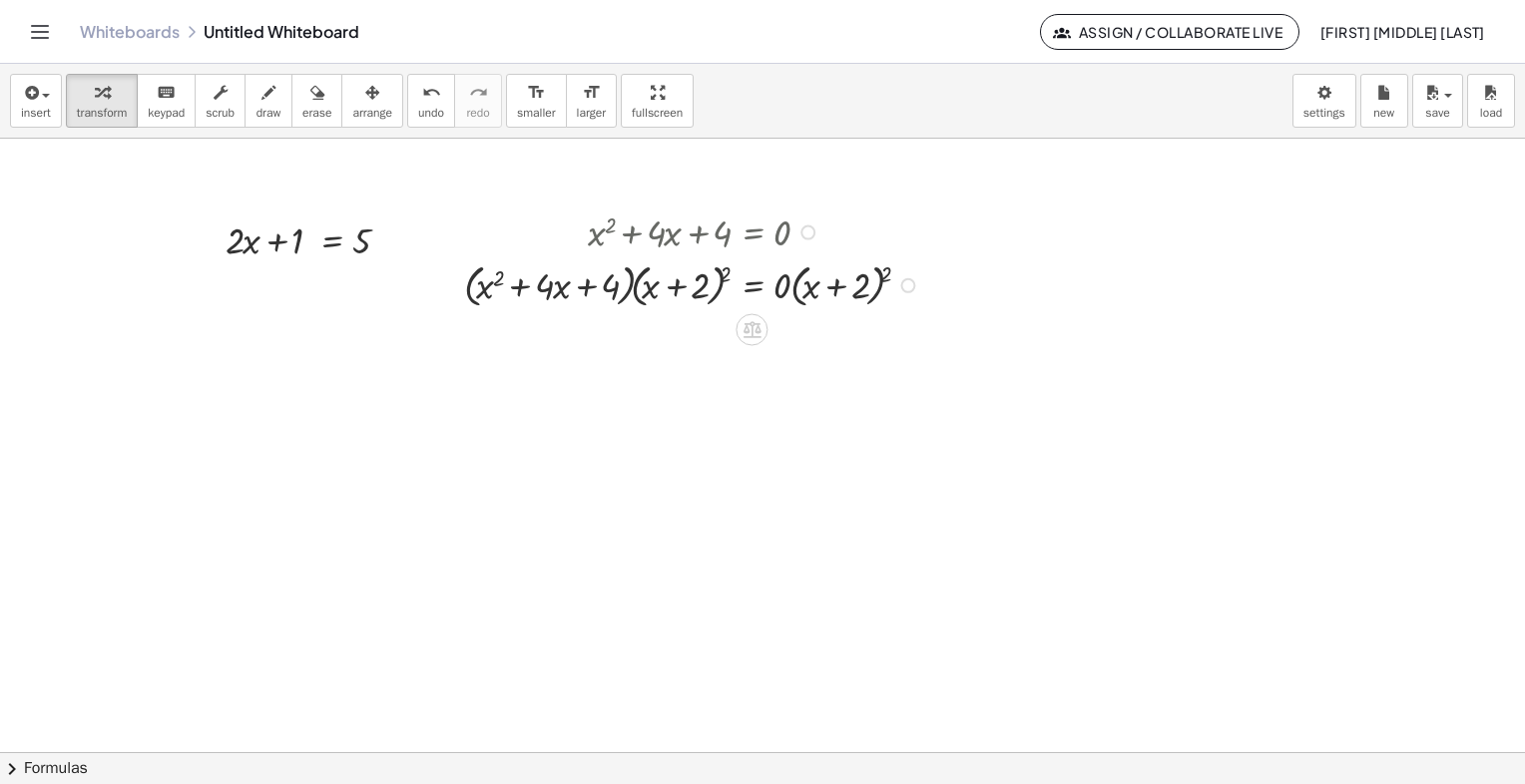 click at bounding box center (695, 284) 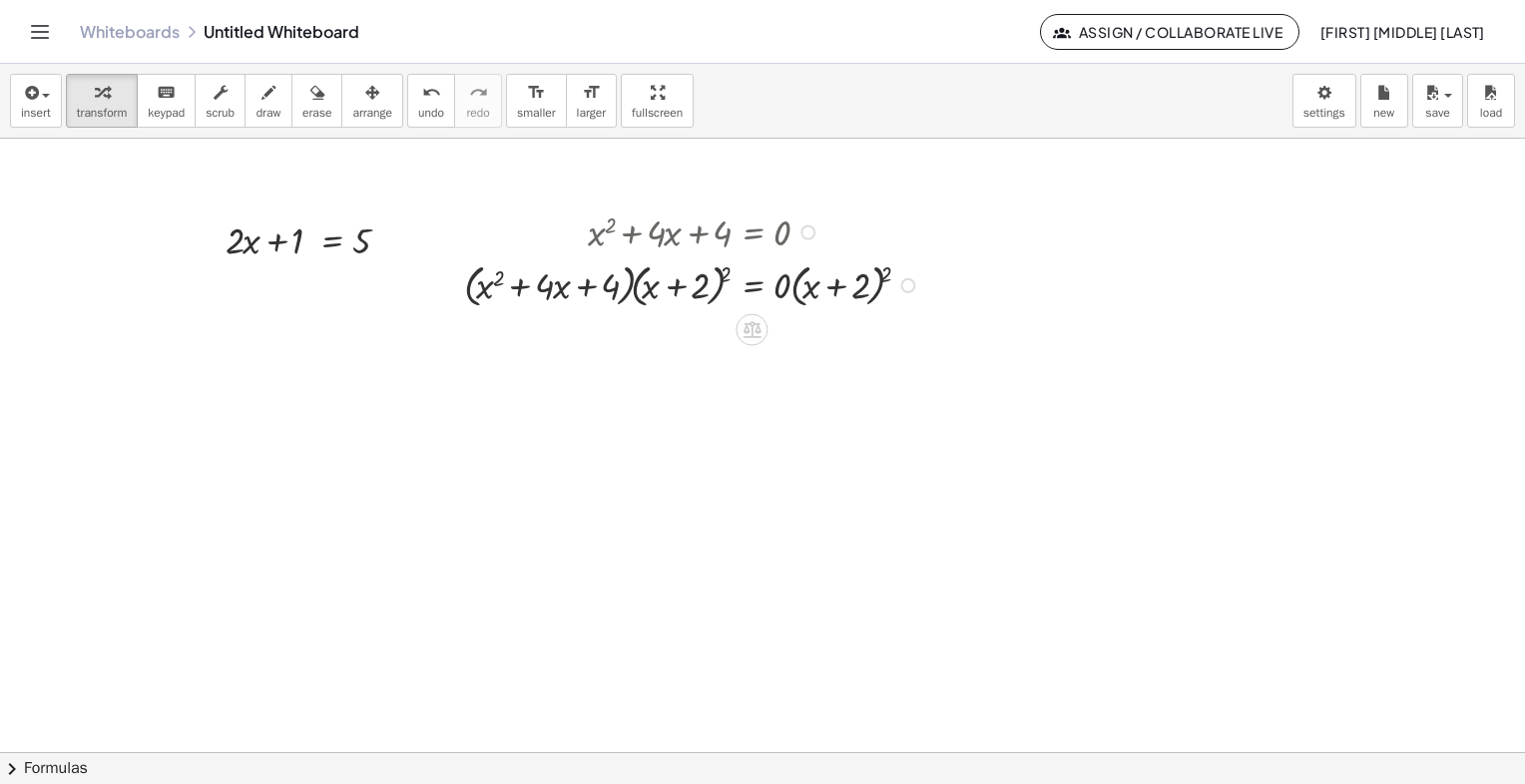 click at bounding box center [695, 284] 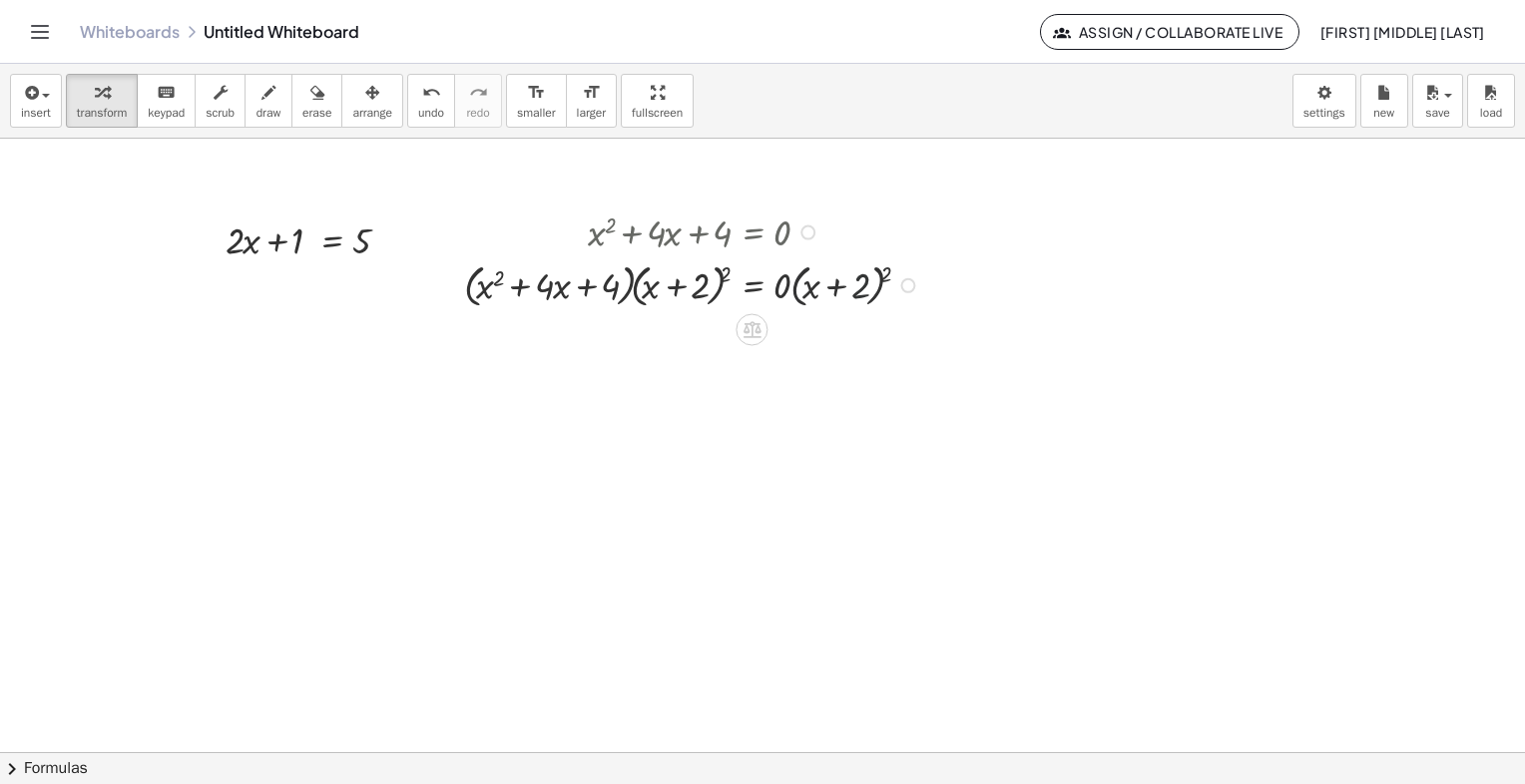 click at bounding box center [695, 284] 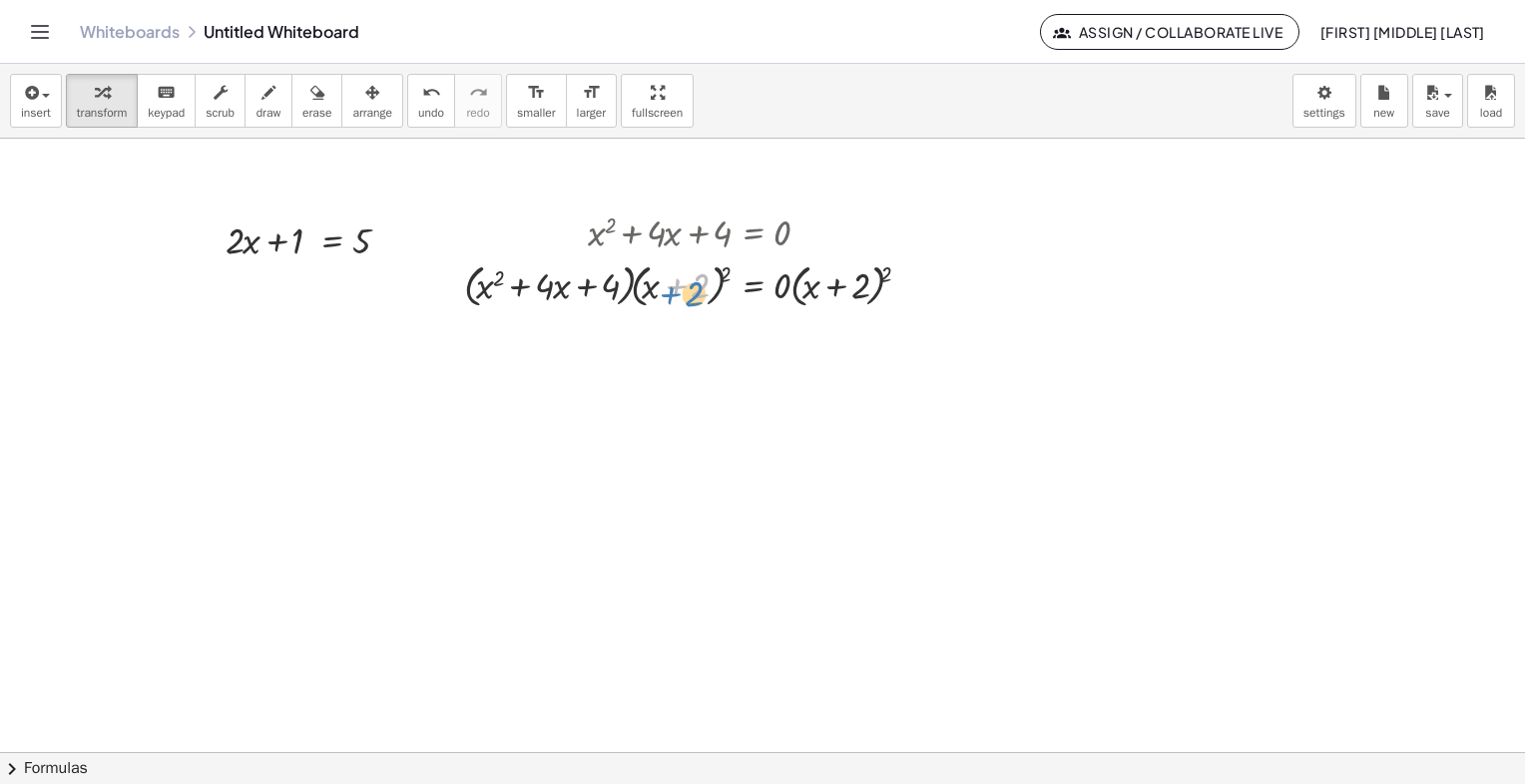 click at bounding box center [695, 284] 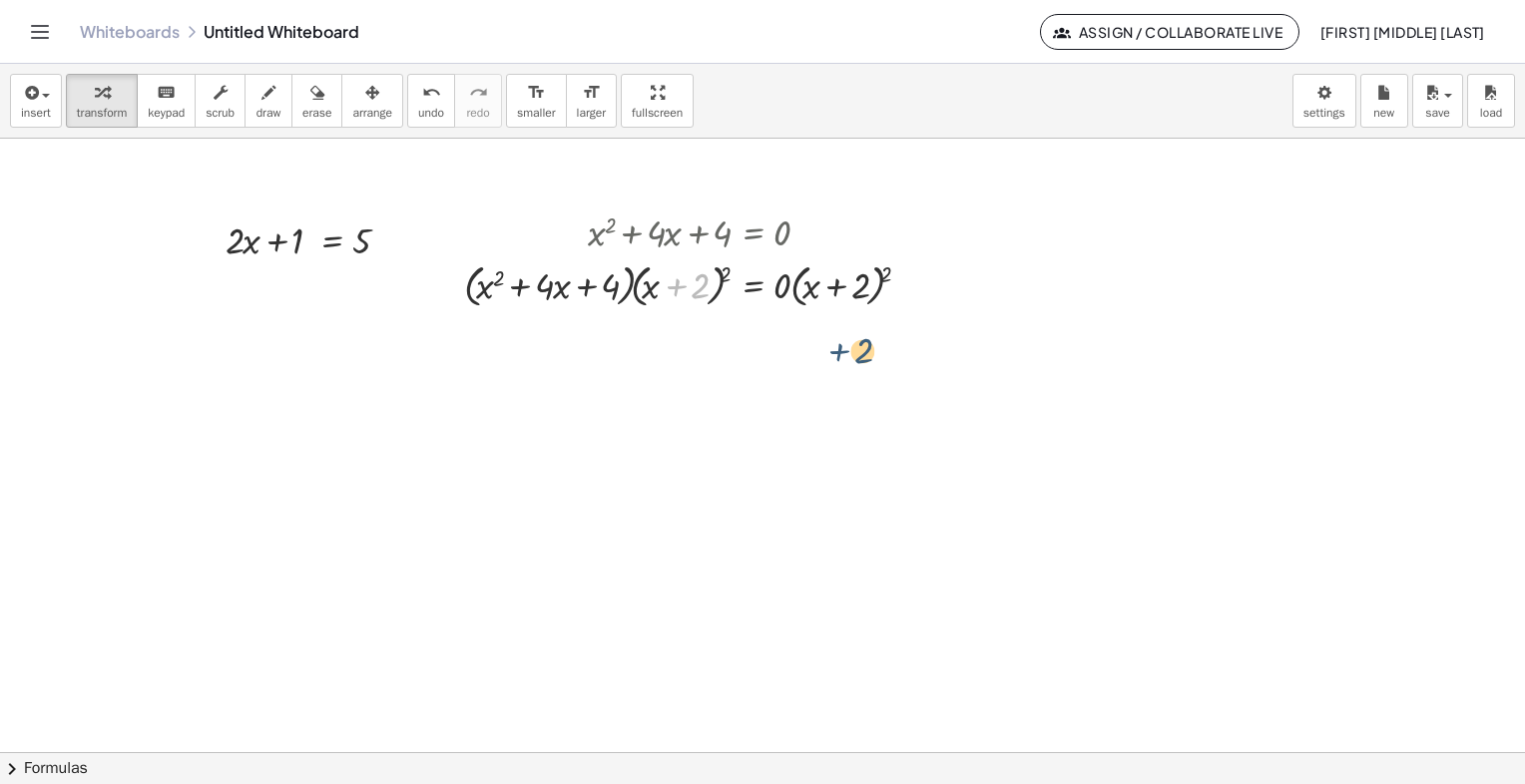 drag, startPoint x: 676, startPoint y: 279, endPoint x: 842, endPoint y: 343, distance: 177.9101 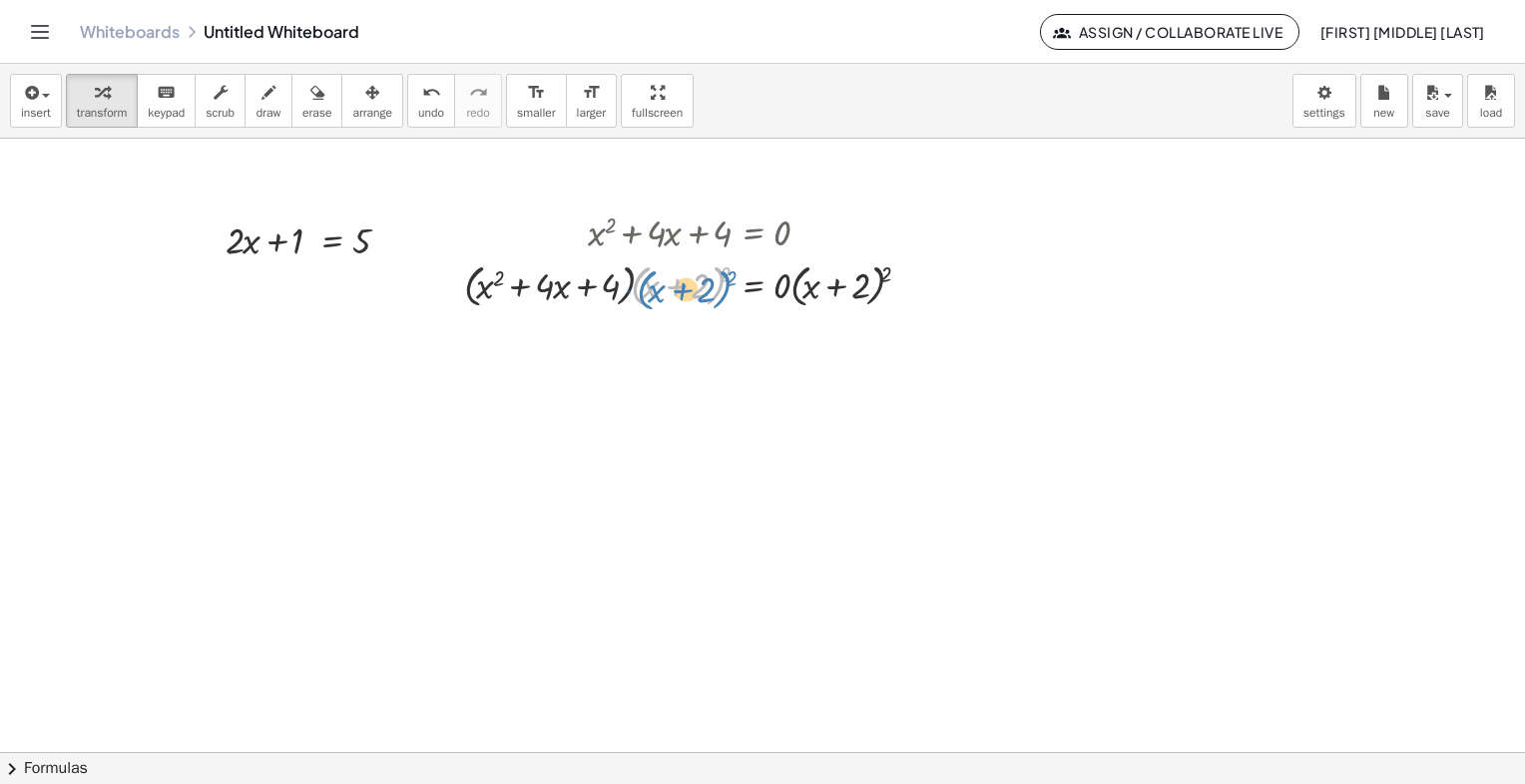 click at bounding box center [695, 284] 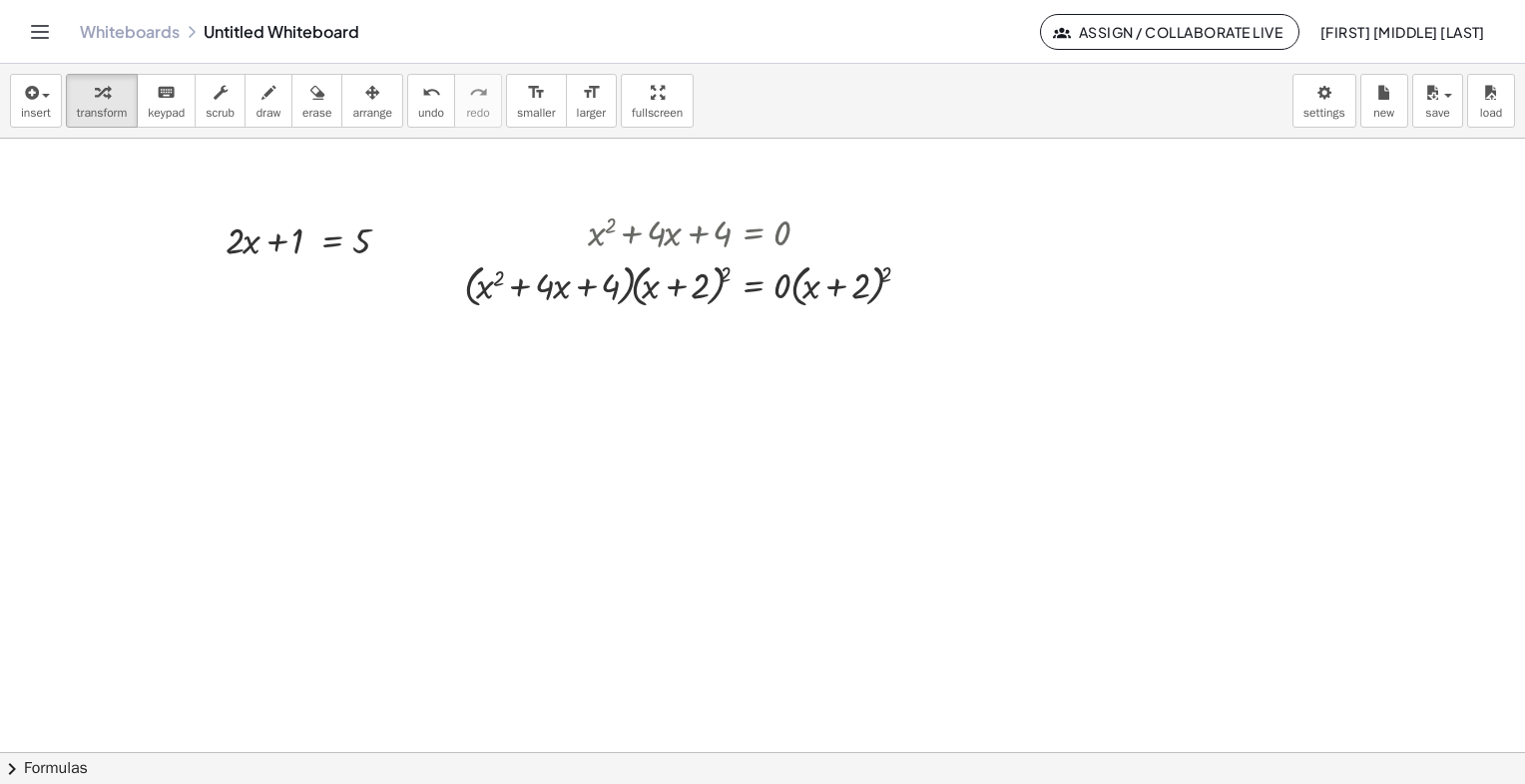 click at bounding box center (762, 752) 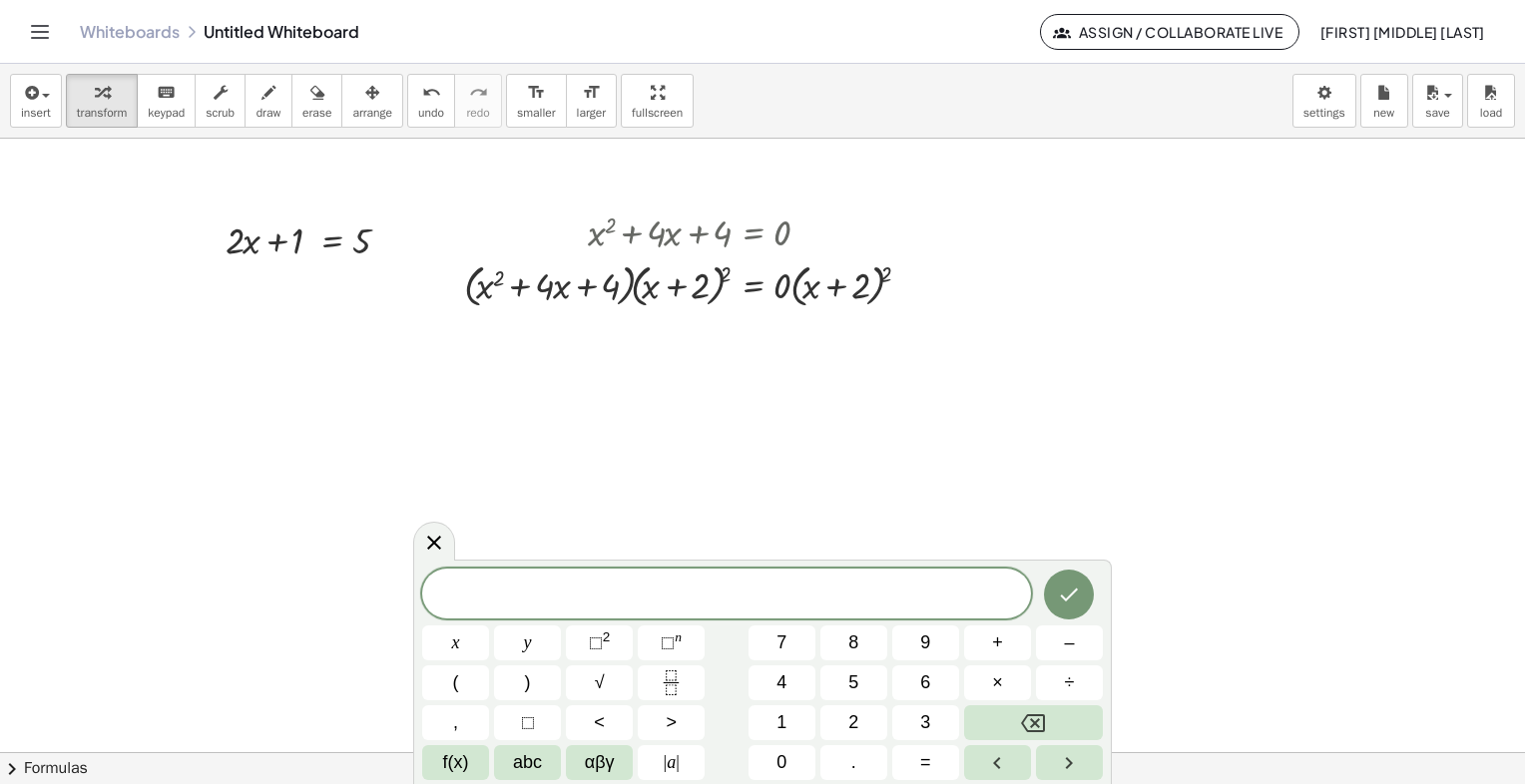 click at bounding box center [762, 752] 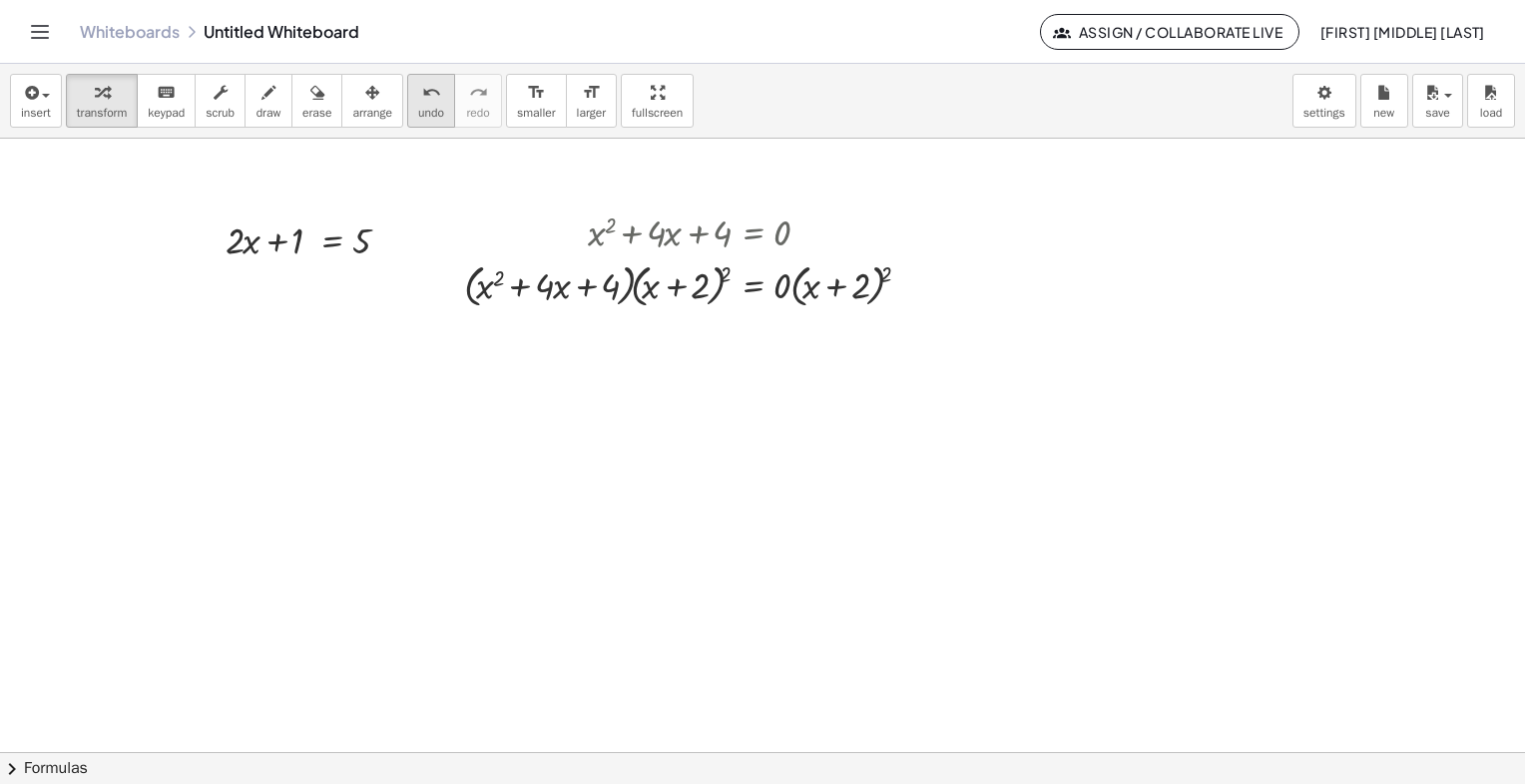 click on "undo" at bounding box center (431, 113) 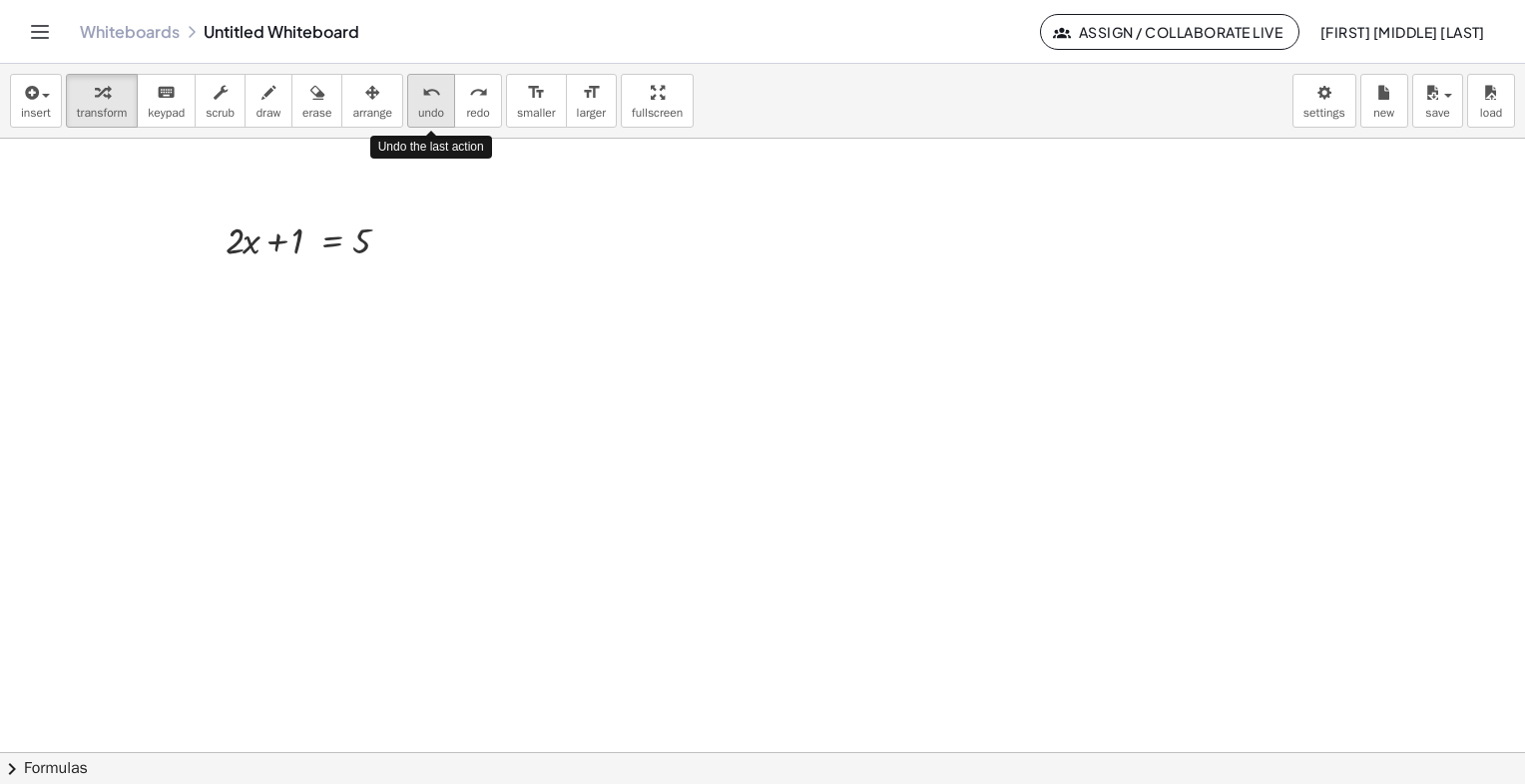 click on "undo" at bounding box center (431, 113) 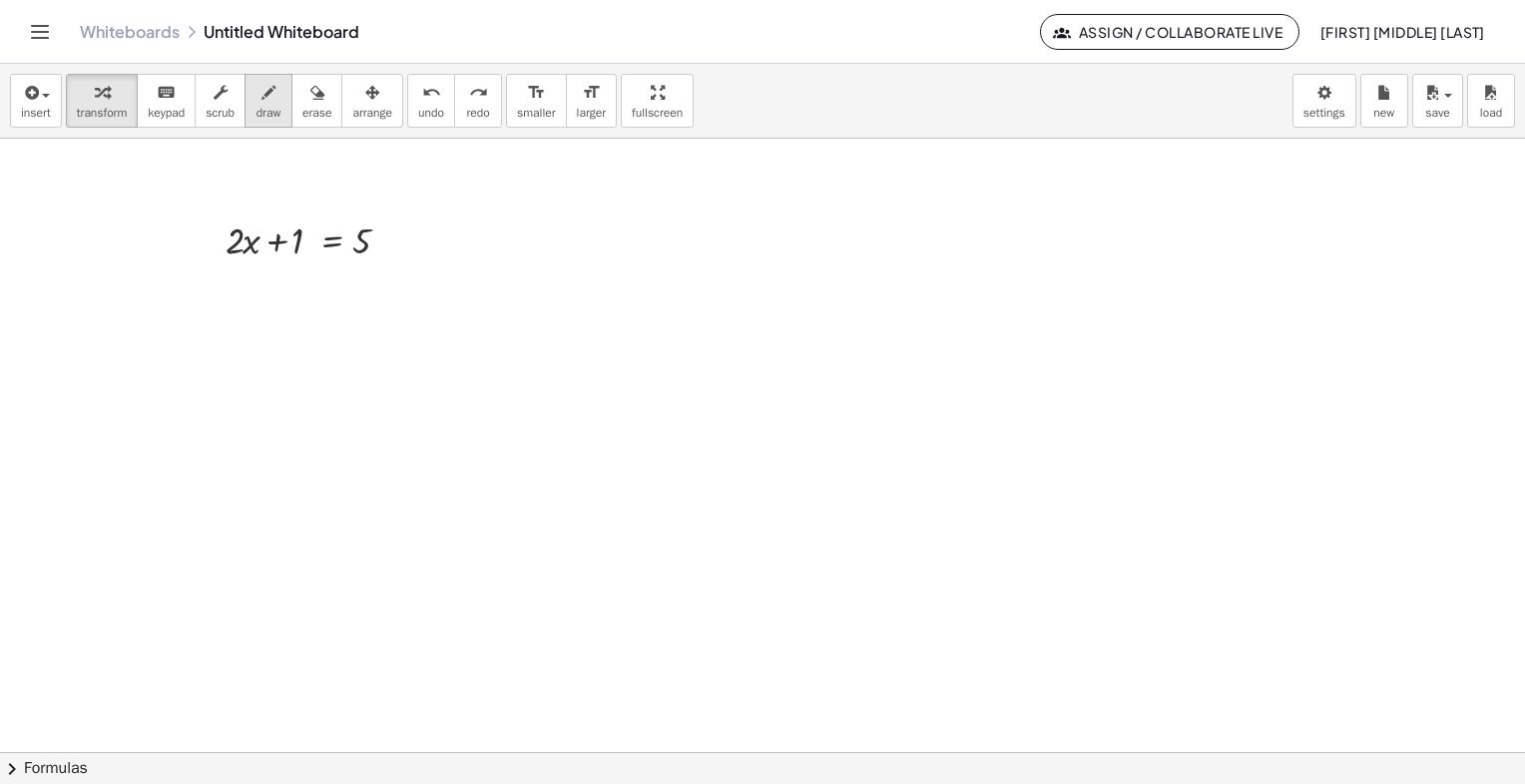 click on "draw" at bounding box center [268, 113] 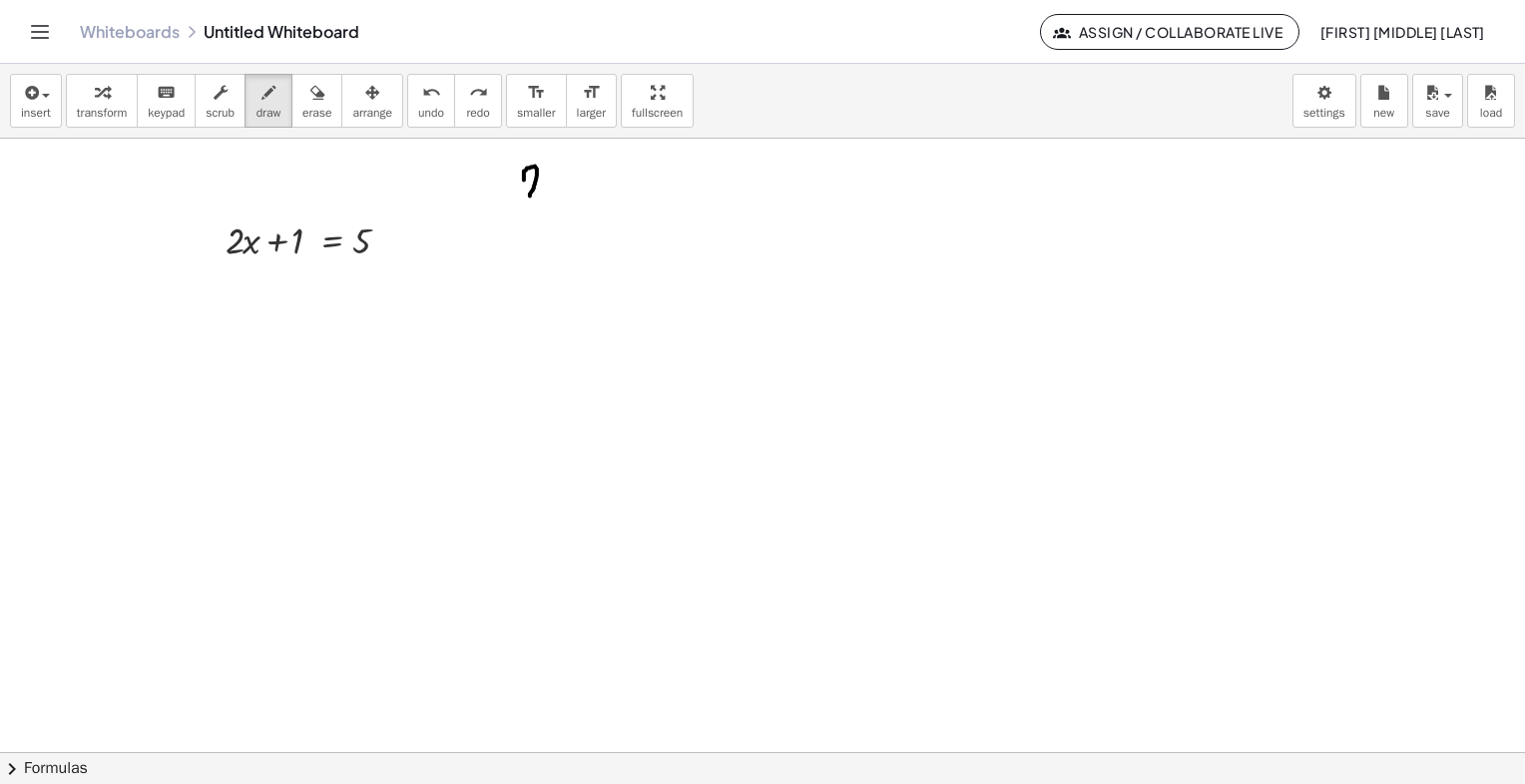 drag, startPoint x: 524, startPoint y: 180, endPoint x: 537, endPoint y: 197, distance: 21.400935 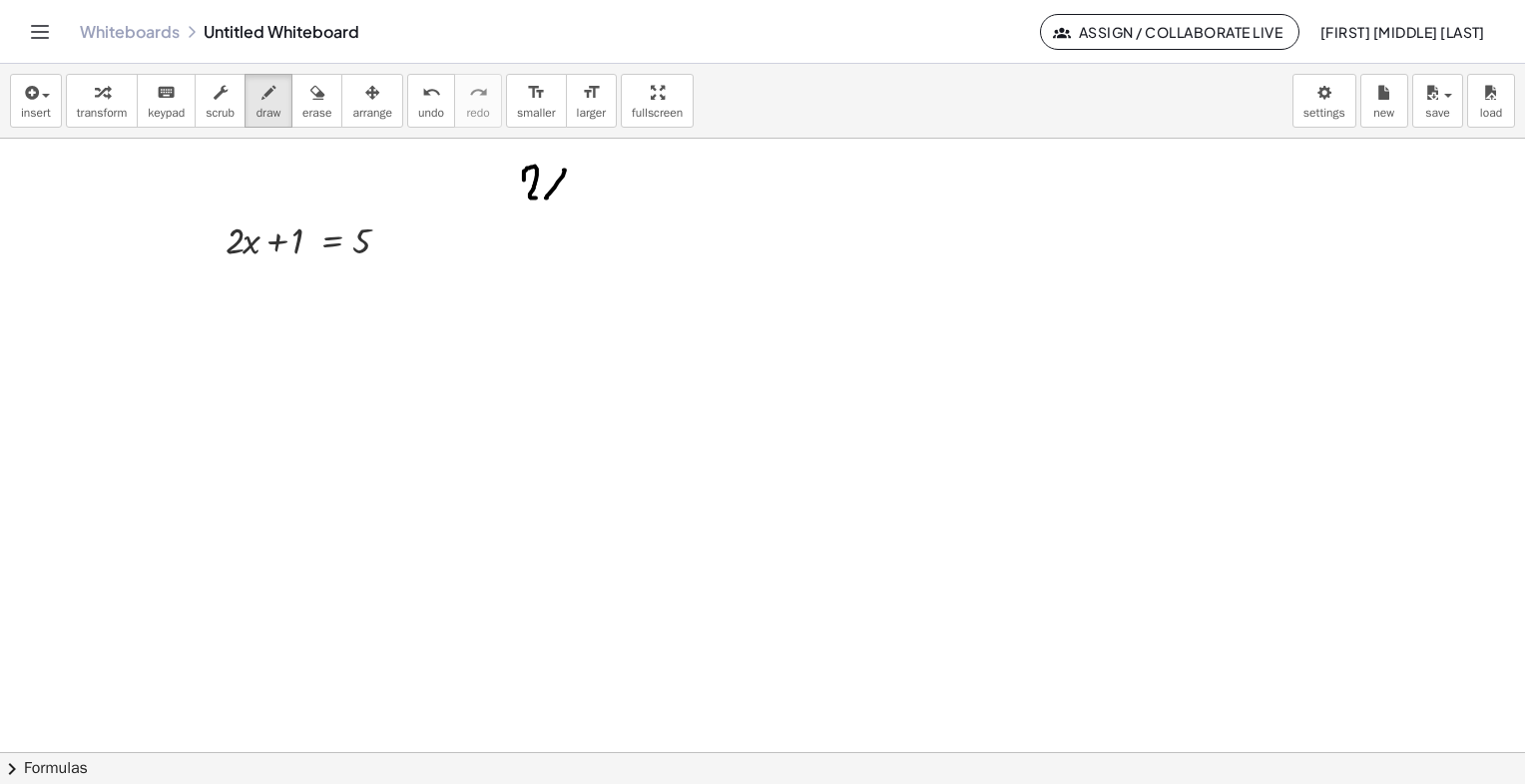 drag, startPoint x: 564, startPoint y: 170, endPoint x: 546, endPoint y: 197, distance: 32.449961 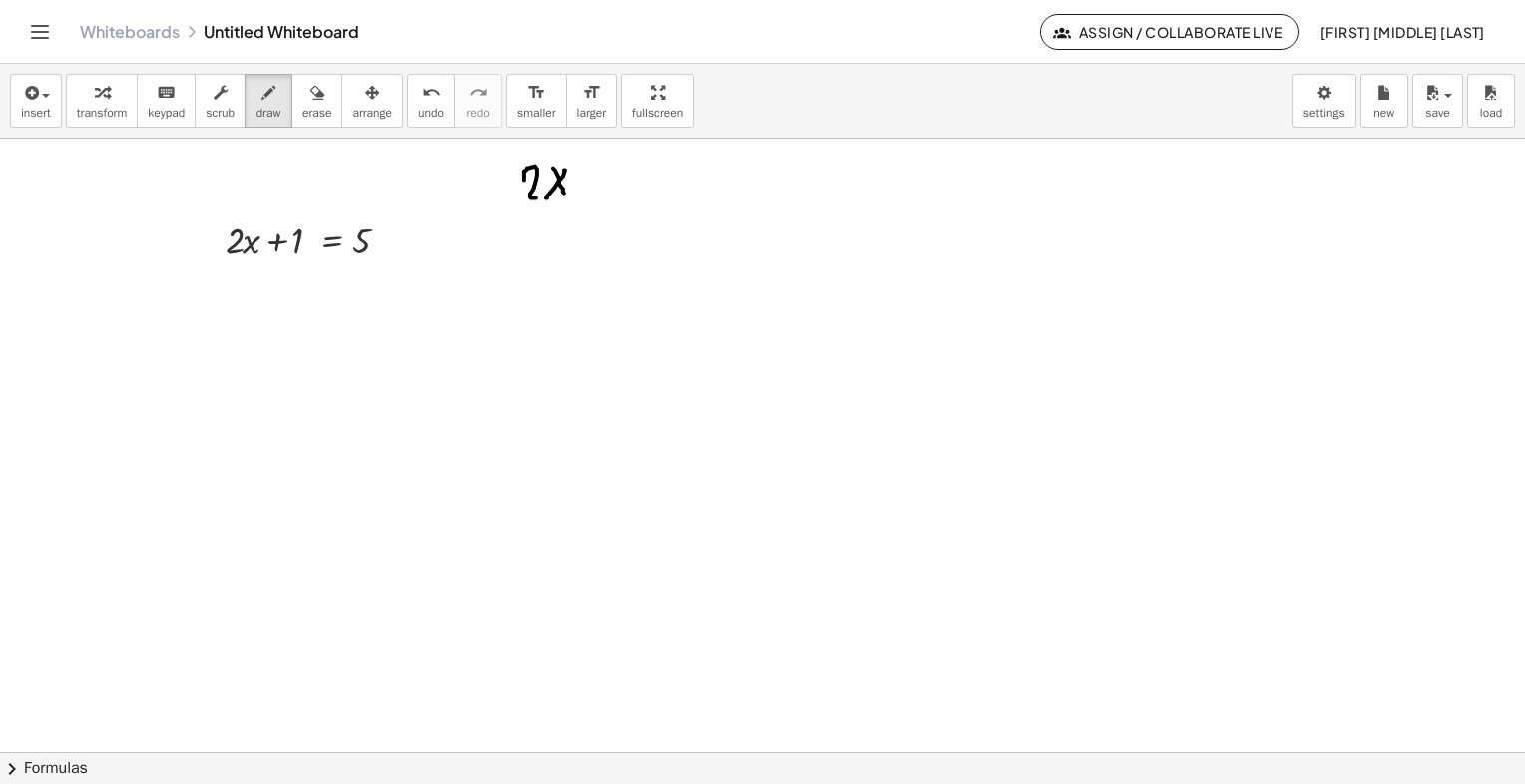 drag, startPoint x: 553, startPoint y: 168, endPoint x: 582, endPoint y: 186, distance: 34.132096 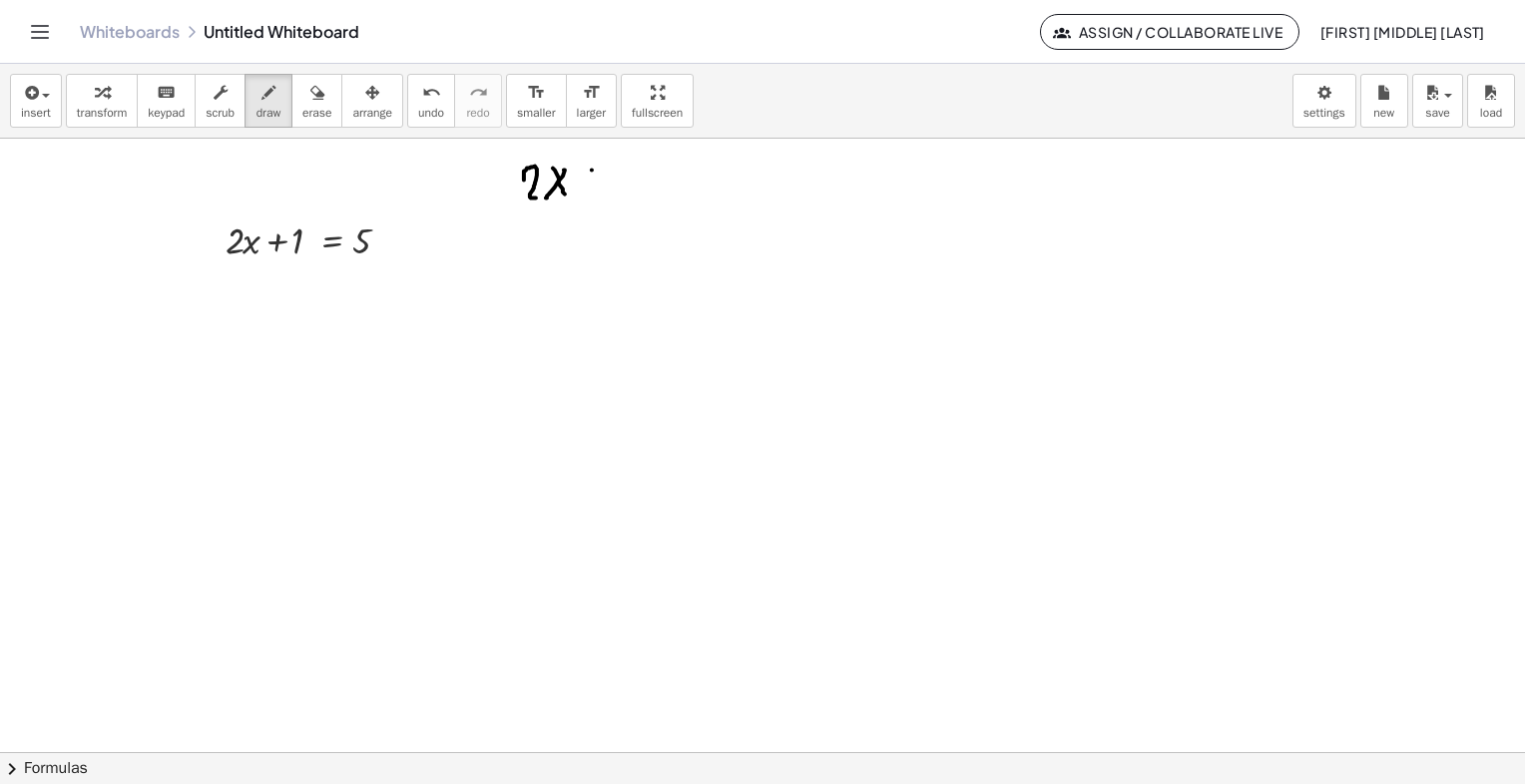 drag, startPoint x: 592, startPoint y: 170, endPoint x: 591, endPoint y: 202, distance: 32.01562 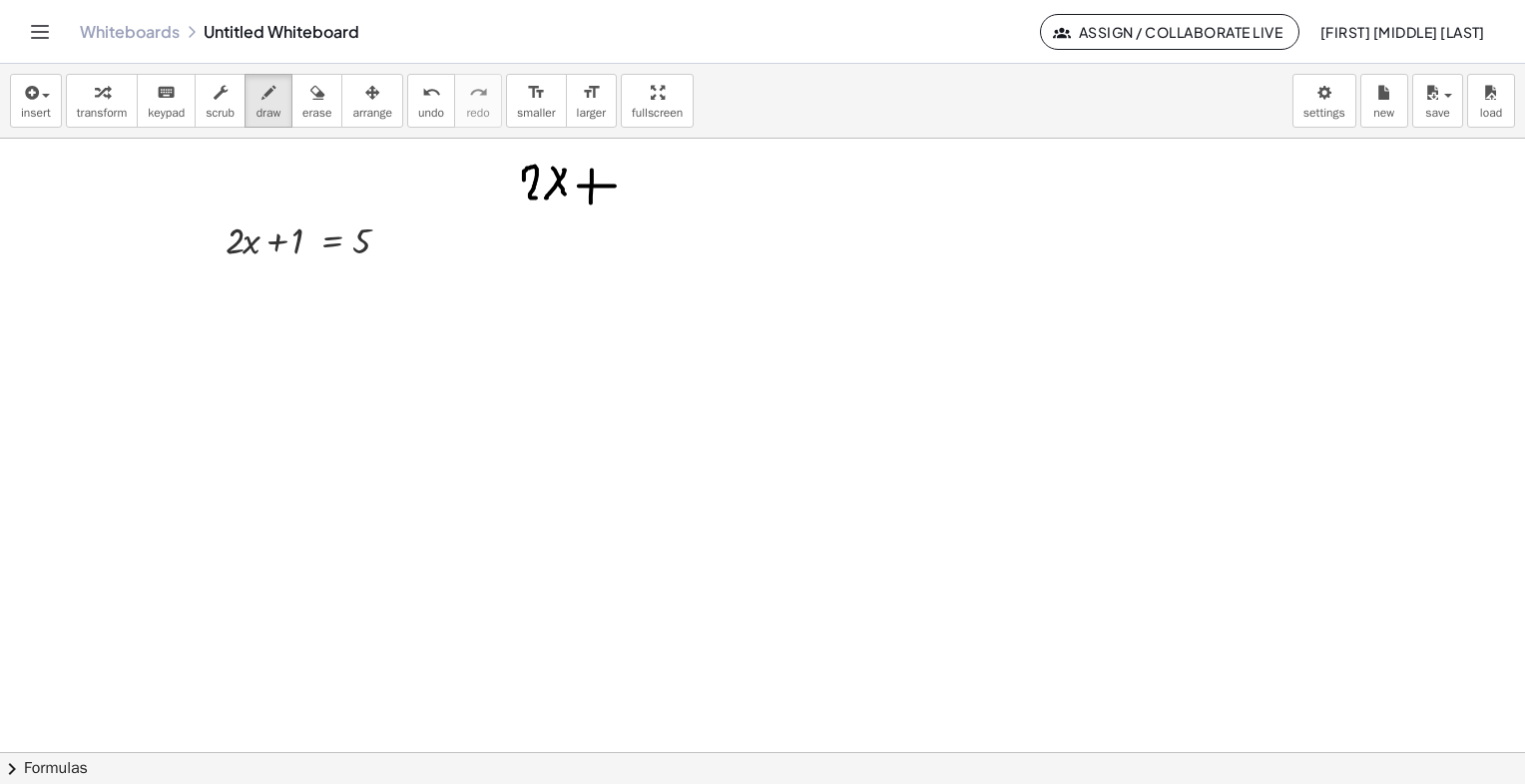 drag, startPoint x: 579, startPoint y: 186, endPoint x: 615, endPoint y: 186, distance: 36 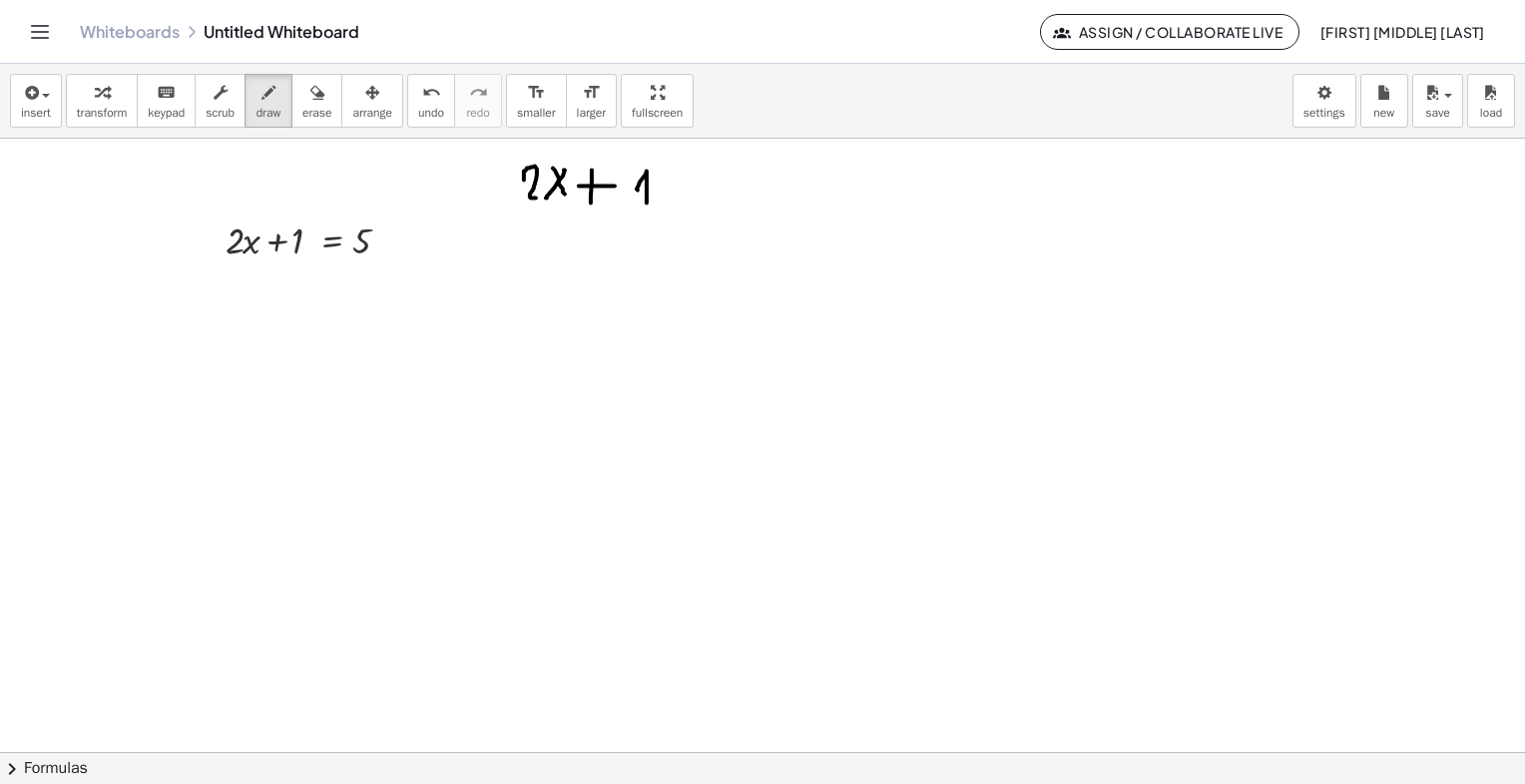 drag, startPoint x: 638, startPoint y: 190, endPoint x: 647, endPoint y: 202, distance: 15 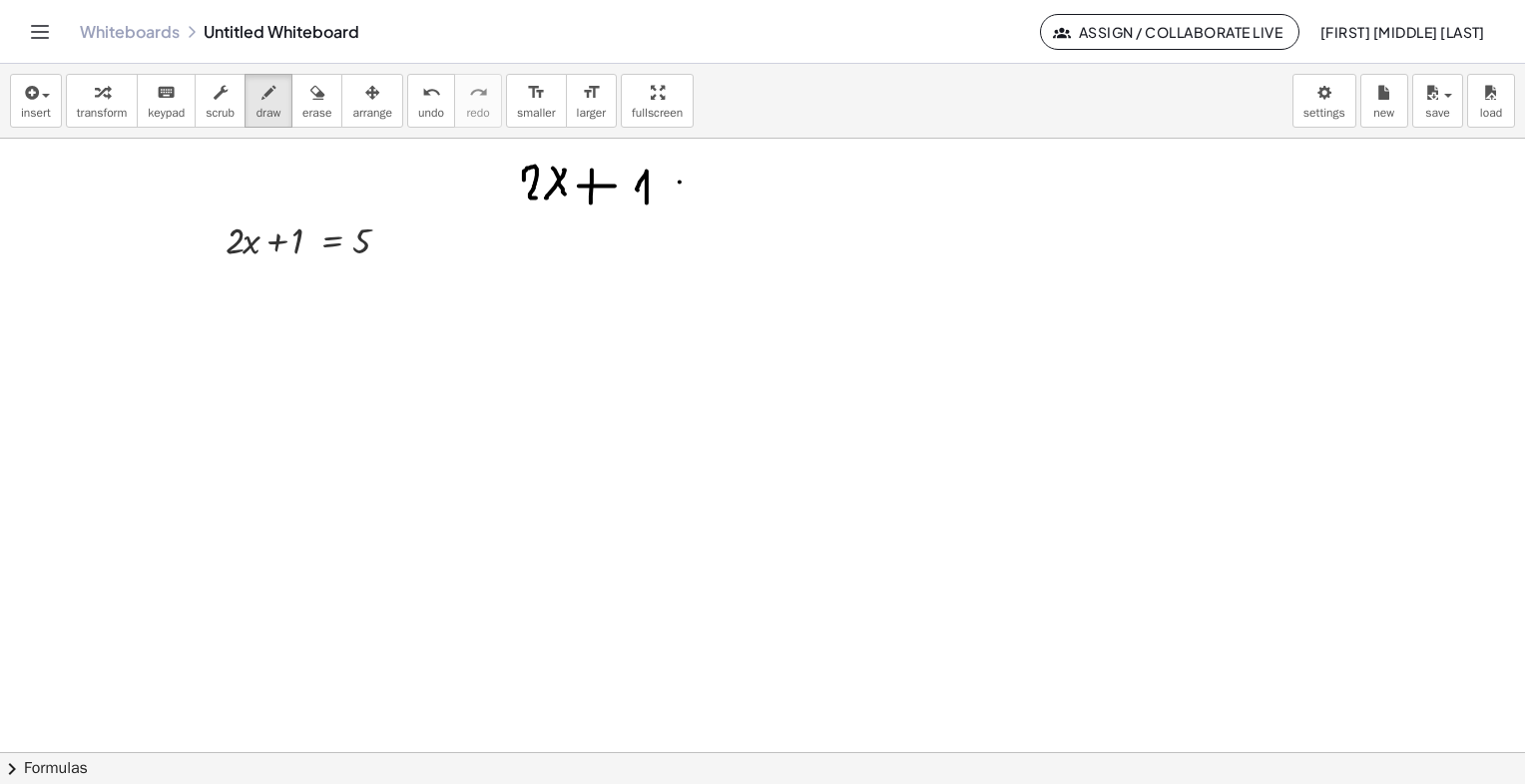 drag, startPoint x: 680, startPoint y: 182, endPoint x: 700, endPoint y: 182, distance: 20 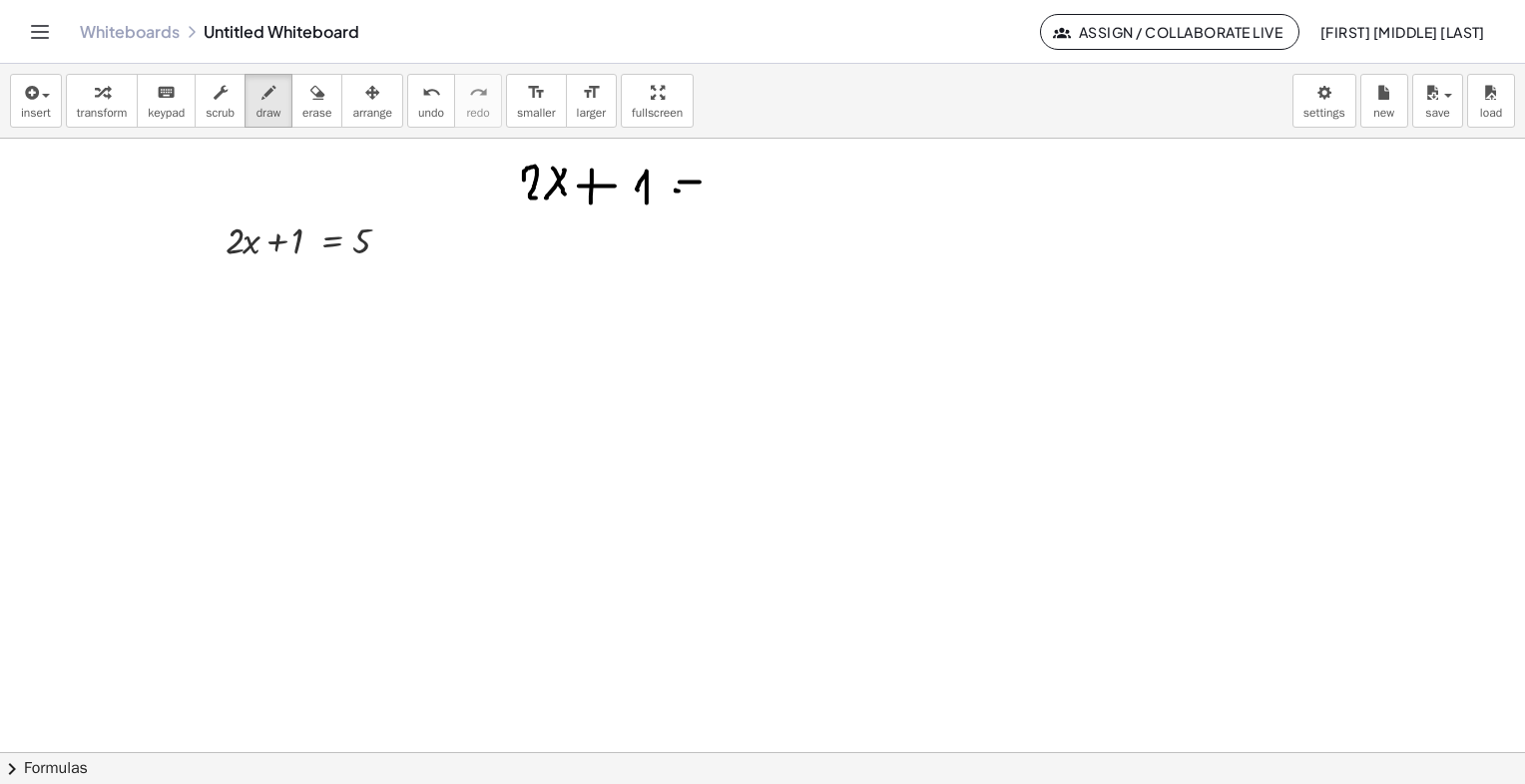 drag, startPoint x: 676, startPoint y: 191, endPoint x: 702, endPoint y: 191, distance: 26 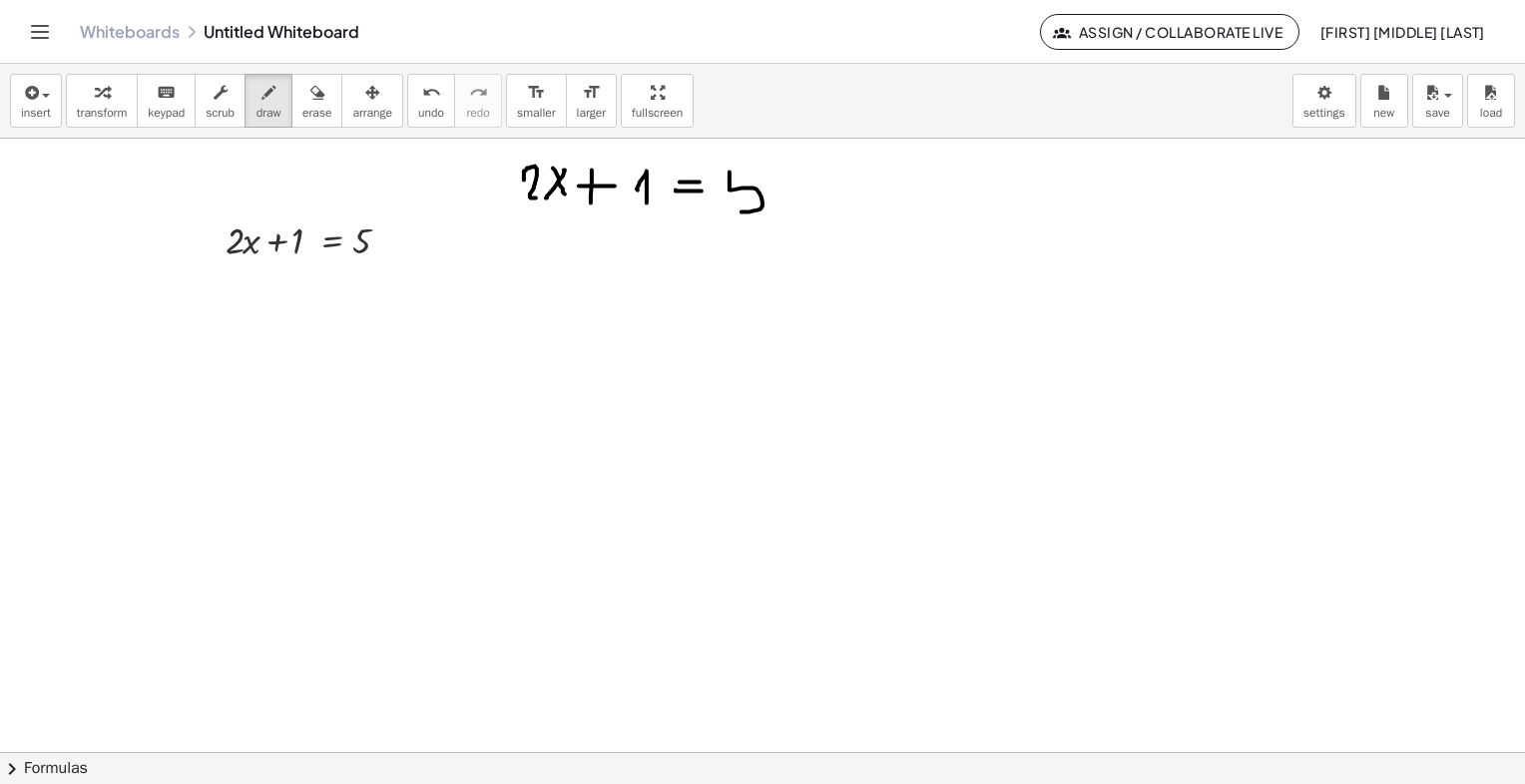 drag, startPoint x: 730, startPoint y: 172, endPoint x: 735, endPoint y: 205, distance: 33.37664 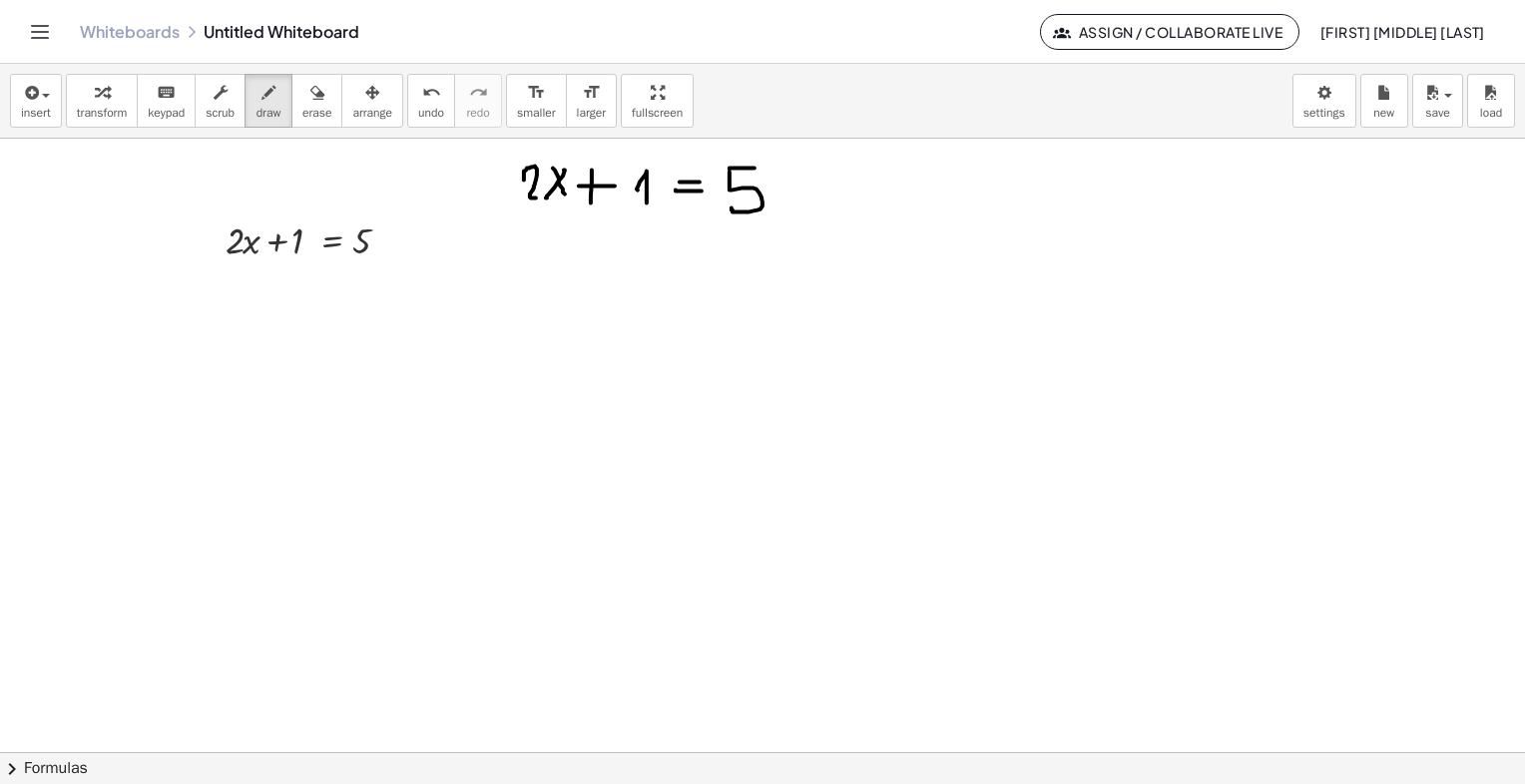 drag, startPoint x: 730, startPoint y: 169, endPoint x: 762, endPoint y: 168, distance: 32.01562 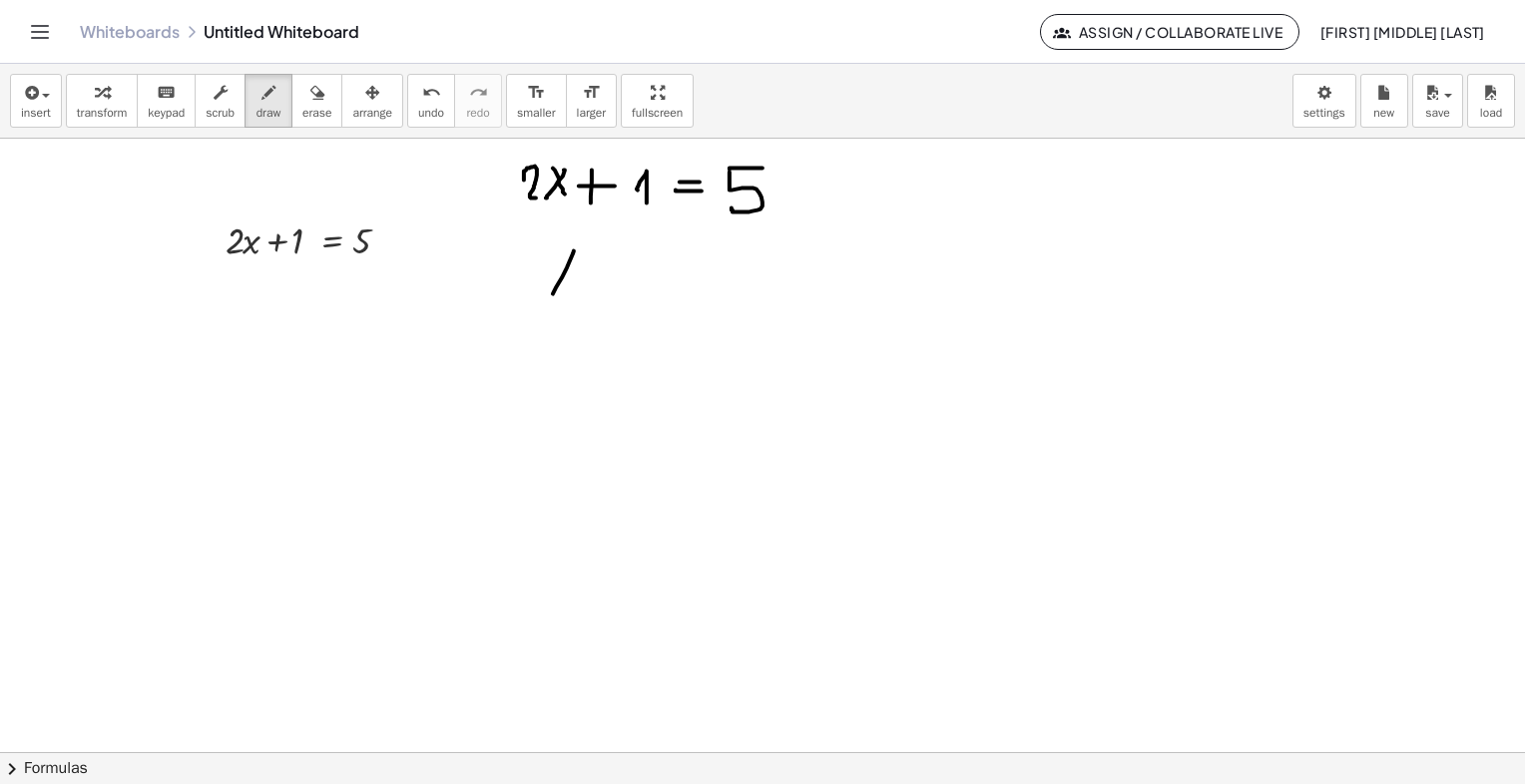 drag, startPoint x: 574, startPoint y: 250, endPoint x: 551, endPoint y: 295, distance: 50.537115 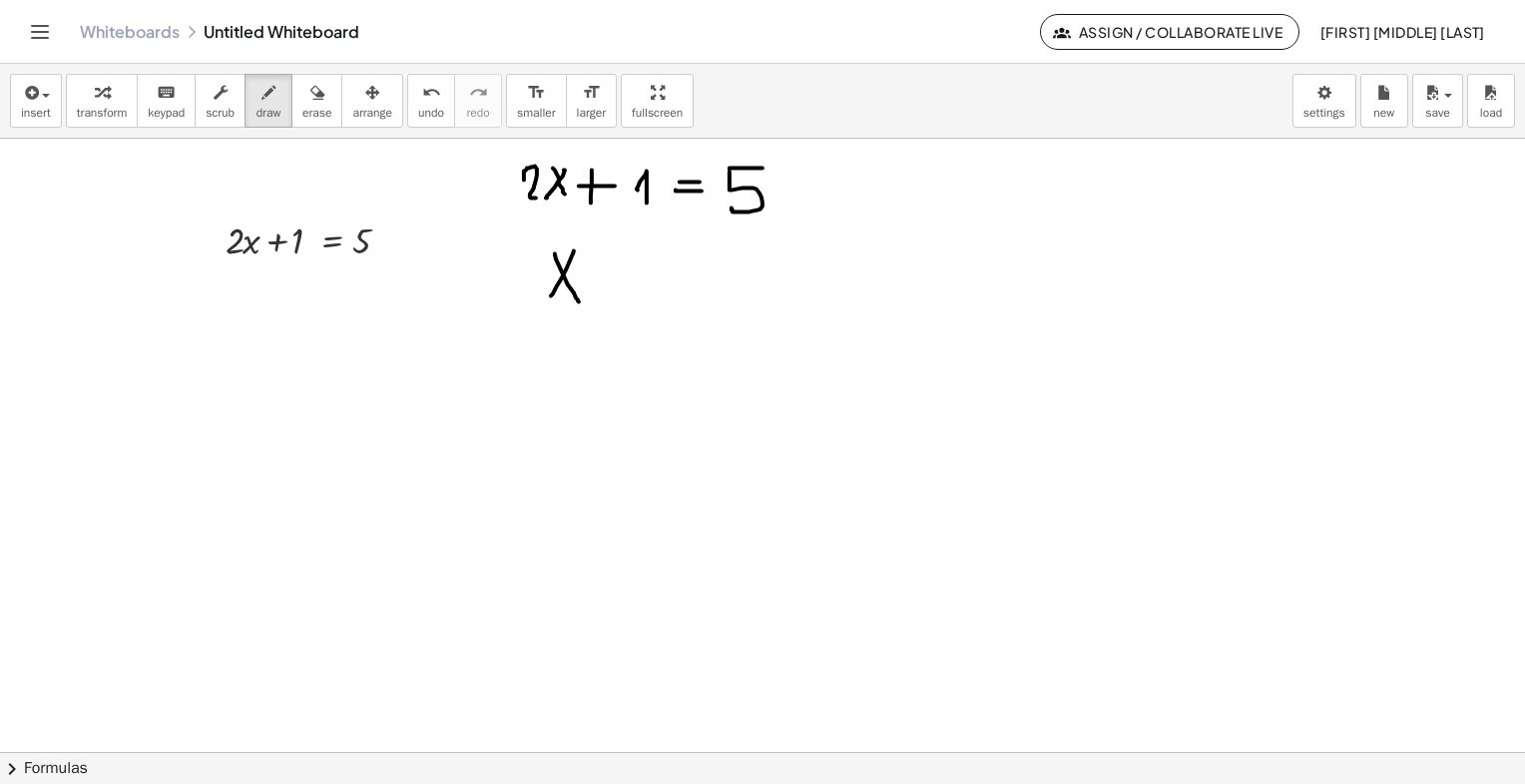drag, startPoint x: 555, startPoint y: 253, endPoint x: 579, endPoint y: 301, distance: 53.66563 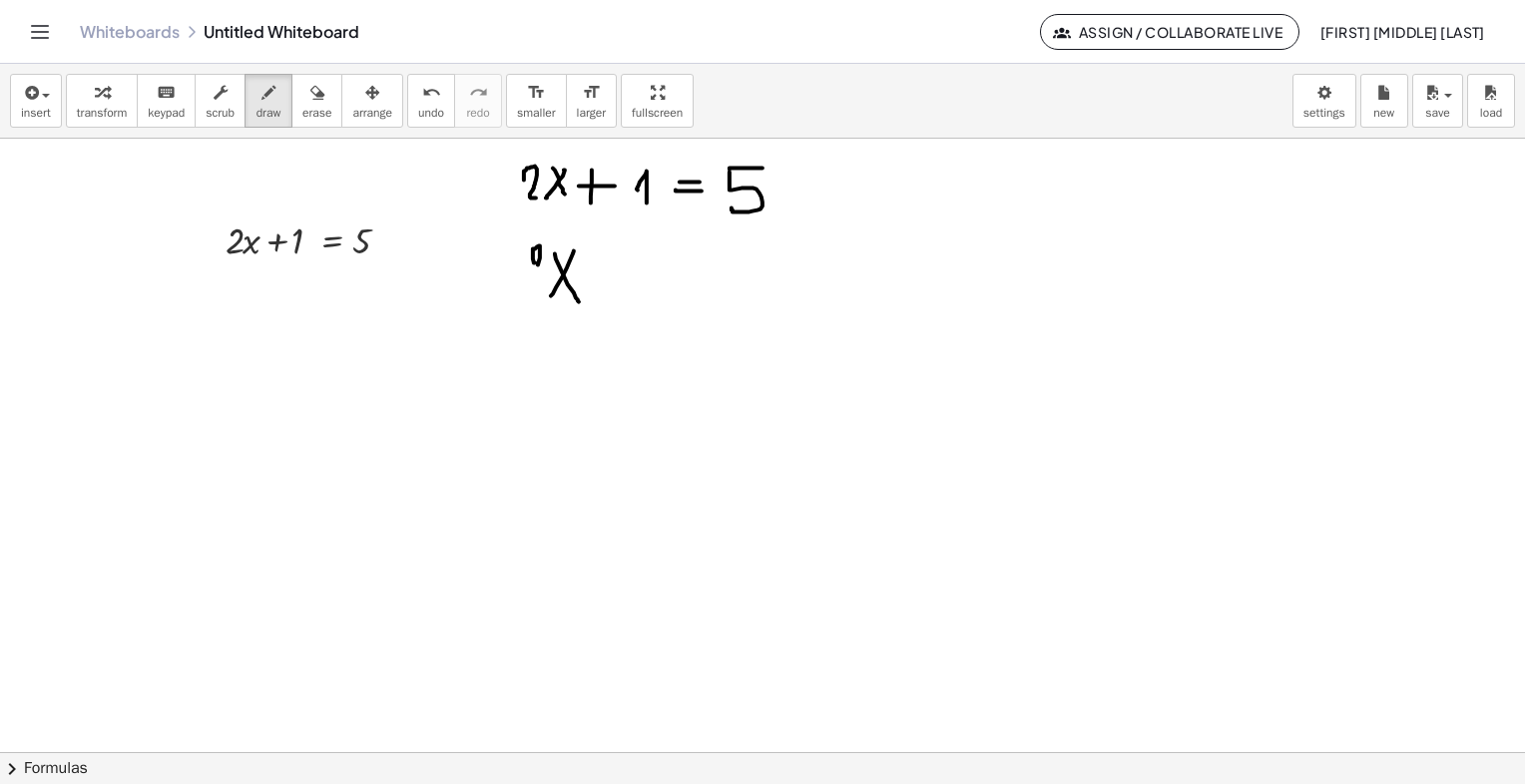 drag, startPoint x: 535, startPoint y: 262, endPoint x: 544, endPoint y: 289, distance: 28.460499 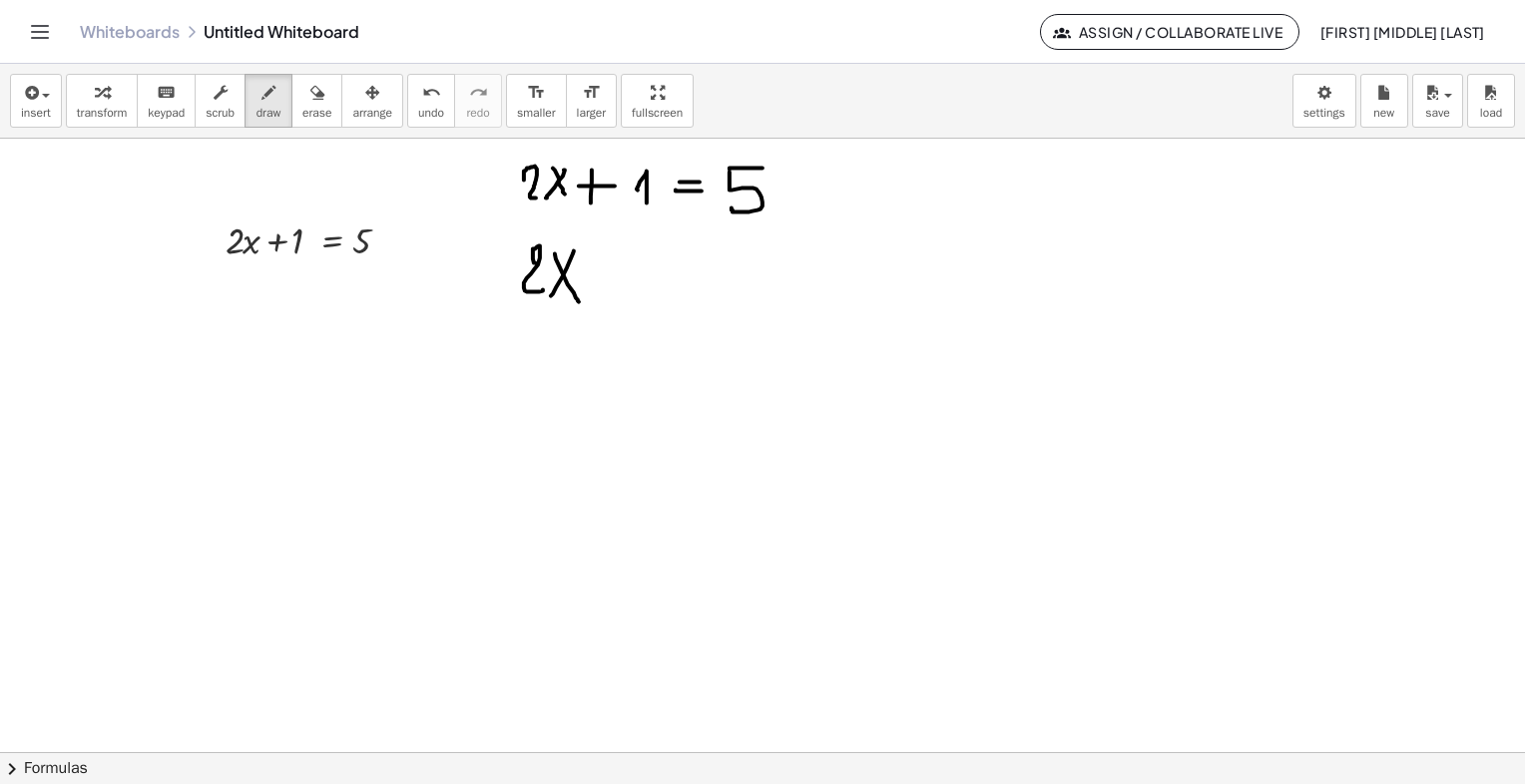drag, startPoint x: 604, startPoint y: 273, endPoint x: 659, endPoint y: 269, distance: 55.145263 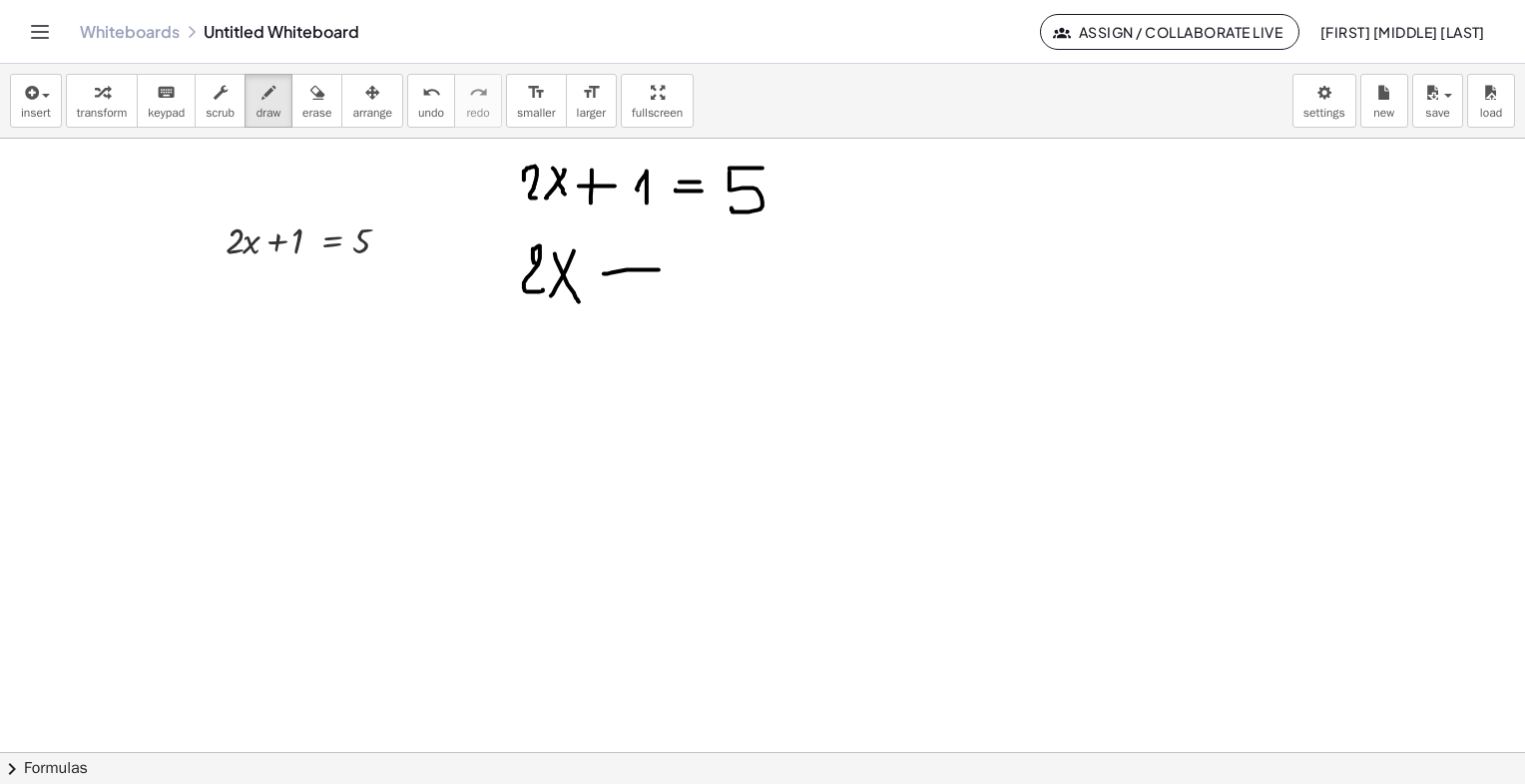 drag, startPoint x: 626, startPoint y: 286, endPoint x: 684, endPoint y: 286, distance: 58 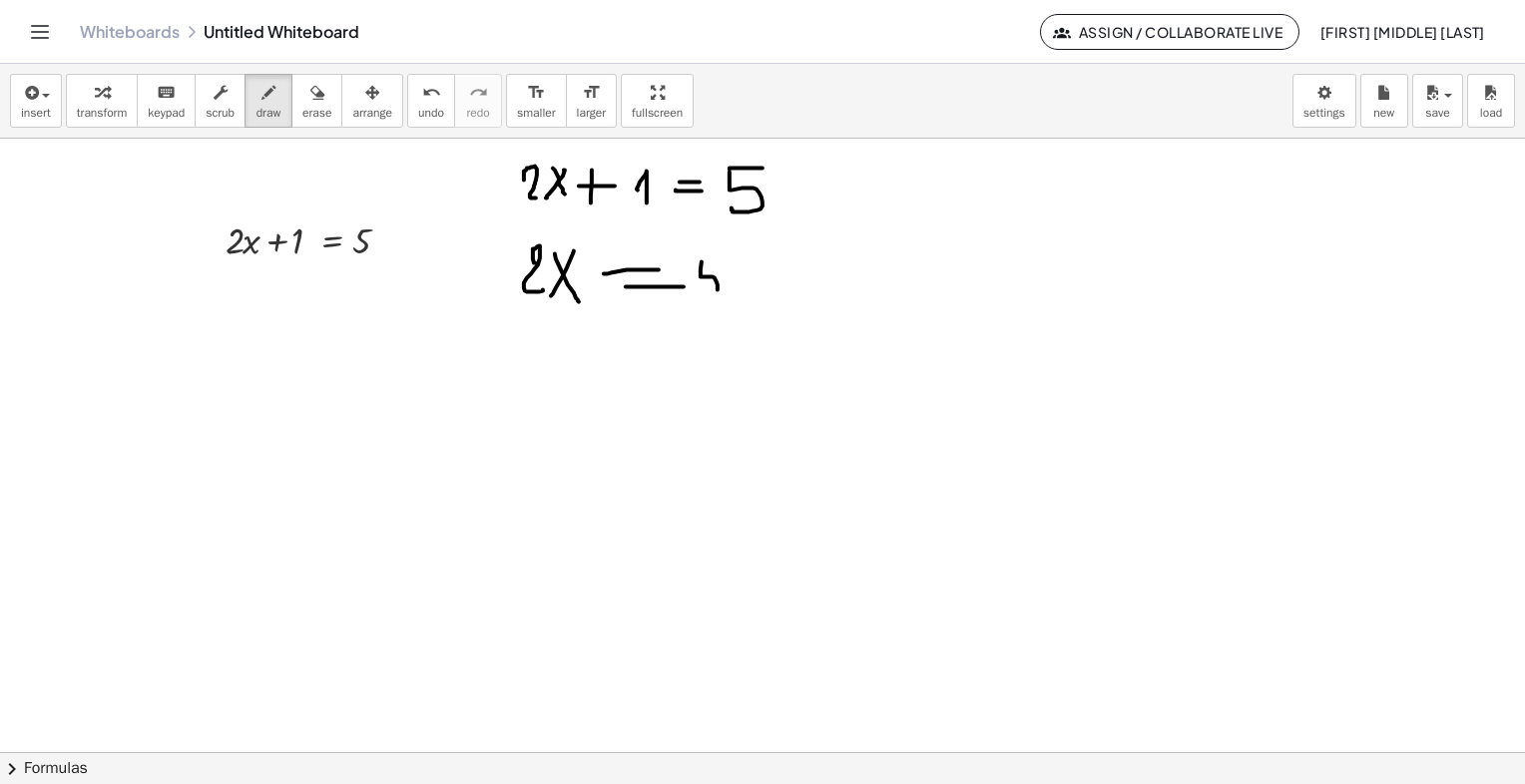 drag, startPoint x: 702, startPoint y: 261, endPoint x: 681, endPoint y: 287, distance: 33.42155 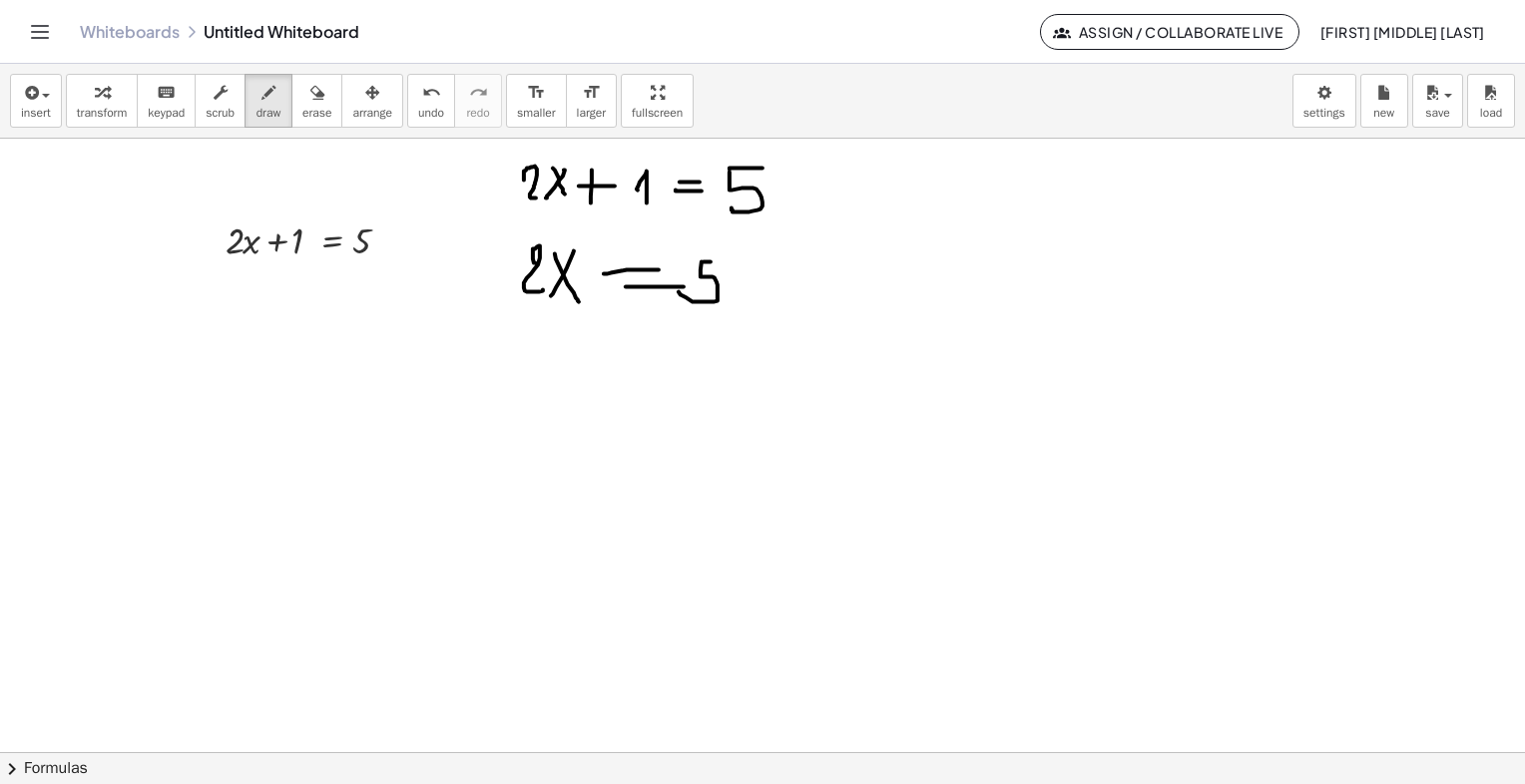 drag, startPoint x: 711, startPoint y: 261, endPoint x: 728, endPoint y: 258, distance: 17.262677 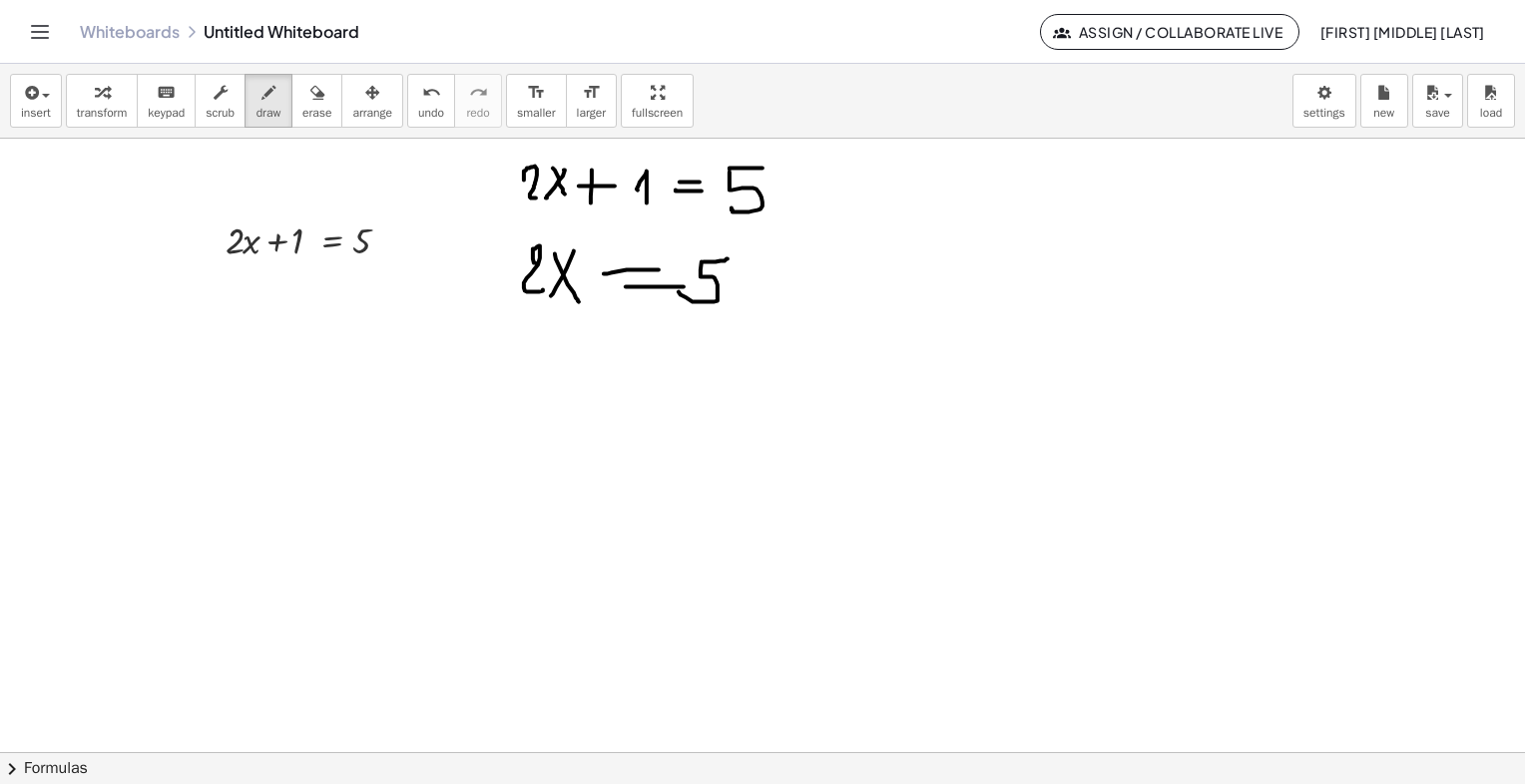 drag, startPoint x: 743, startPoint y: 284, endPoint x: 778, endPoint y: 284, distance: 35 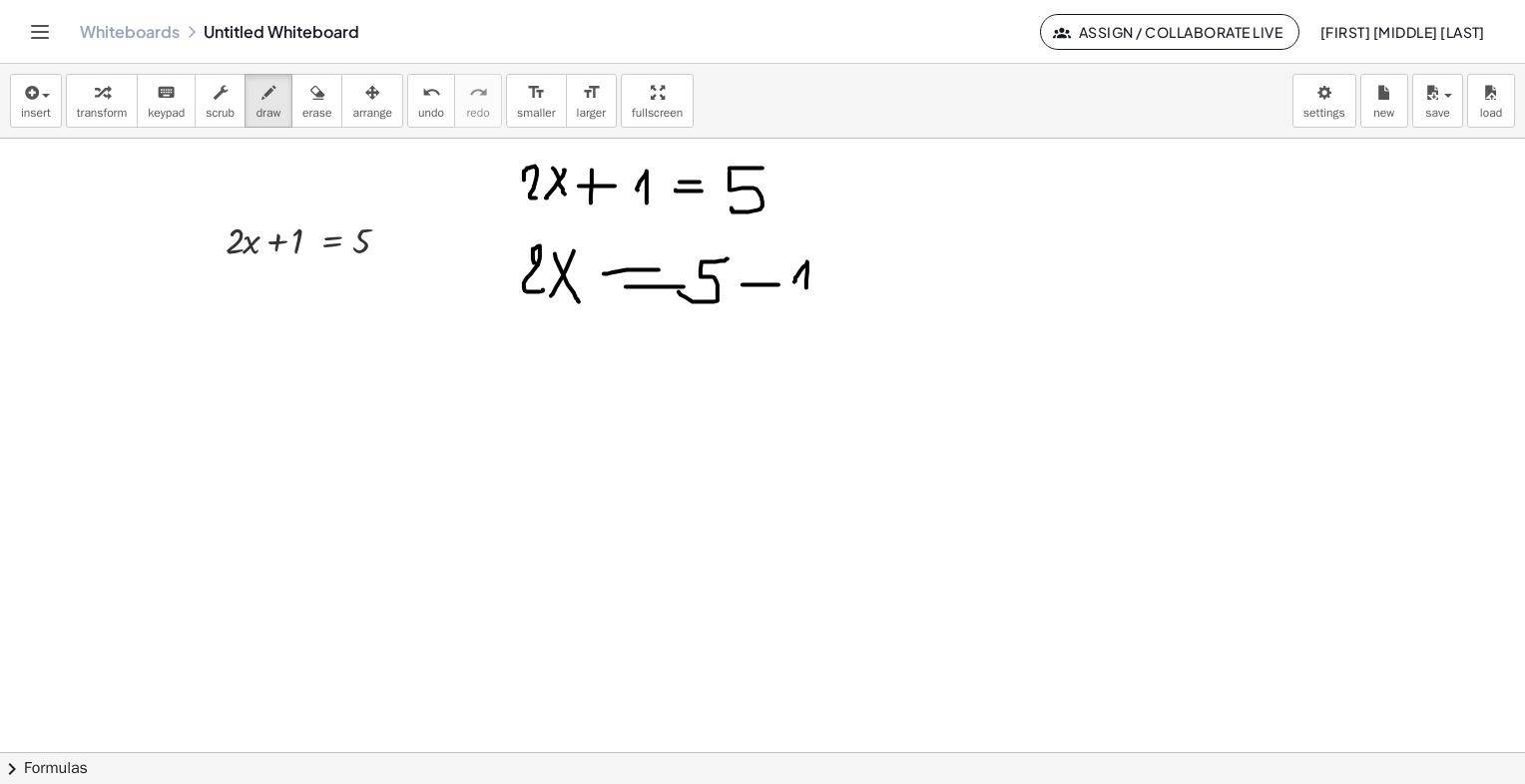 drag, startPoint x: 794, startPoint y: 281, endPoint x: 806, endPoint y: 299, distance: 21.633308 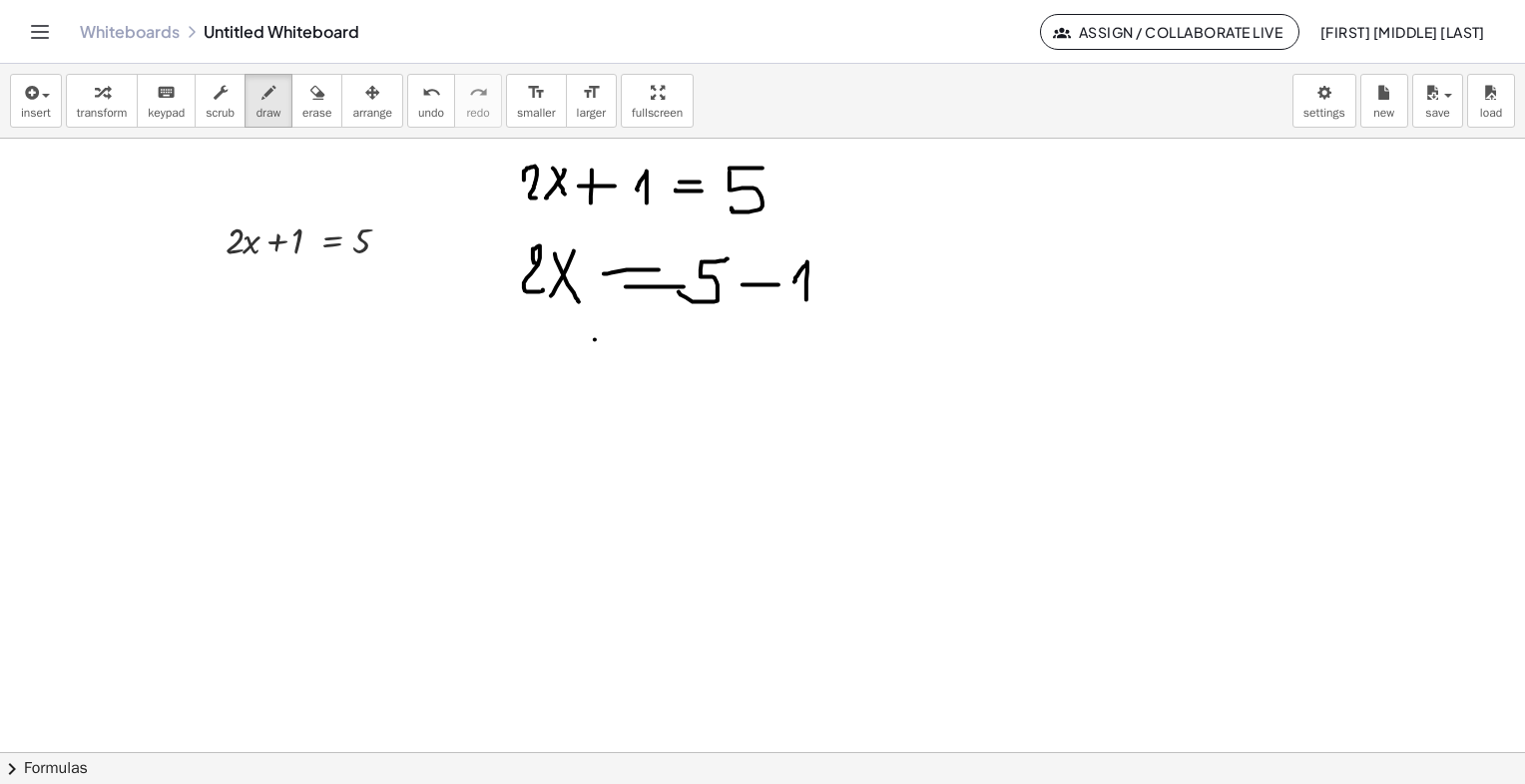 drag, startPoint x: 595, startPoint y: 339, endPoint x: 573, endPoint y: 364, distance: 33.30165 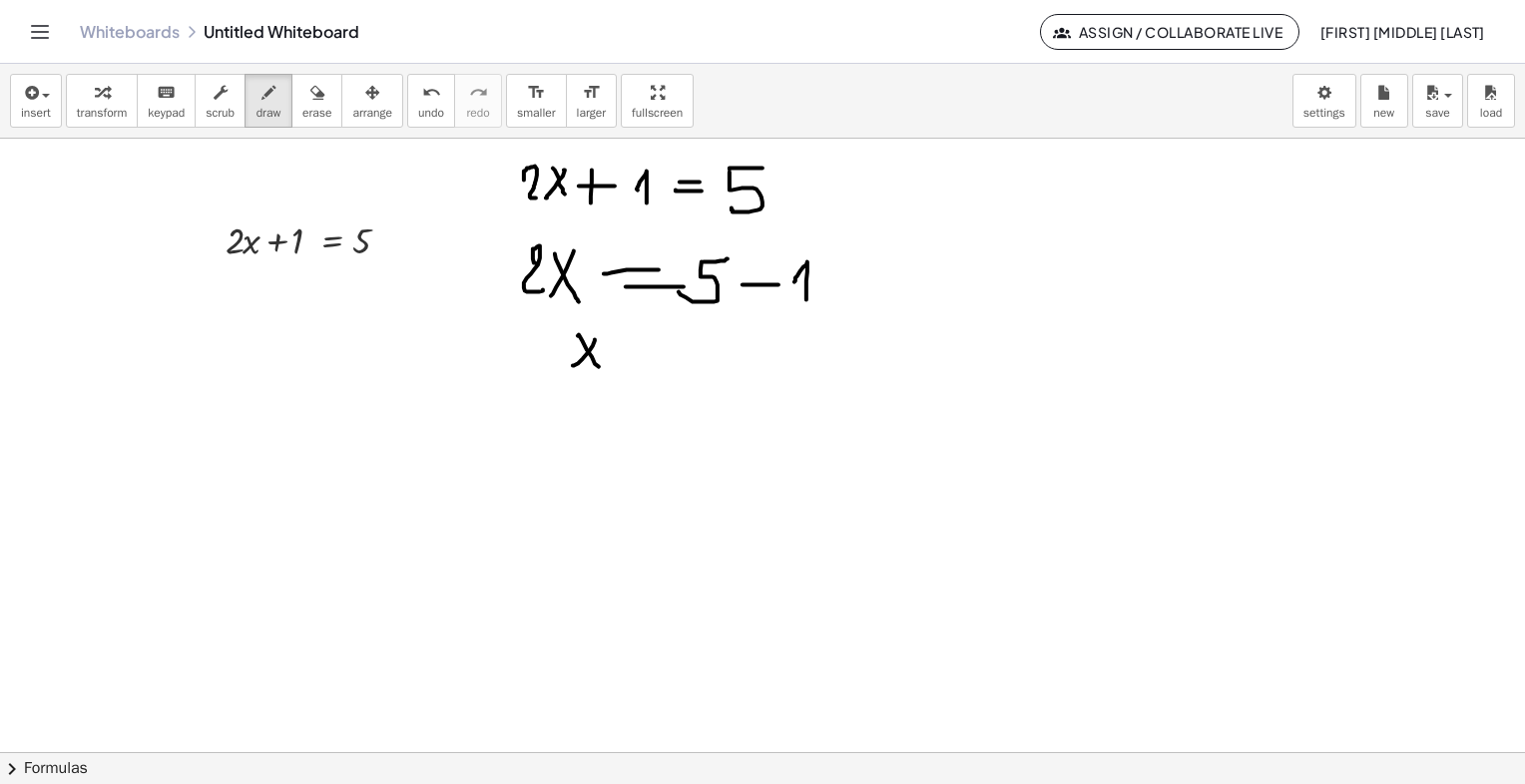 drag, startPoint x: 578, startPoint y: 335, endPoint x: 617, endPoint y: 350, distance: 41.785165 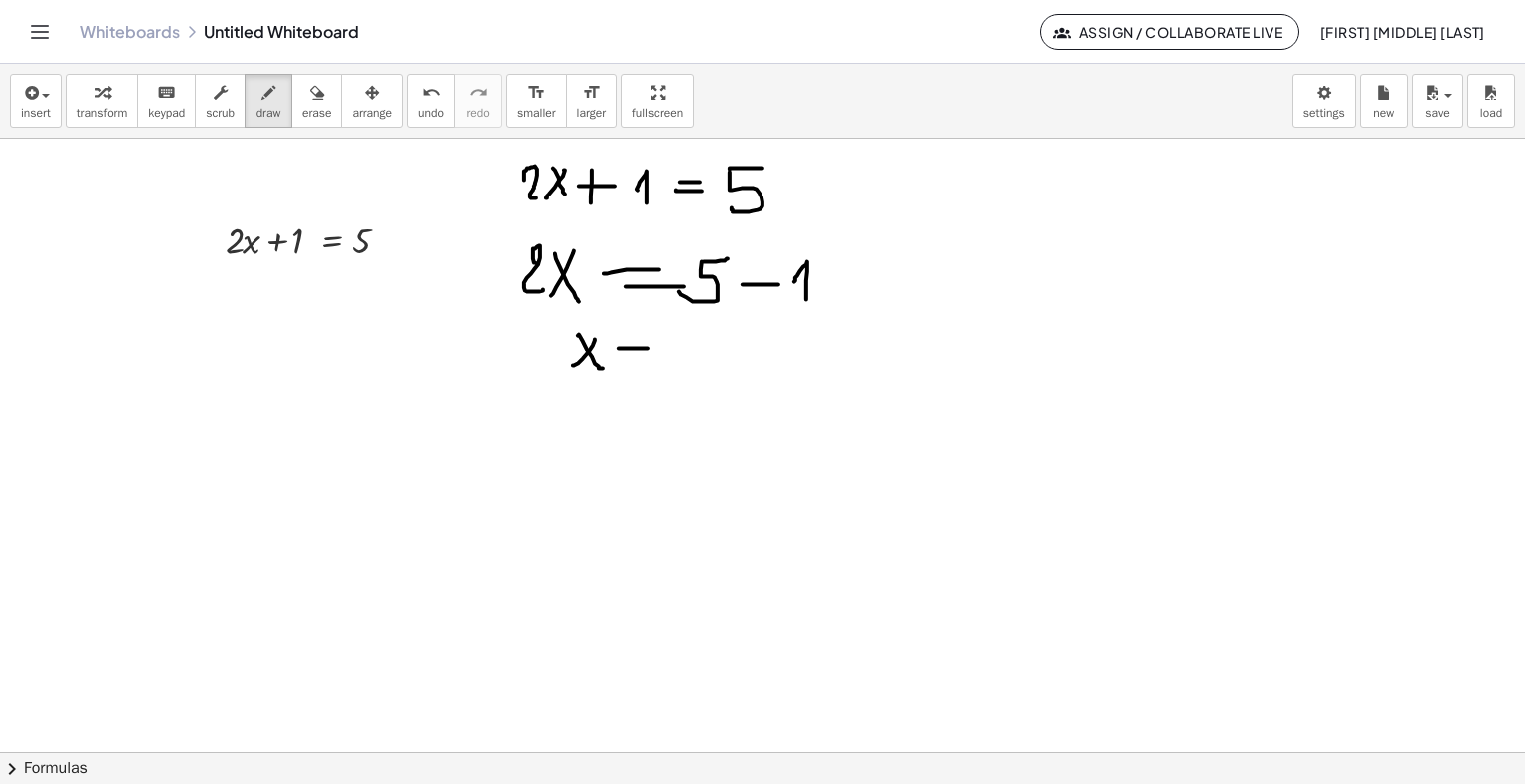 drag, startPoint x: 634, startPoint y: 348, endPoint x: 648, endPoint y: 348, distance: 14 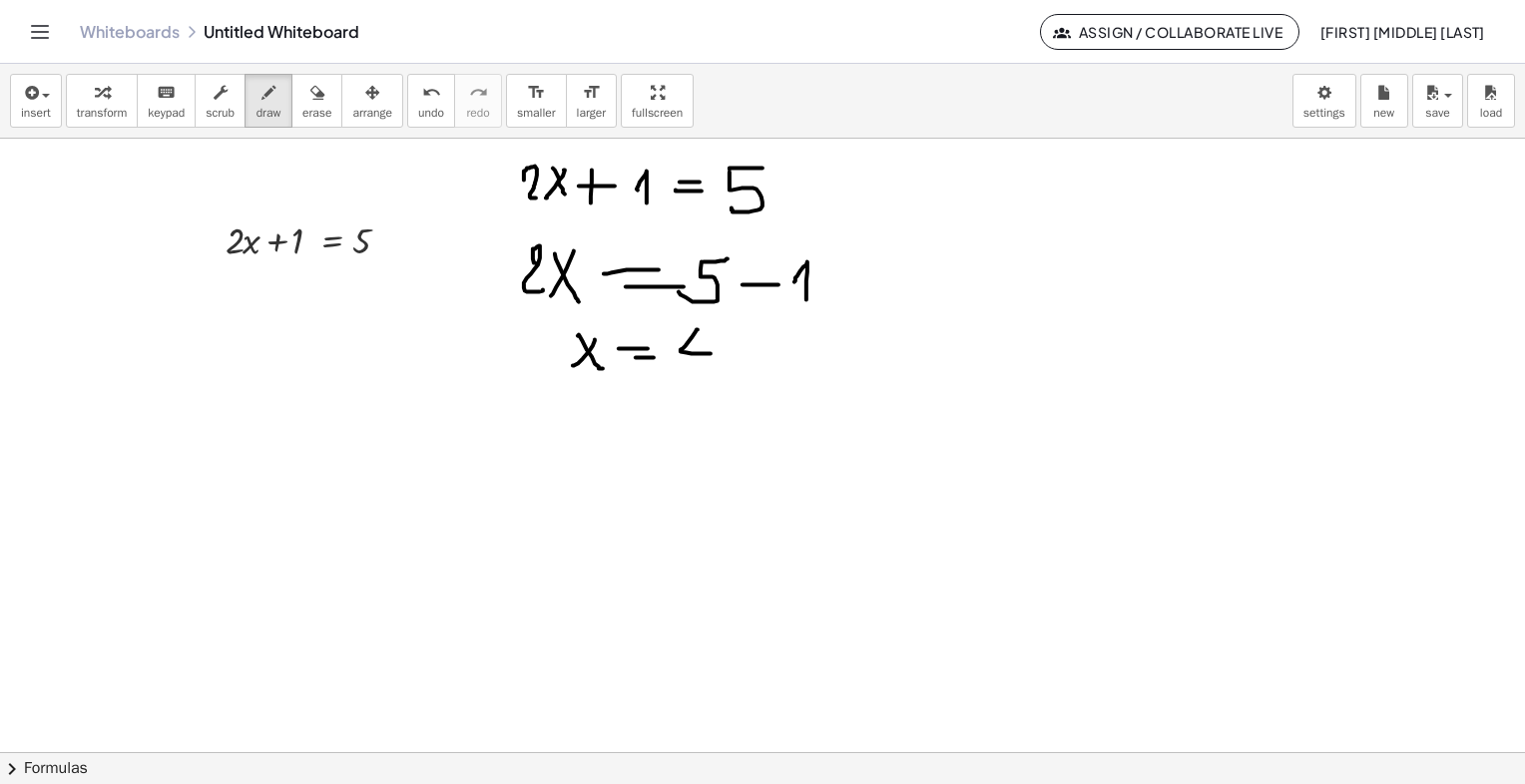 drag, startPoint x: 698, startPoint y: 329, endPoint x: 712, endPoint y: 351, distance: 26.07681 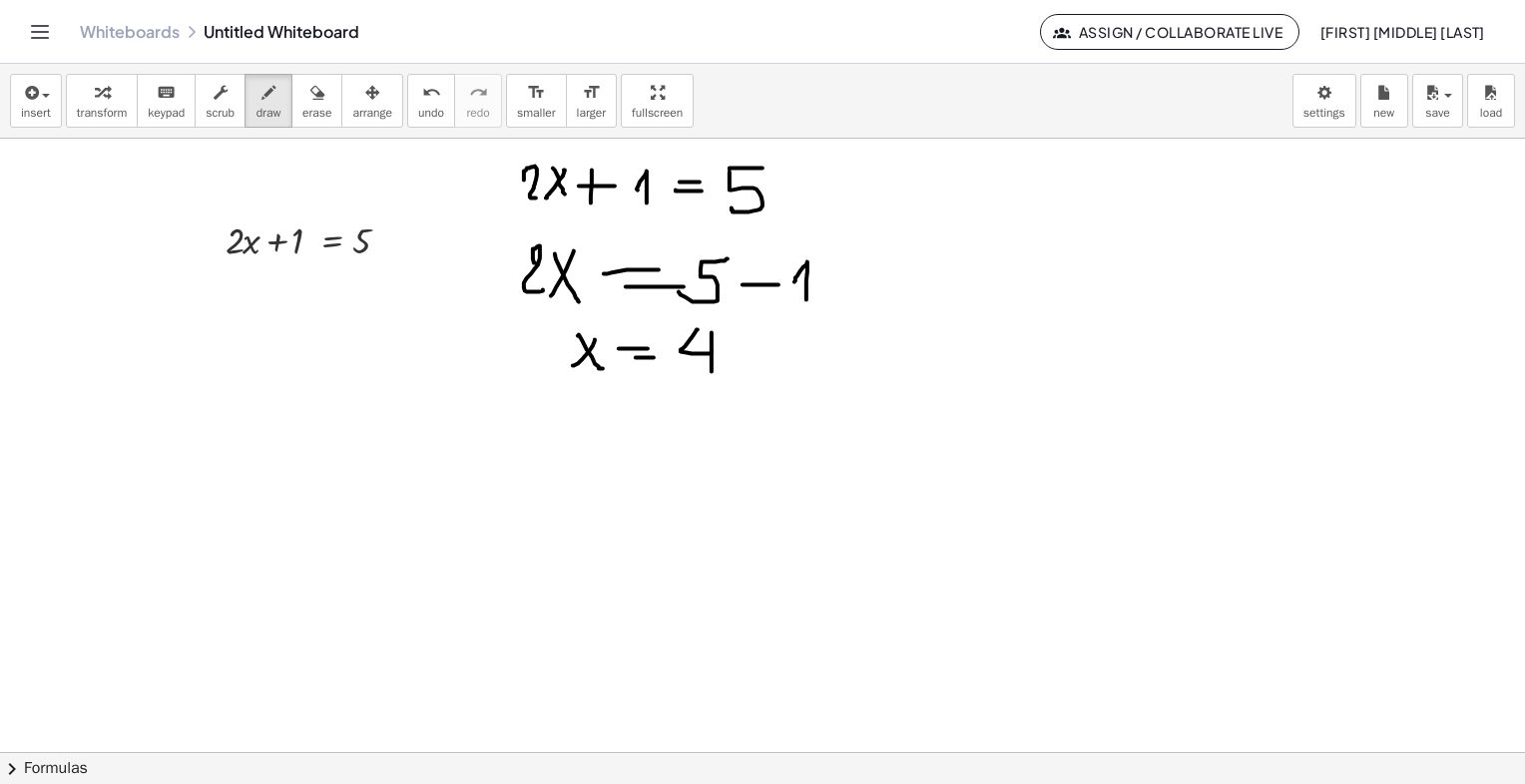 drag, startPoint x: 712, startPoint y: 332, endPoint x: 712, endPoint y: 371, distance: 39 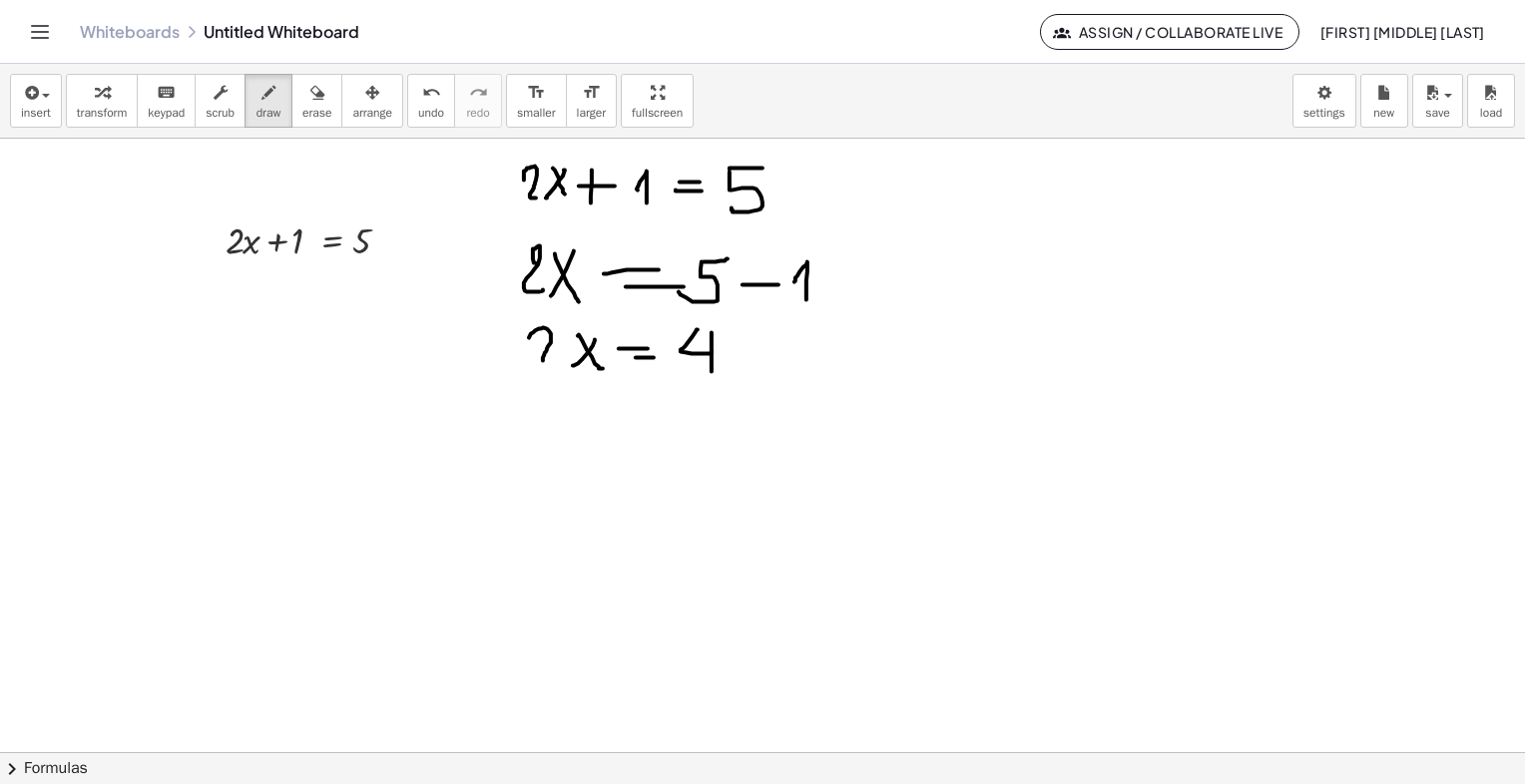drag, startPoint x: 529, startPoint y: 337, endPoint x: 564, endPoint y: 361, distance: 42.43819 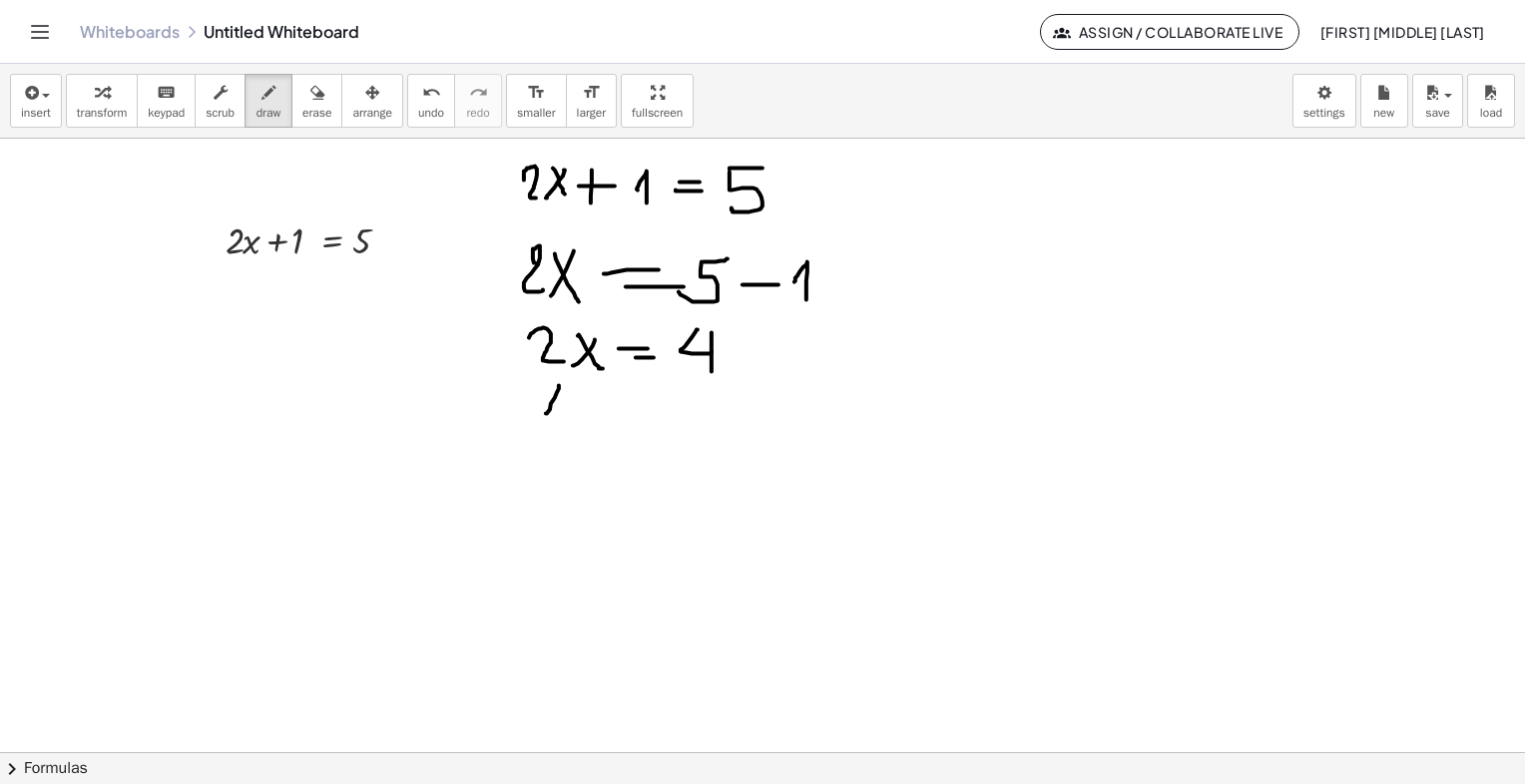 drag, startPoint x: 559, startPoint y: 385, endPoint x: 546, endPoint y: 413, distance: 30.870698 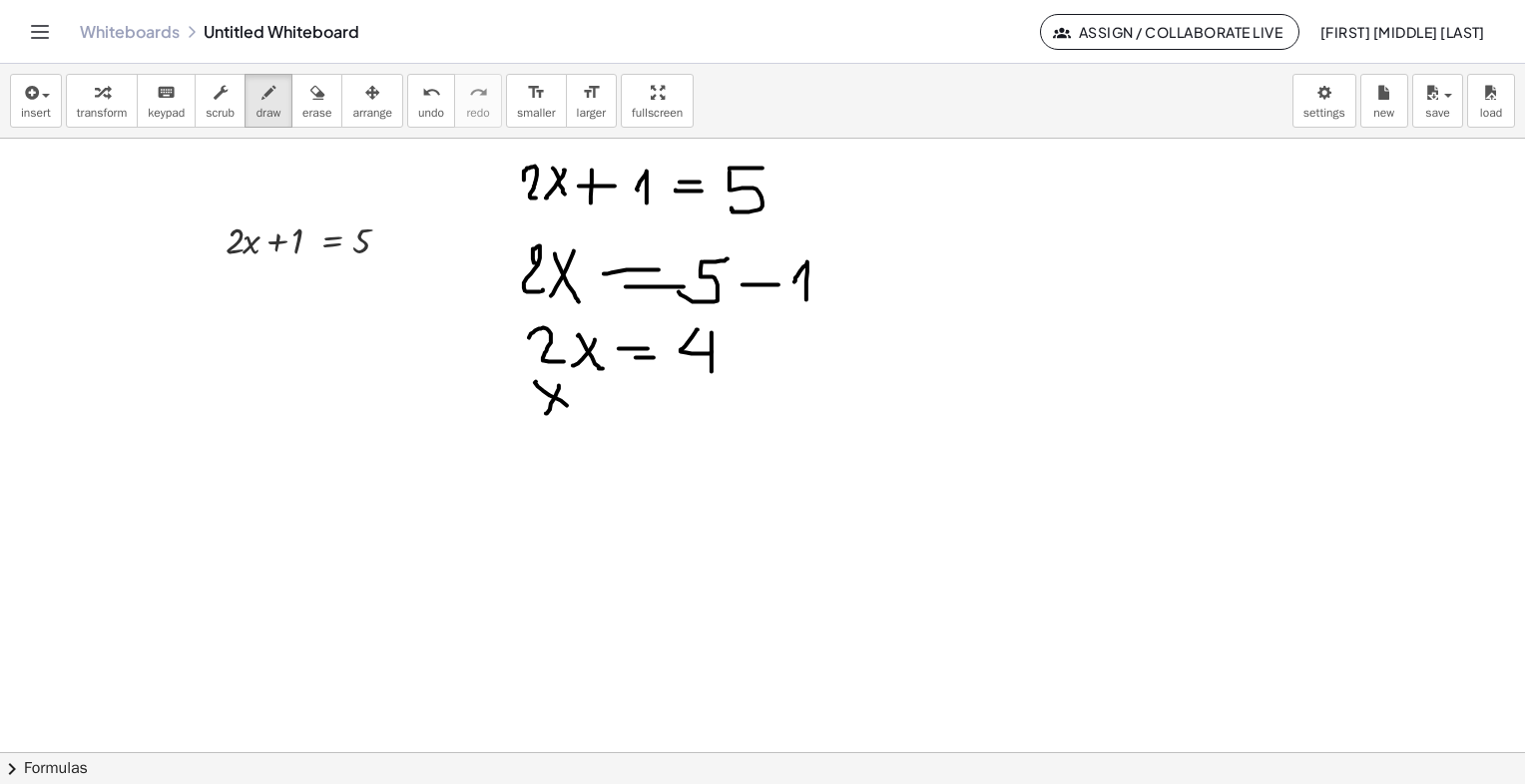 drag, startPoint x: 538, startPoint y: 386, endPoint x: 580, endPoint y: 412, distance: 49.396356 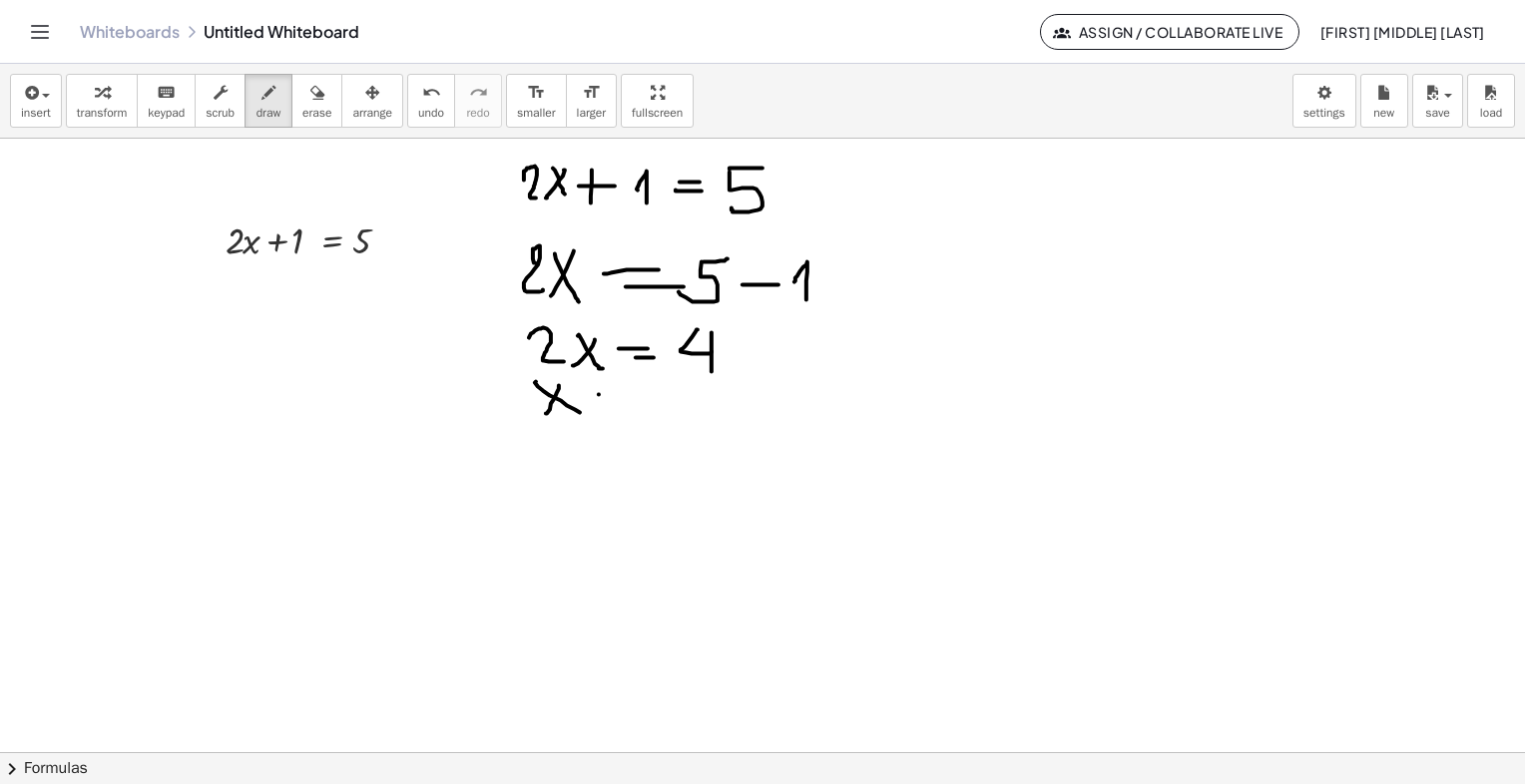 drag, startPoint x: 599, startPoint y: 394, endPoint x: 626, endPoint y: 395, distance: 27.018512 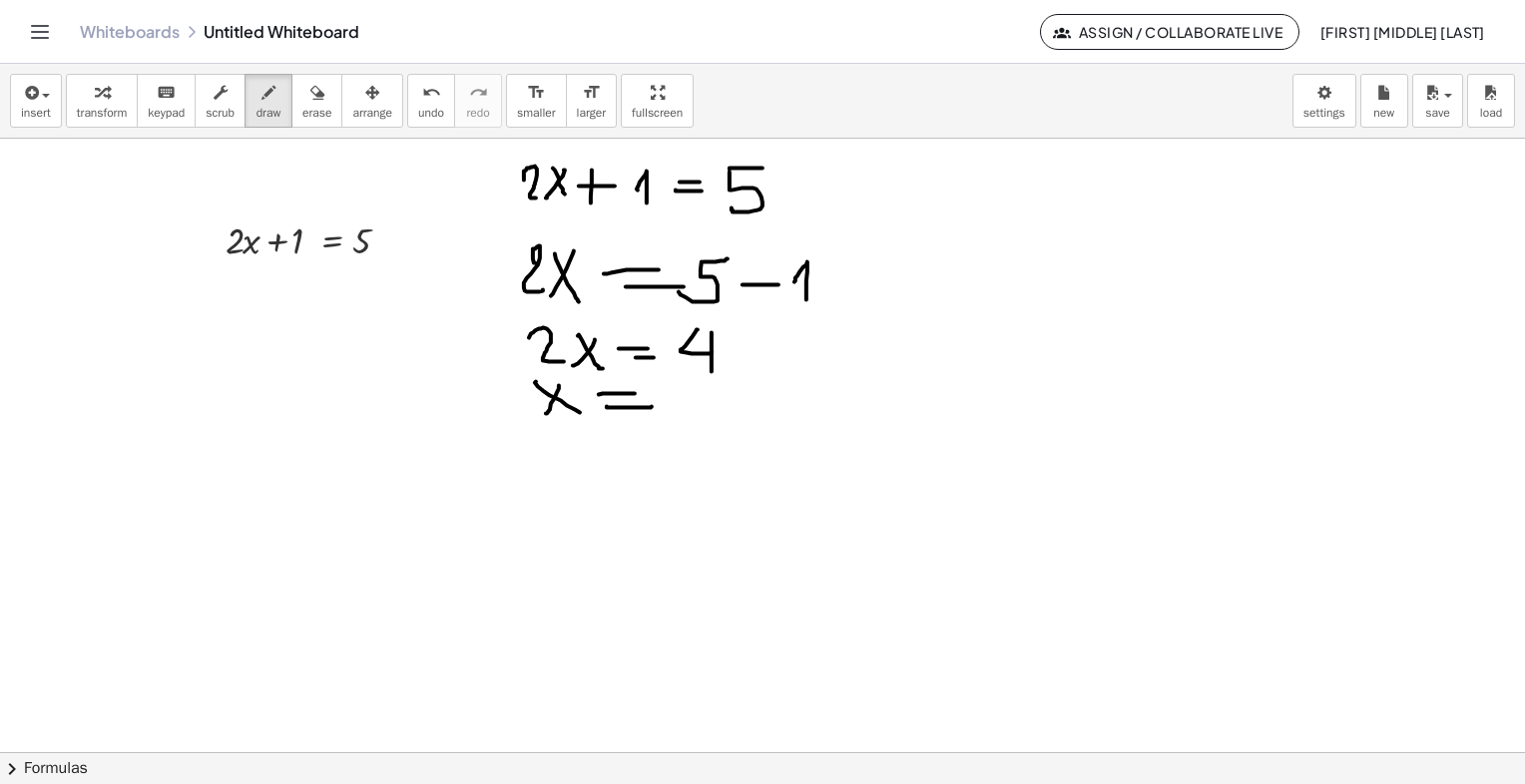 drag 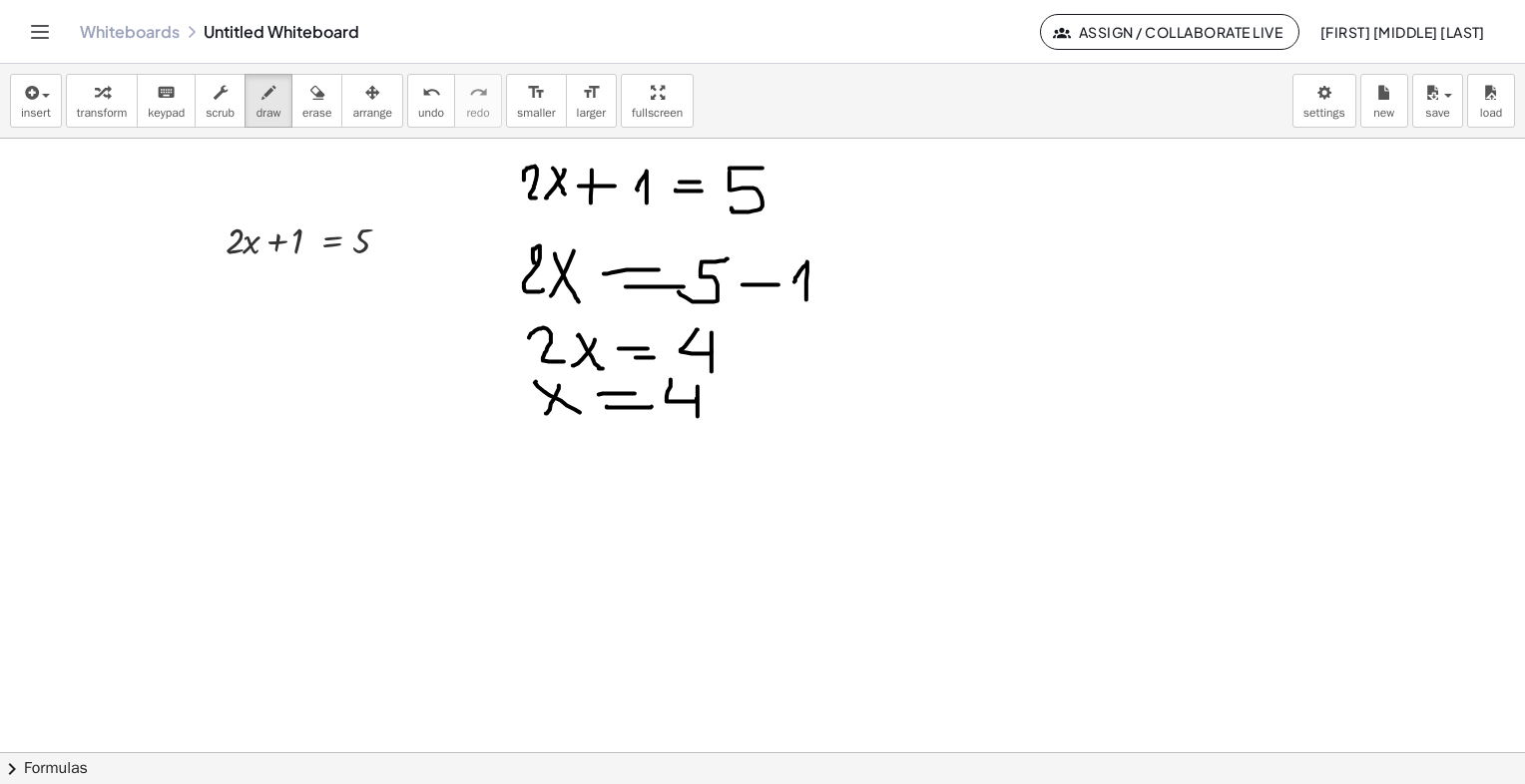 click at bounding box center (762, 752) 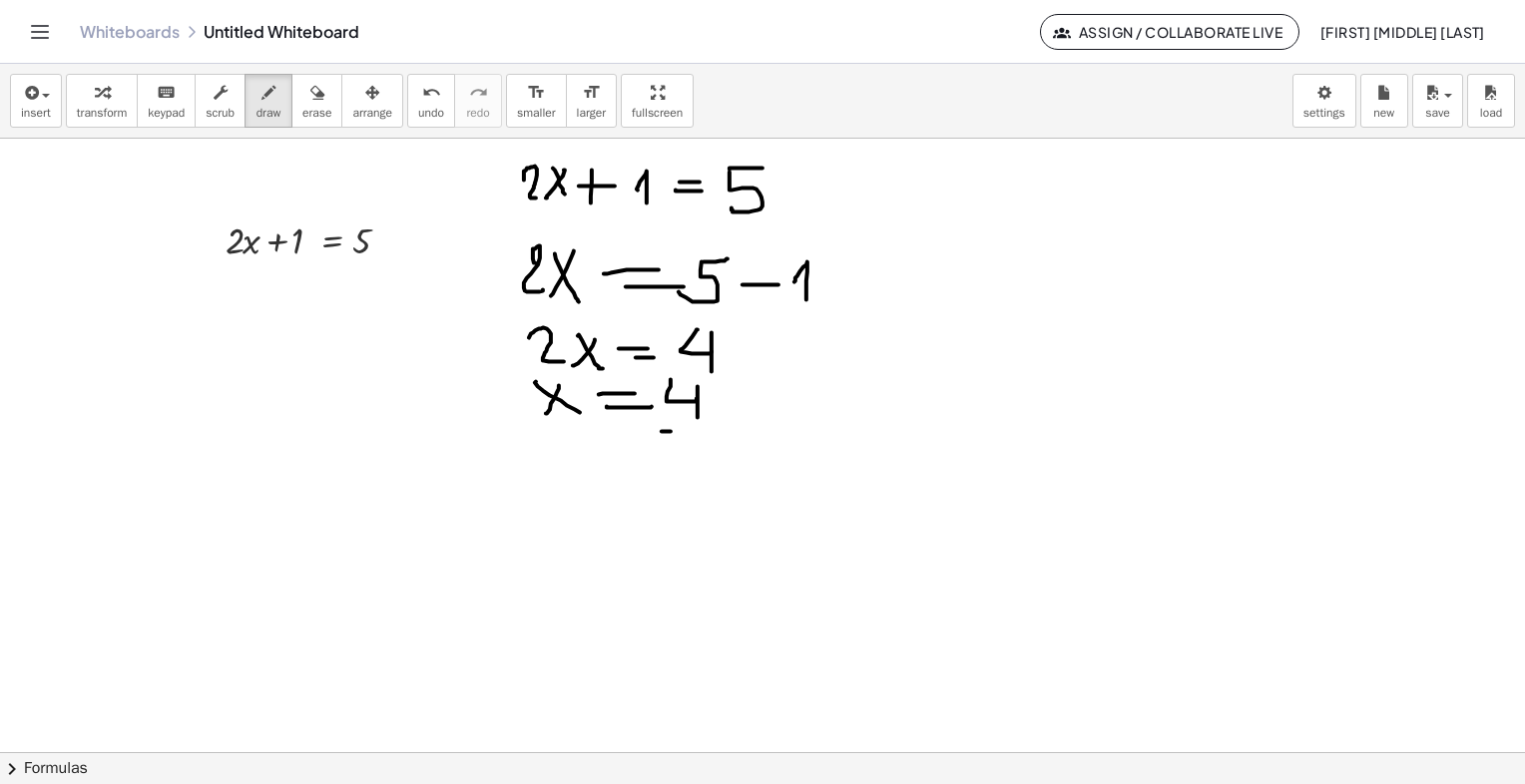 click at bounding box center (762, 752) 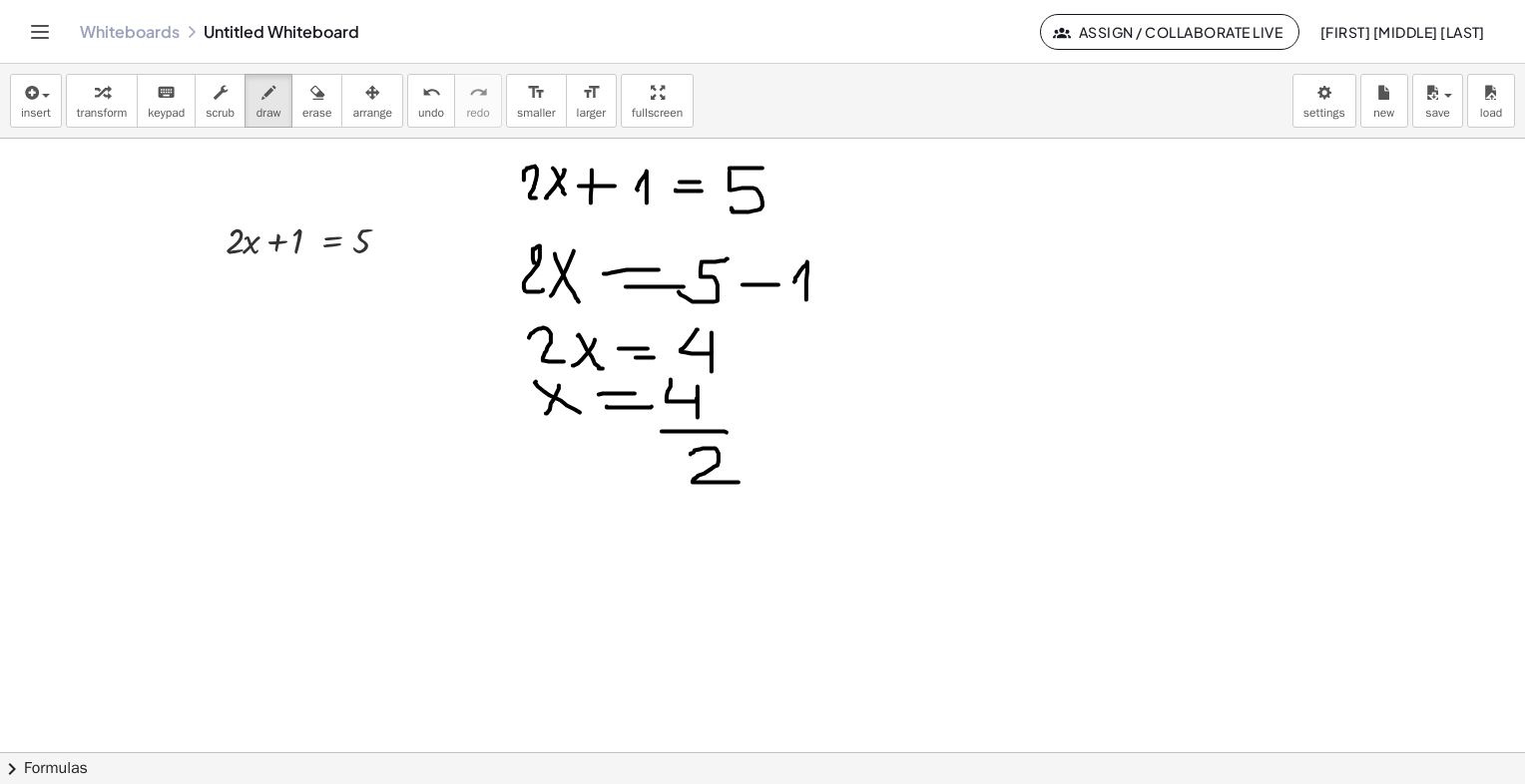 click at bounding box center [762, 752] 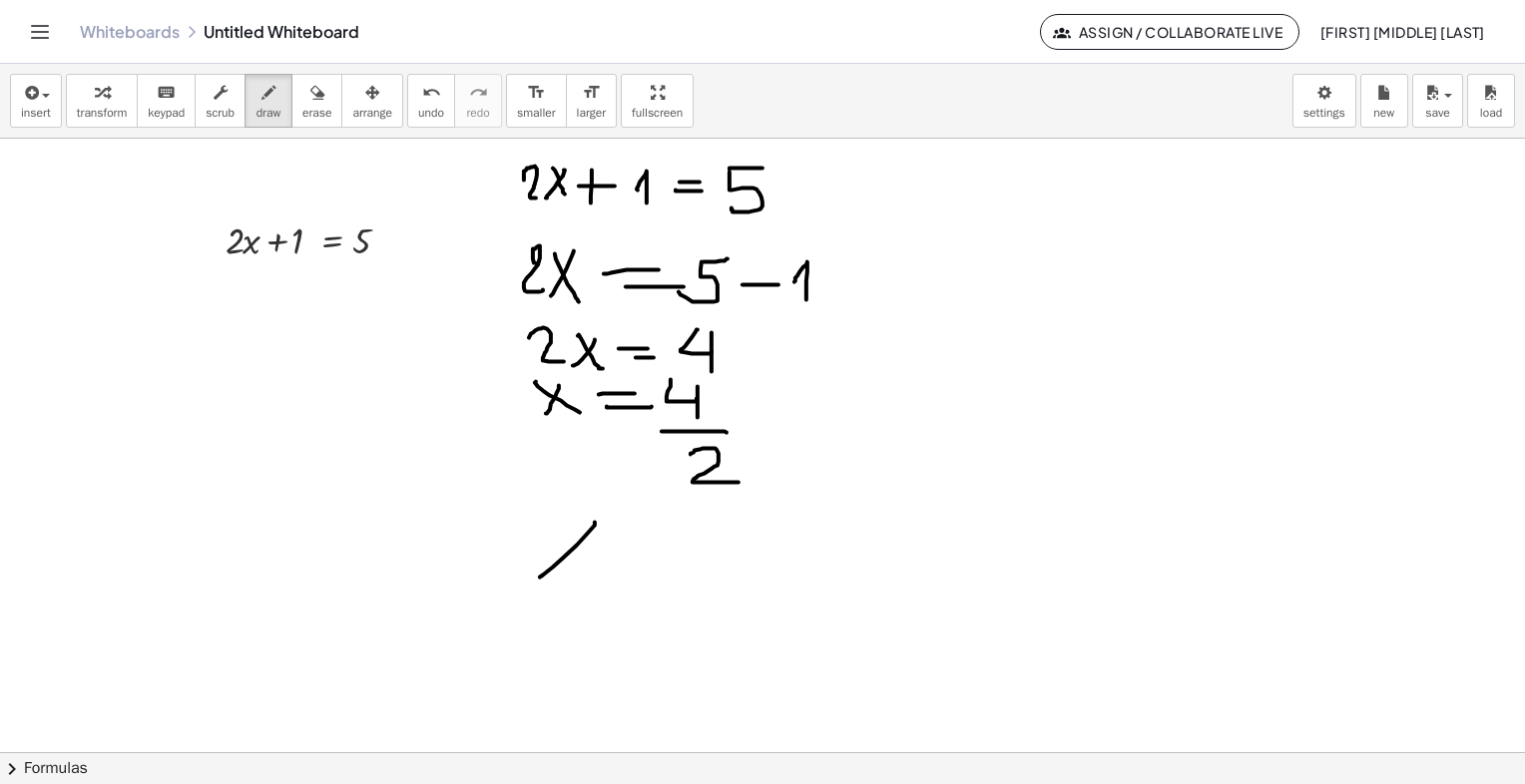click at bounding box center (762, 752) 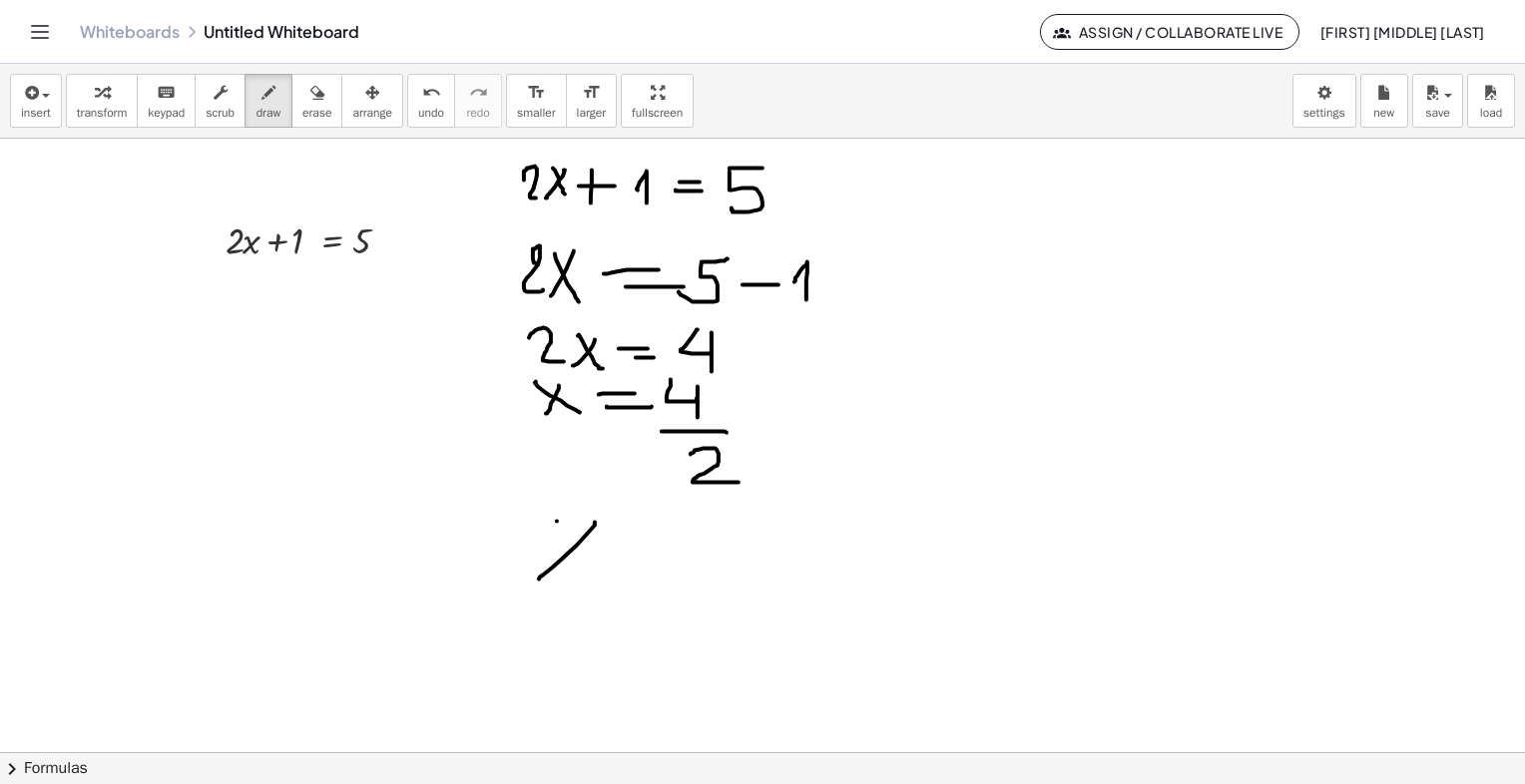 click at bounding box center (762, 752) 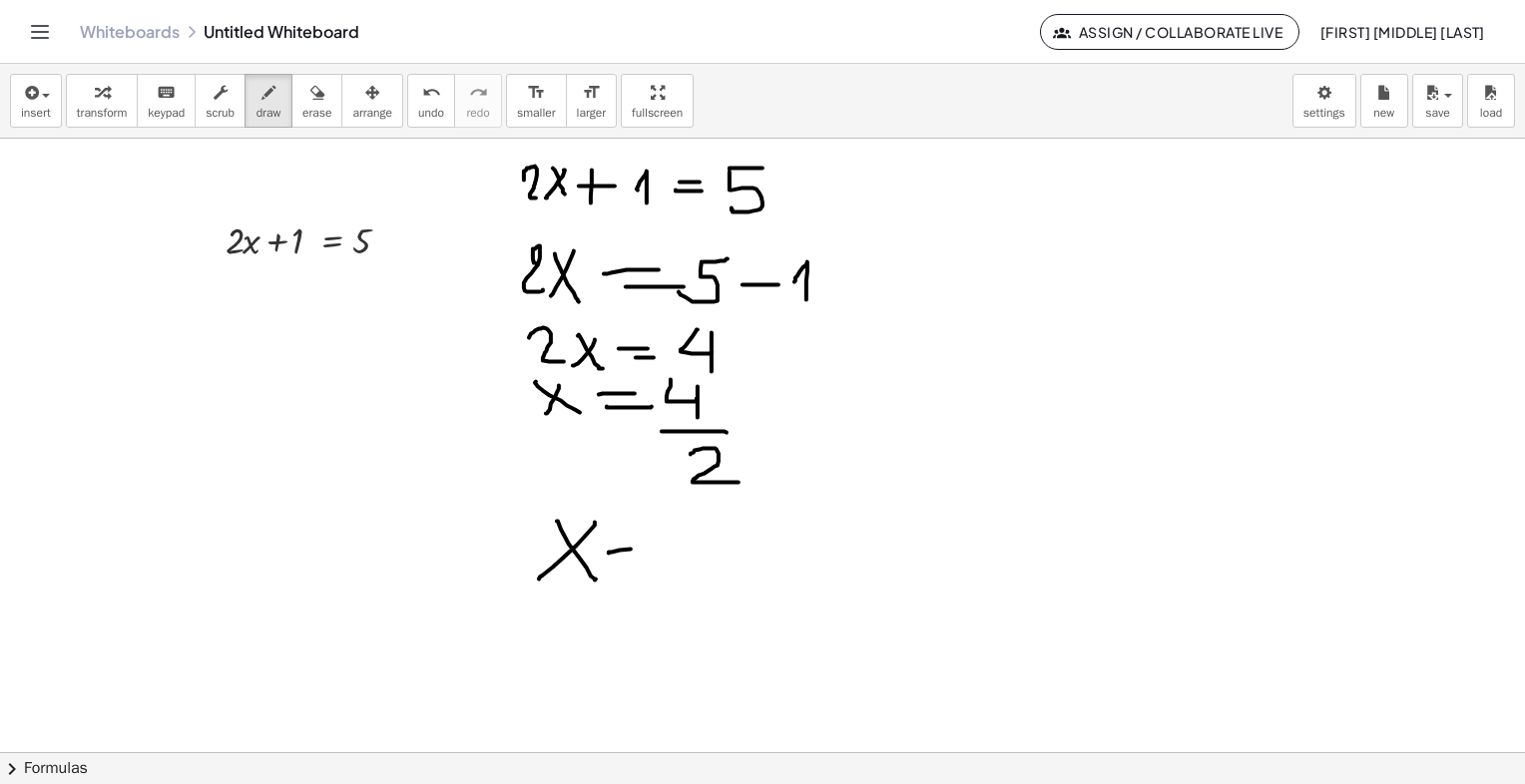 click at bounding box center (762, 752) 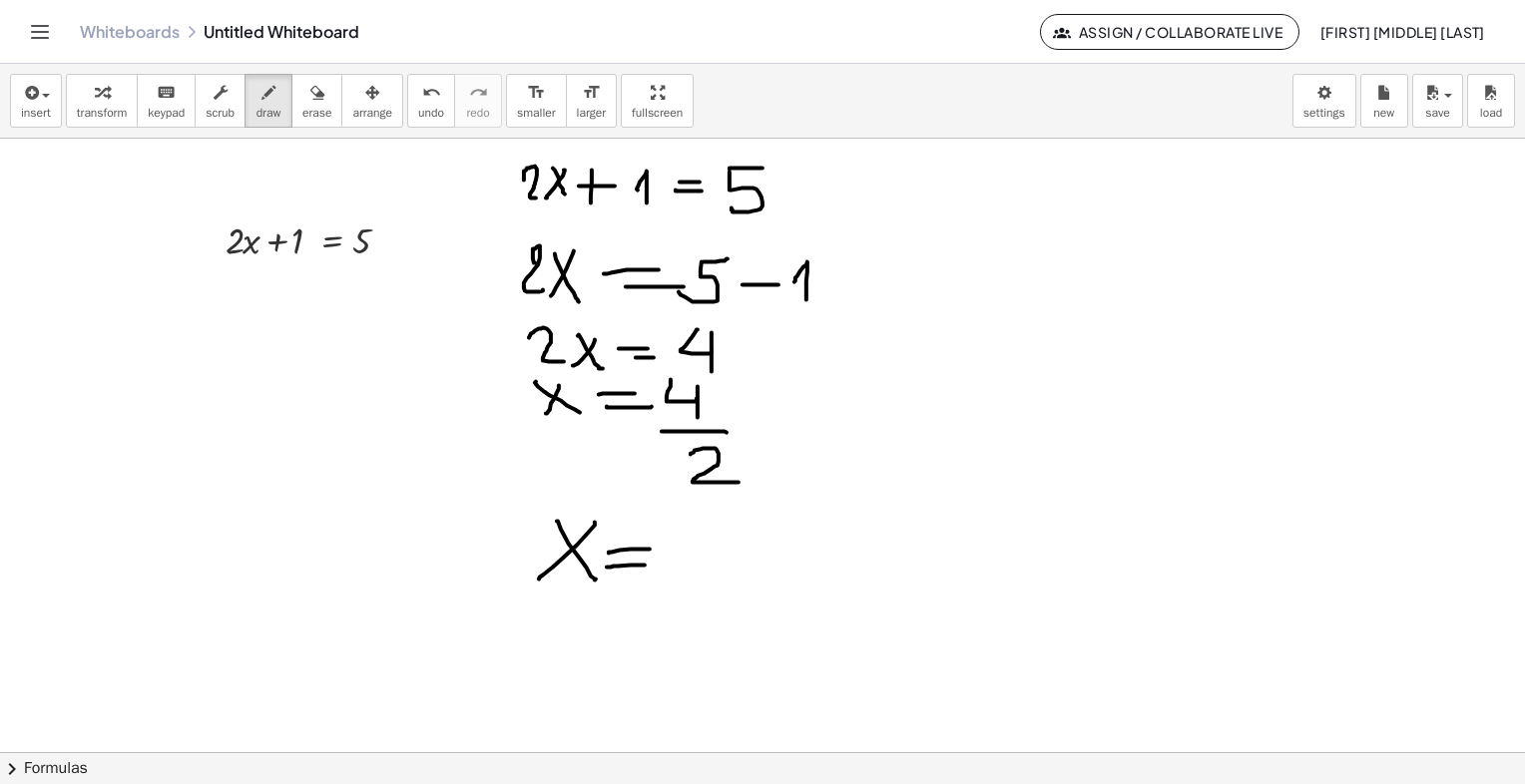 click at bounding box center (762, 752) 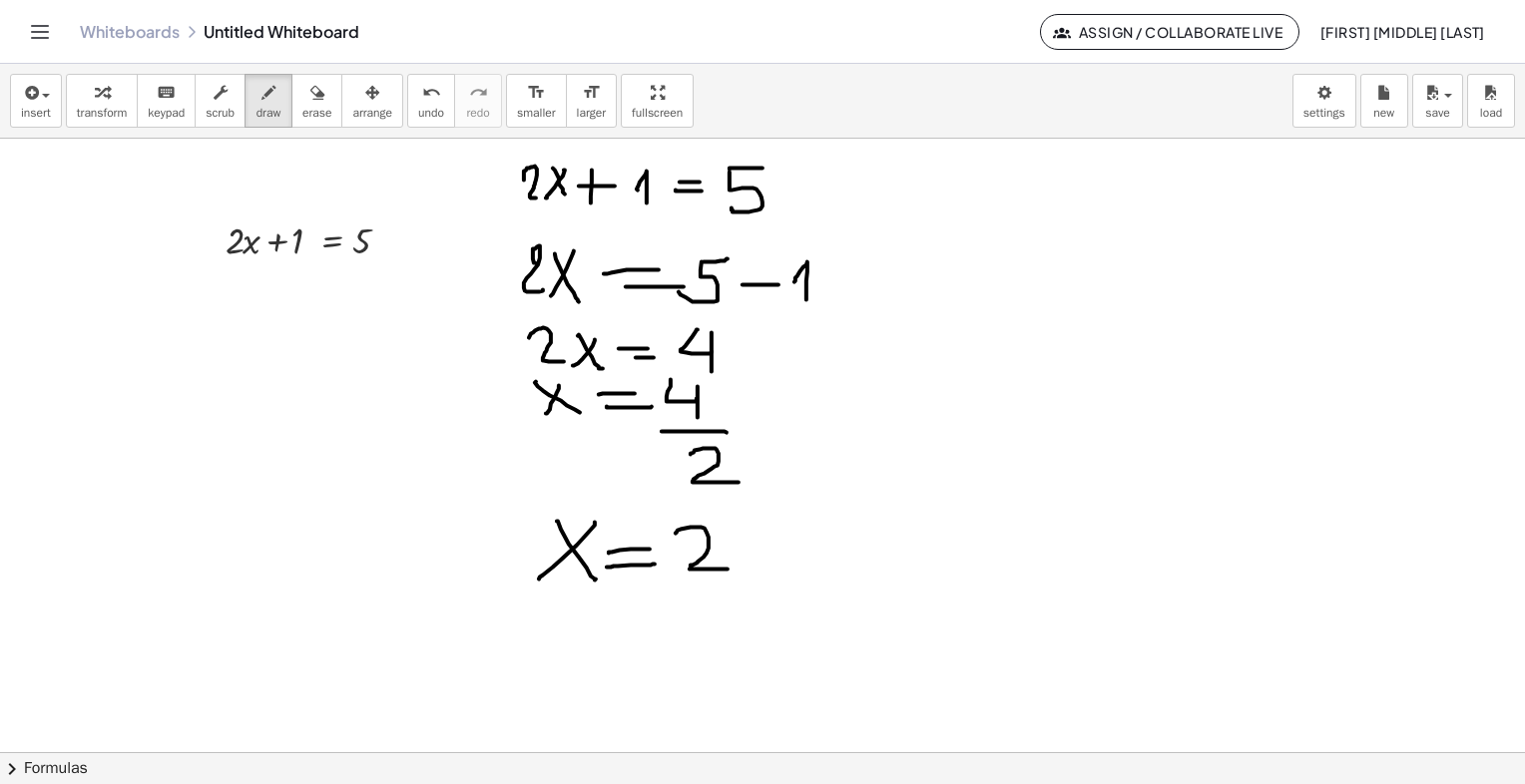 click at bounding box center (762, 752) 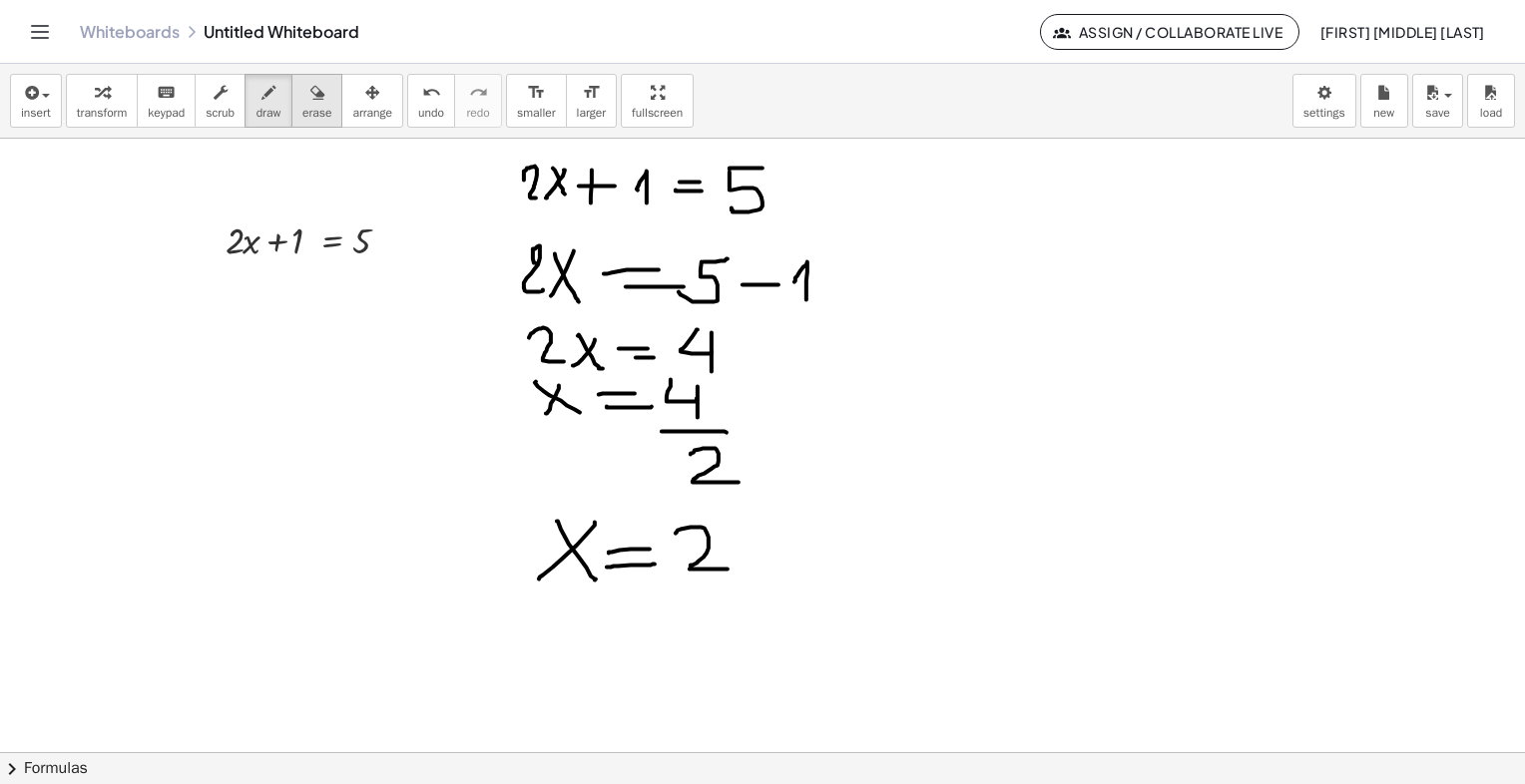 click at bounding box center [317, 93] 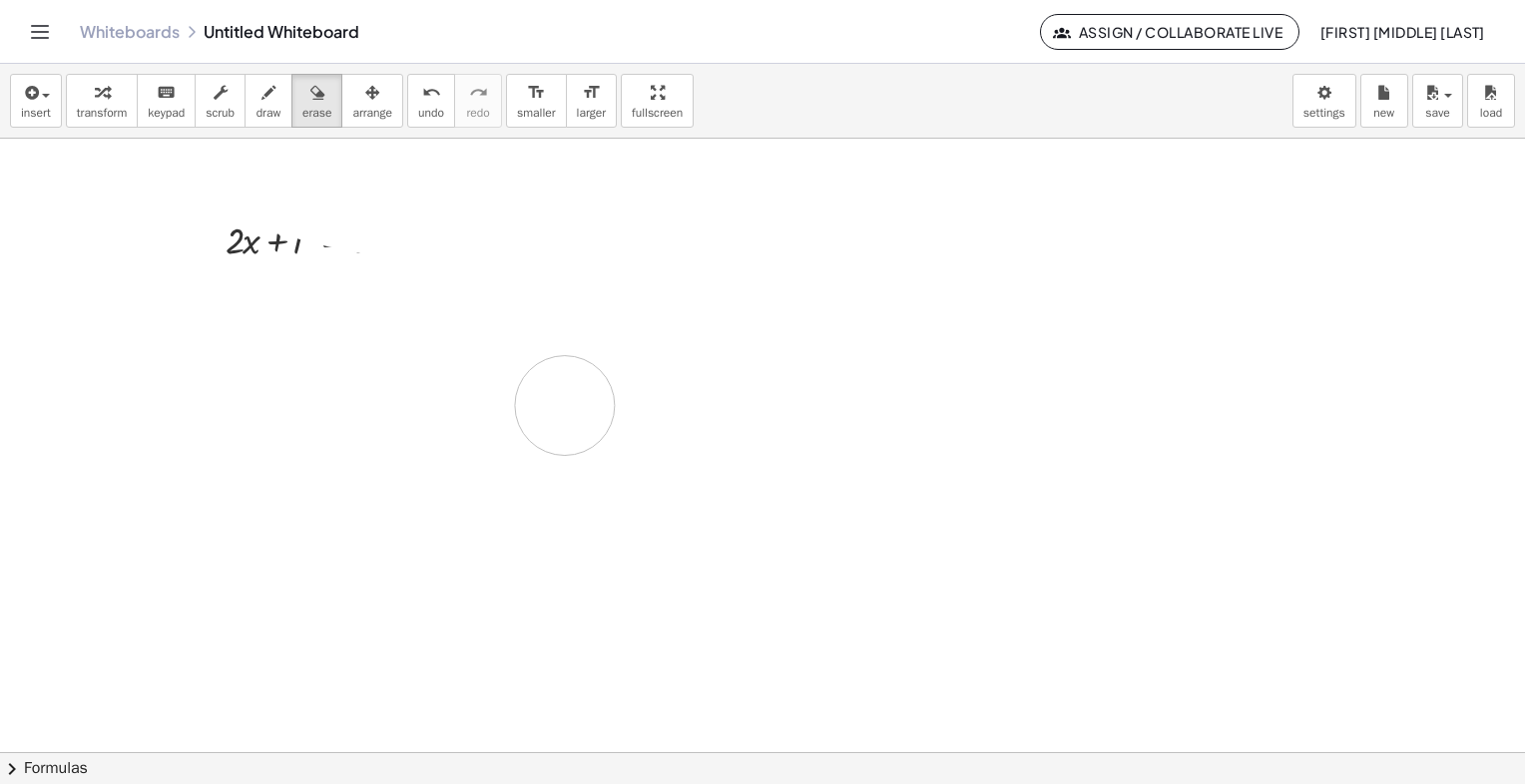 click at bounding box center (762, 752) 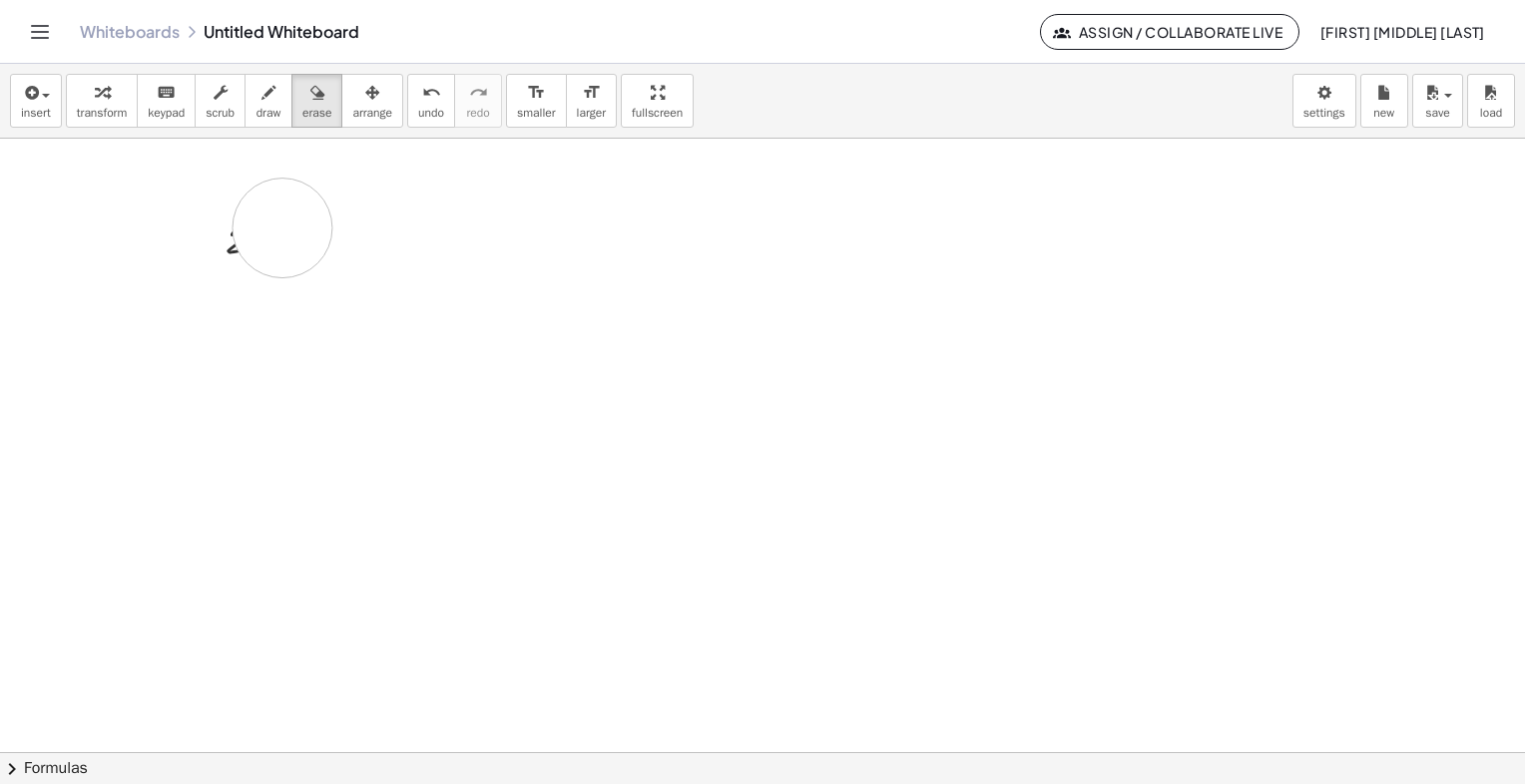 click at bounding box center (762, 752) 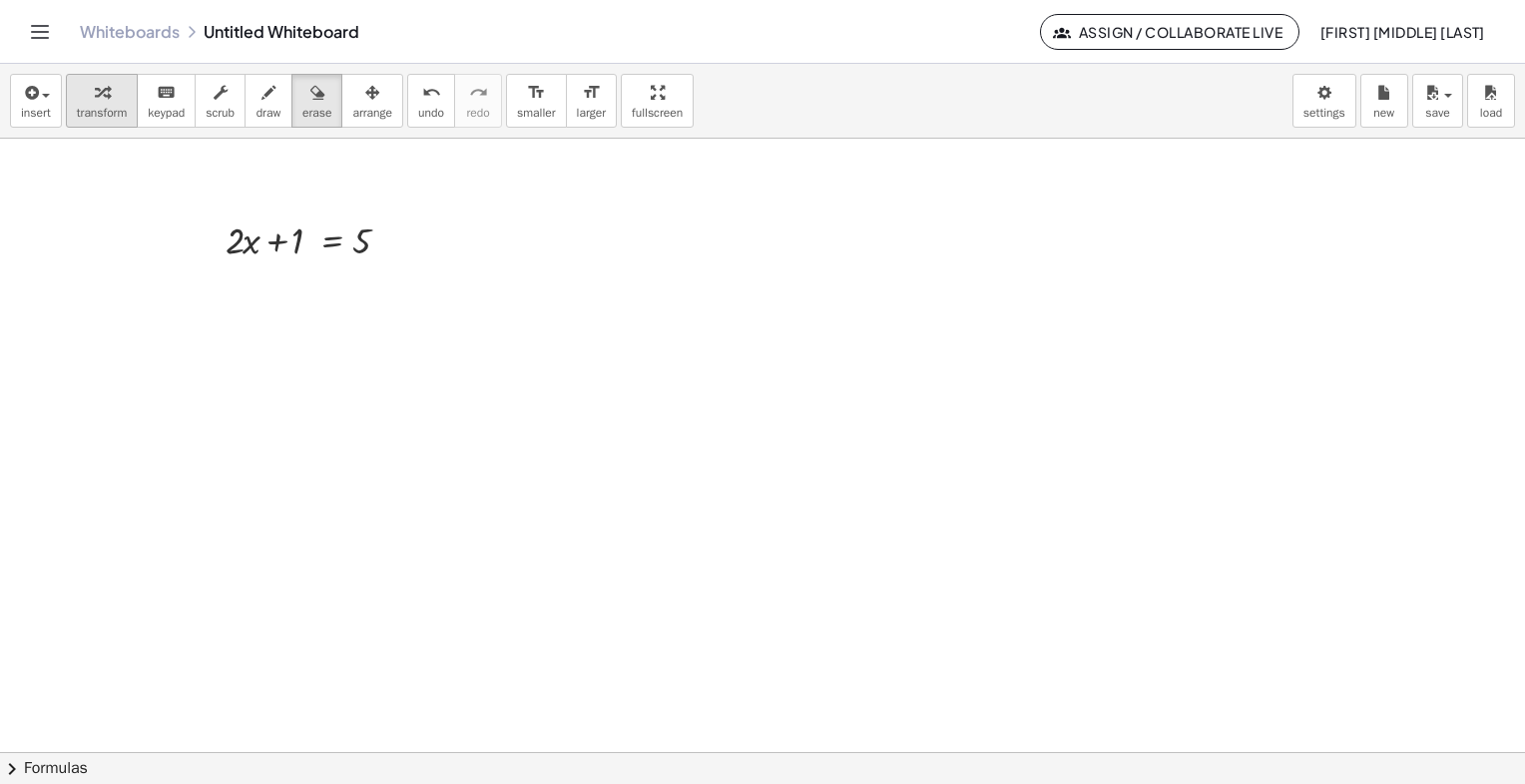click at bounding box center (102, 92) 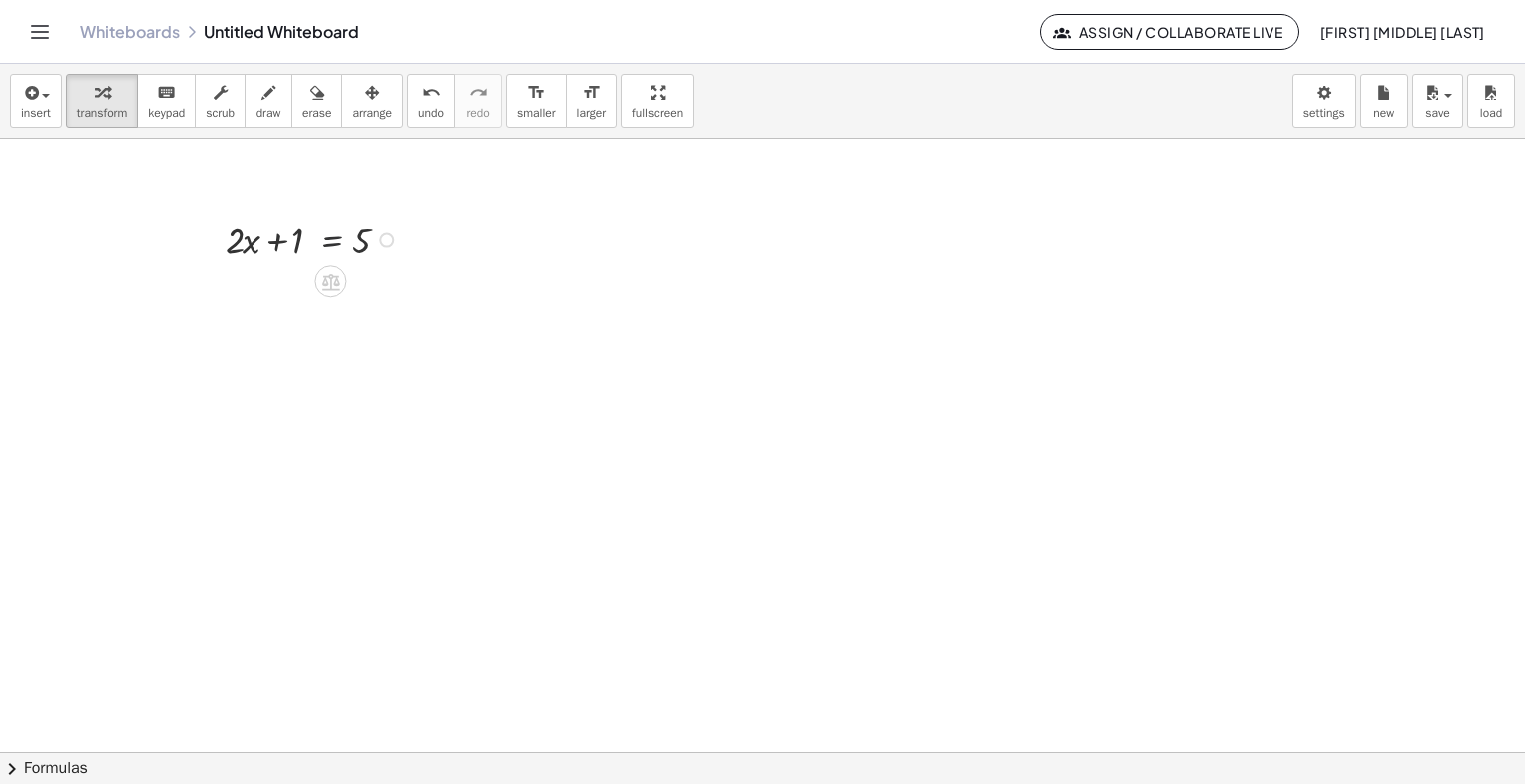 click at bounding box center [314, 238] 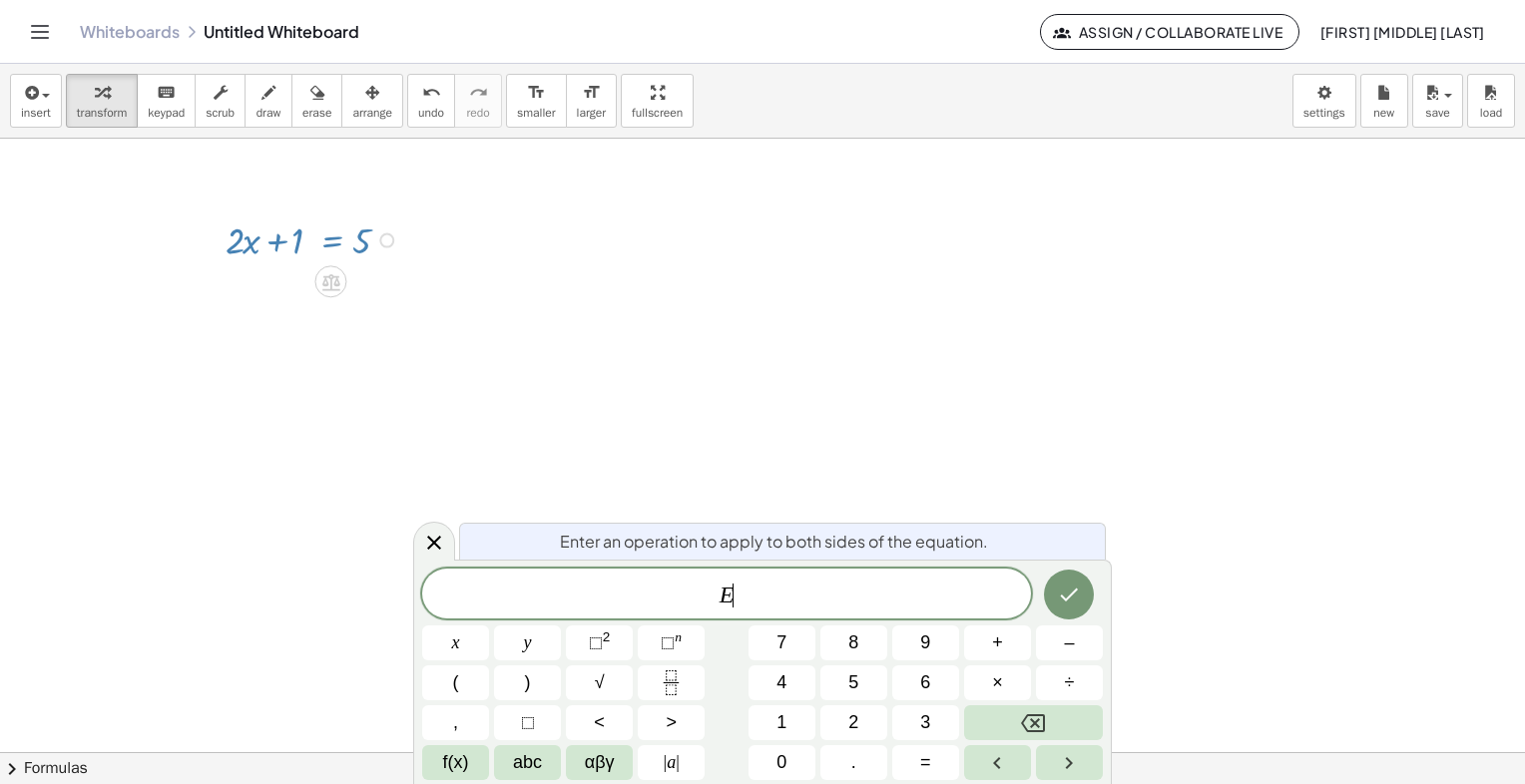click on "Fix a mistake Transform line Copy line as LaTeX Copy derivation as LaTeX Expand new lines: Off" at bounding box center (386, 240) 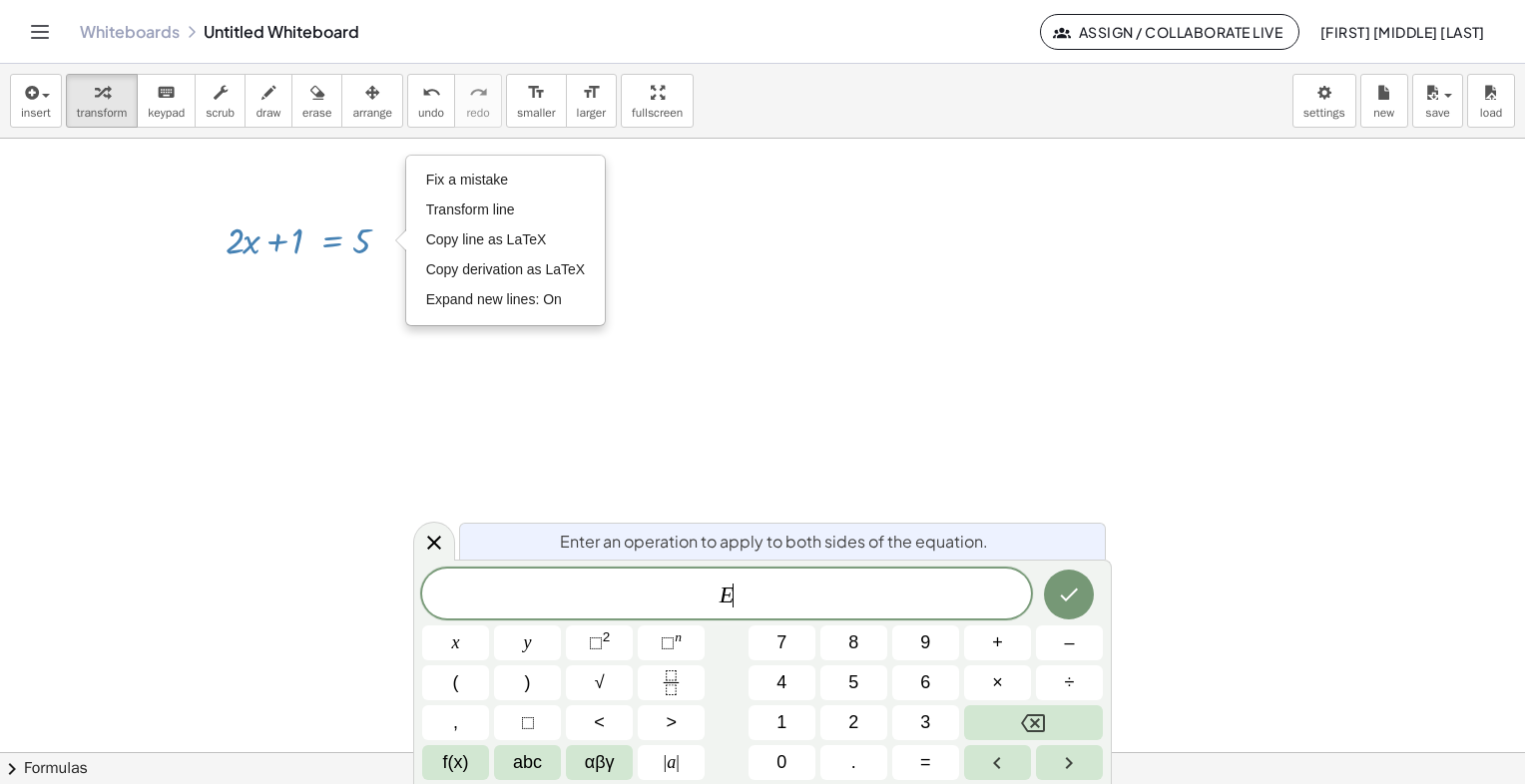 click on "E ​" at bounding box center (727, 595) 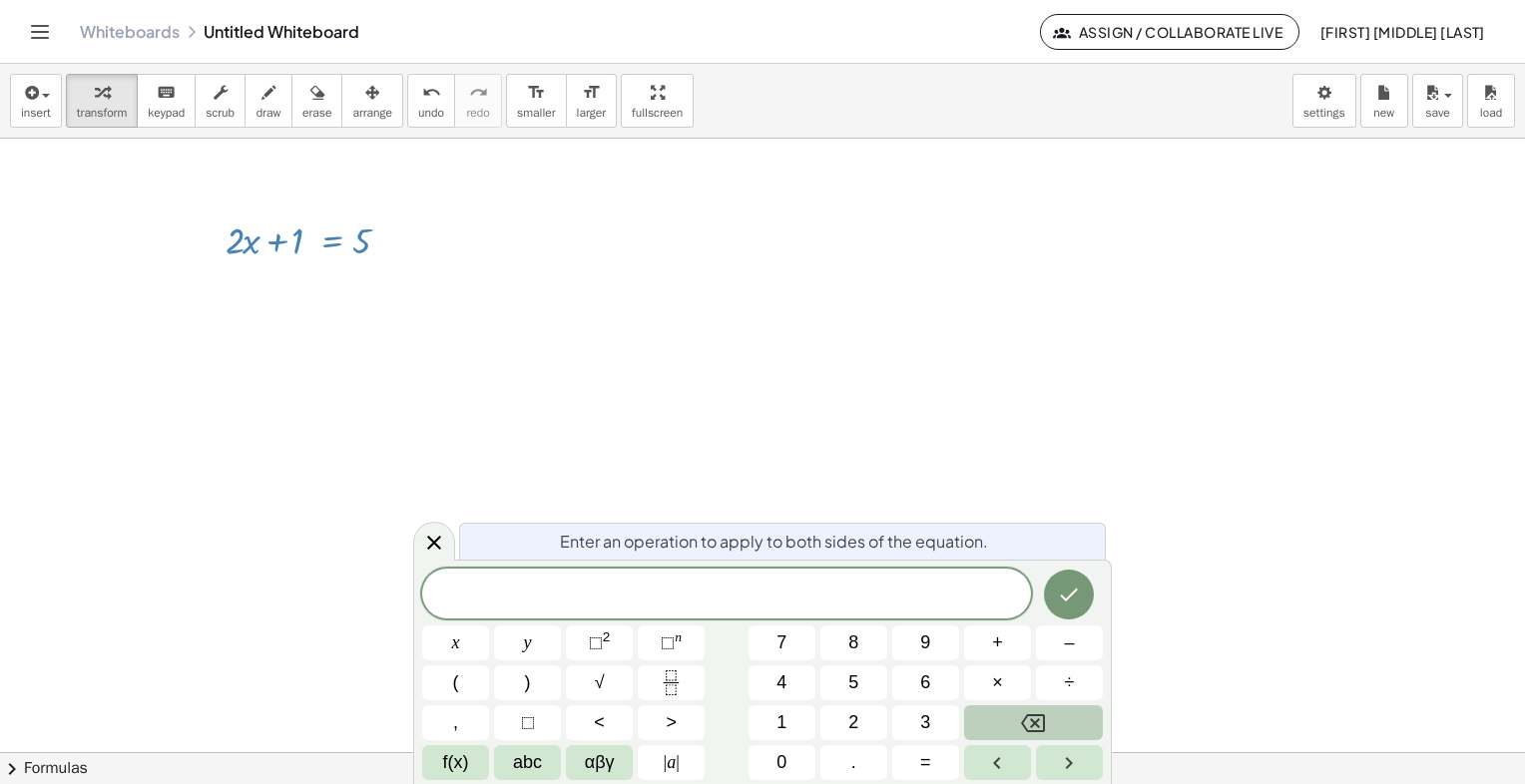 click at bounding box center [1033, 722] 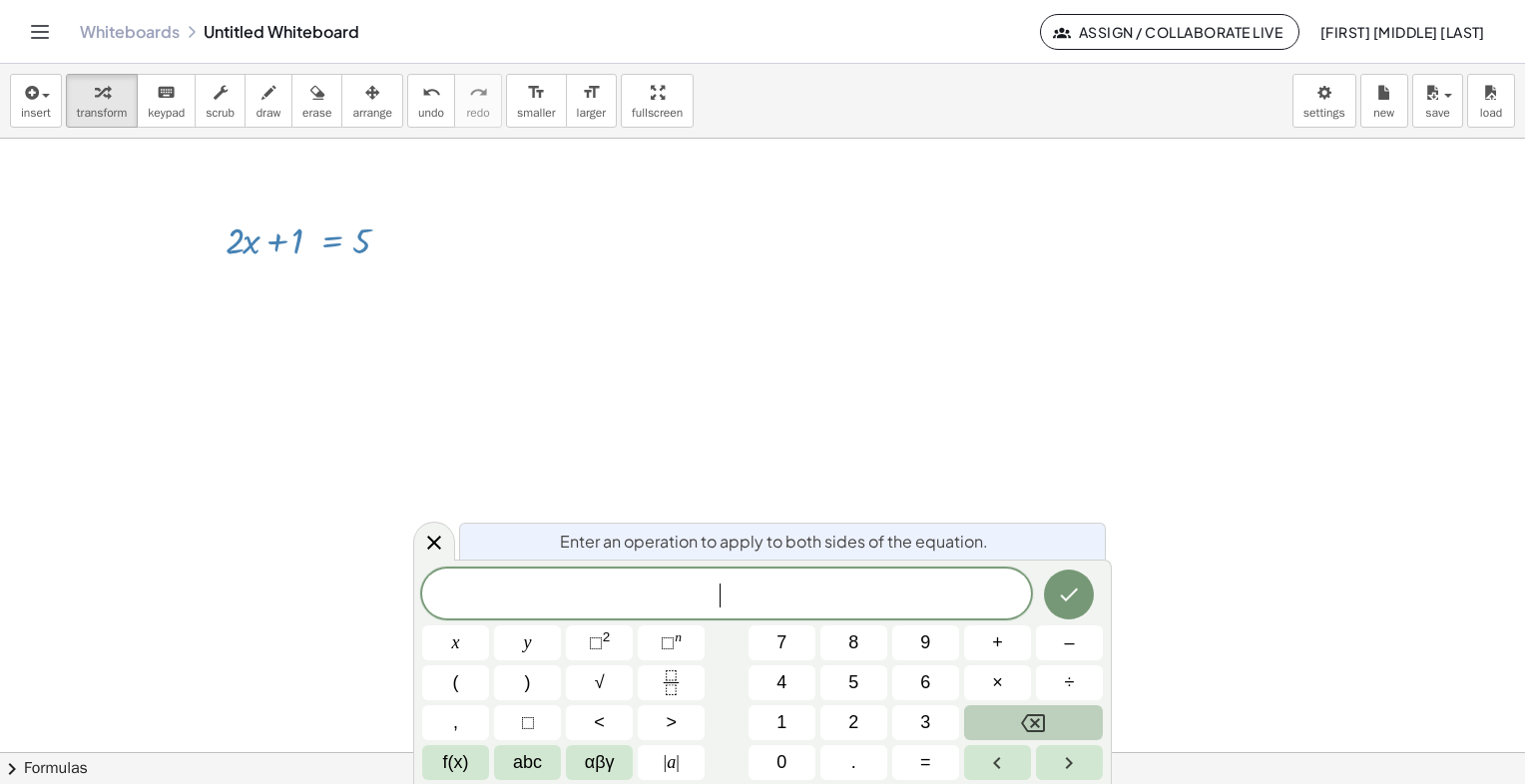 click at bounding box center (1033, 722) 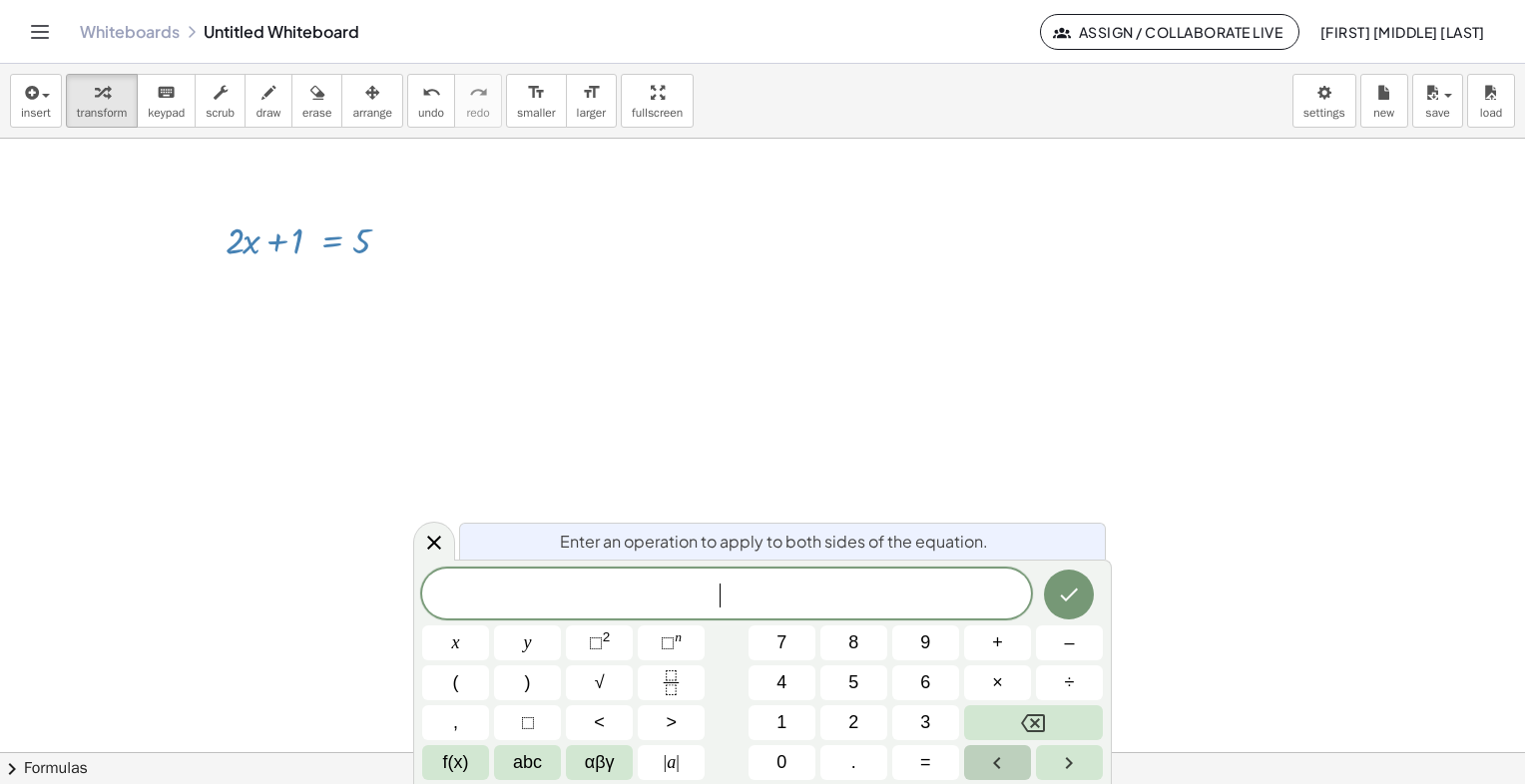 click at bounding box center [997, 762] 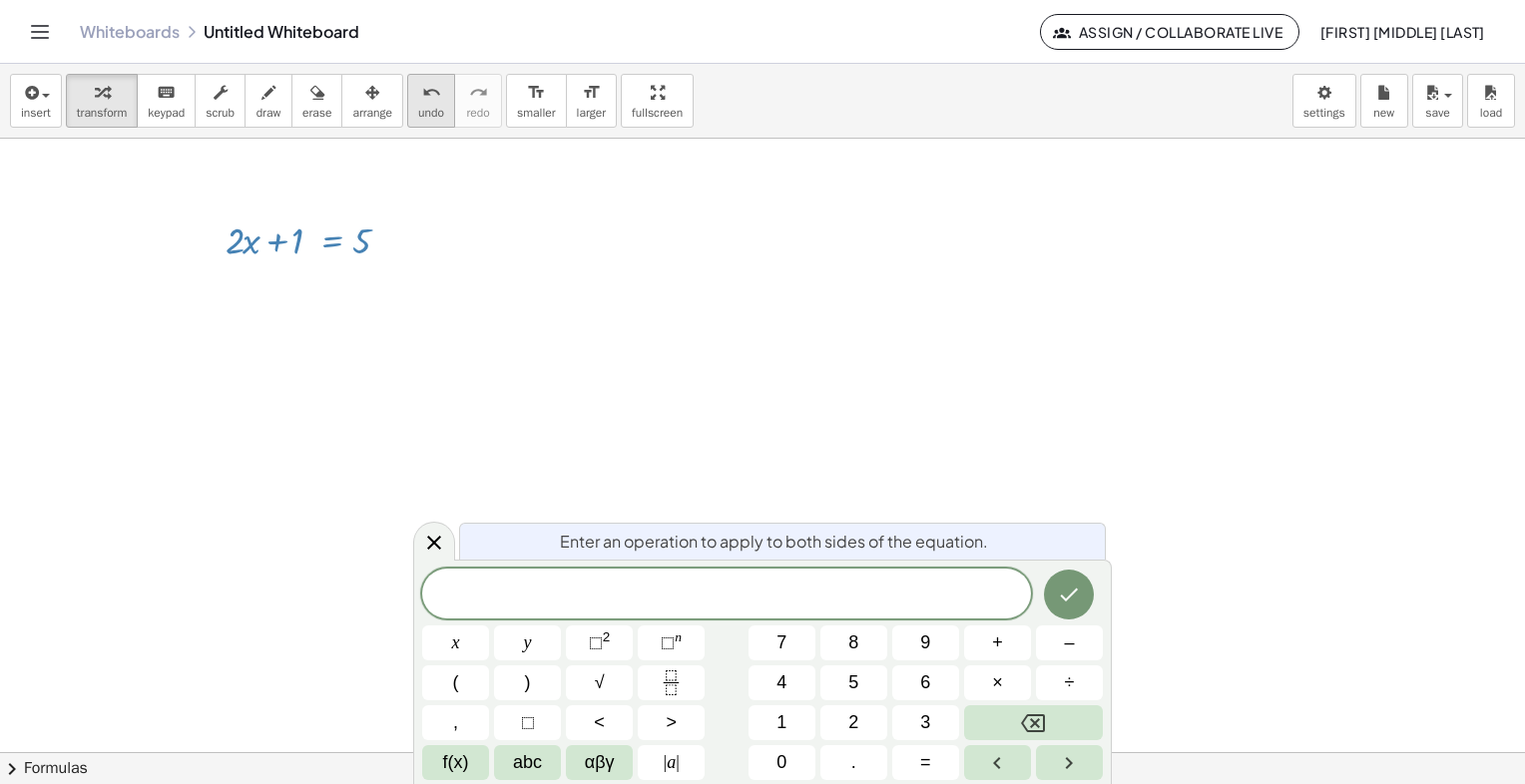 click on "undo" at bounding box center (431, 93) 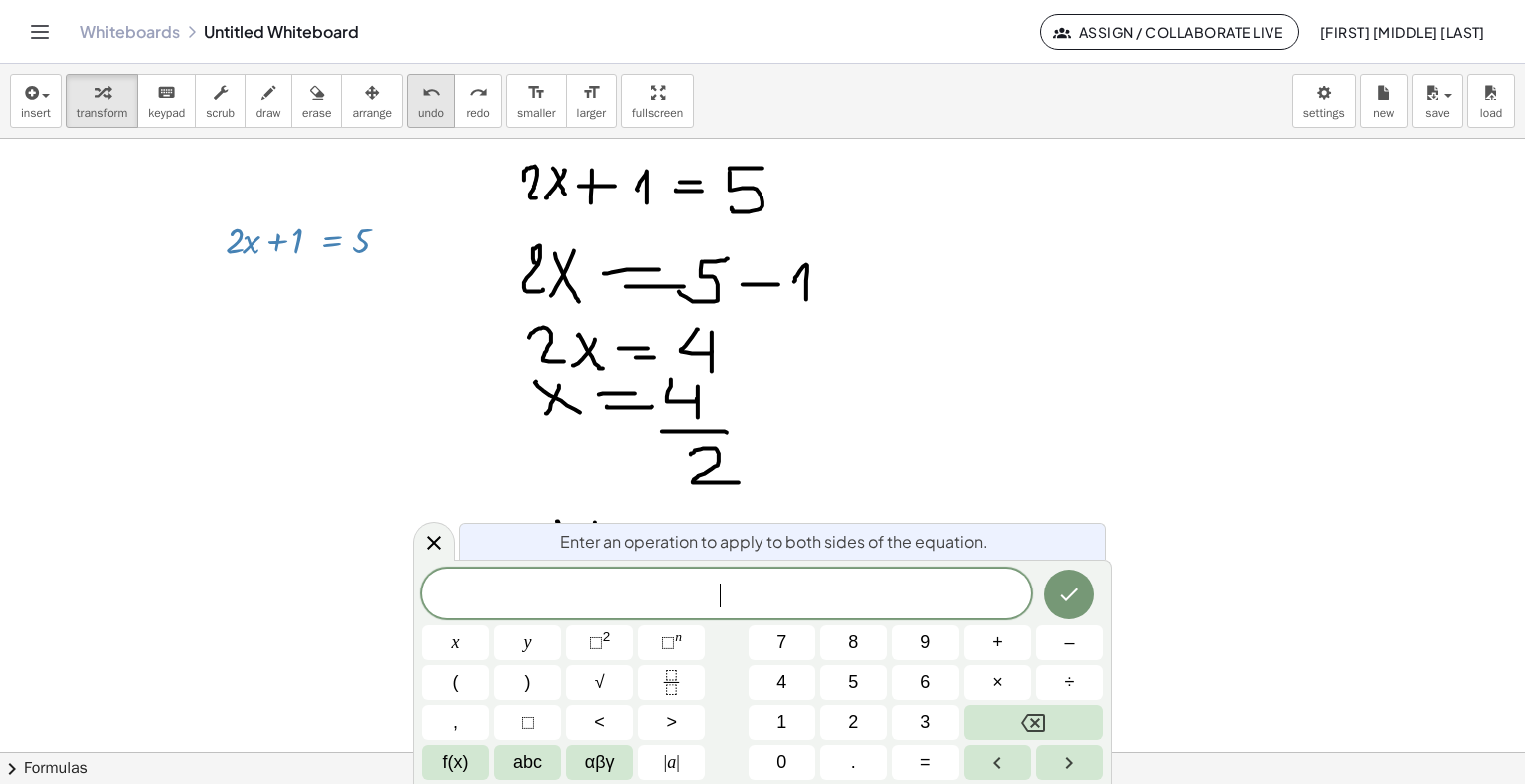 click on "undo" at bounding box center (431, 93) 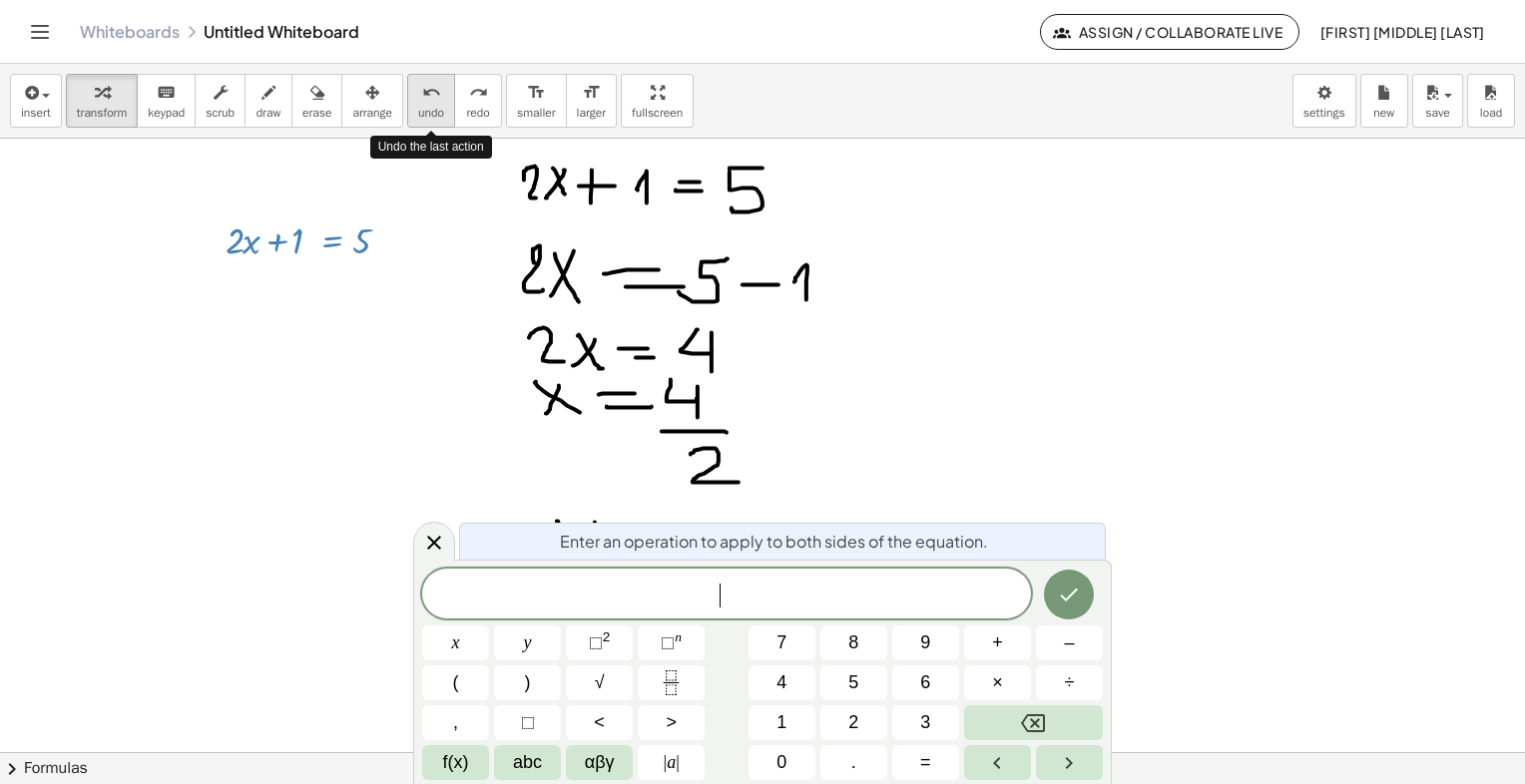 click on "undo" at bounding box center (431, 93) 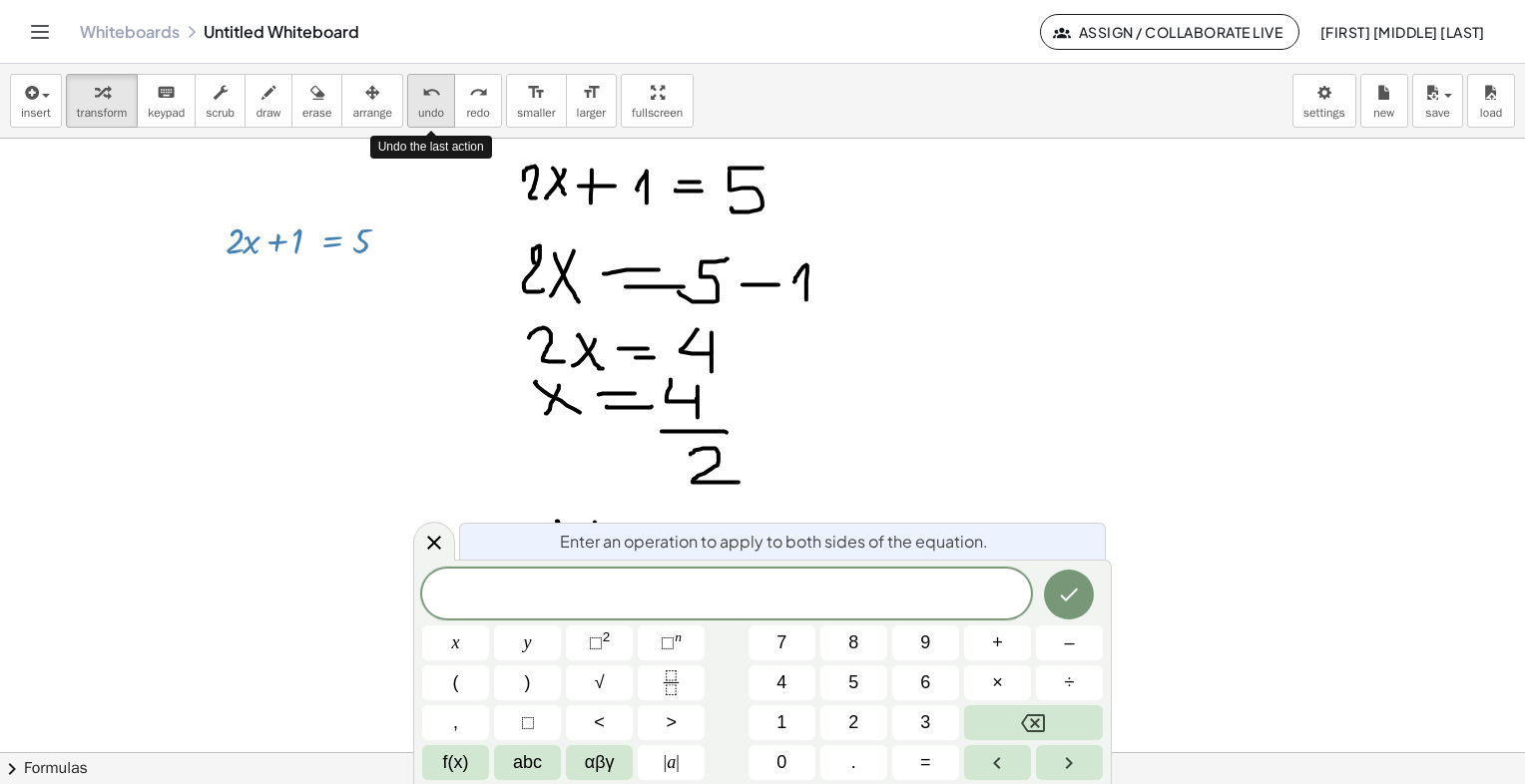 click on "undo" at bounding box center [431, 93] 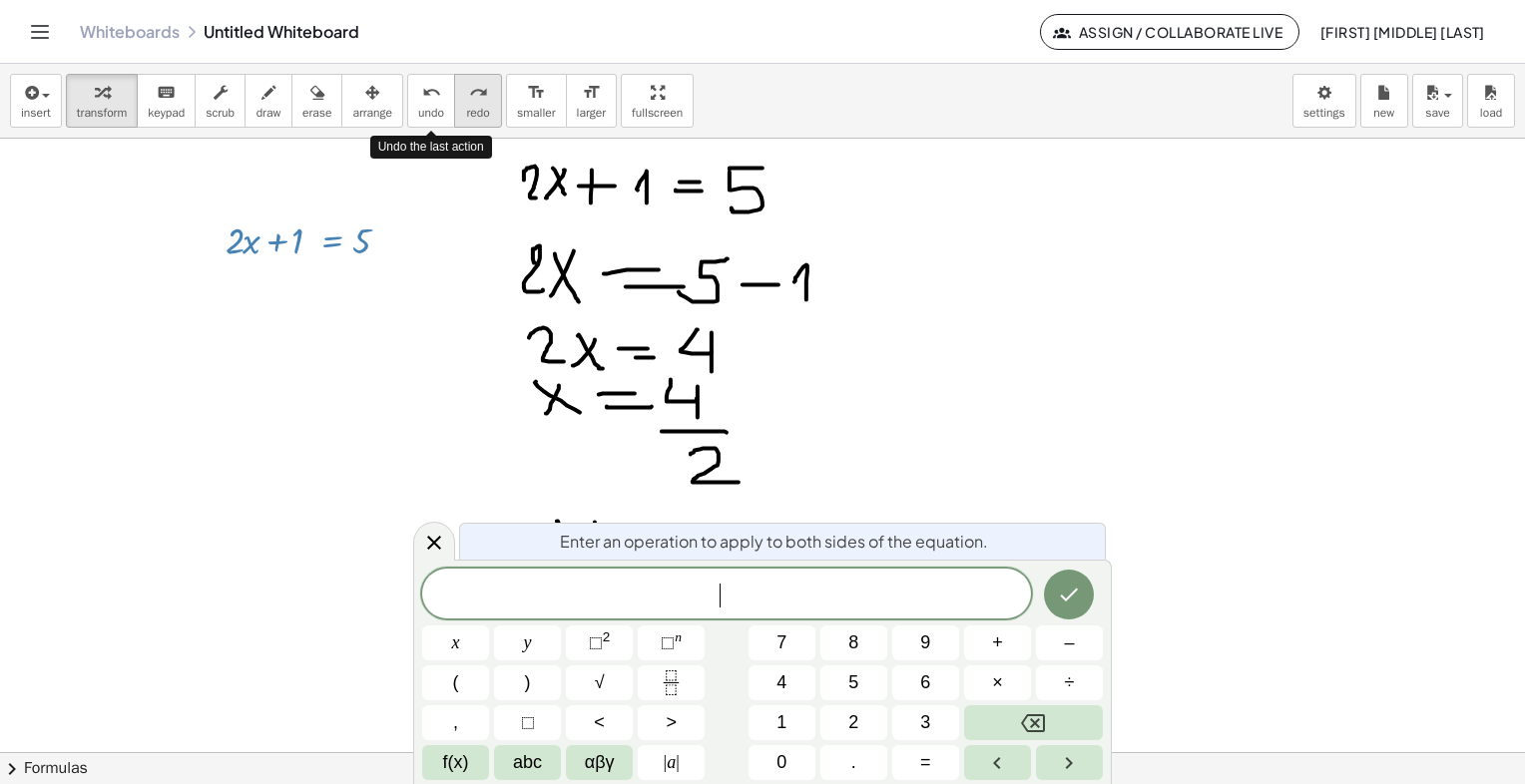 click on "redo" at bounding box center (478, 93) 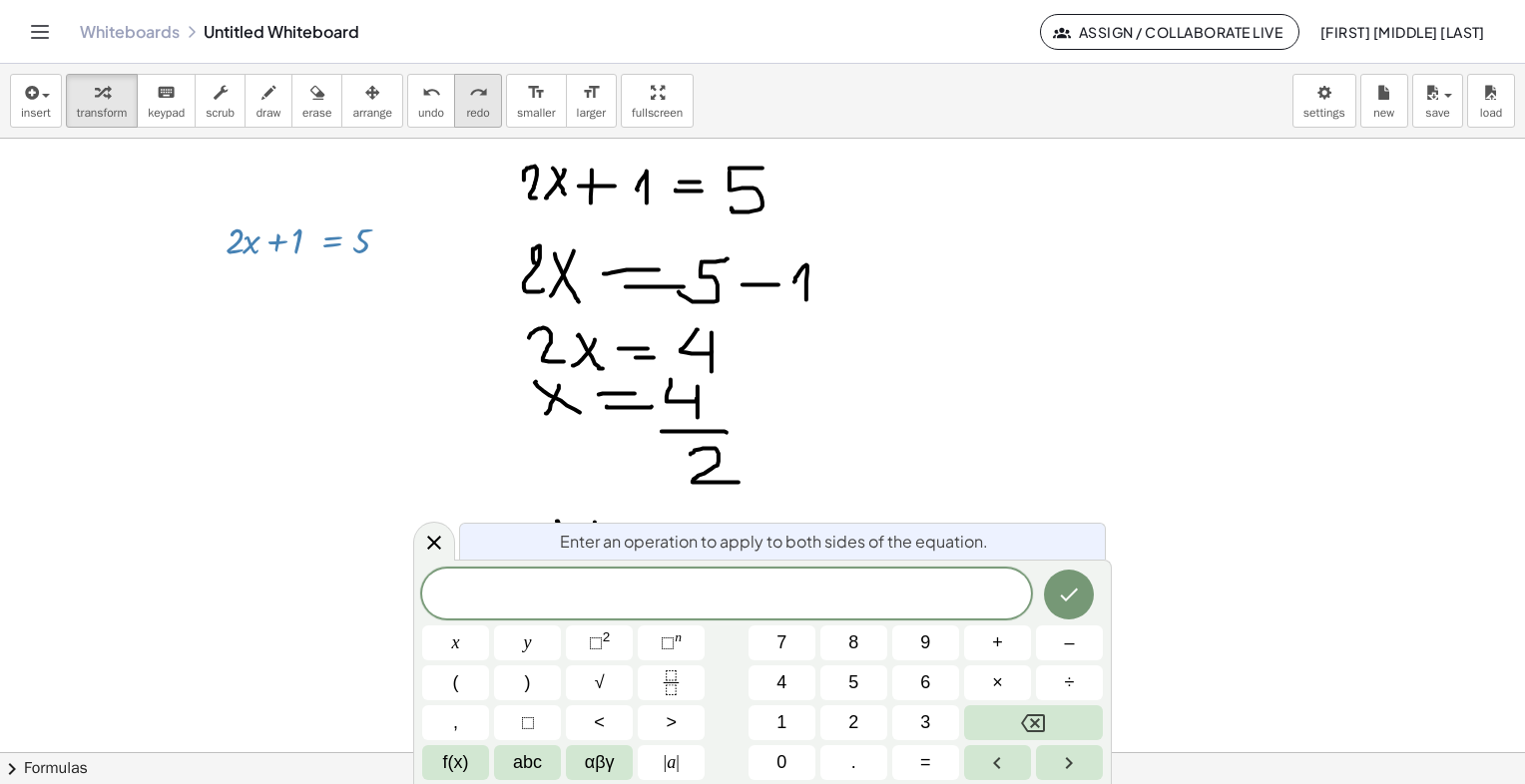 click on "redo" at bounding box center (478, 93) 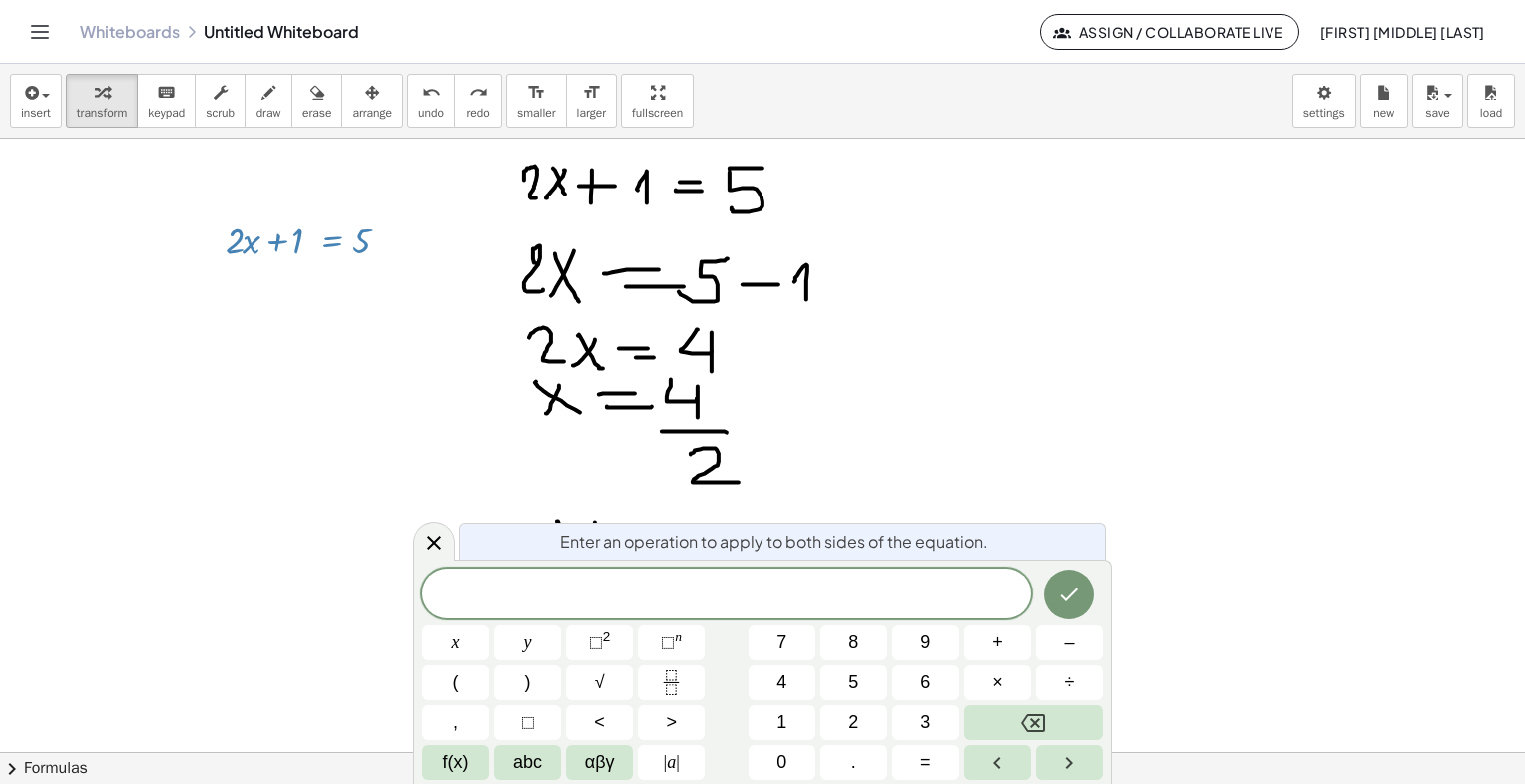 click 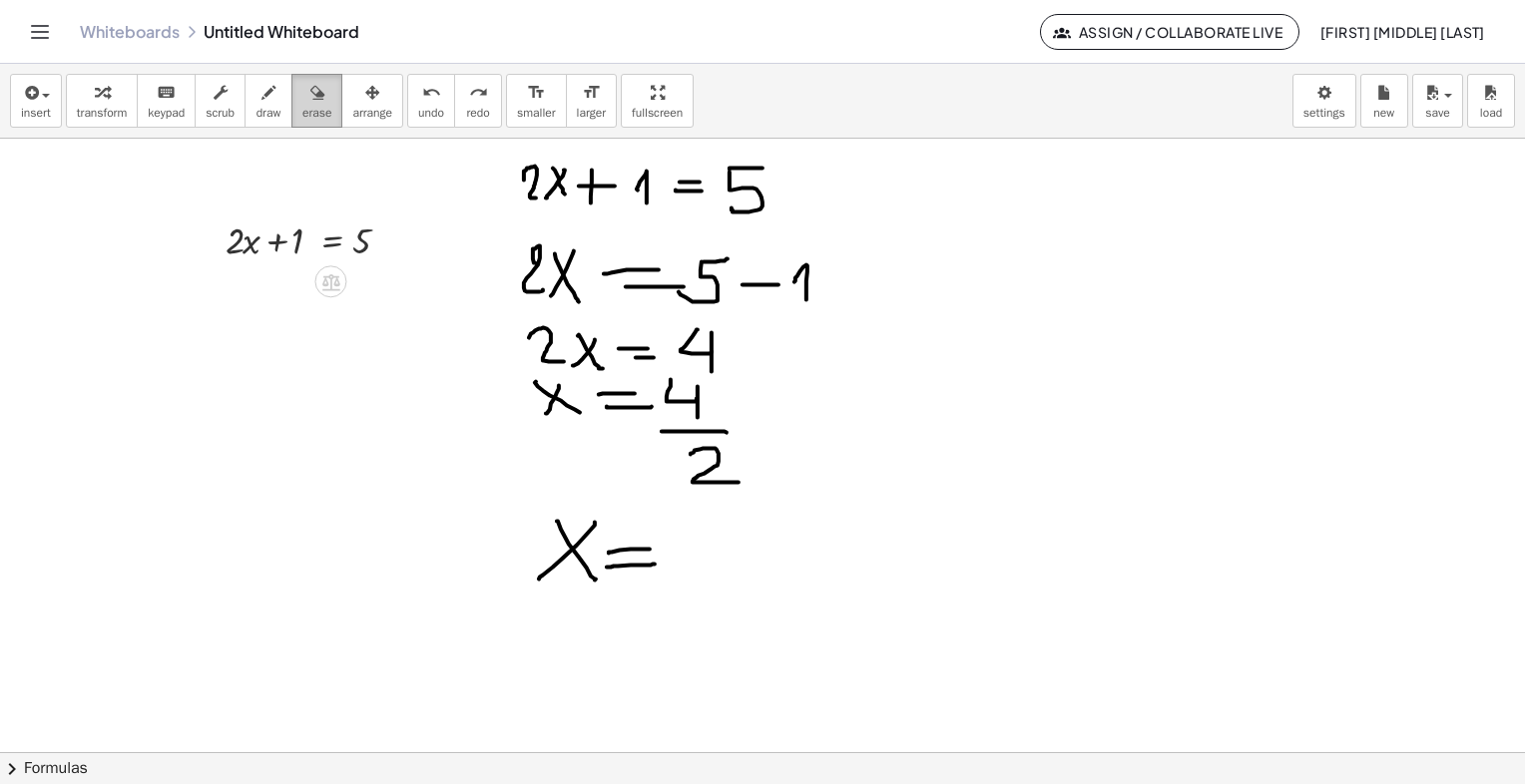 click at bounding box center (316, 92) 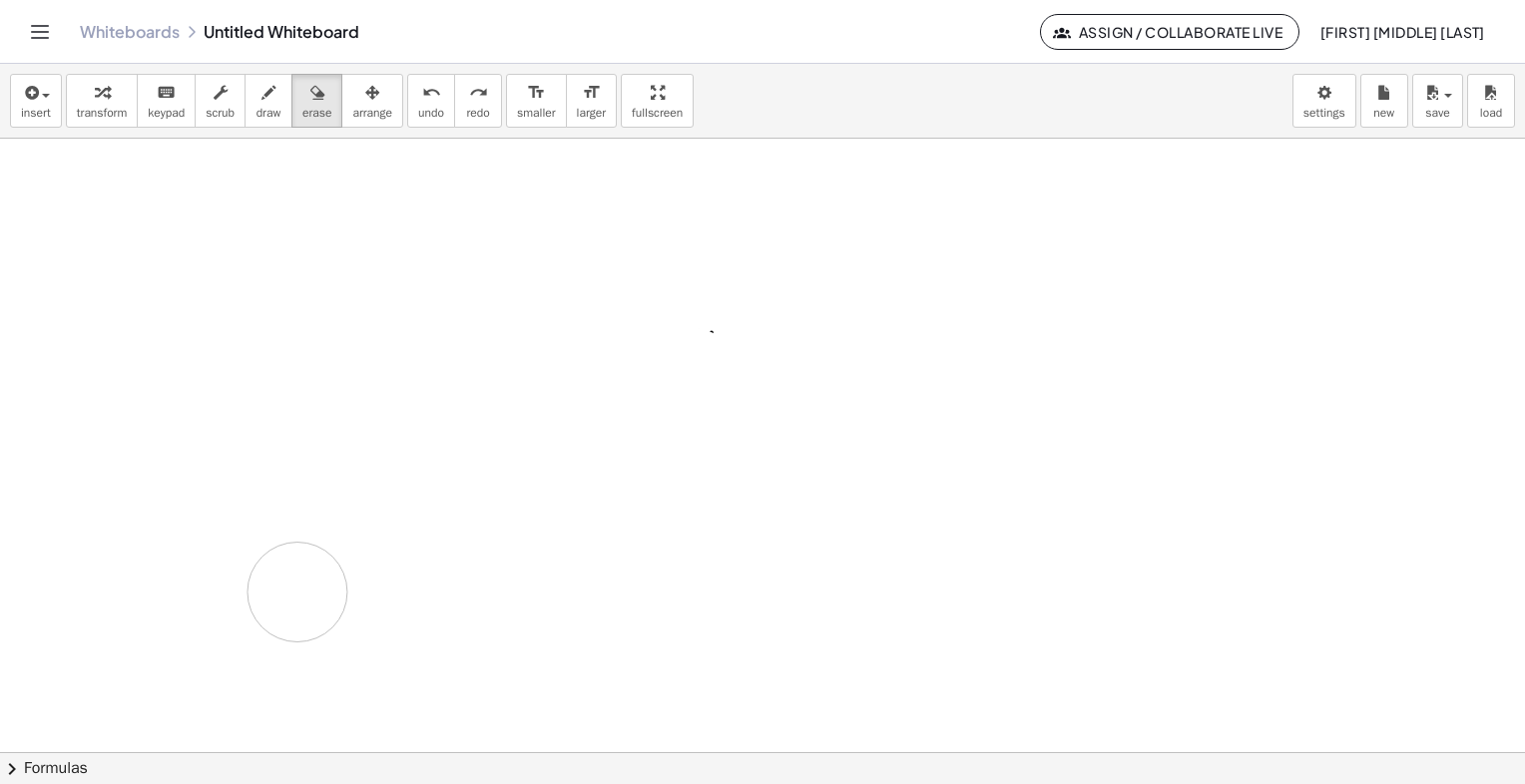 click at bounding box center [762, 752] 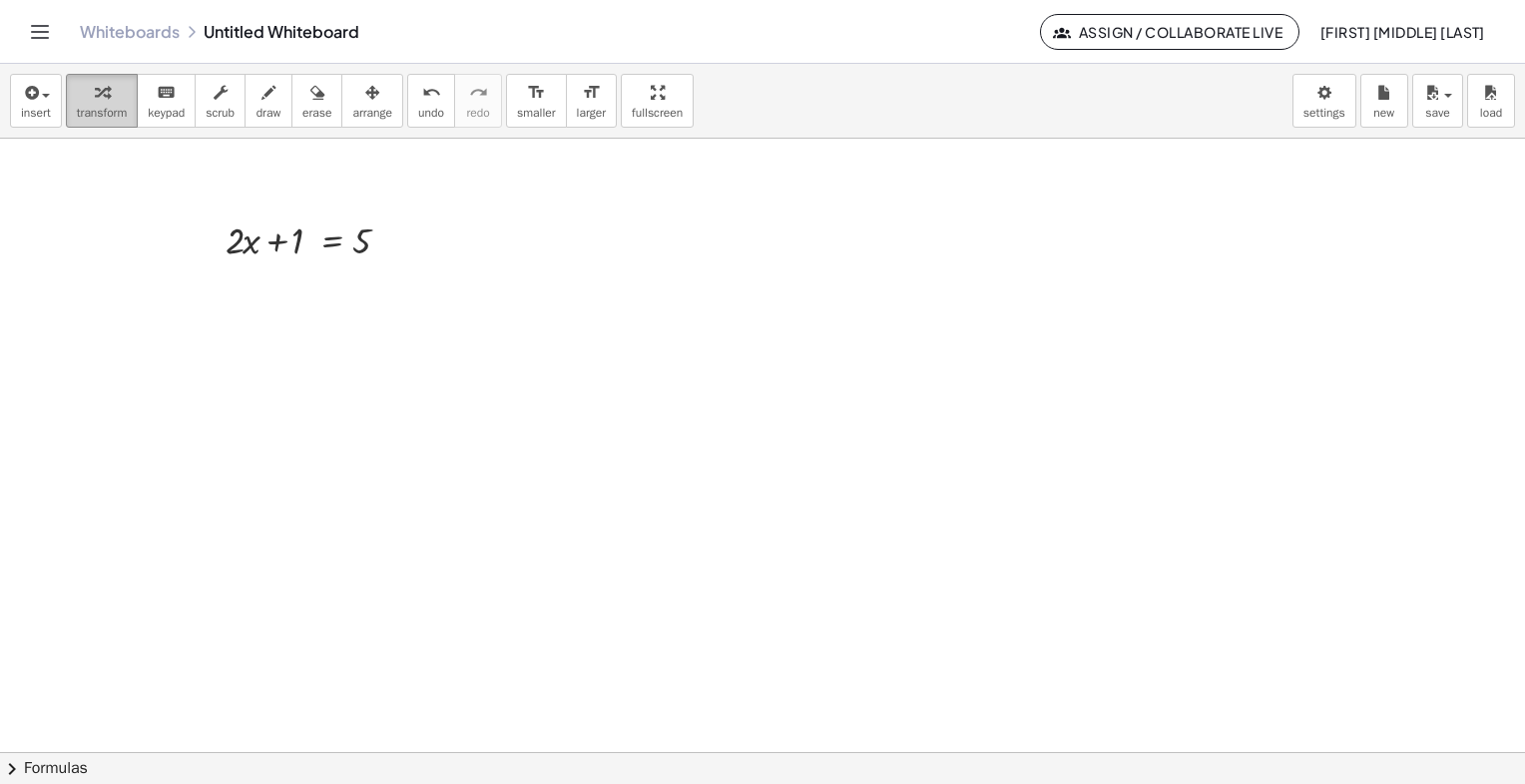 click at bounding box center (102, 92) 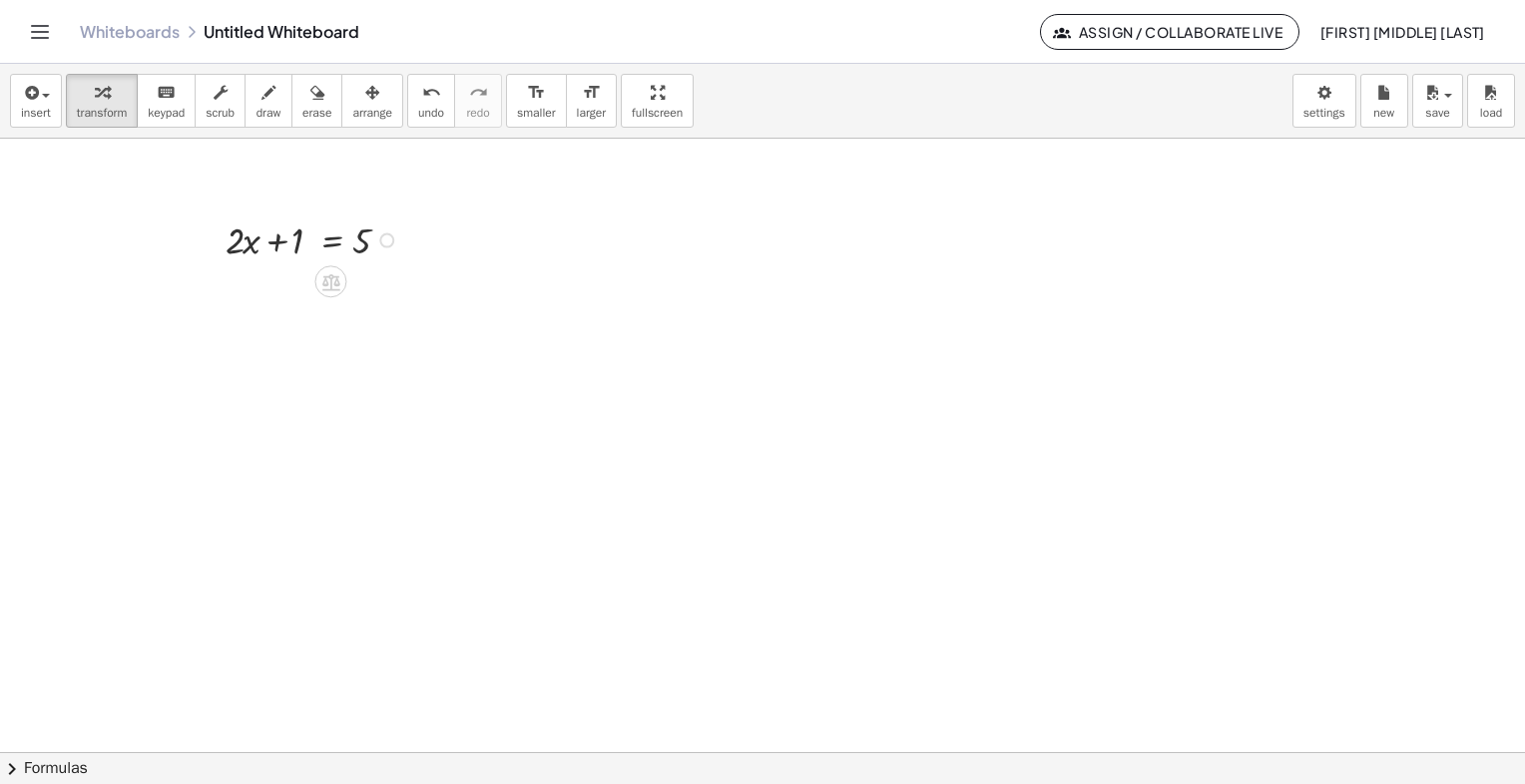 click at bounding box center [314, 238] 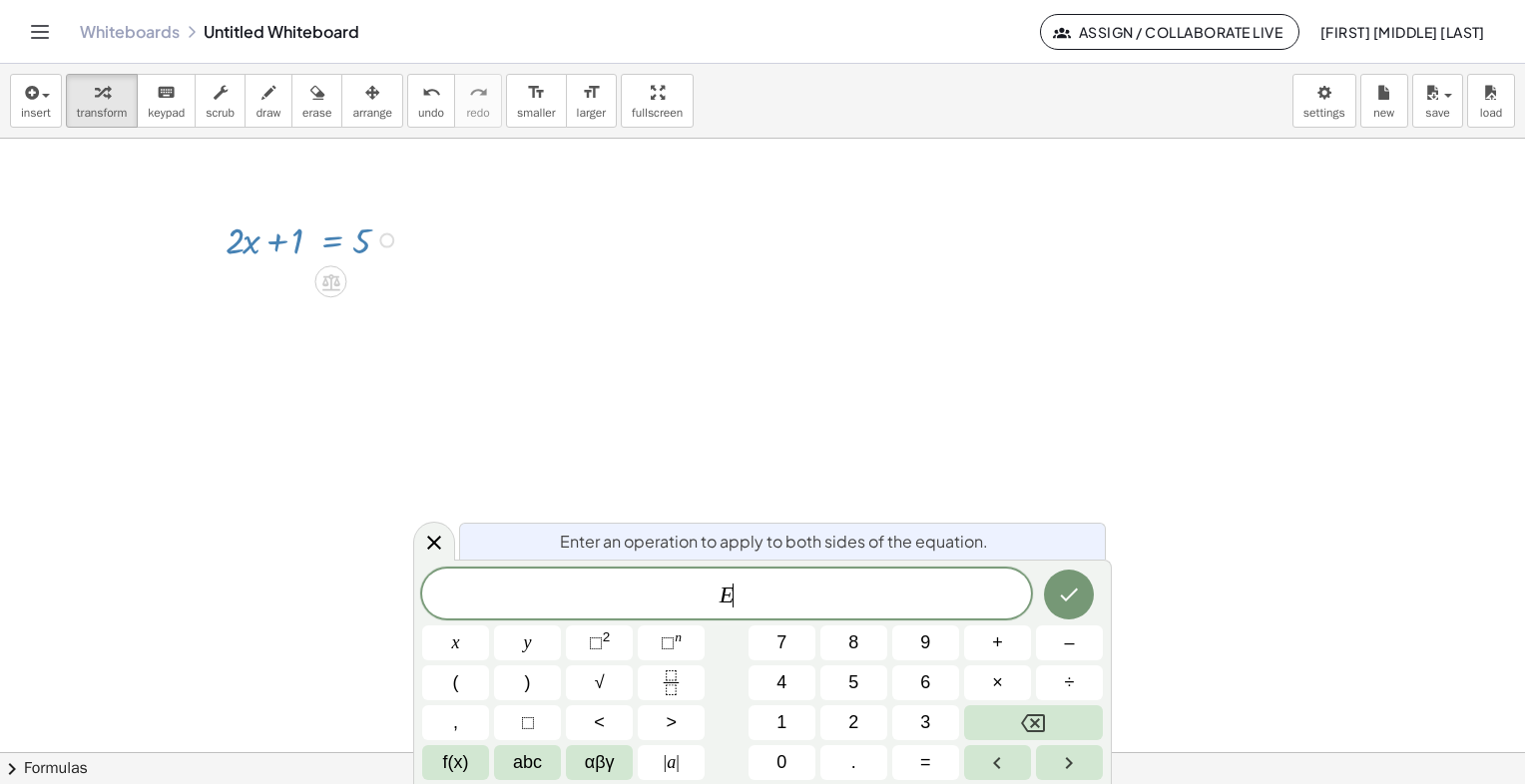 click on "Fix a mistake Transform line Copy line as LaTeX Copy derivation as LaTeX Expand new lines: On" at bounding box center (386, 240) 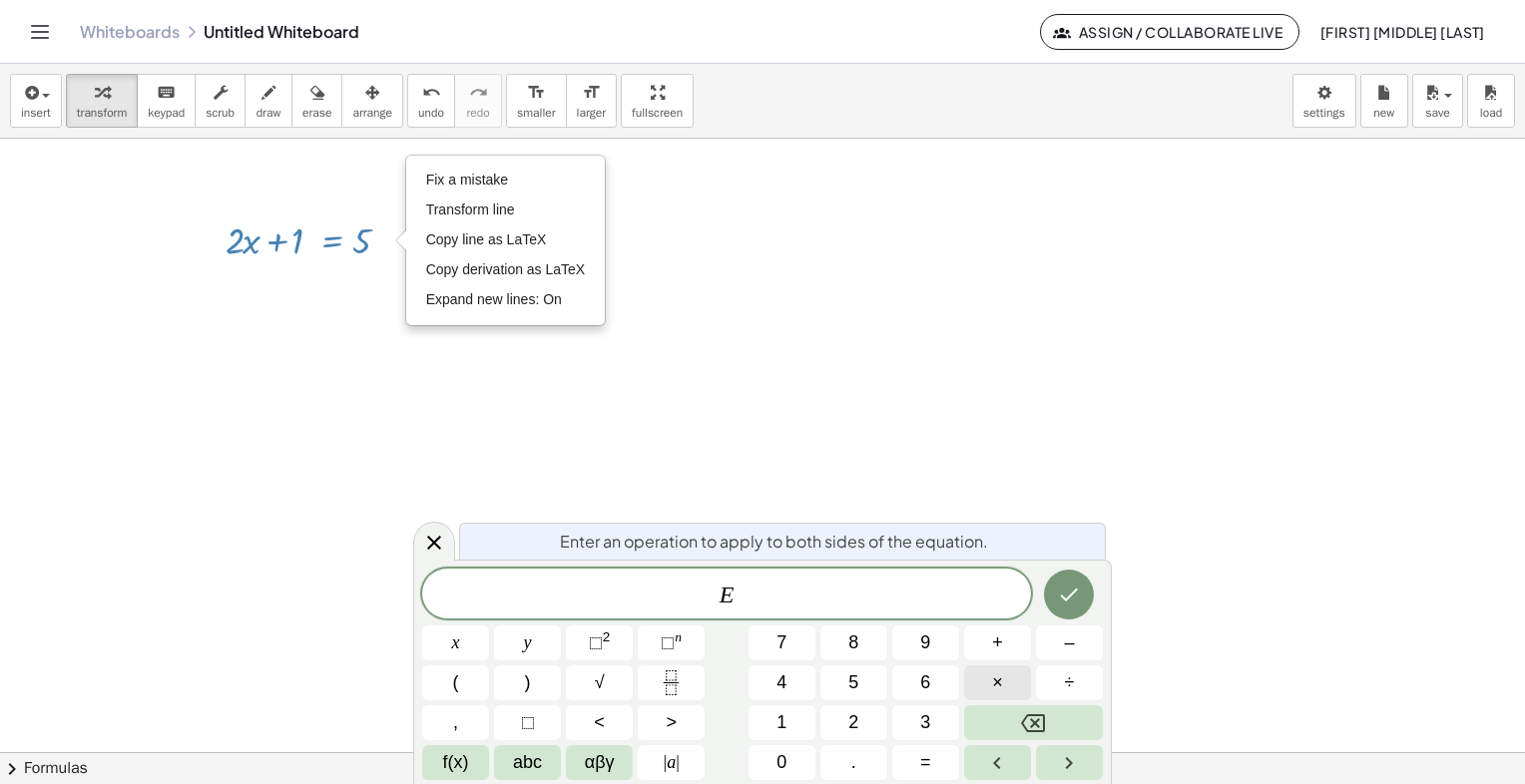 click on "×" at bounding box center (997, 682) 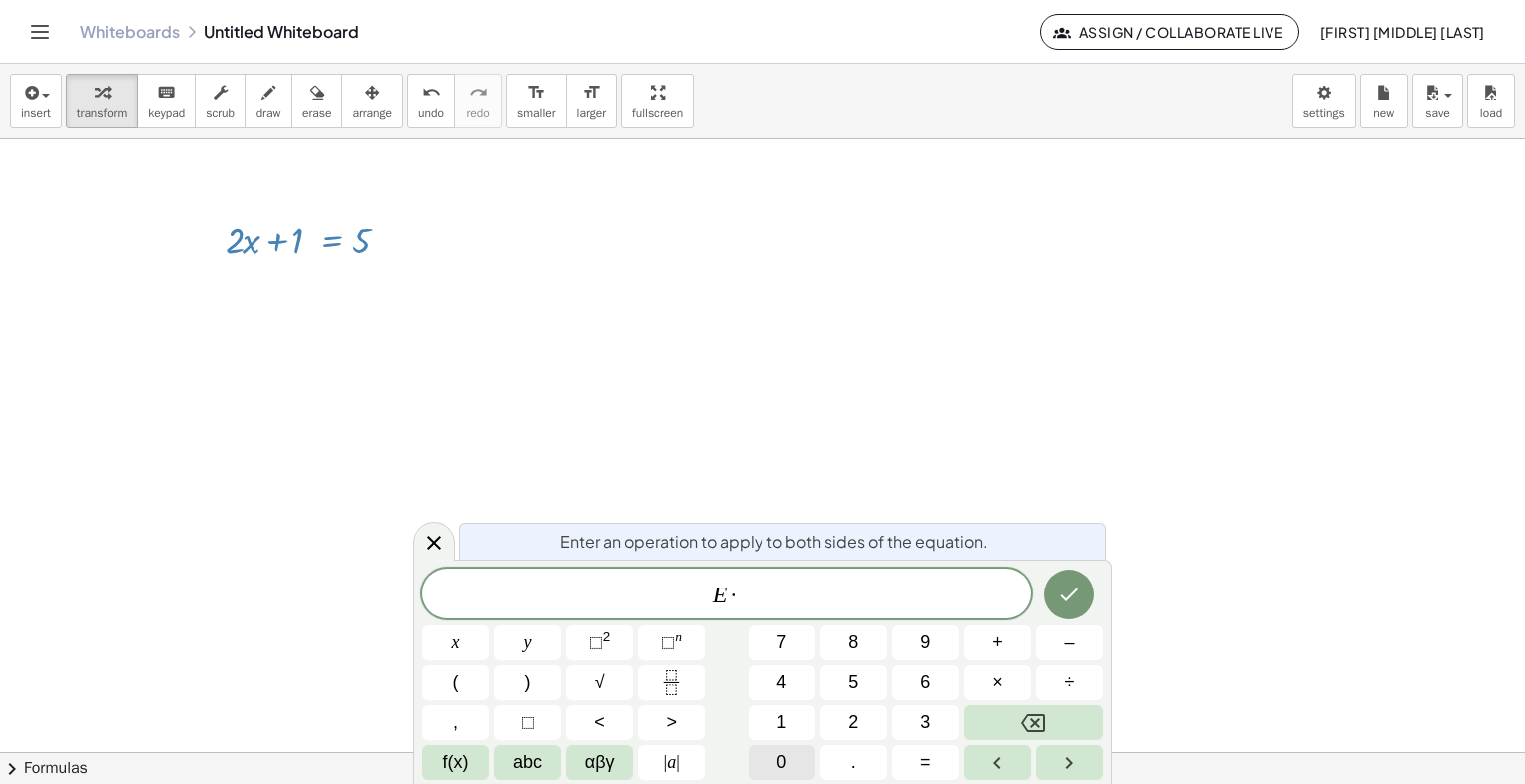 click on "0" at bounding box center (781, 762) 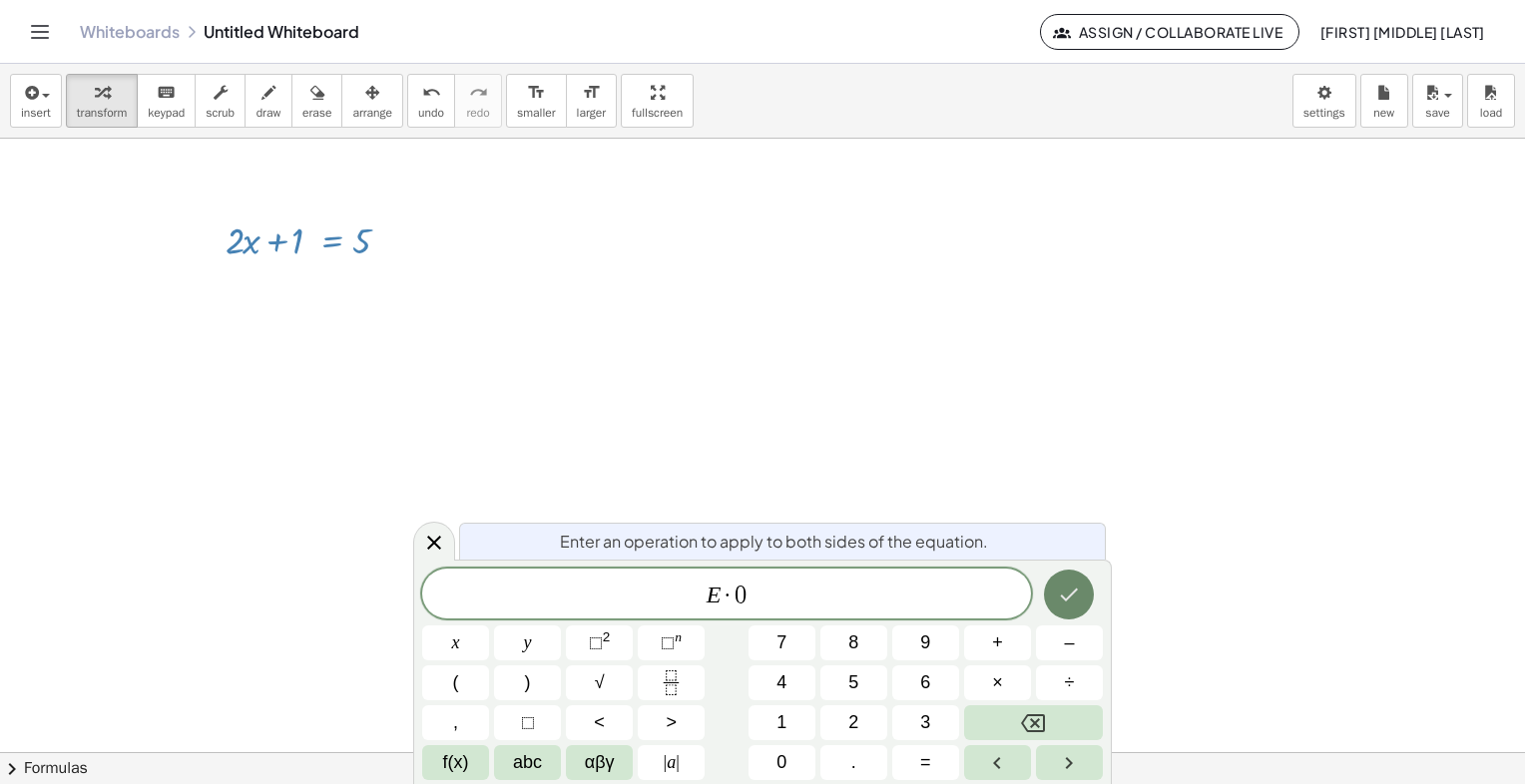 click 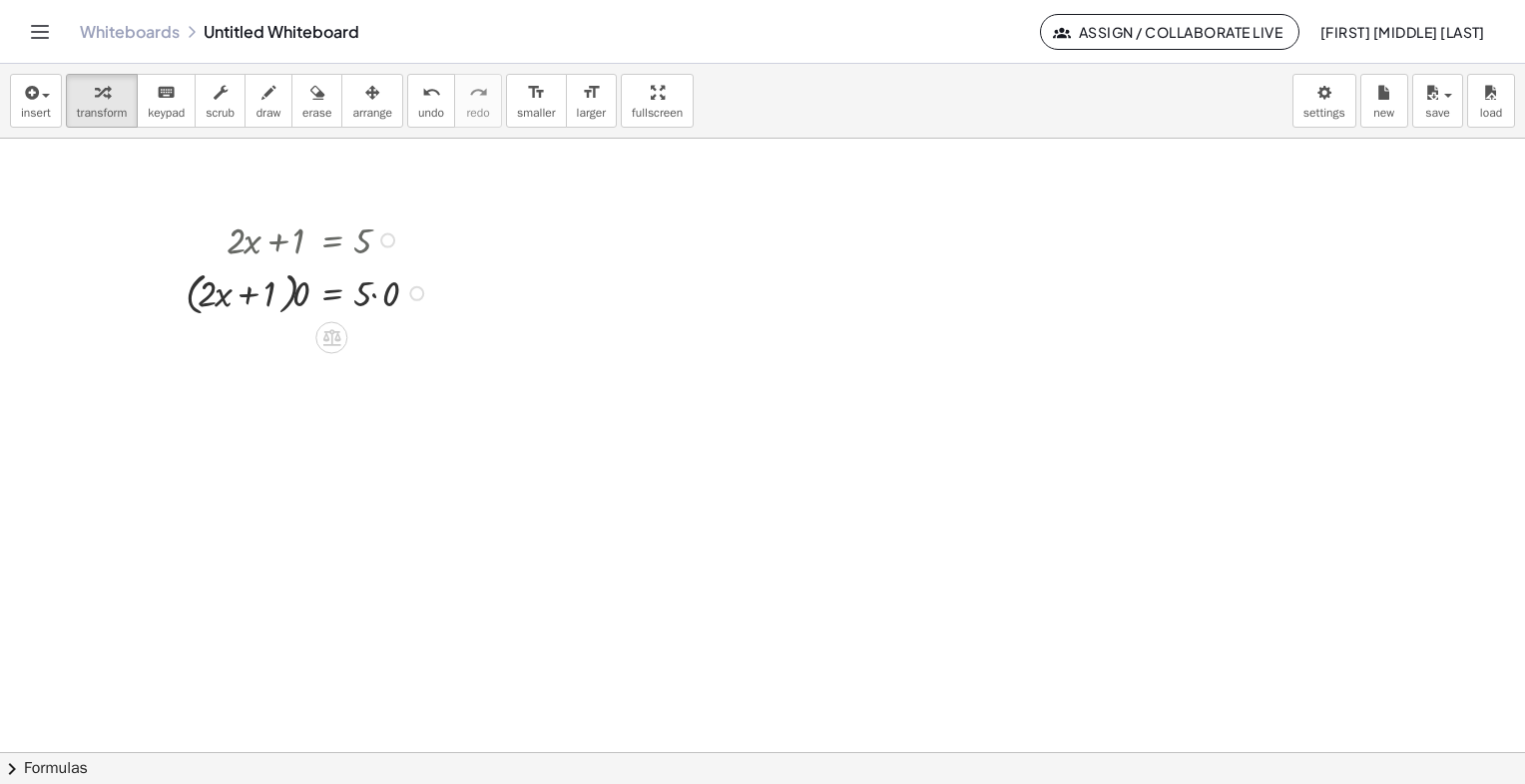 click at bounding box center (309, 292) 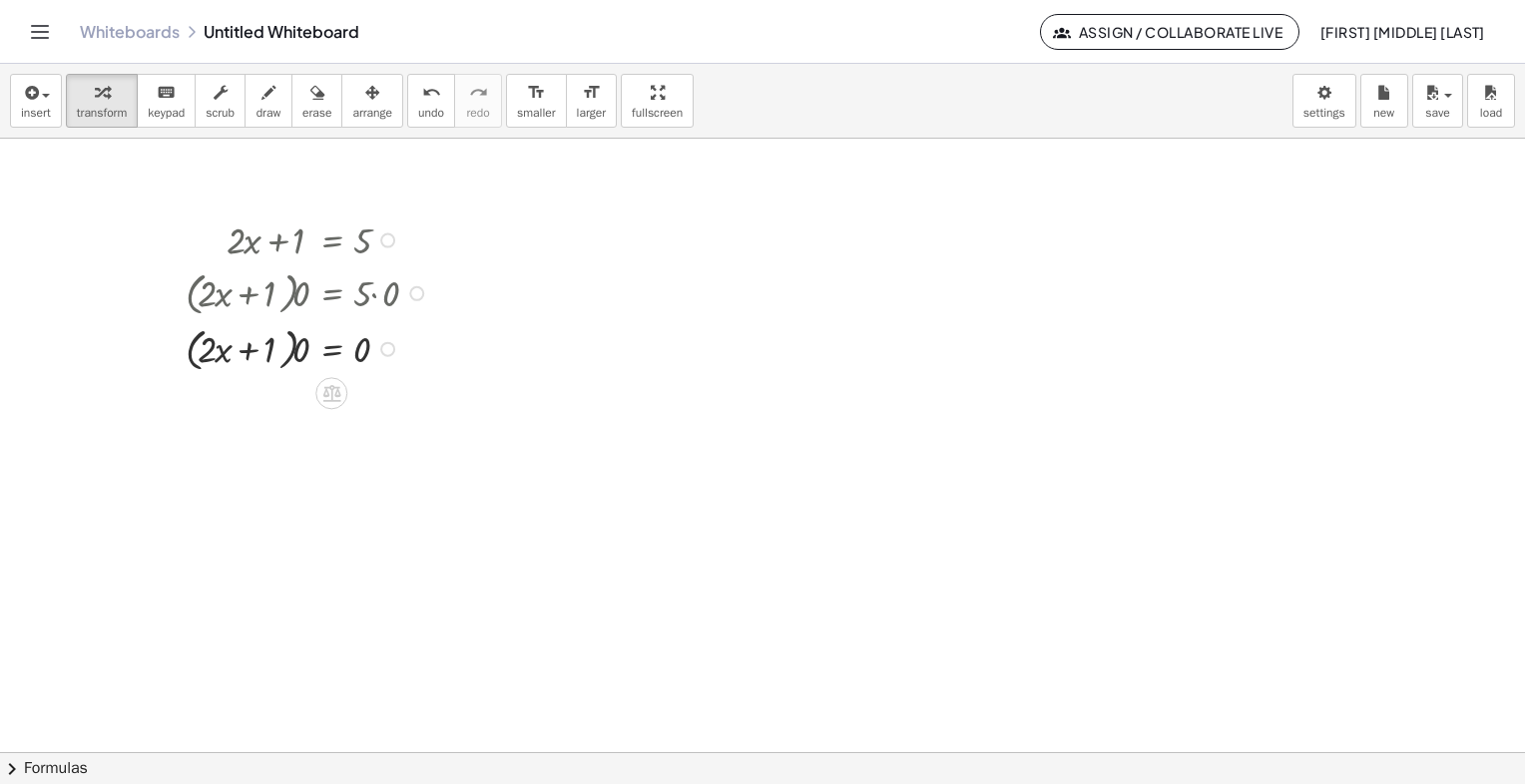 click at bounding box center (309, 292) 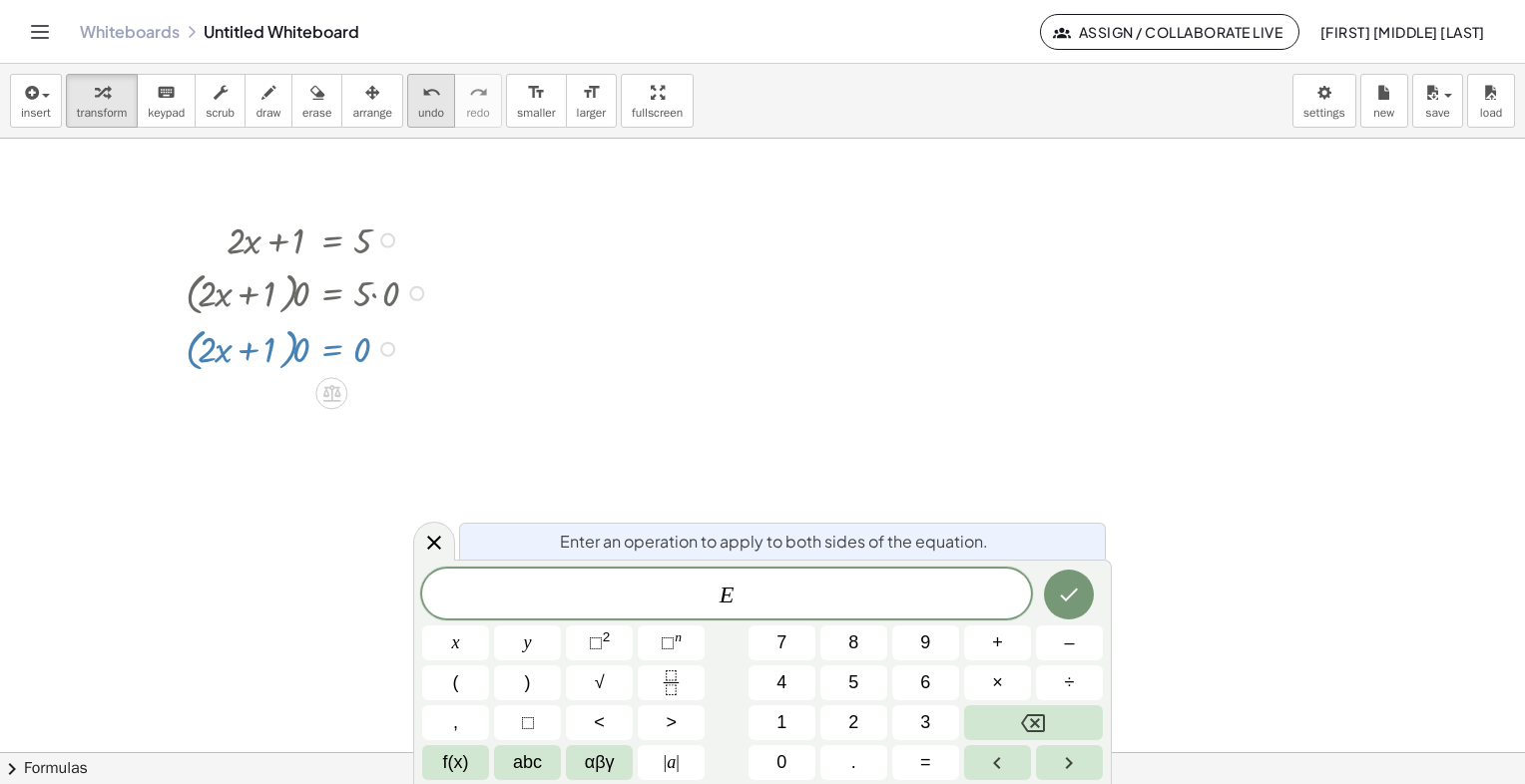 click on "undo" at bounding box center [431, 113] 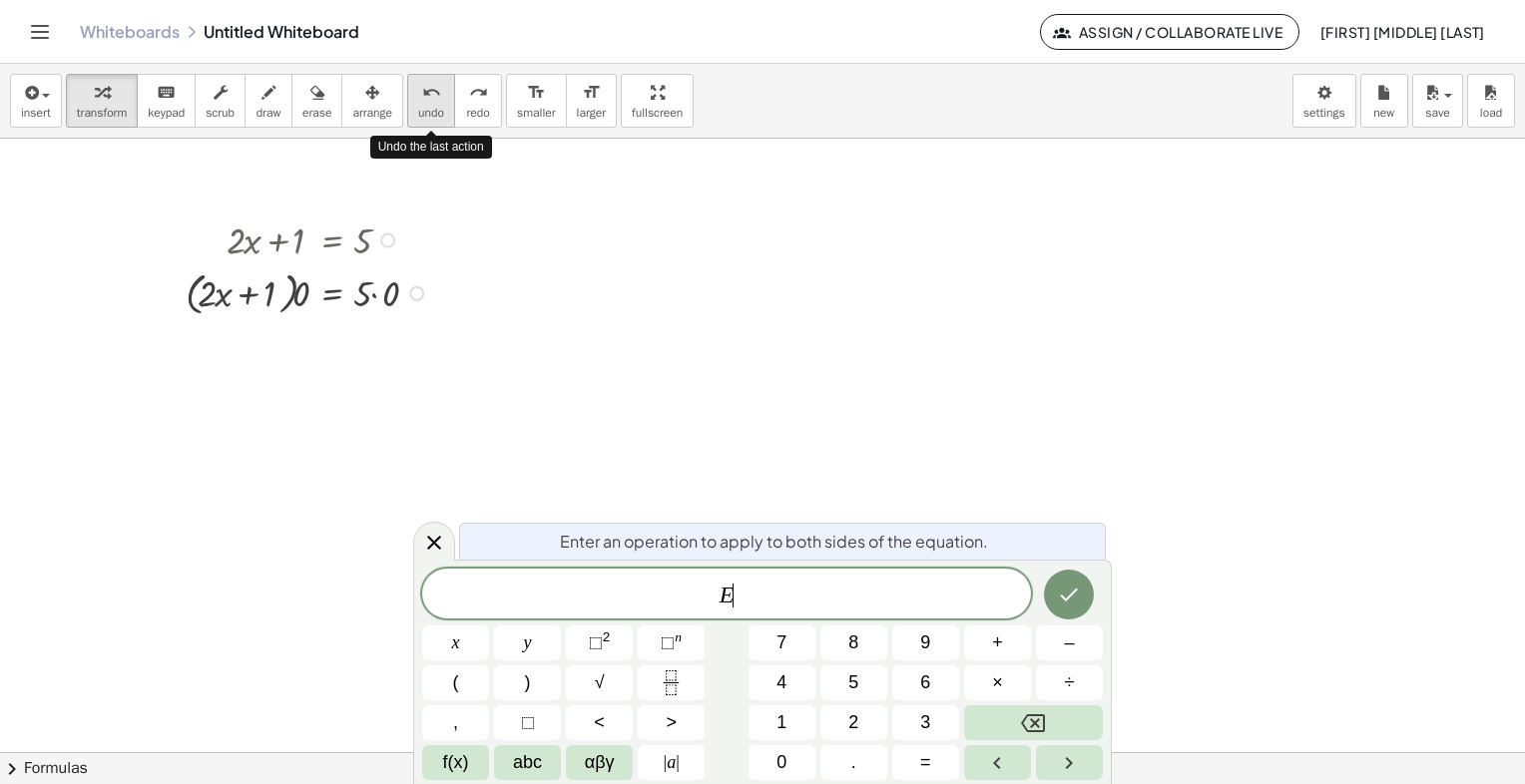 click on "undo" at bounding box center (431, 113) 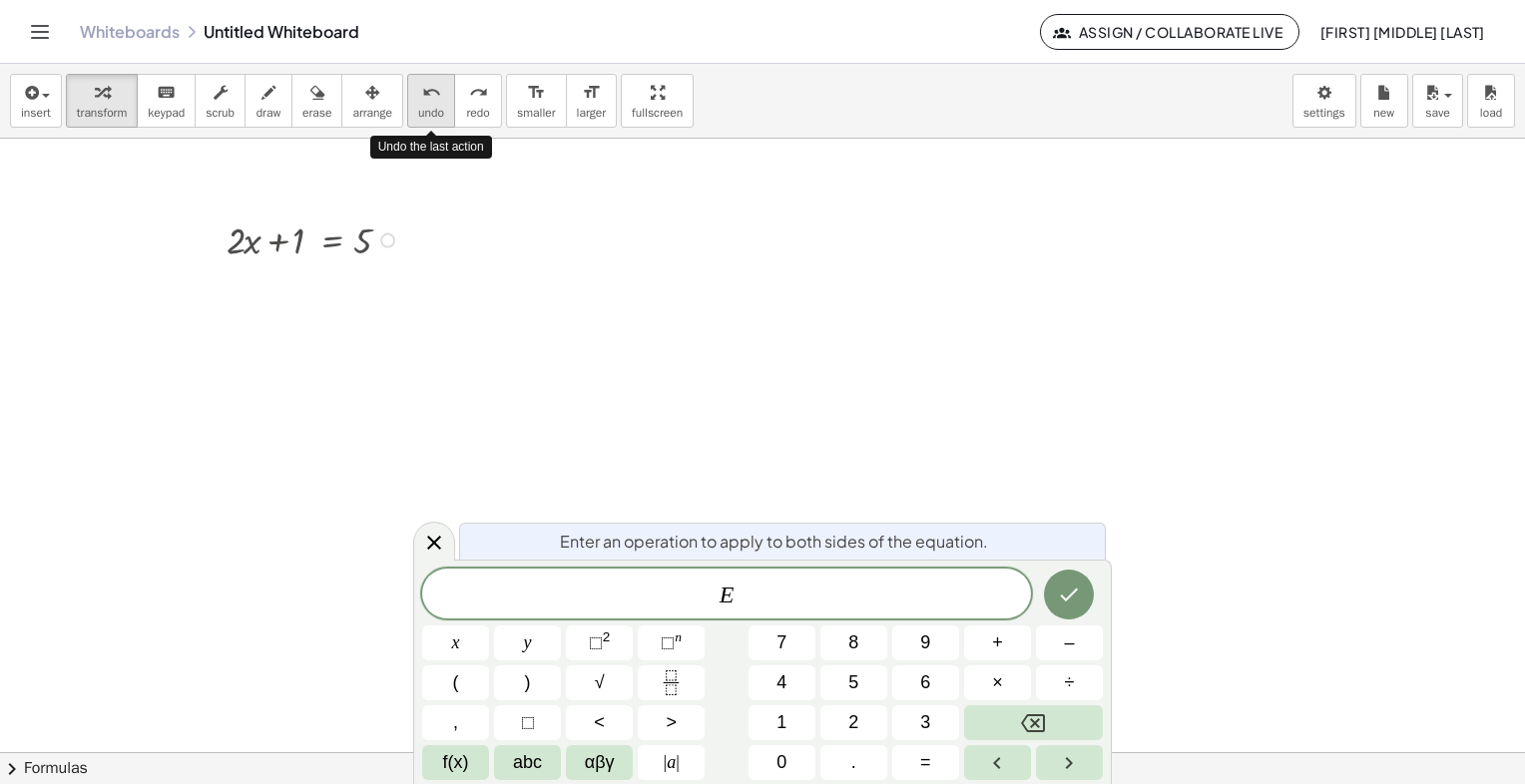 click on "undo" at bounding box center (431, 113) 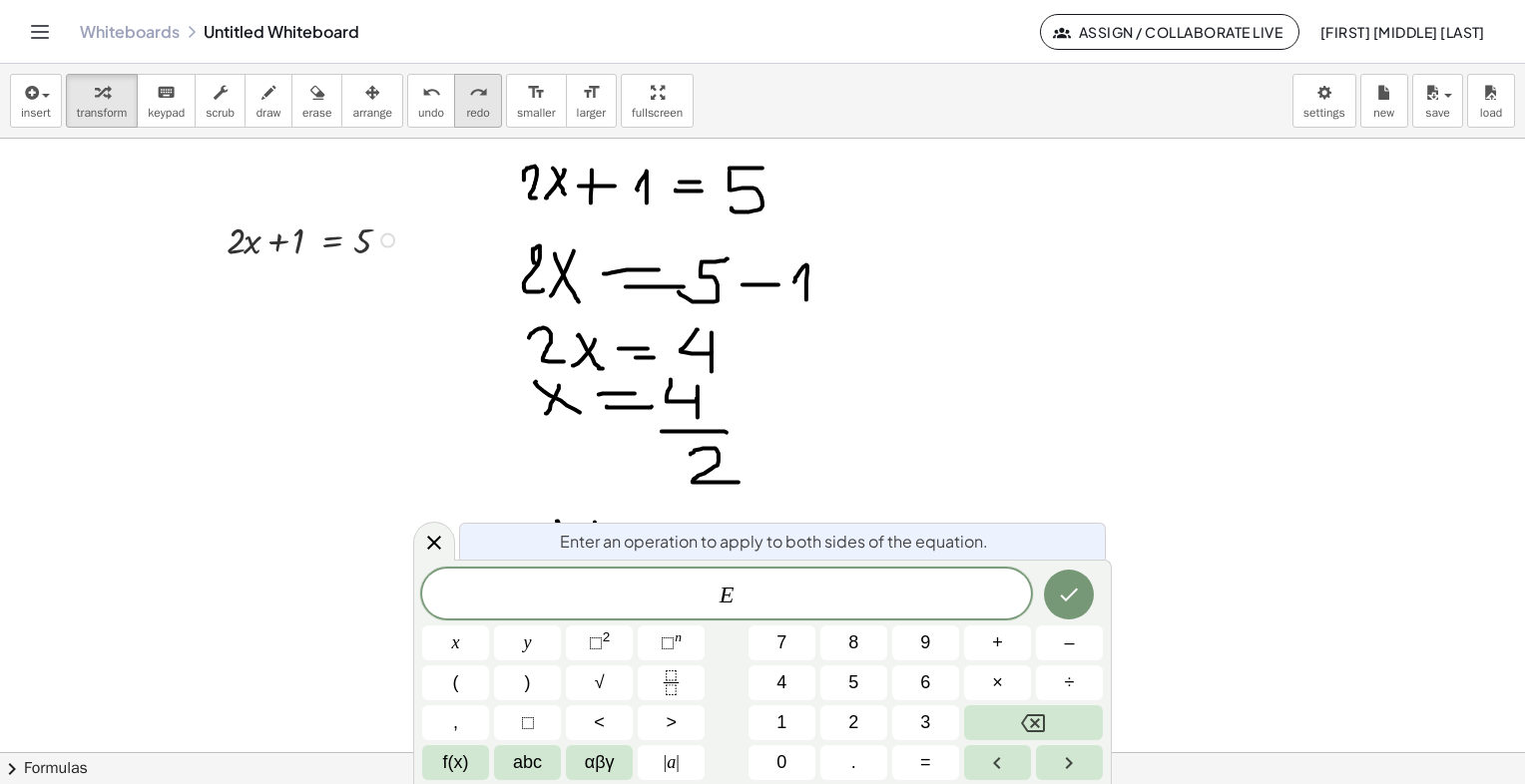 click on "redo" at bounding box center [477, 113] 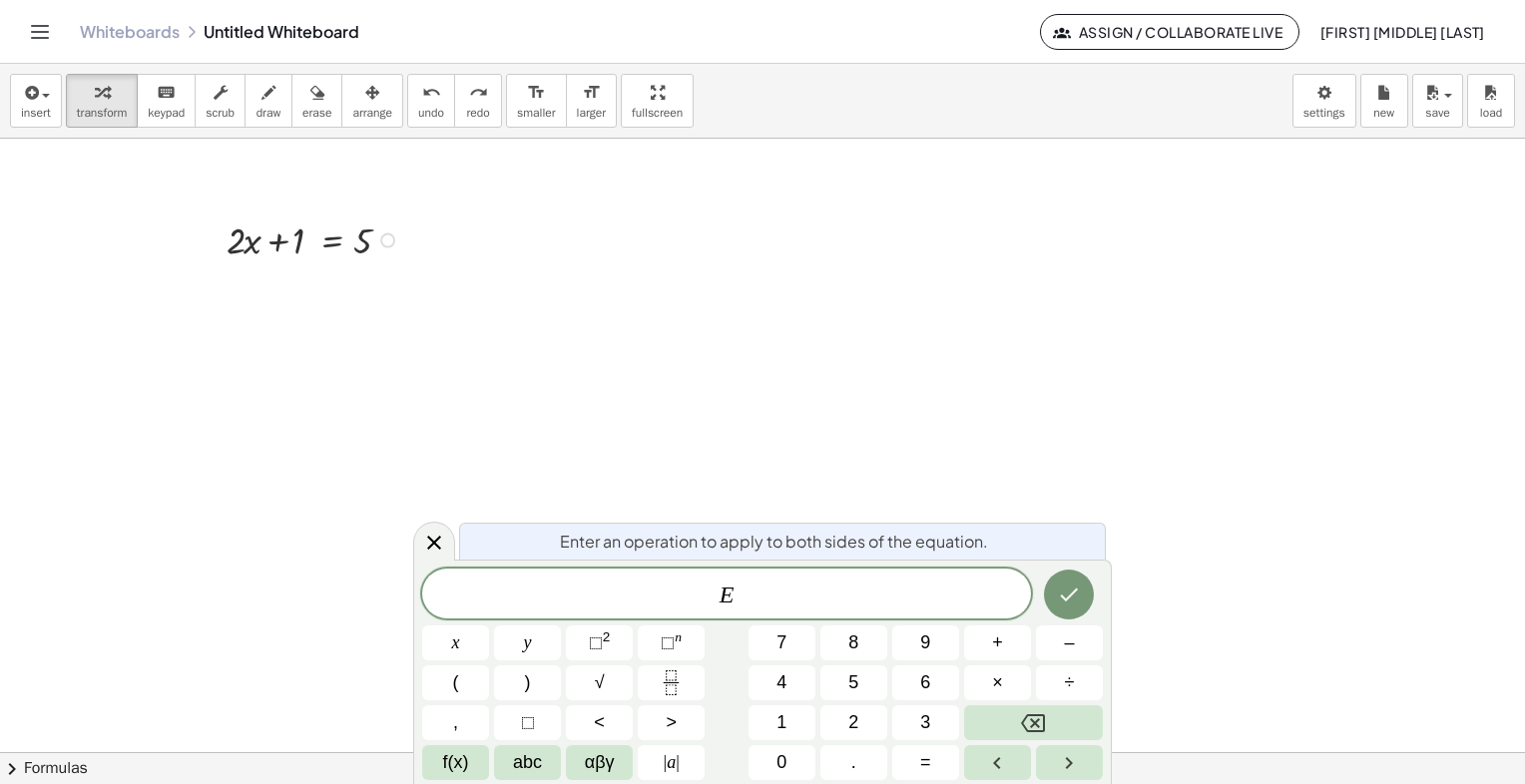 click at bounding box center [762, 752] 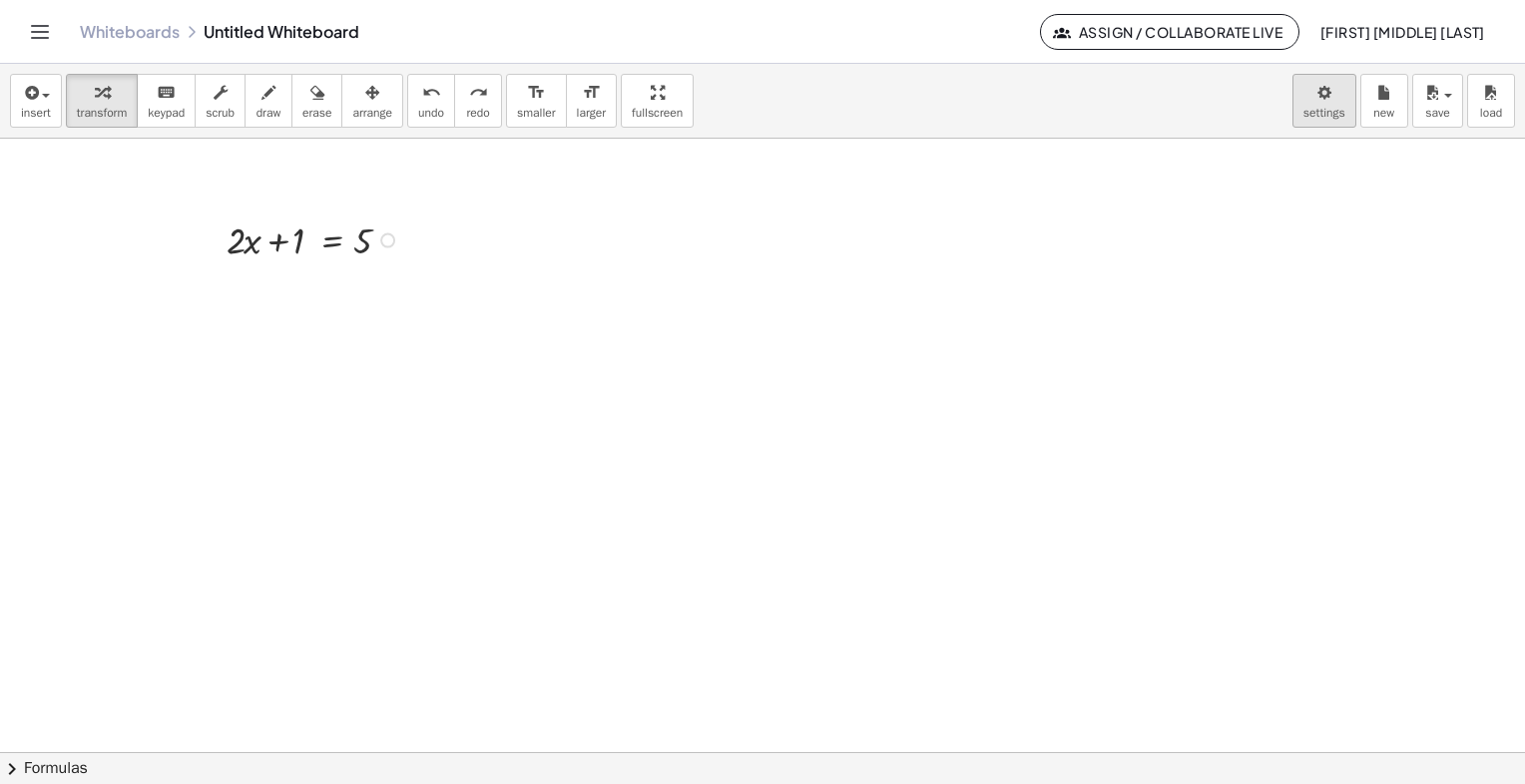 click on "Graspable Math Activities Get Started Activity Bank Assigned Work Classes Whiteboards Go Premium! Reference Account v1.26.2 | Privacy policy © 2025 | Graspable, Inc. Whiteboards Untitled Whiteboard Assign / Collaborate Live  [FIRST] [MIDDLE] [LAST]   insert select one: Math Expression Function Text Youtube Video Graphing Geometry Geometry 3D transform keyboard keypad scrub draw erase arrange undo undo redo redo format_size smaller format_size larger fullscreen load   save new settings + · 2 · x + 1 = 5 We could not parse the math data. It is being displayed as an image. × chevron_right  Formulas
Drag one side of a formula onto a highlighted expression on the canvas to apply it.
Quadratic Formula
+ · a · x 2 + · b · x + c = 0
⇔
x = · ( − b ± 2 √ ( + b 2 − · 4 · a · c ) ) · 2 · a" at bounding box center [762, 392] 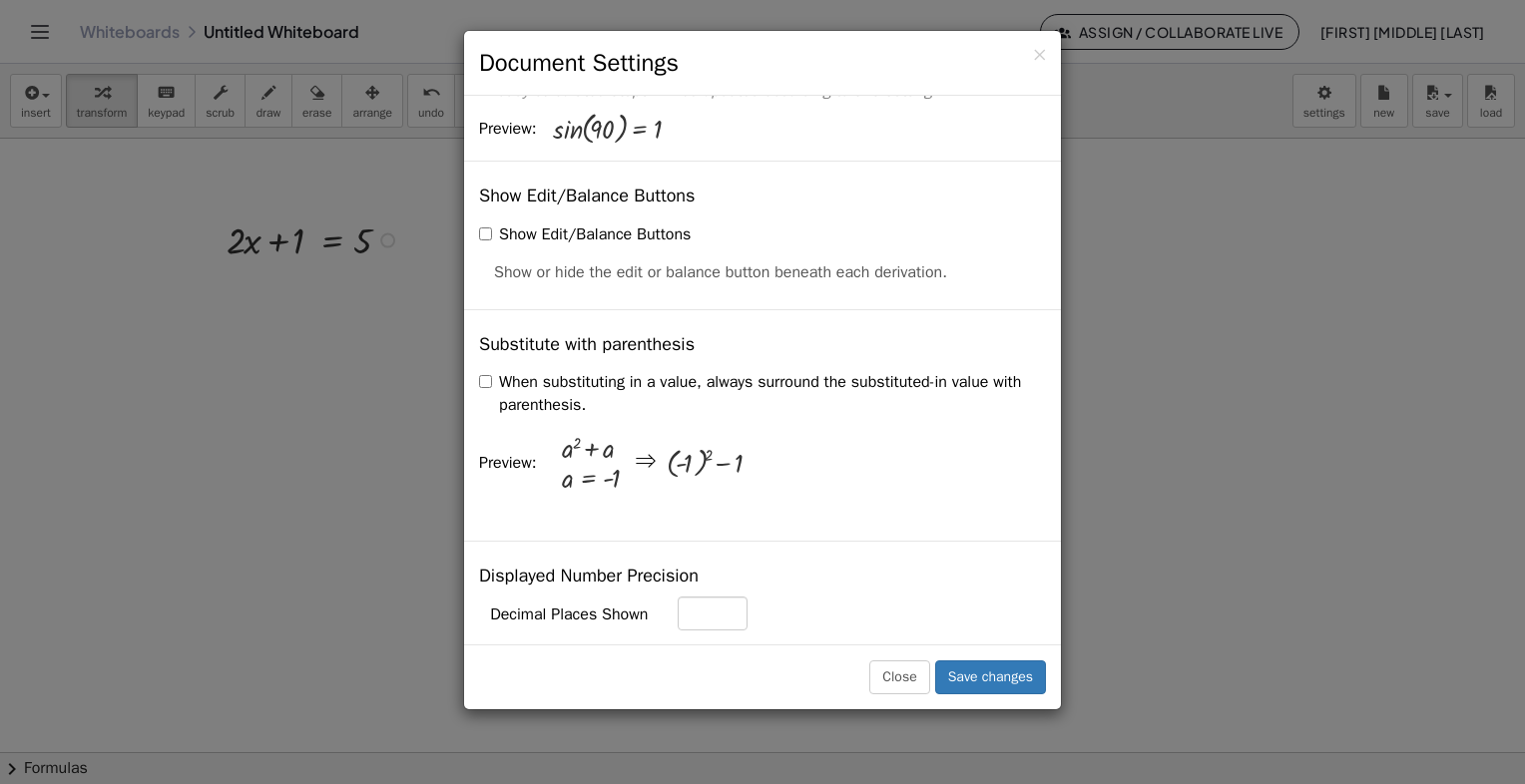 scroll, scrollTop: 399, scrollLeft: 0, axis: vertical 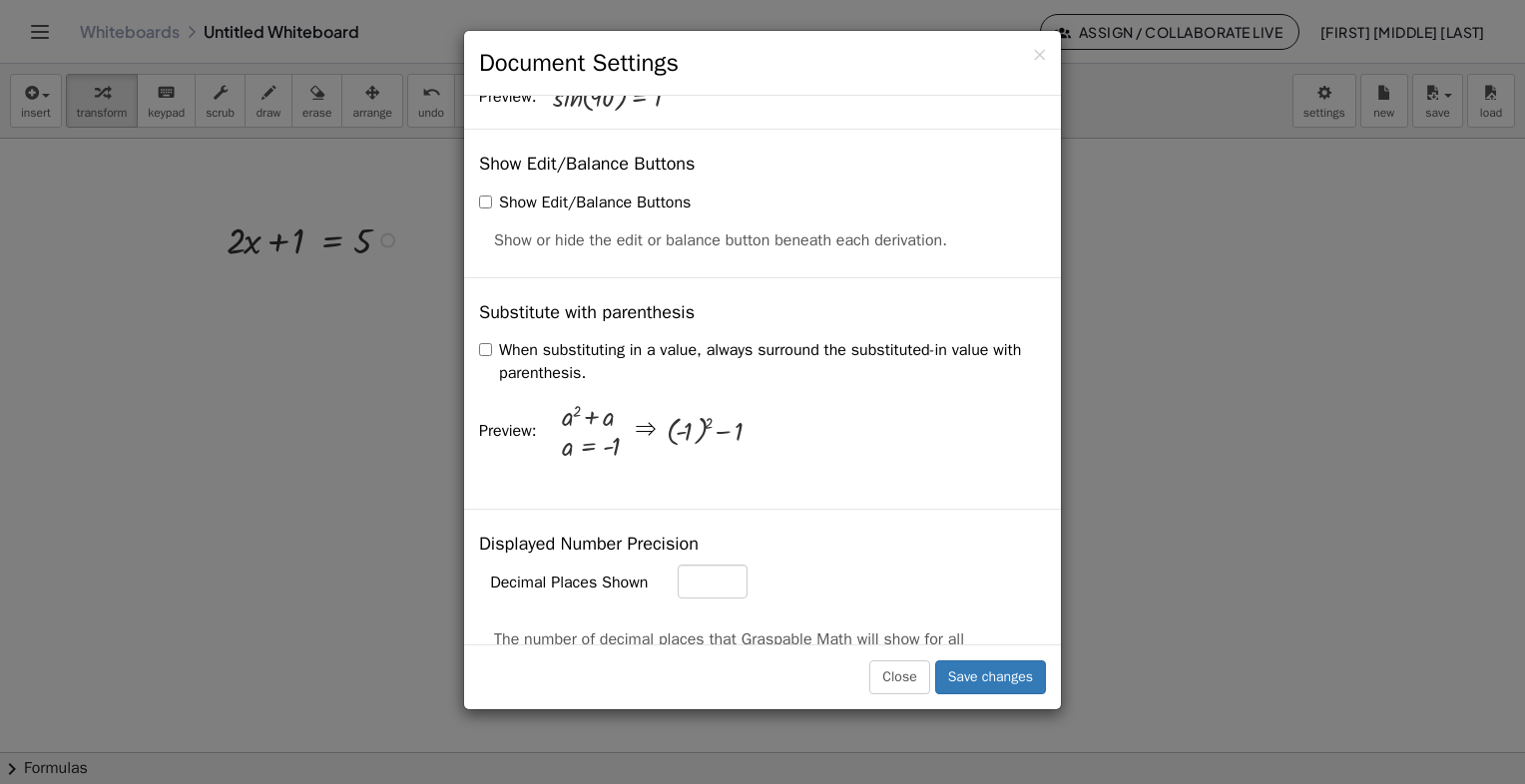 click on "× Document Settings These settings are saved with the document you are currently working on.
Rewriting Equations via Dragging
Disable Dragging
Dragging
Dragging and Simplify
Drag a term across the equals sign to apply the inverse operation to both sides. Will show the inverse terms on both sides of the equation.
Unit for Trigonometric Functions
Radians
Degrees
Already calculated steps will be updated according to this setting.
Preview:
sin ( , 90 ) = 1
Show Edit/Balance Buttons
Show Edit/Balance Buttons
Show or hide the edit or balance button beneath each derivation.
Substitute with parenthesis
+ a 2" at bounding box center (762, 392) 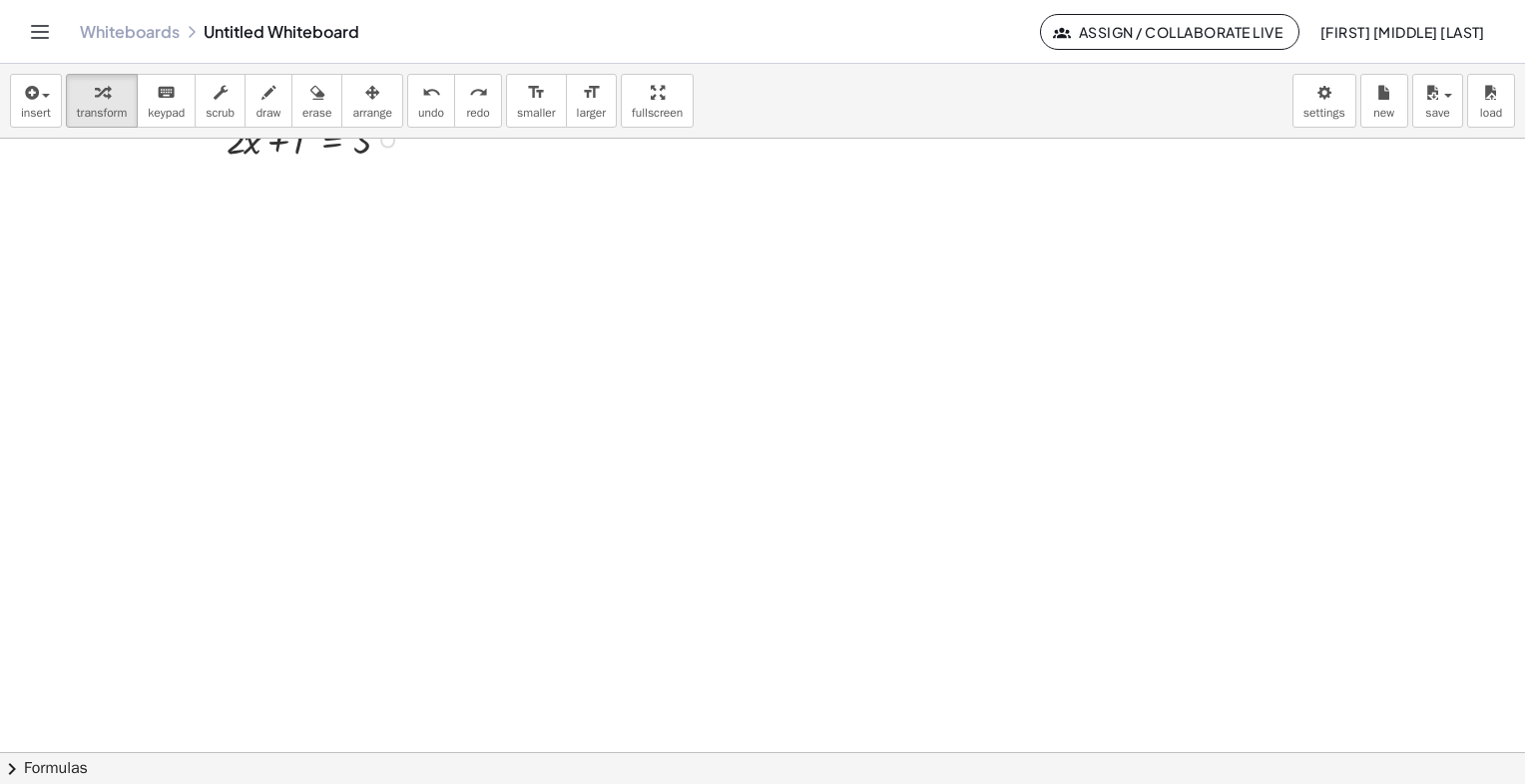 scroll, scrollTop: 199, scrollLeft: 0, axis: vertical 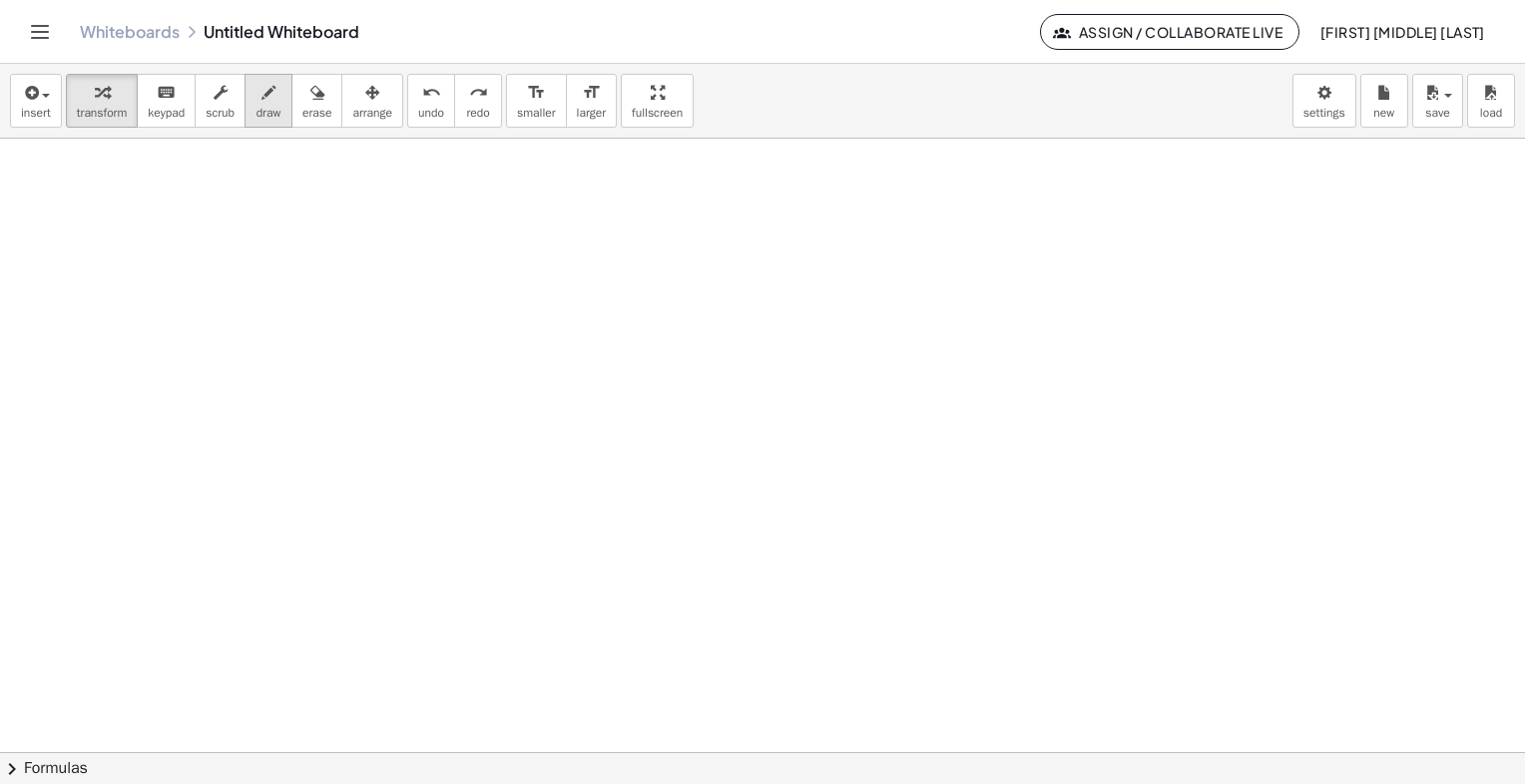 click at bounding box center [268, 93] 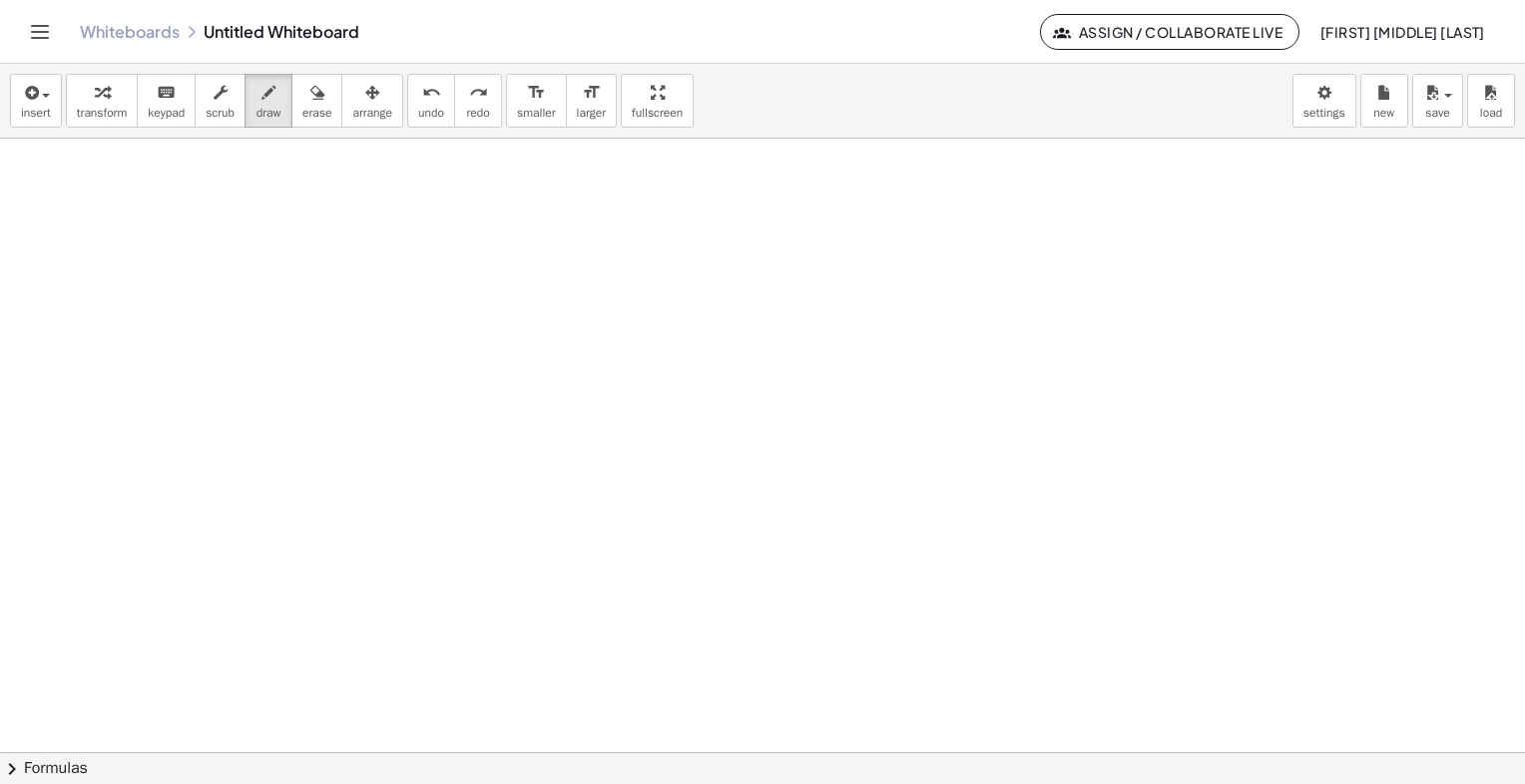 scroll, scrollTop: 0, scrollLeft: 0, axis: both 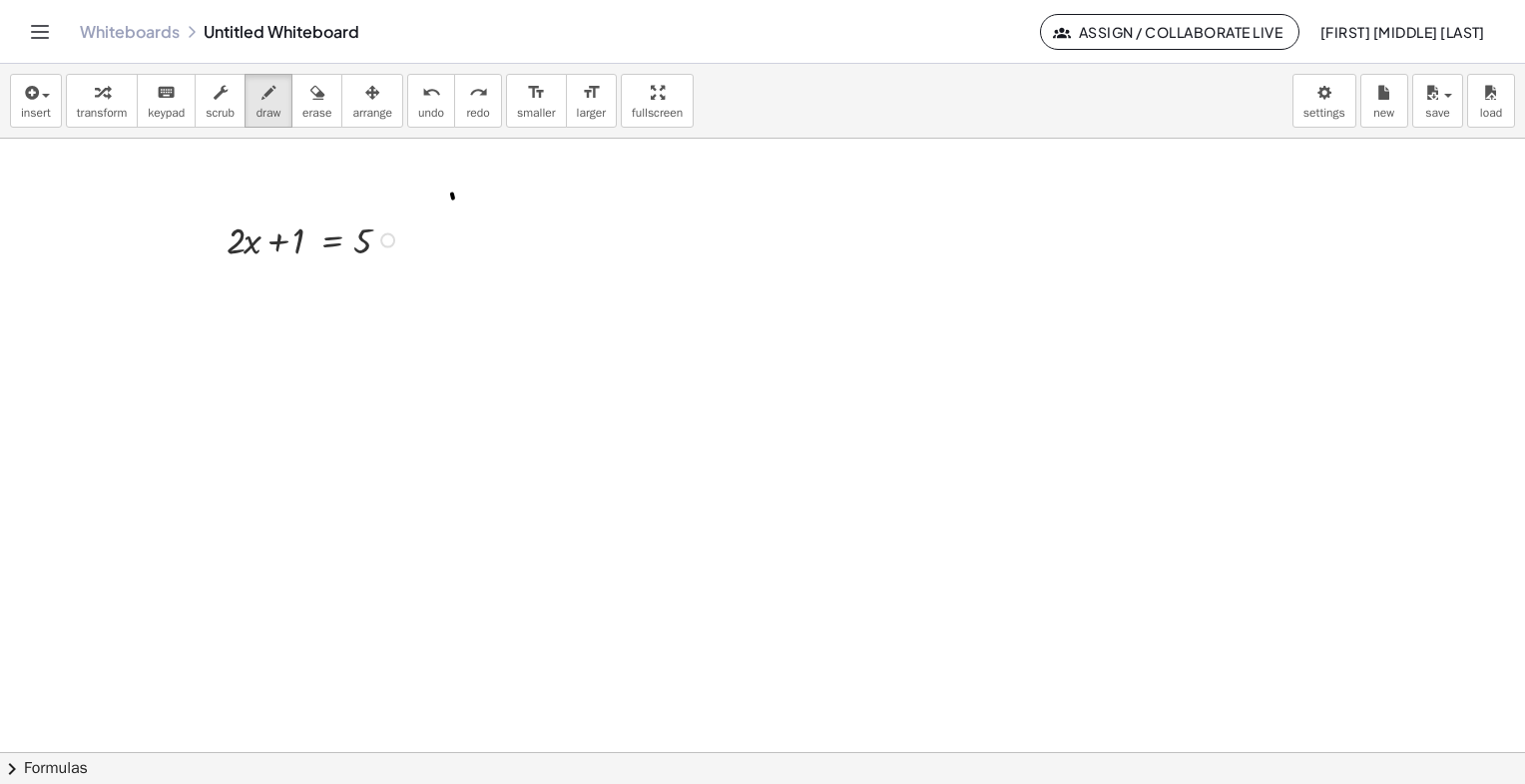drag, startPoint x: 453, startPoint y: 197, endPoint x: 452, endPoint y: 243, distance: 46.010868 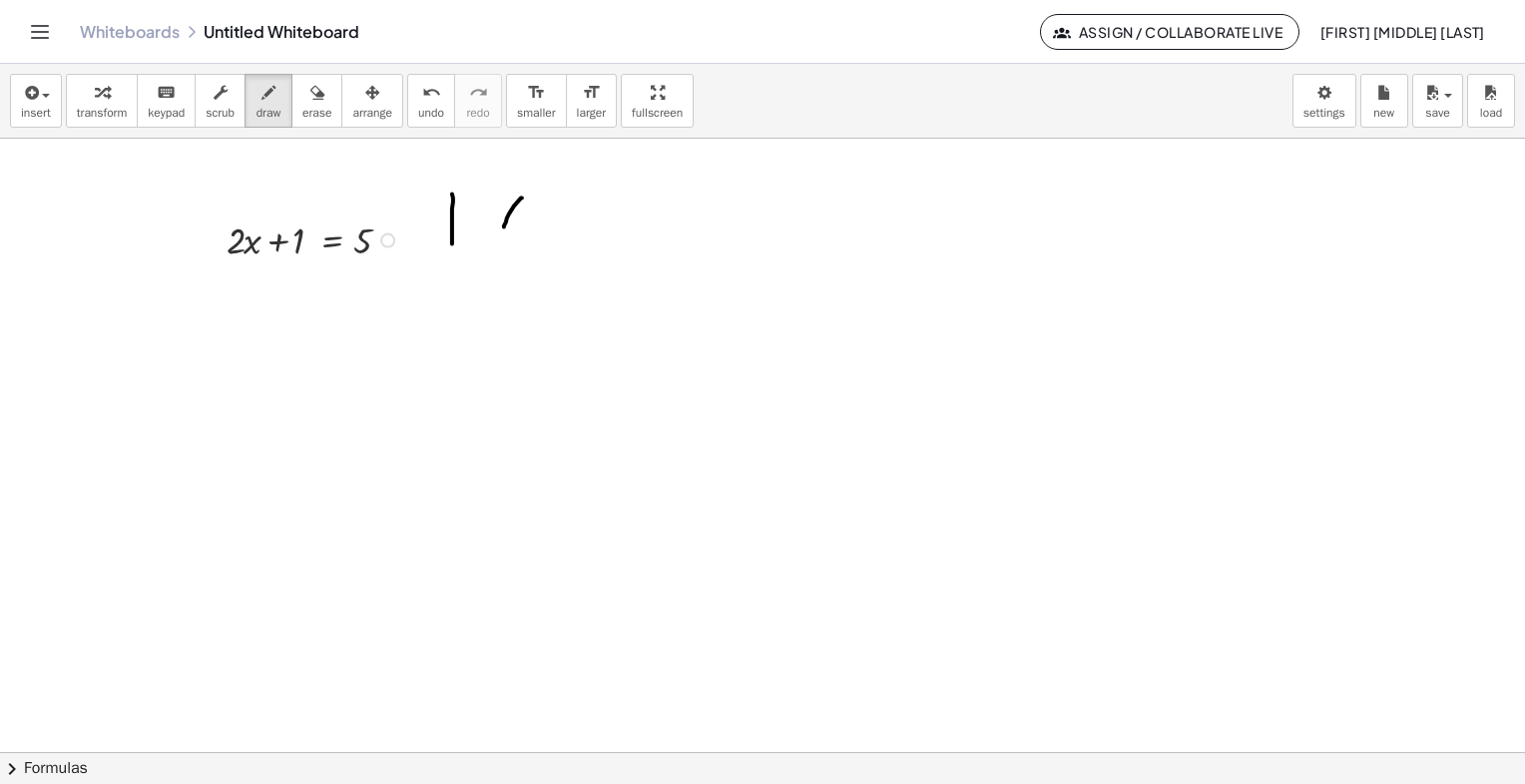 drag, startPoint x: 522, startPoint y: 197, endPoint x: 527, endPoint y: 229, distance: 32.38827 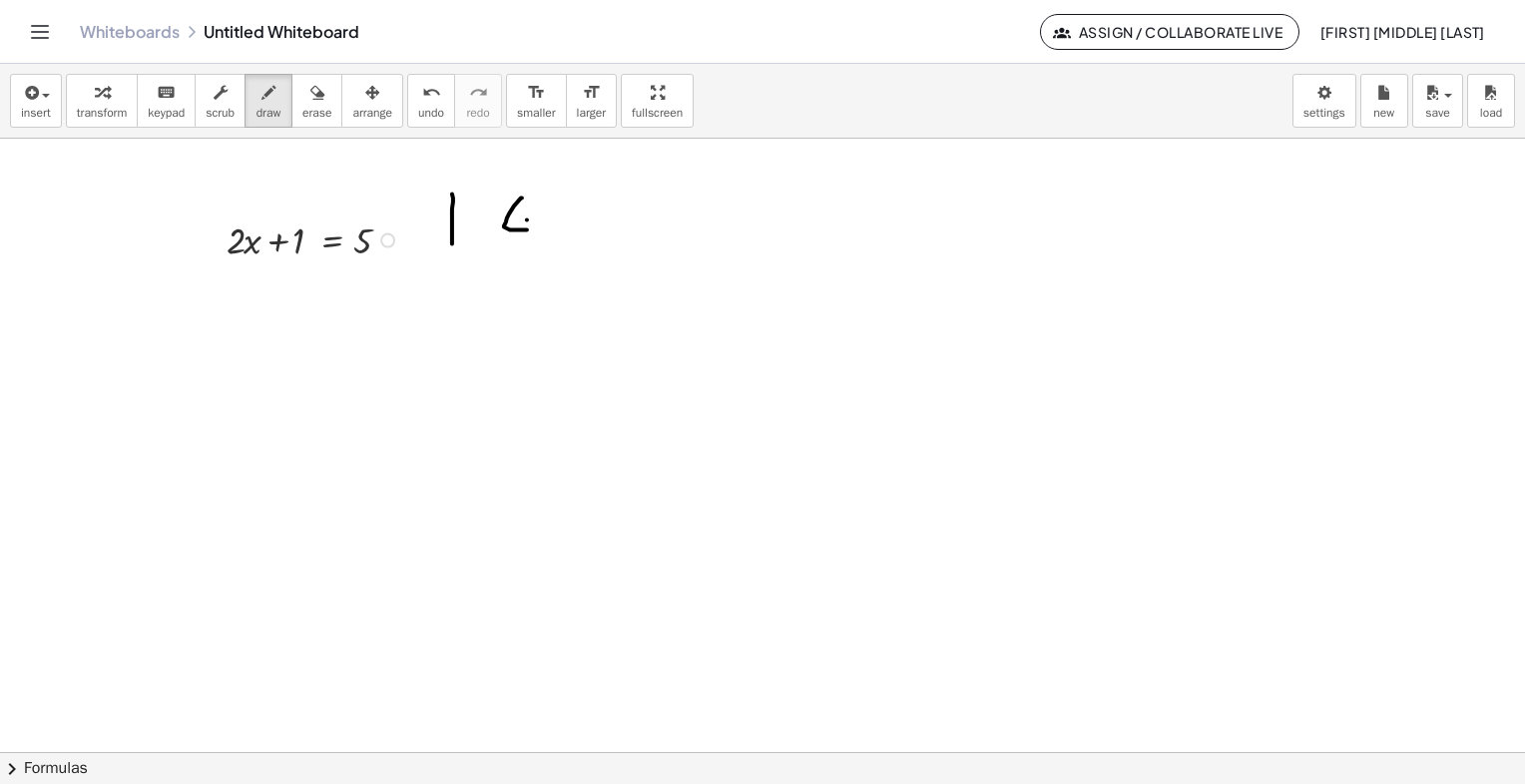 drag, startPoint x: 527, startPoint y: 219, endPoint x: 523, endPoint y: 248, distance: 29.274562 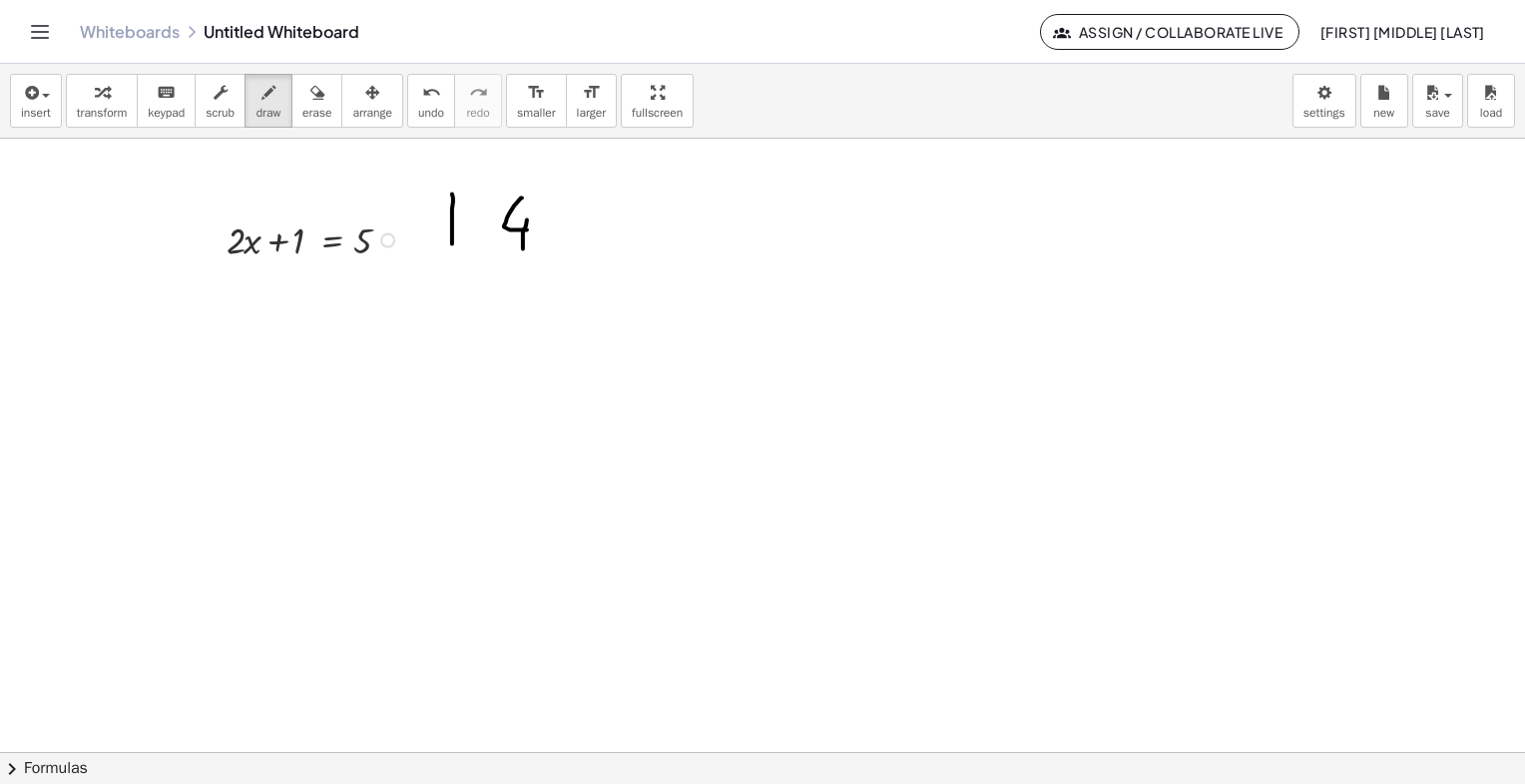 drag, startPoint x: 556, startPoint y: 217, endPoint x: 546, endPoint y: 245, distance: 29.732137 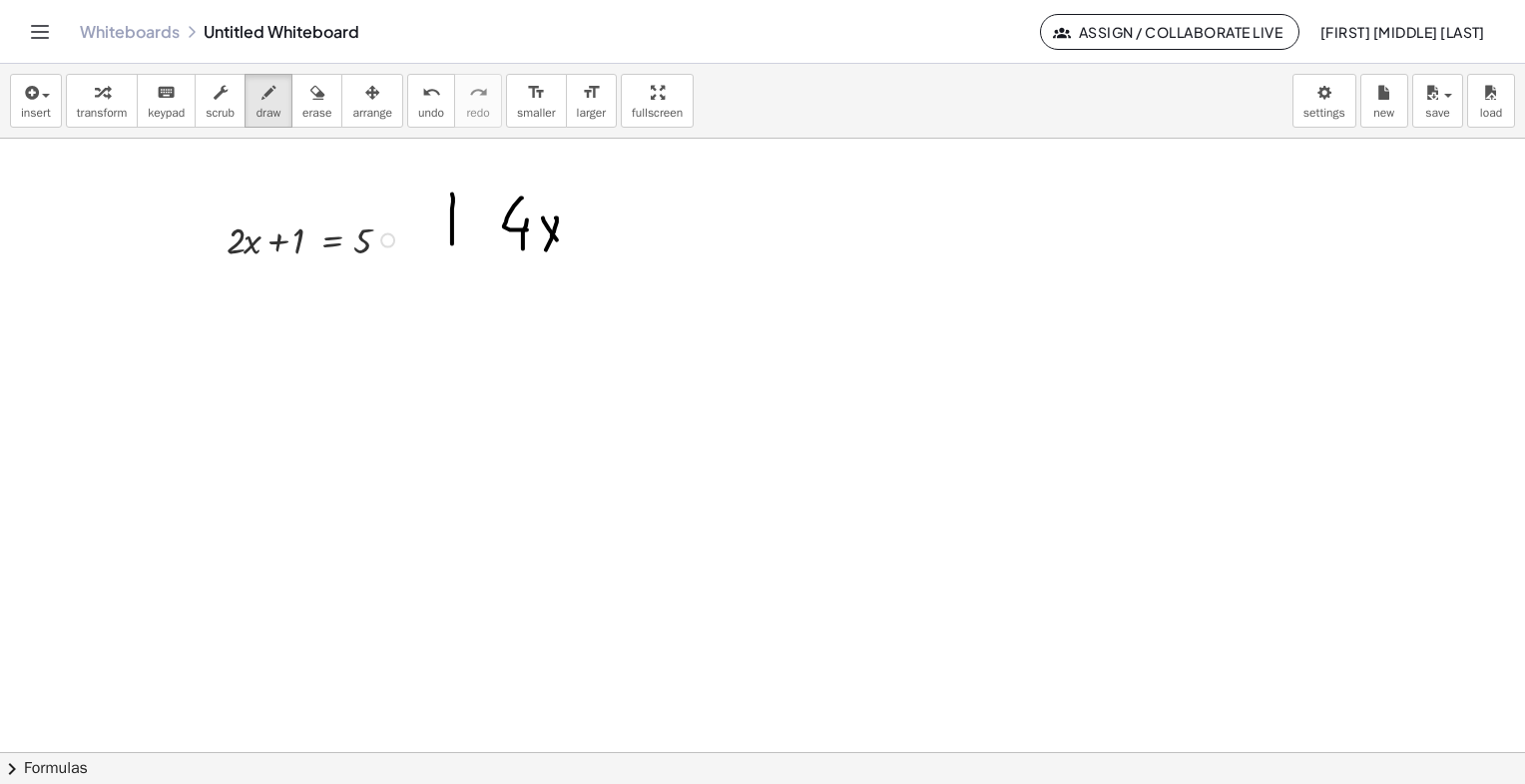 drag, startPoint x: 544, startPoint y: 220, endPoint x: 571, endPoint y: 244, distance: 36.124784 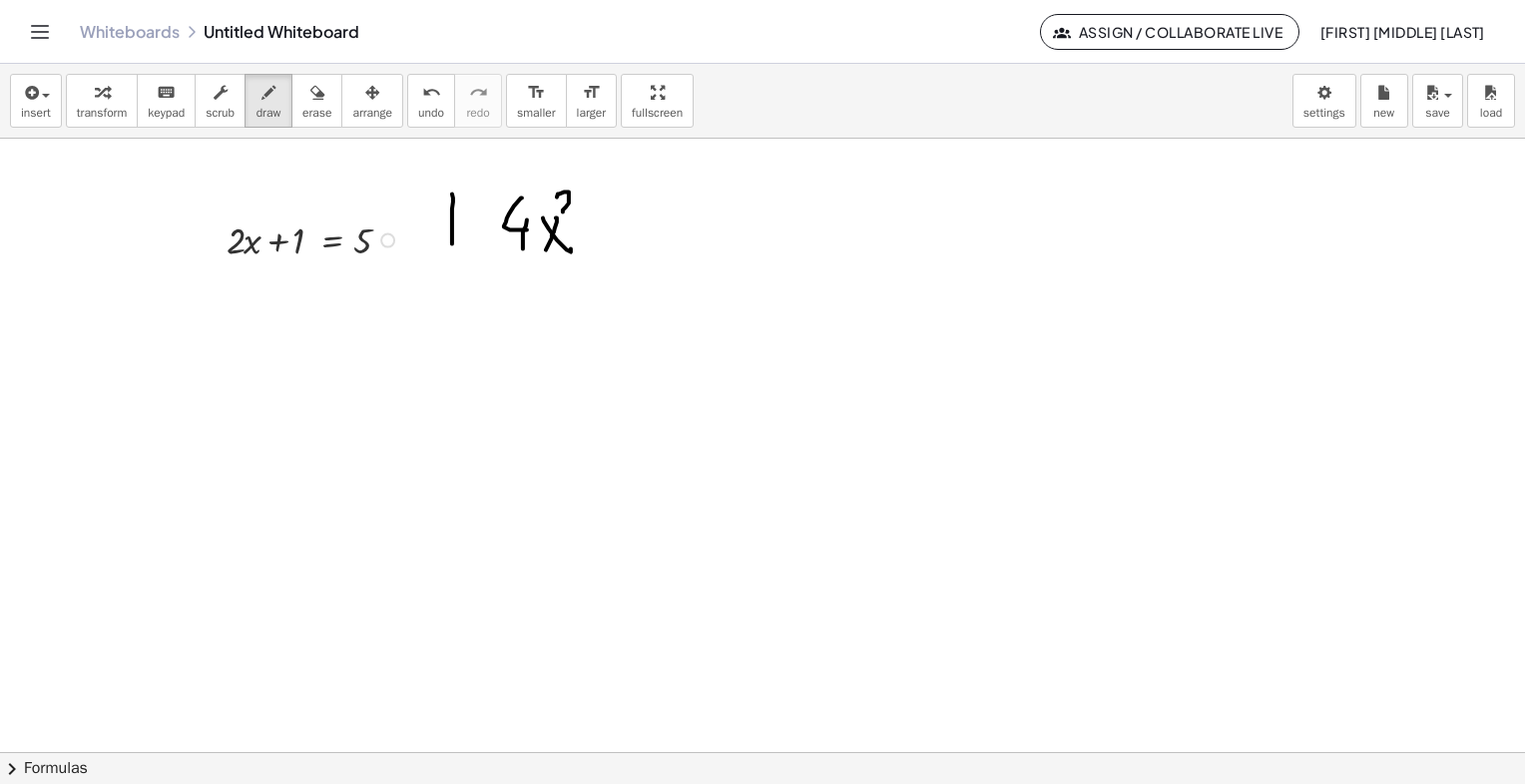 drag, startPoint x: 557, startPoint y: 196, endPoint x: 579, endPoint y: 213, distance: 27.802878 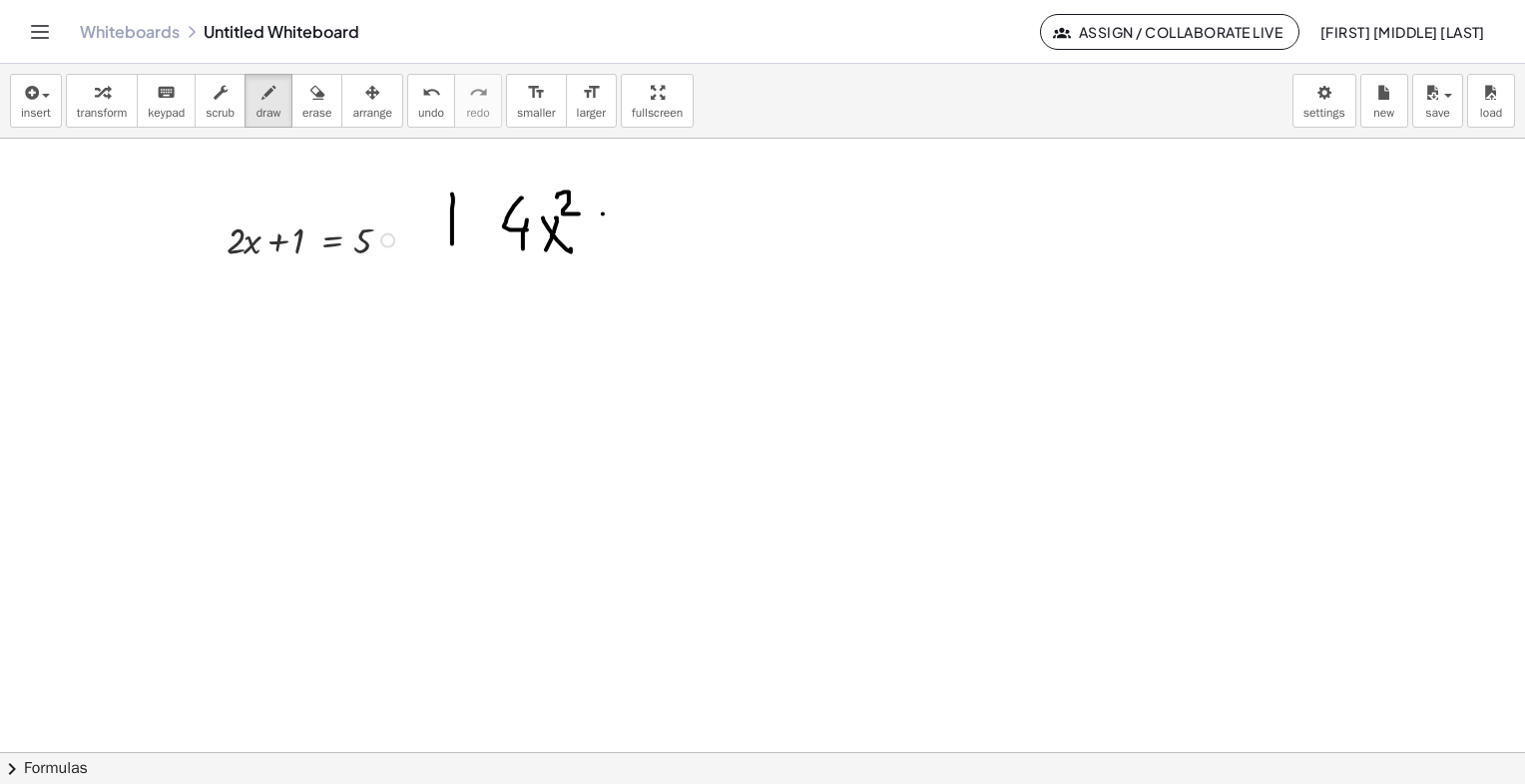 drag, startPoint x: 603, startPoint y: 213, endPoint x: 604, endPoint y: 249, distance: 36.013886 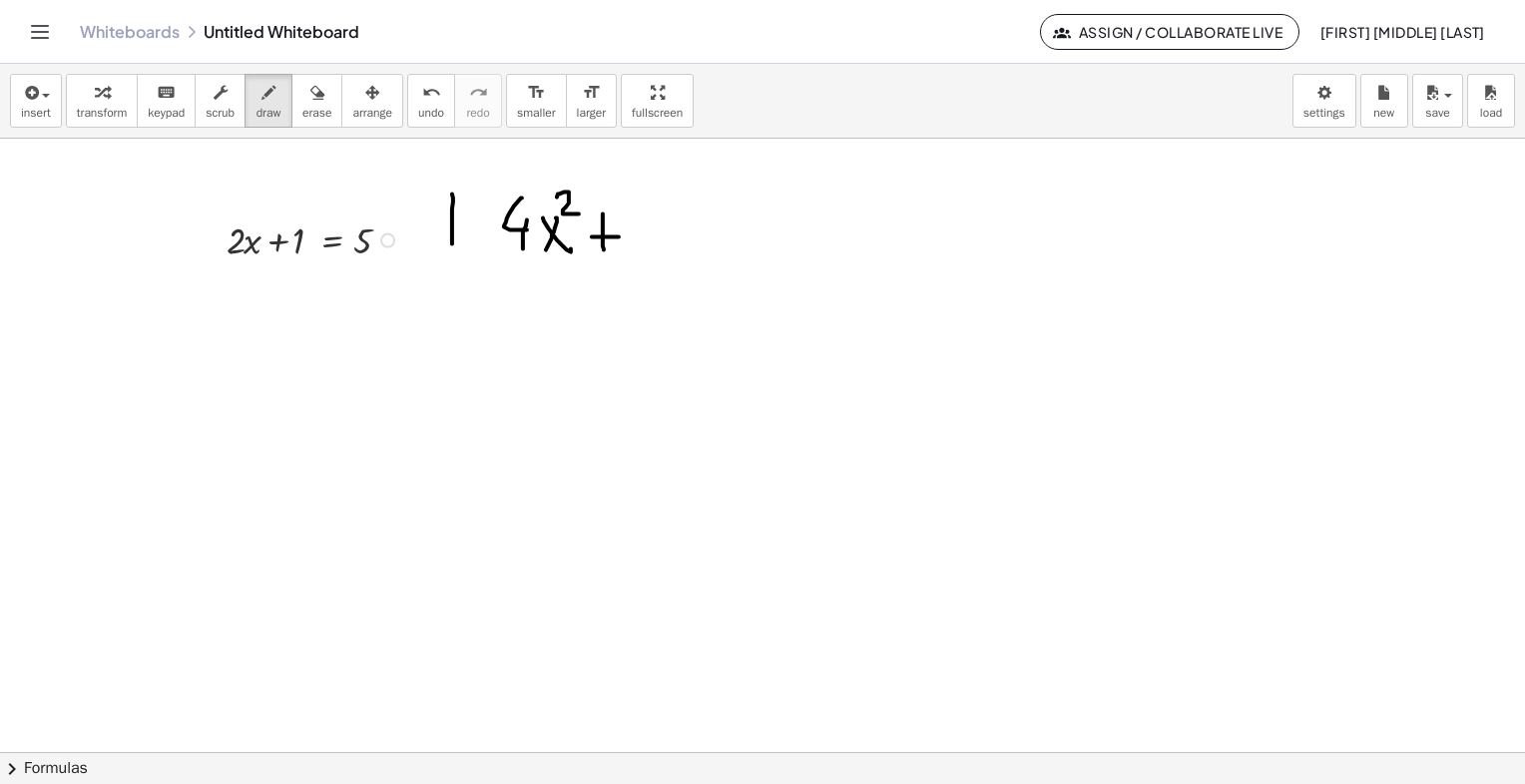 click at bounding box center (762, 752) 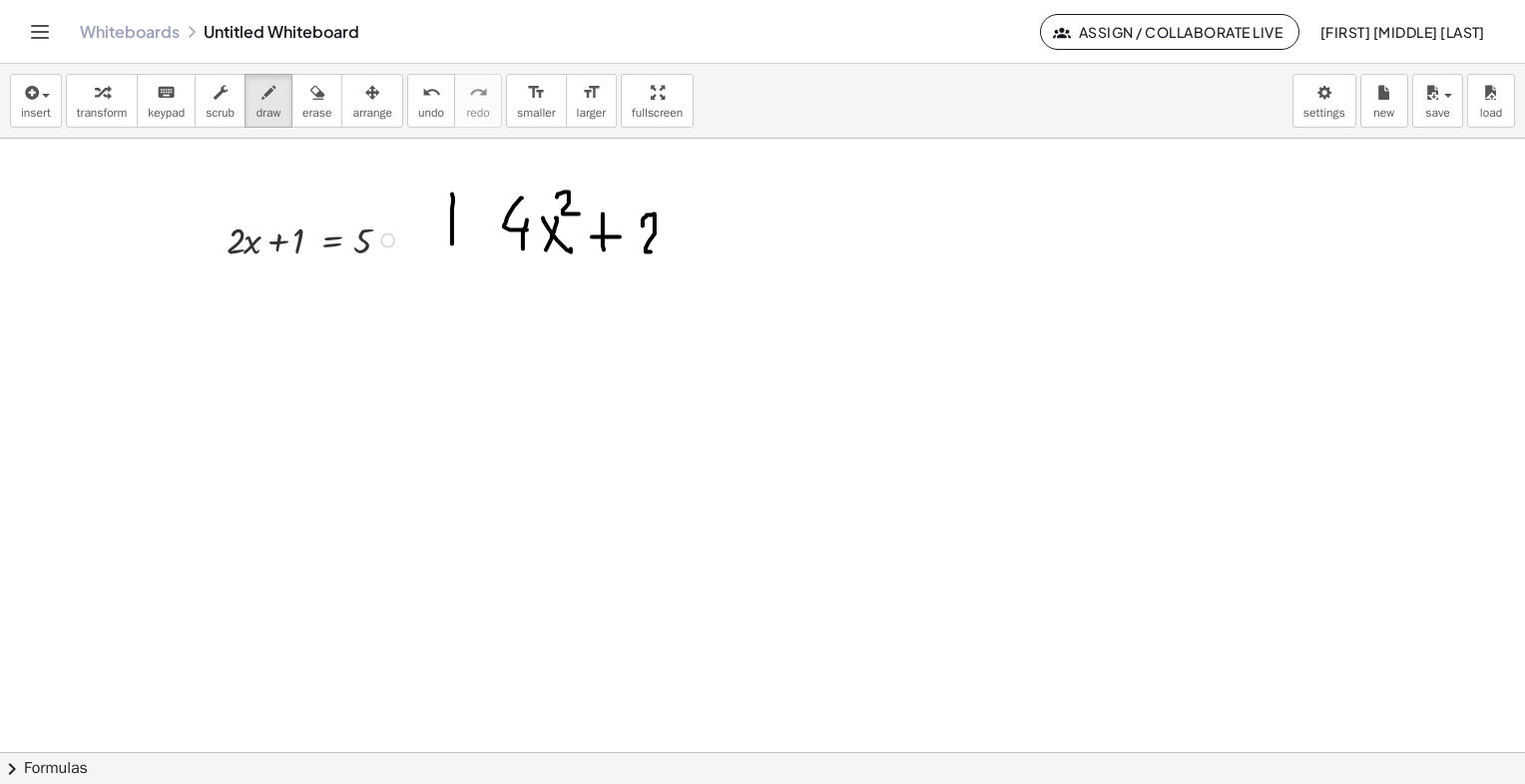 drag, startPoint x: 643, startPoint y: 225, endPoint x: 656, endPoint y: 251, distance: 29.068884 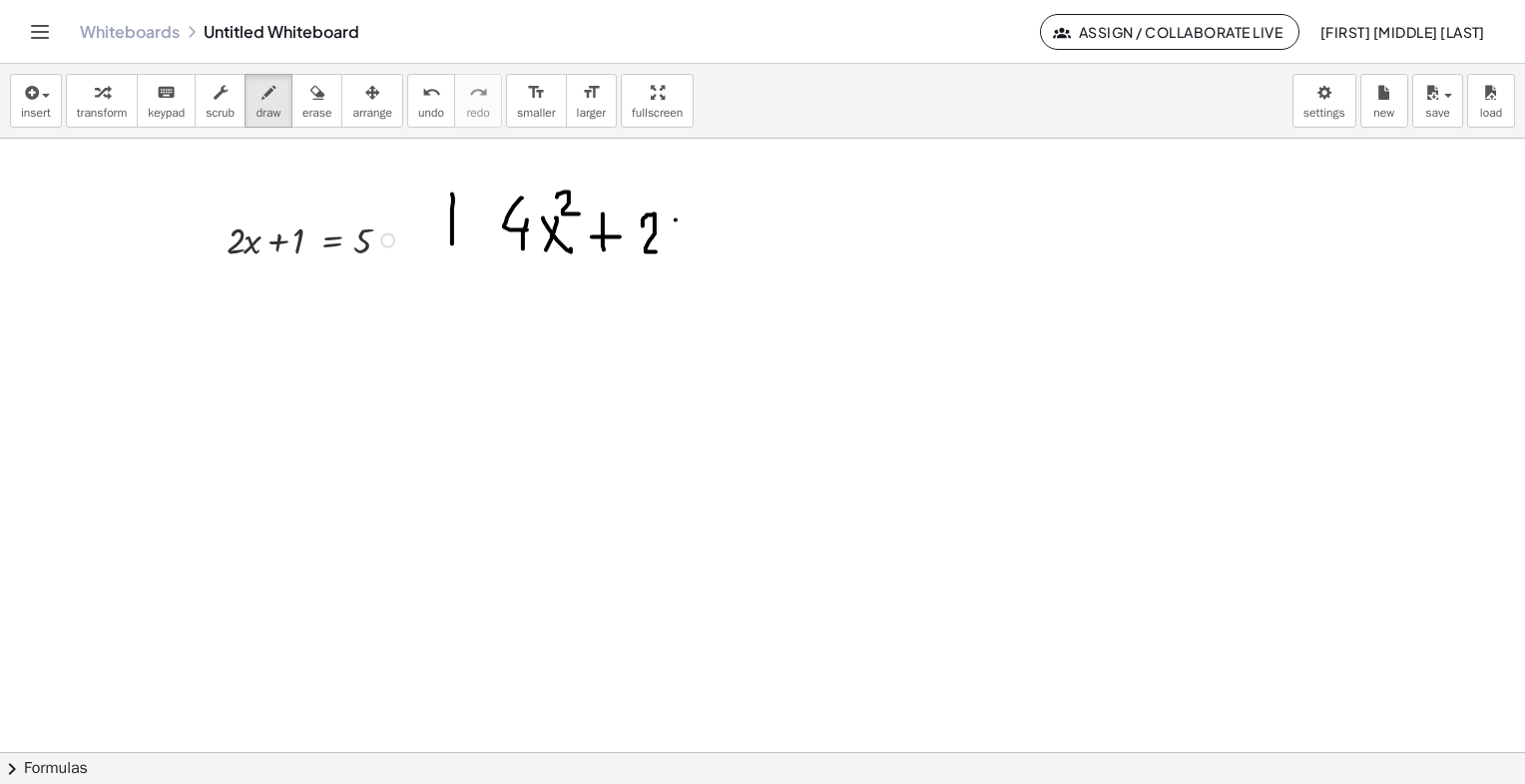 drag, startPoint x: 676, startPoint y: 219, endPoint x: 669, endPoint y: 251, distance: 32.75668 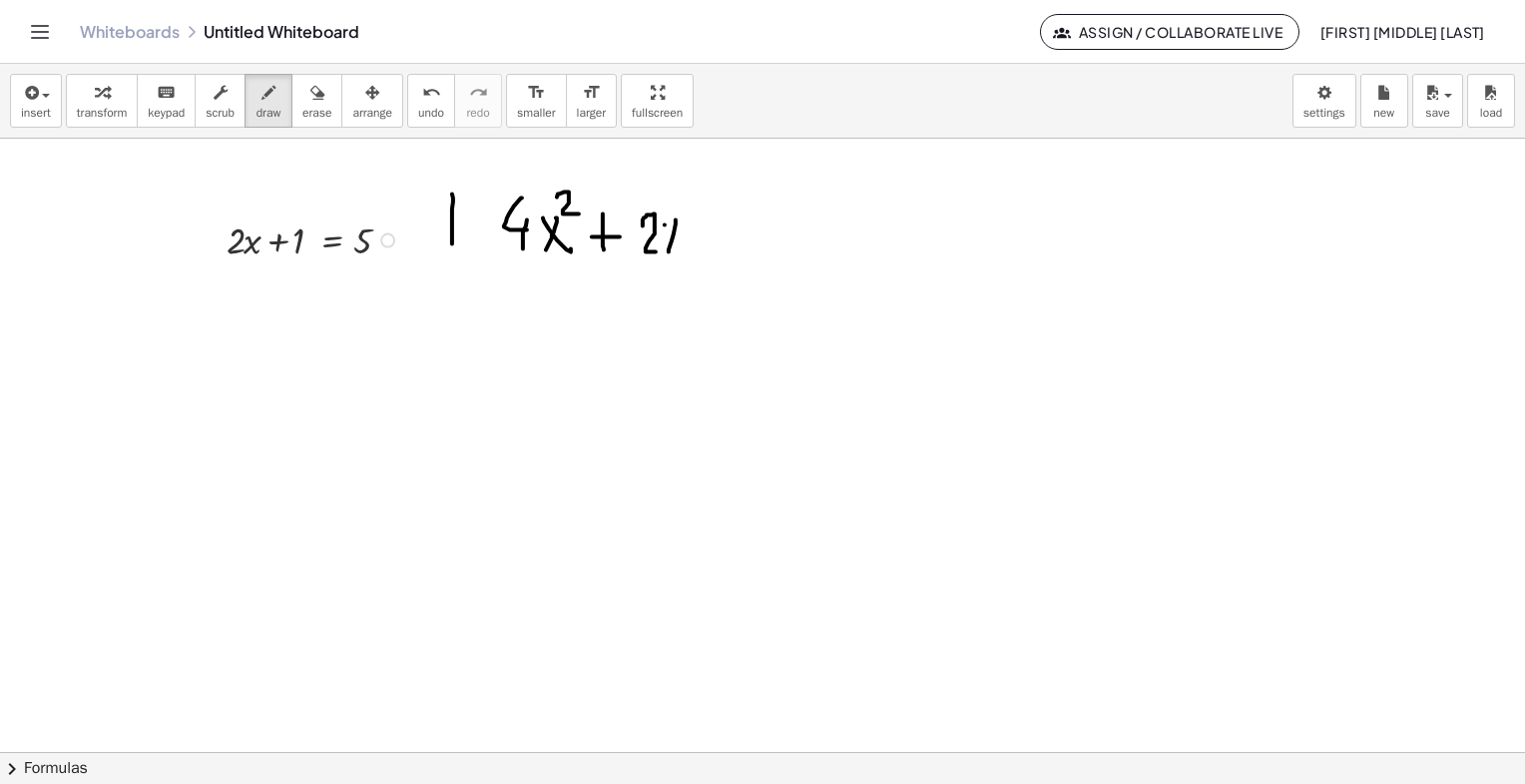 drag, startPoint x: 665, startPoint y: 224, endPoint x: 684, endPoint y: 254, distance: 35.510562 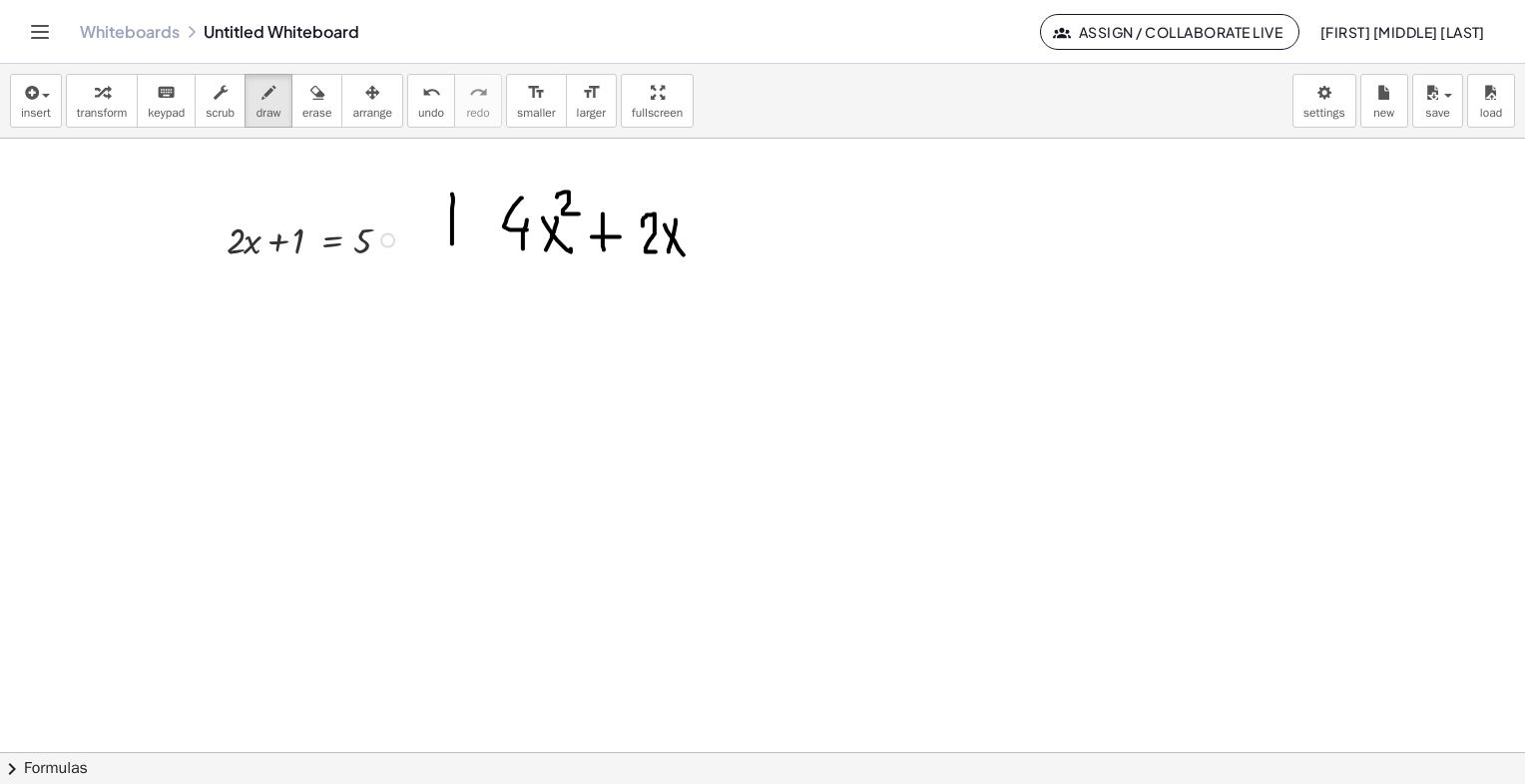 drag, startPoint x: 704, startPoint y: 219, endPoint x: 707, endPoint y: 242, distance: 23.194827 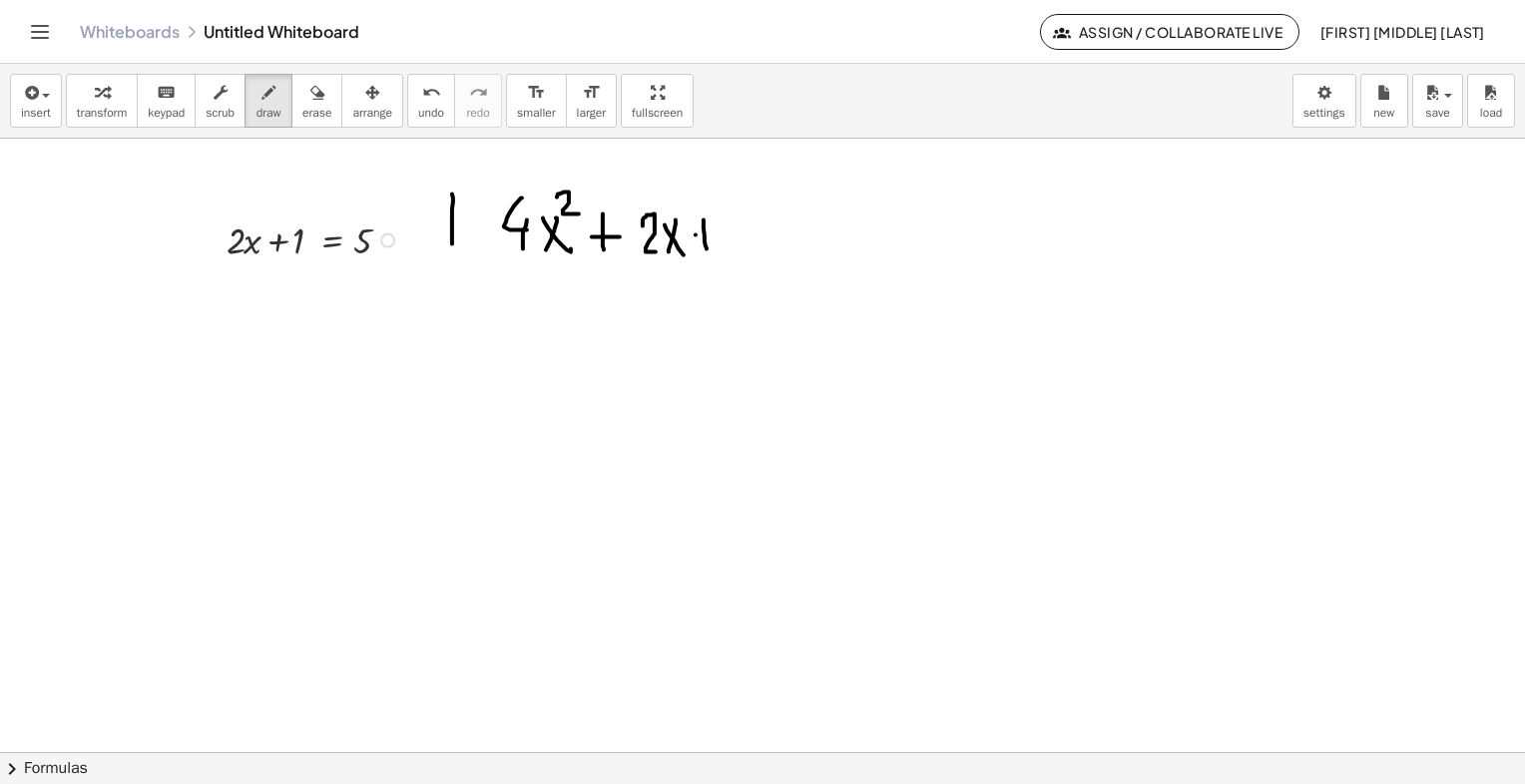 drag, startPoint x: 696, startPoint y: 234, endPoint x: 718, endPoint y: 234, distance: 22 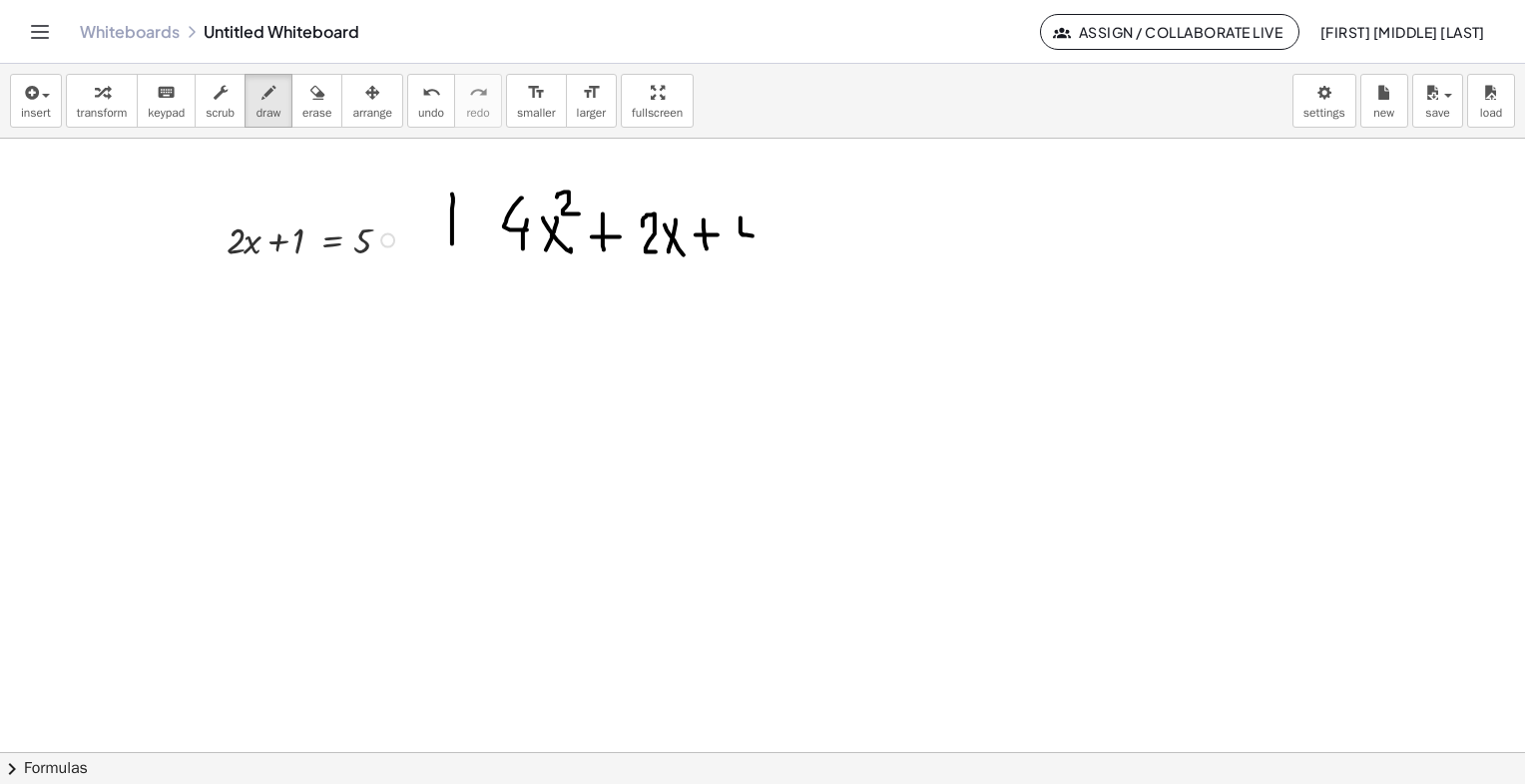 drag, startPoint x: 741, startPoint y: 228, endPoint x: 764, endPoint y: 236, distance: 24.351591 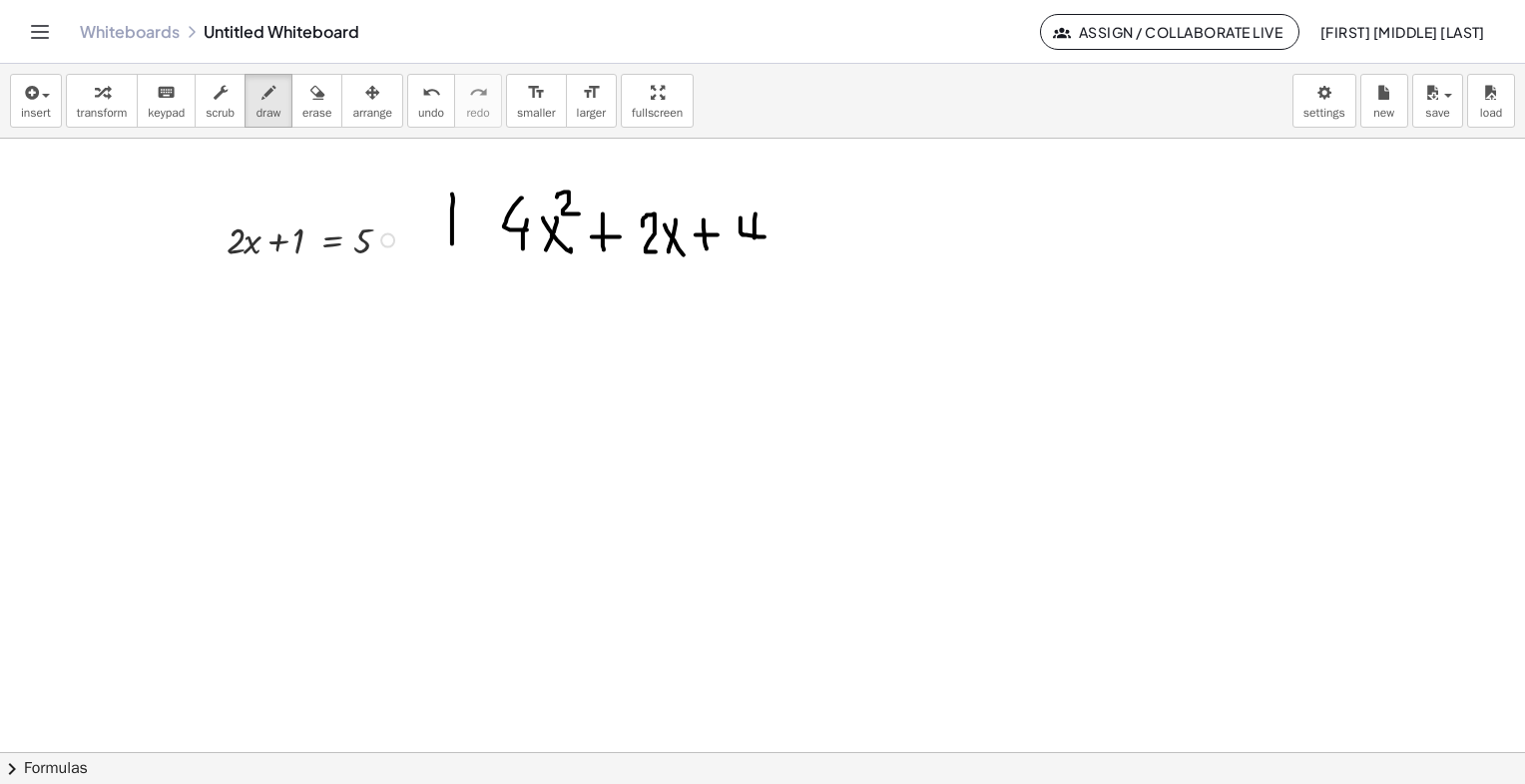 drag, startPoint x: 756, startPoint y: 213, endPoint x: 755, endPoint y: 249, distance: 36.013886 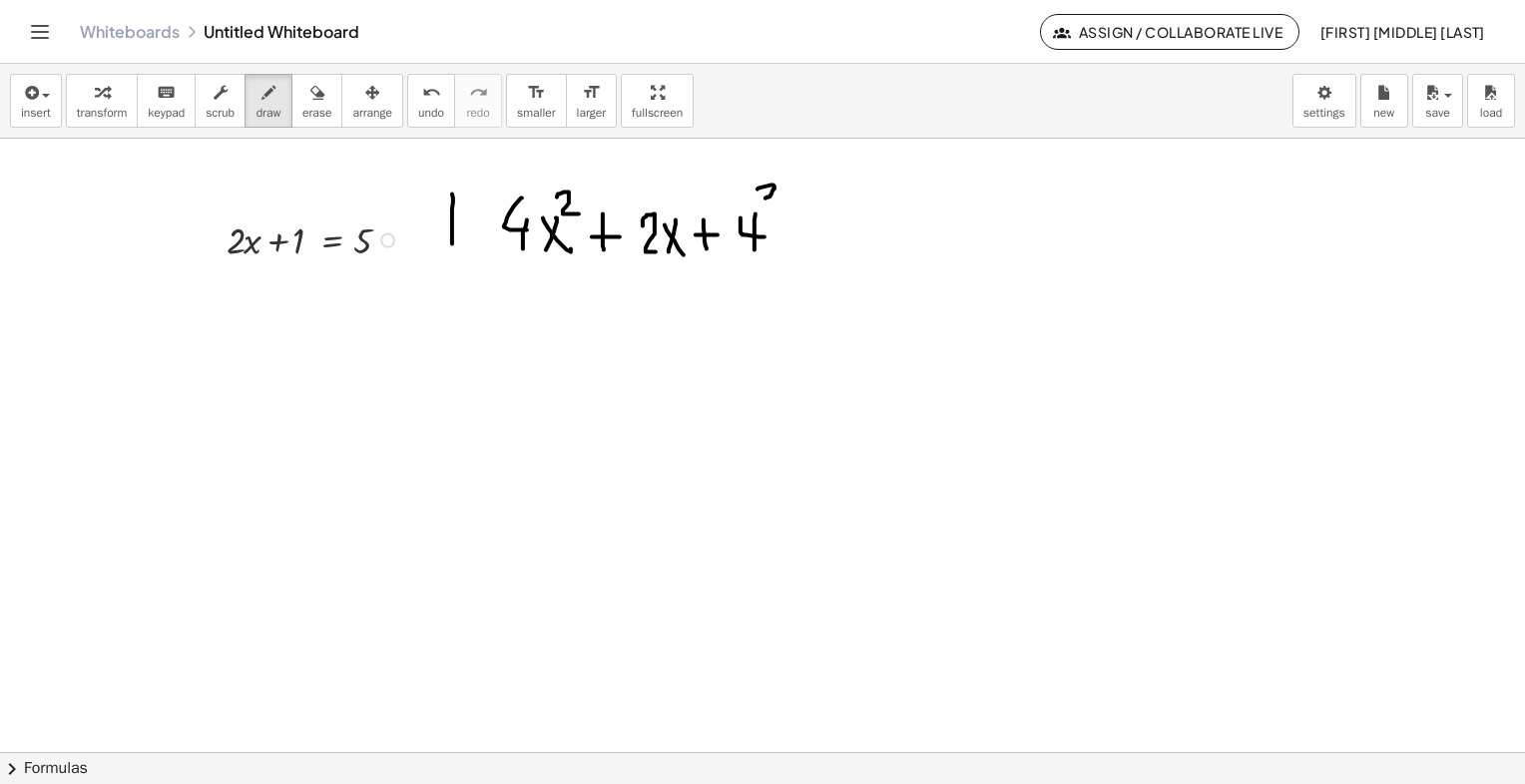 drag, startPoint x: 758, startPoint y: 189, endPoint x: 774, endPoint y: 203, distance: 21.260292 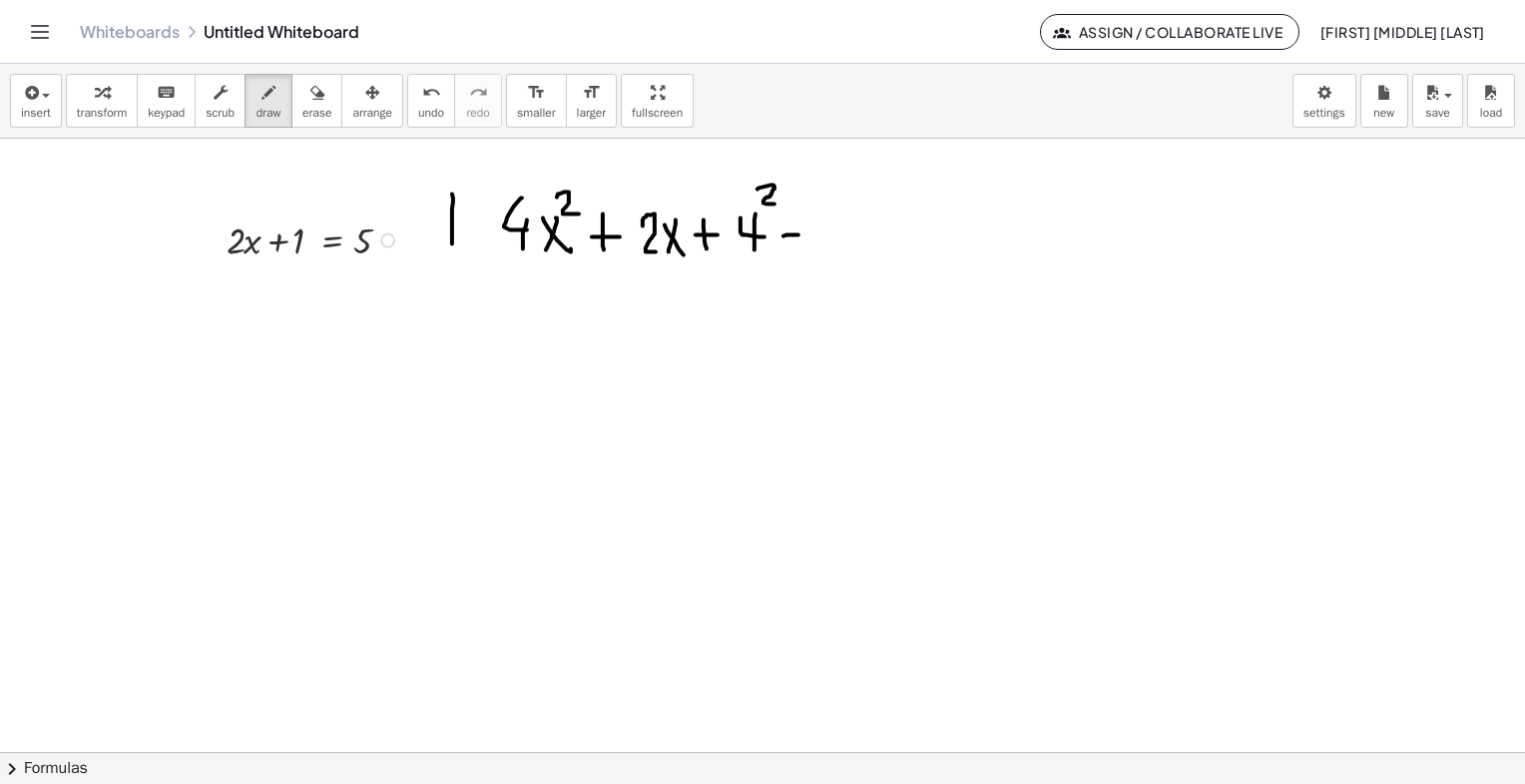 drag, startPoint x: 783, startPoint y: 235, endPoint x: 805, endPoint y: 234, distance: 22.022716 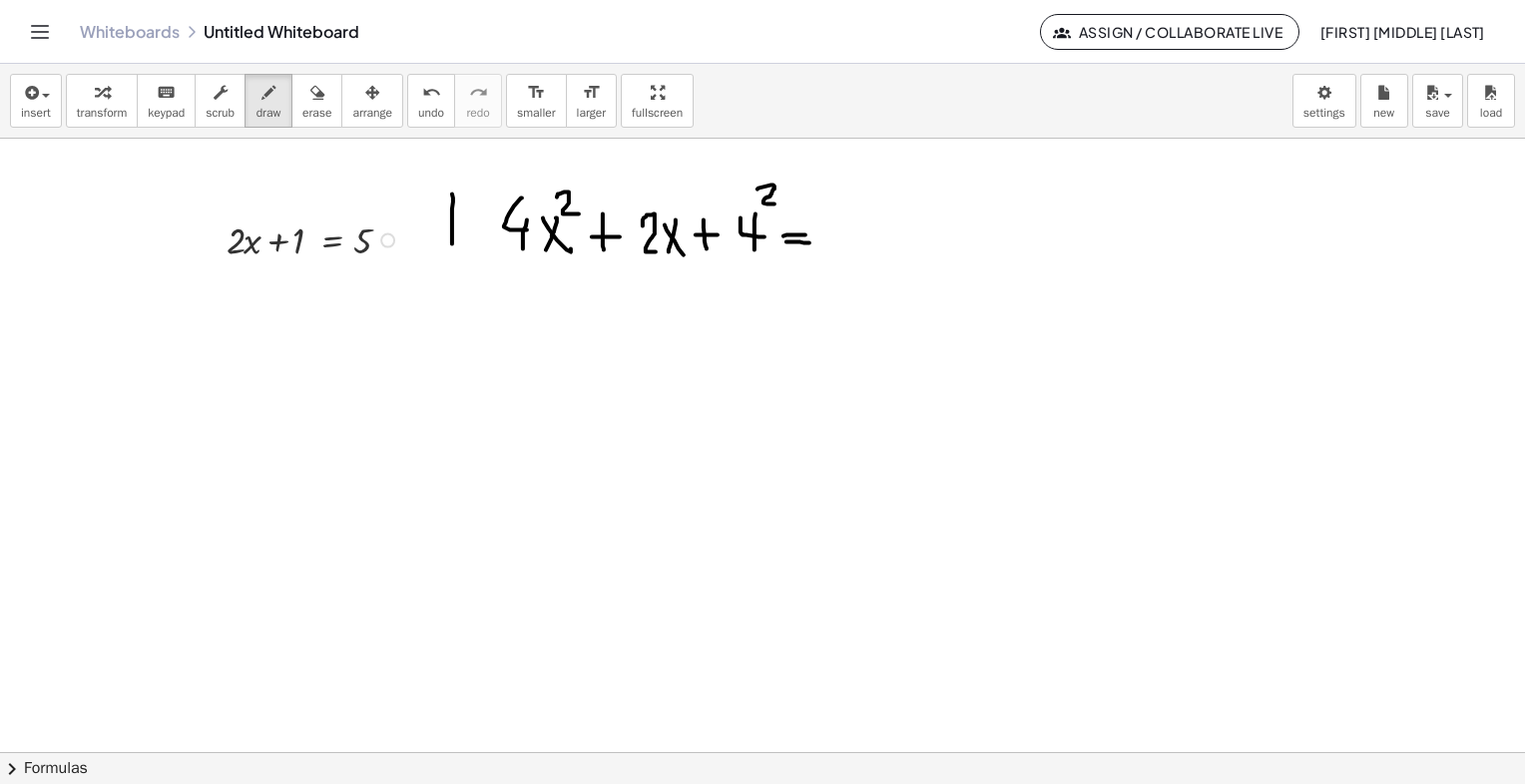 drag, startPoint x: 786, startPoint y: 241, endPoint x: 813, endPoint y: 242, distance: 27.018512 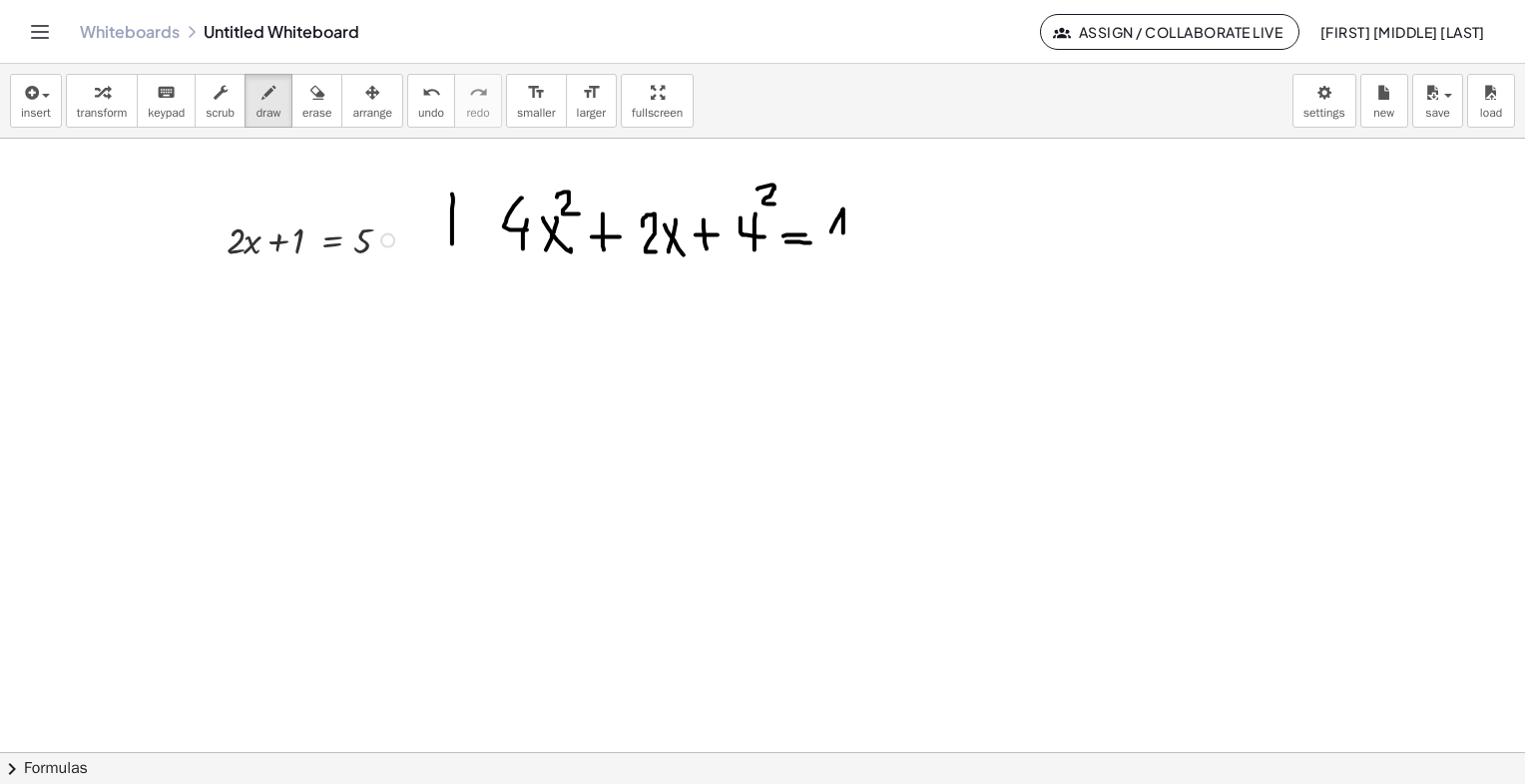 drag, startPoint x: 831, startPoint y: 230, endPoint x: 847, endPoint y: 222, distance: 17.888544 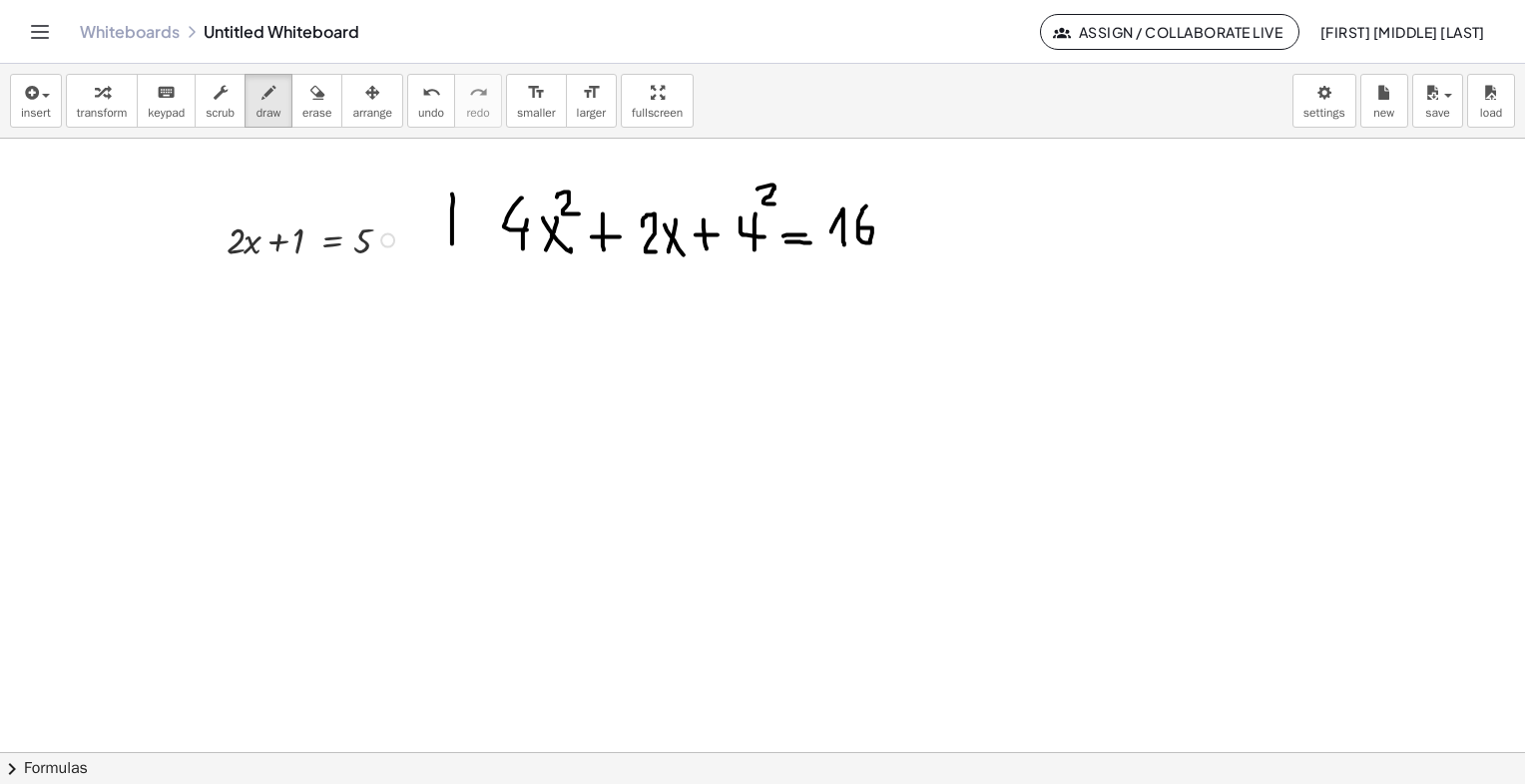 drag, startPoint x: 866, startPoint y: 205, endPoint x: 862, endPoint y: 230, distance: 25.317978 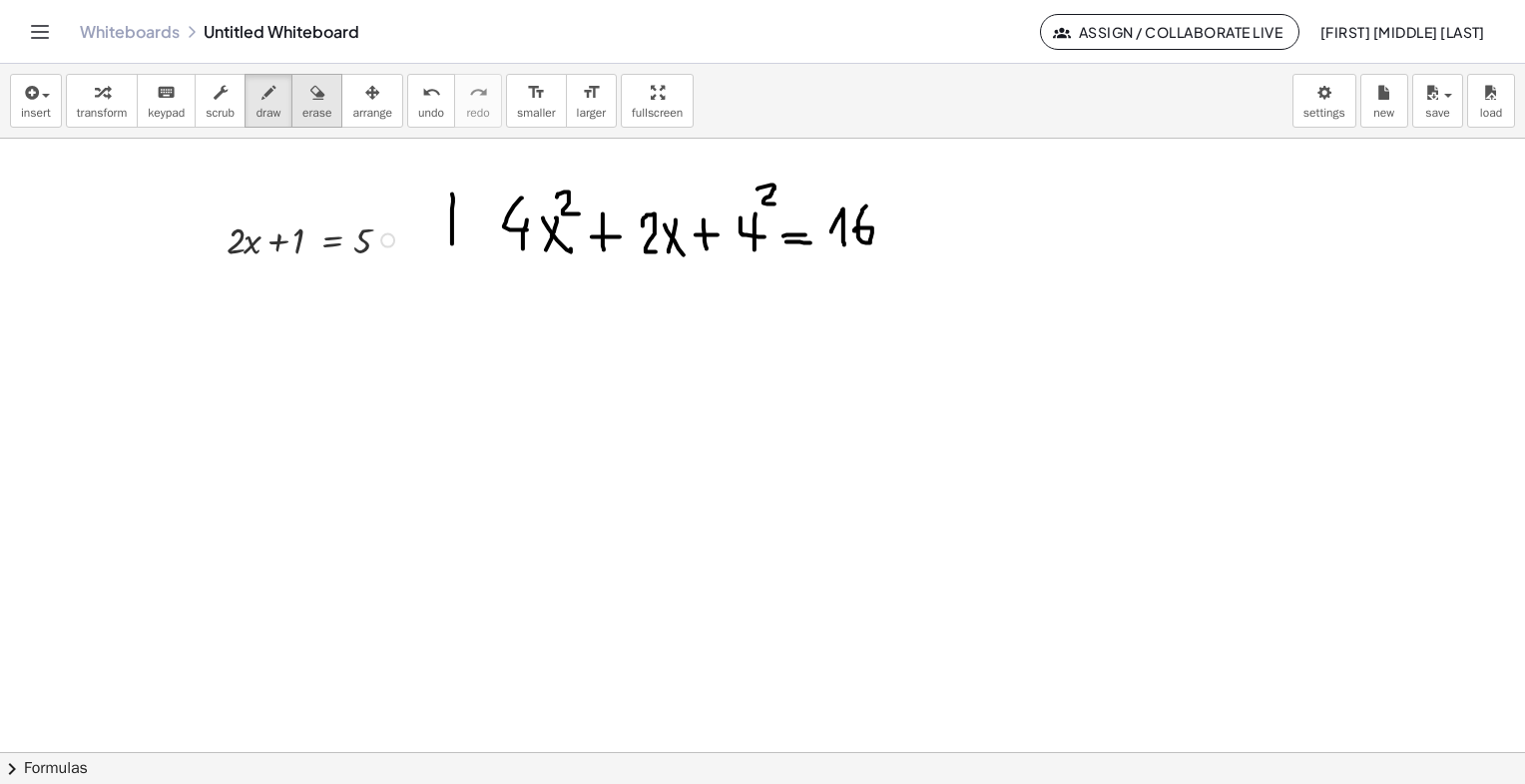 click on "erase" at bounding box center (316, 113) 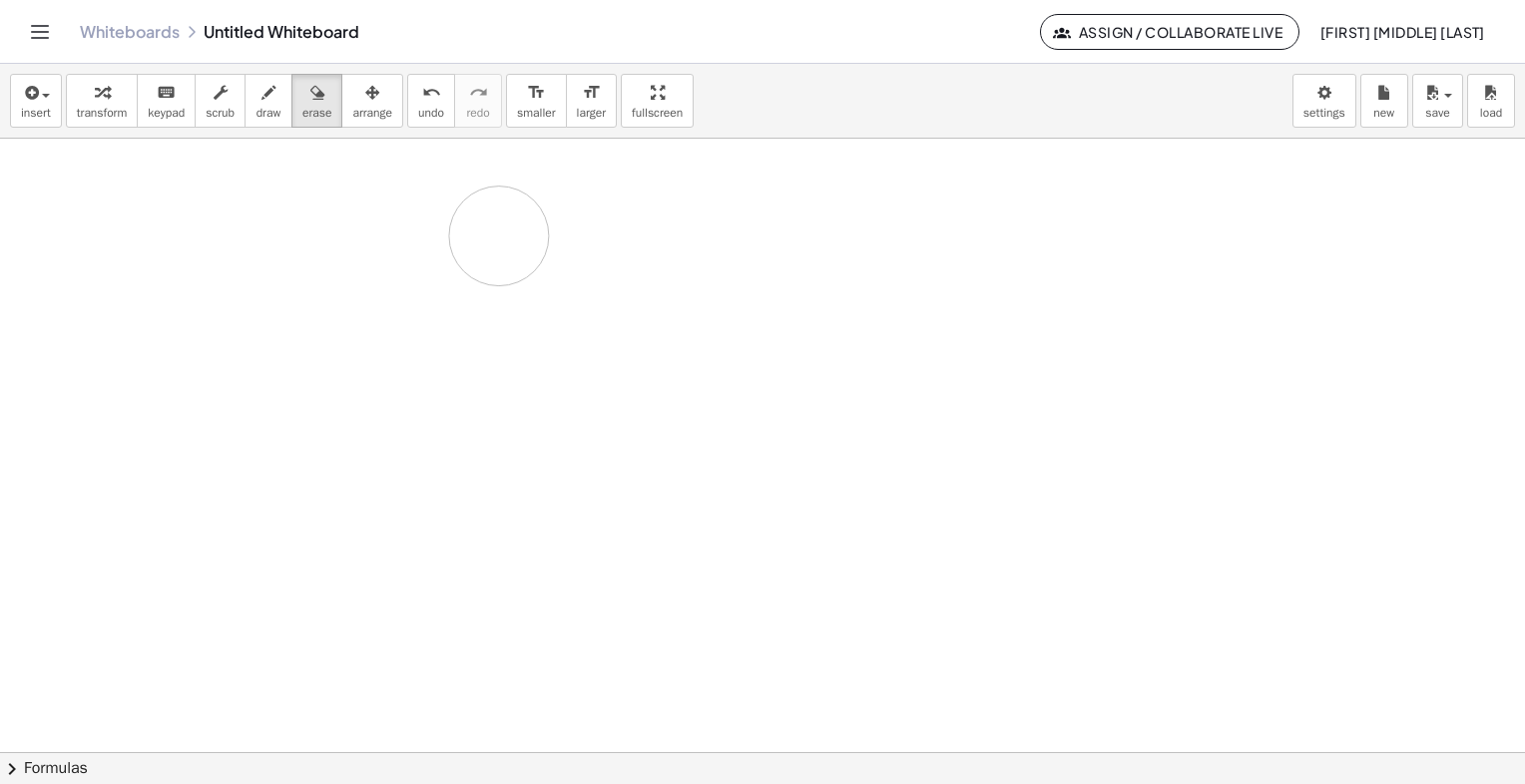 drag, startPoint x: 446, startPoint y: 230, endPoint x: 606, endPoint y: 237, distance: 160.15305 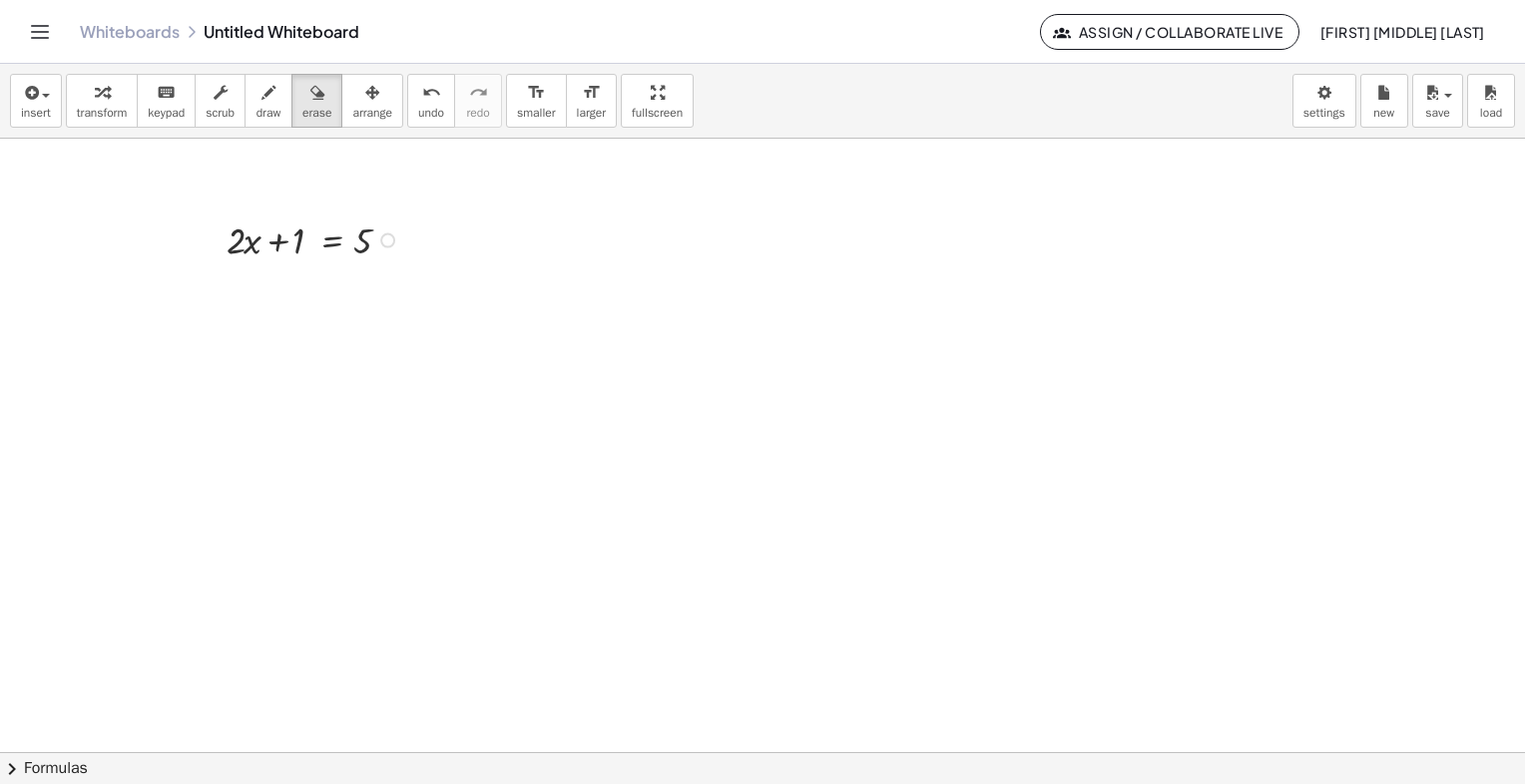 click at bounding box center [762, 752] 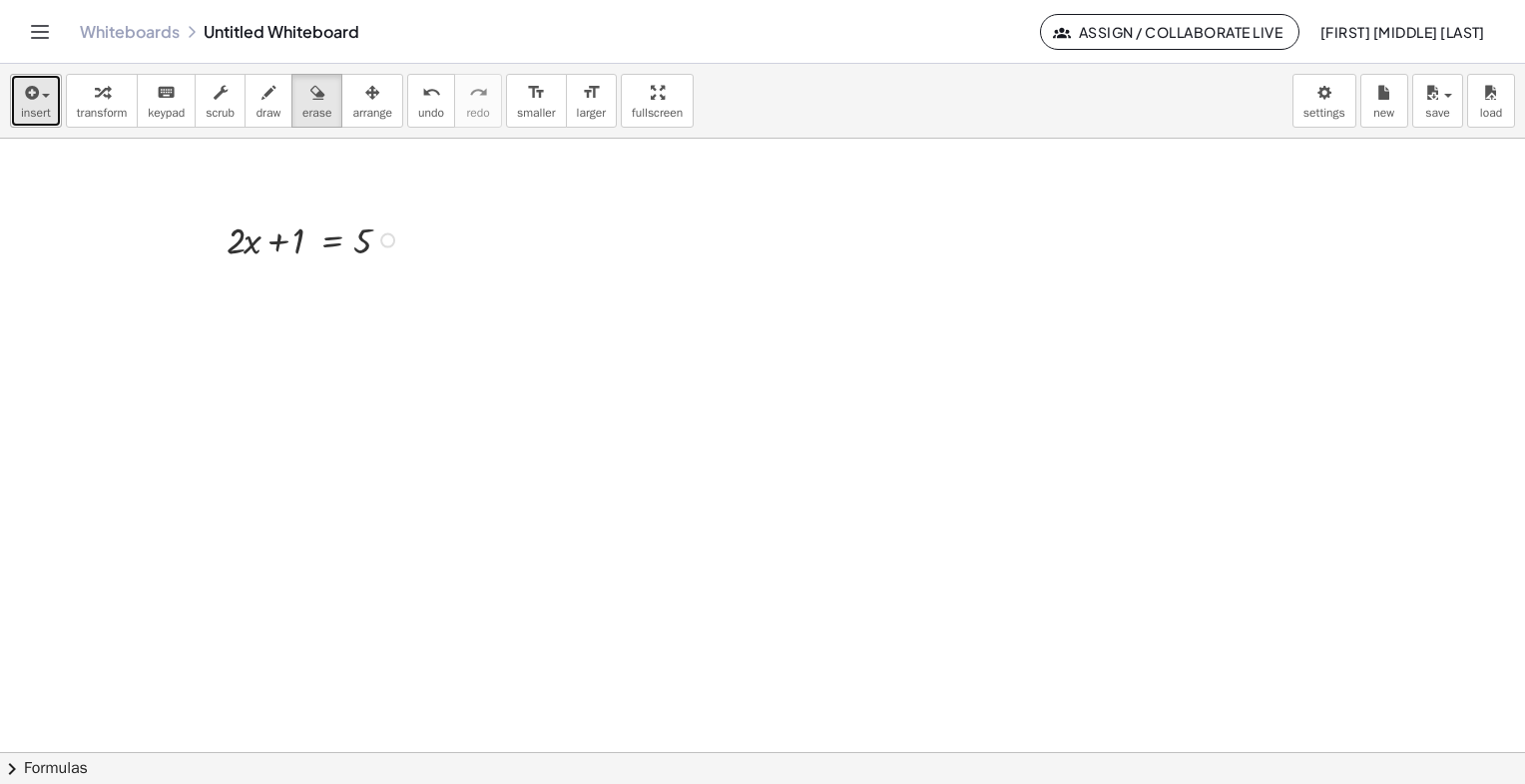 click on "insert" at bounding box center [36, 101] 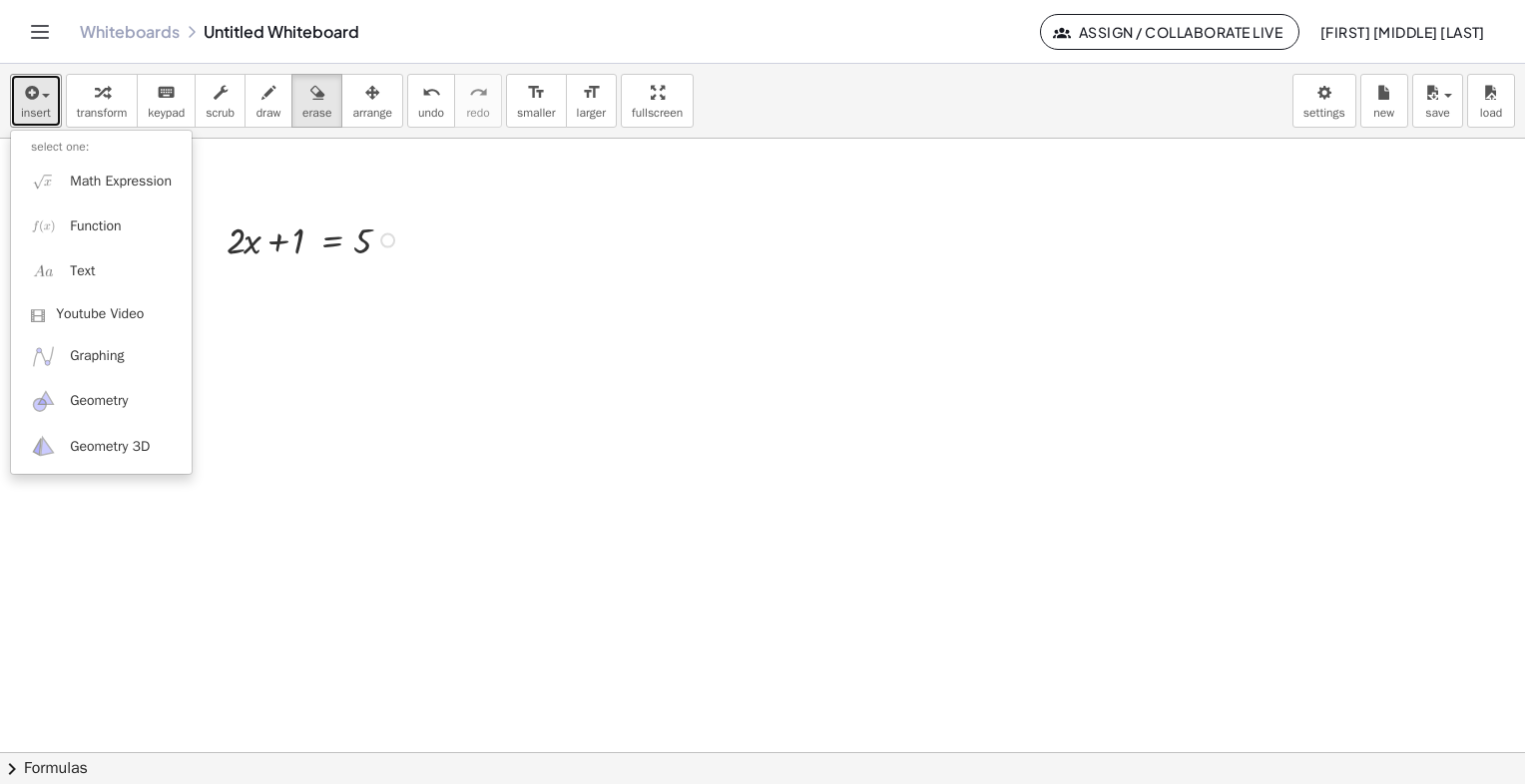 click at bounding box center (762, 752) 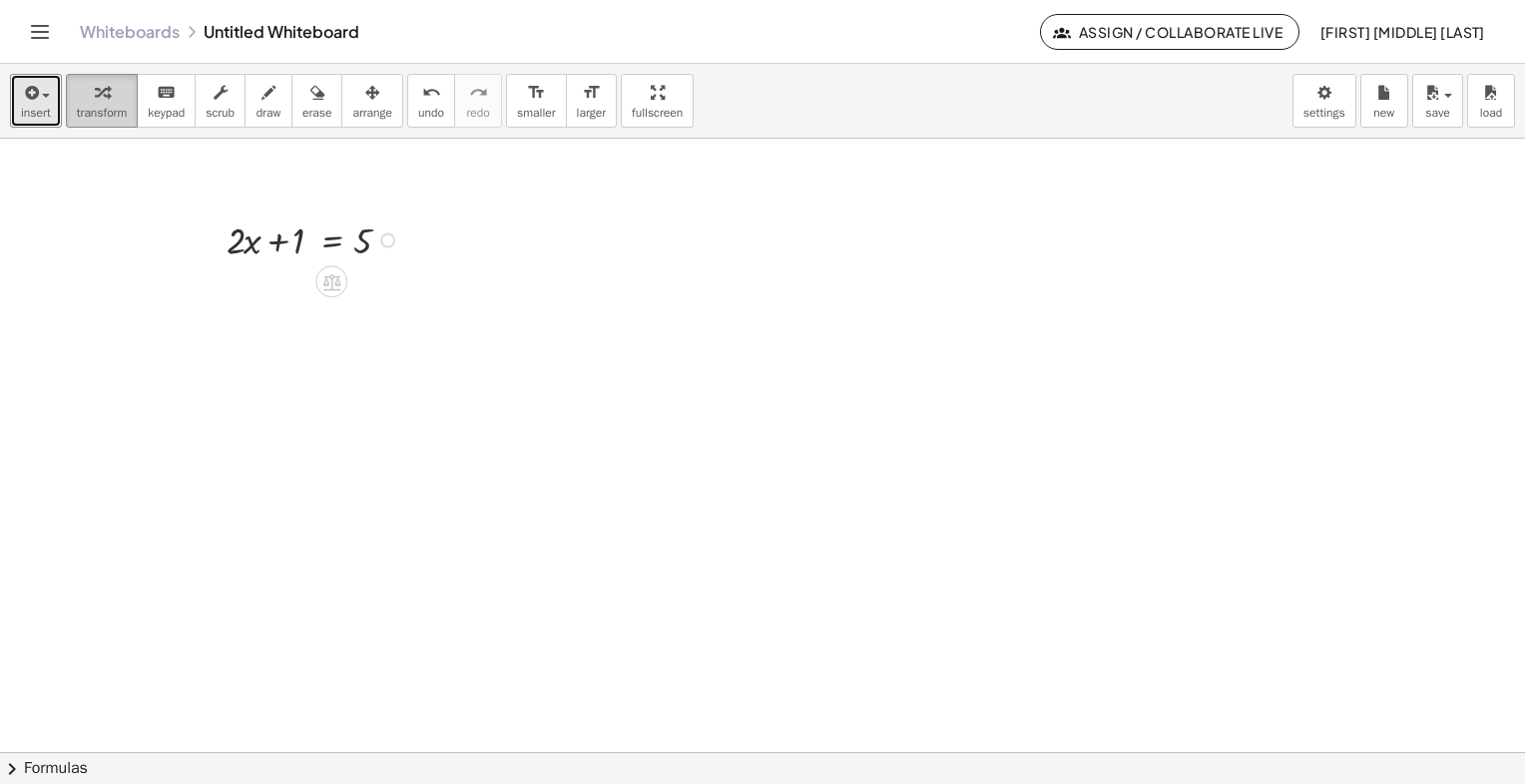 click on "transform" at bounding box center [102, 113] 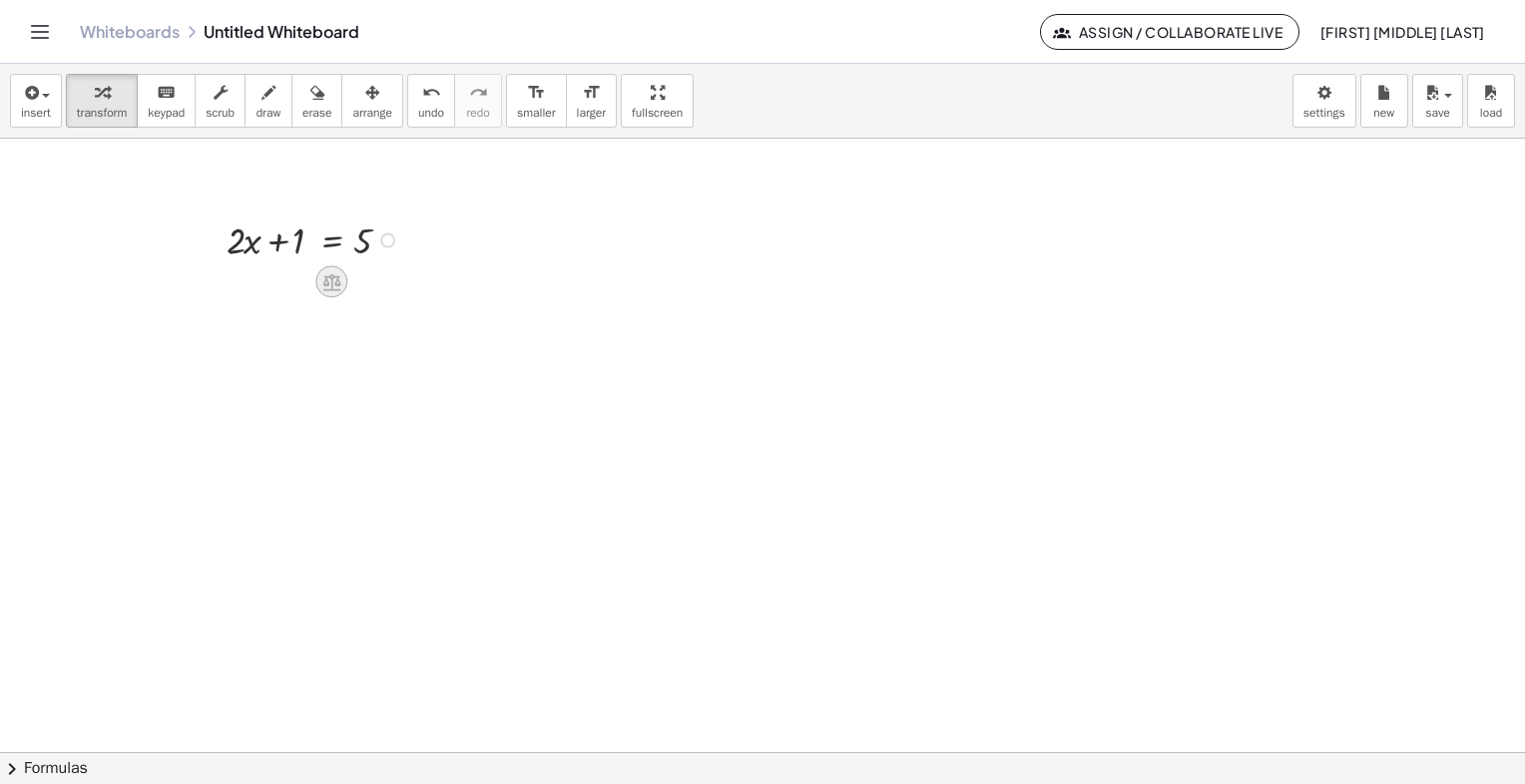 click at bounding box center [331, 282] 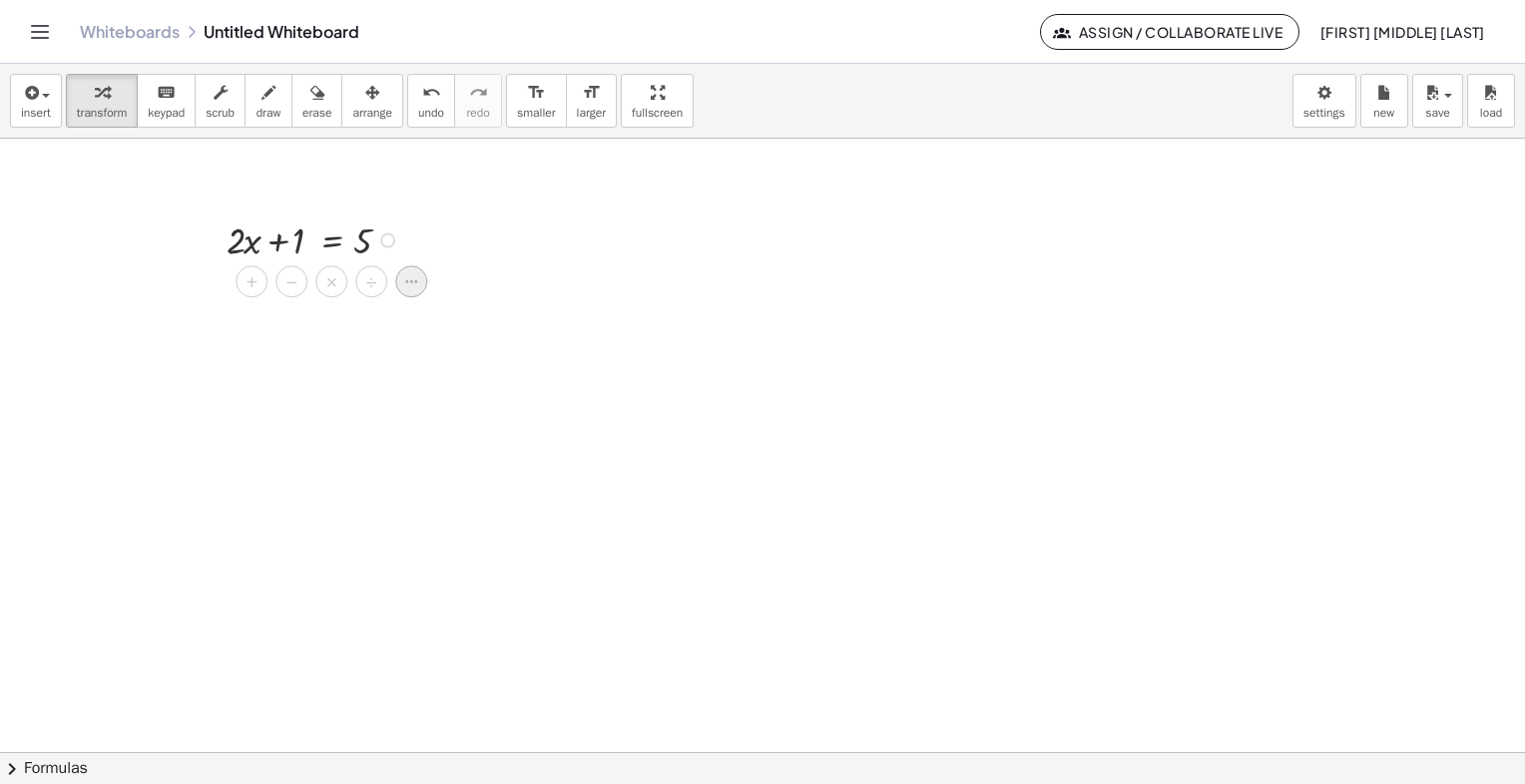 click 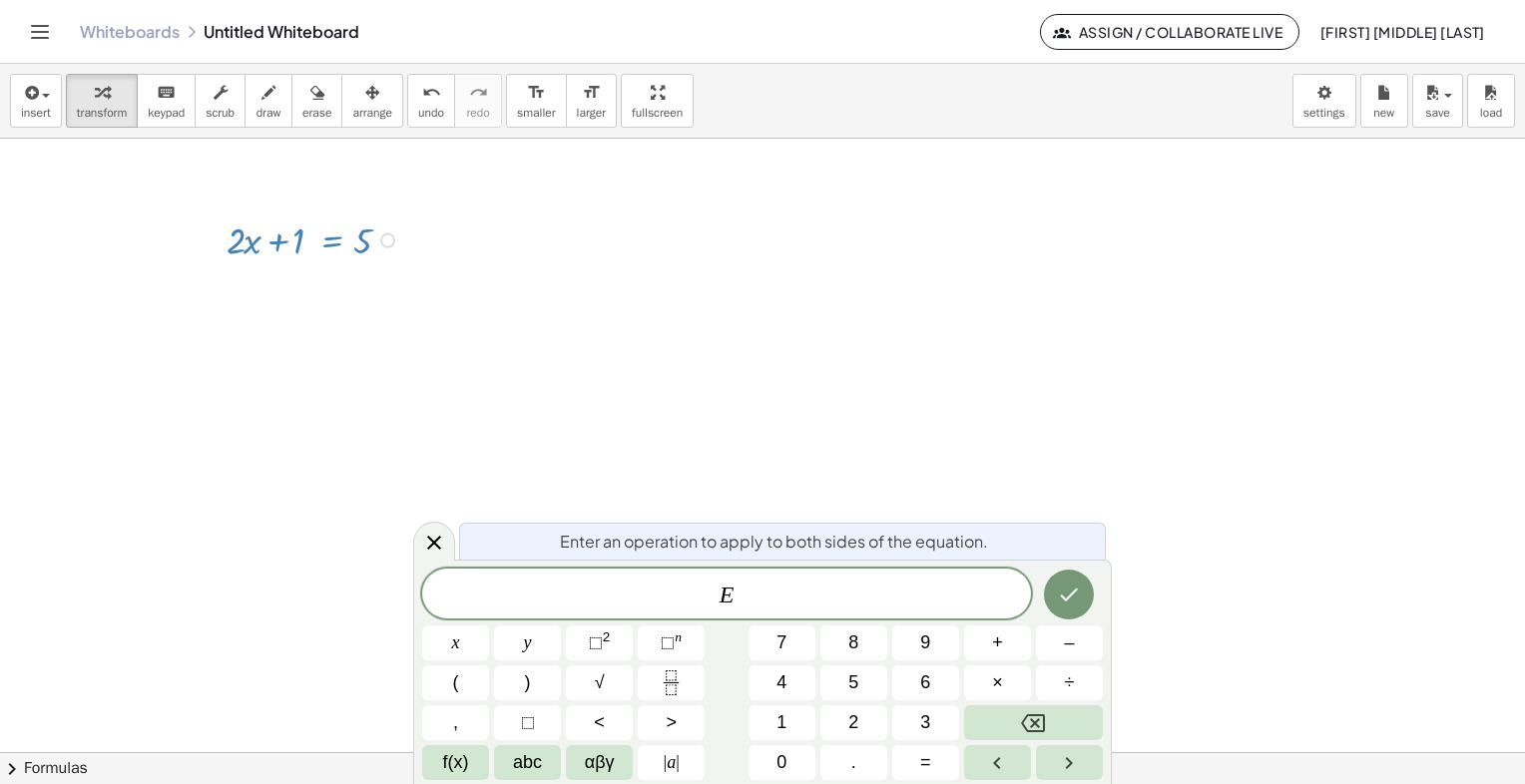 click on "Enter an operation to apply to both sides of the equation." at bounding box center [782, 541] 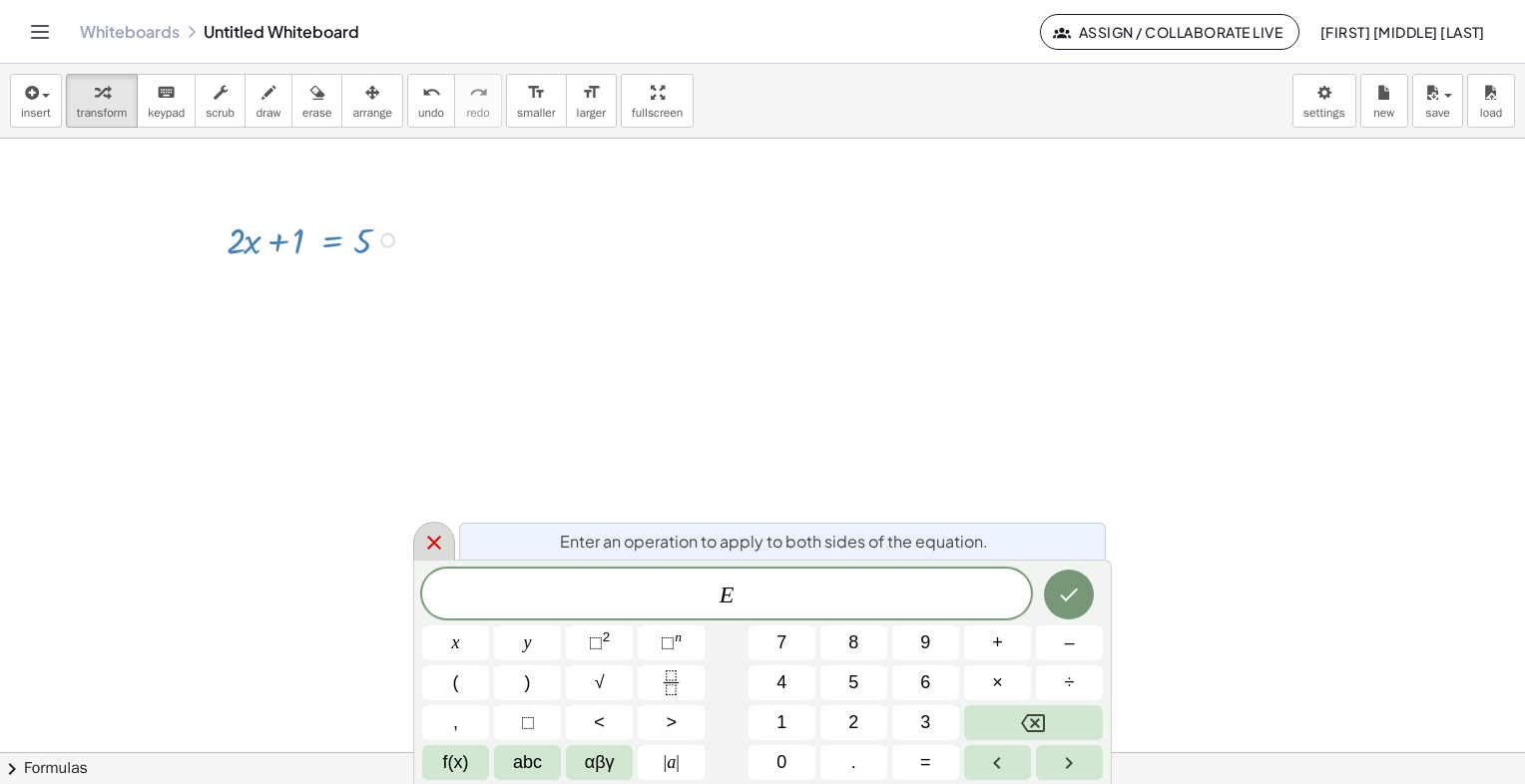 click 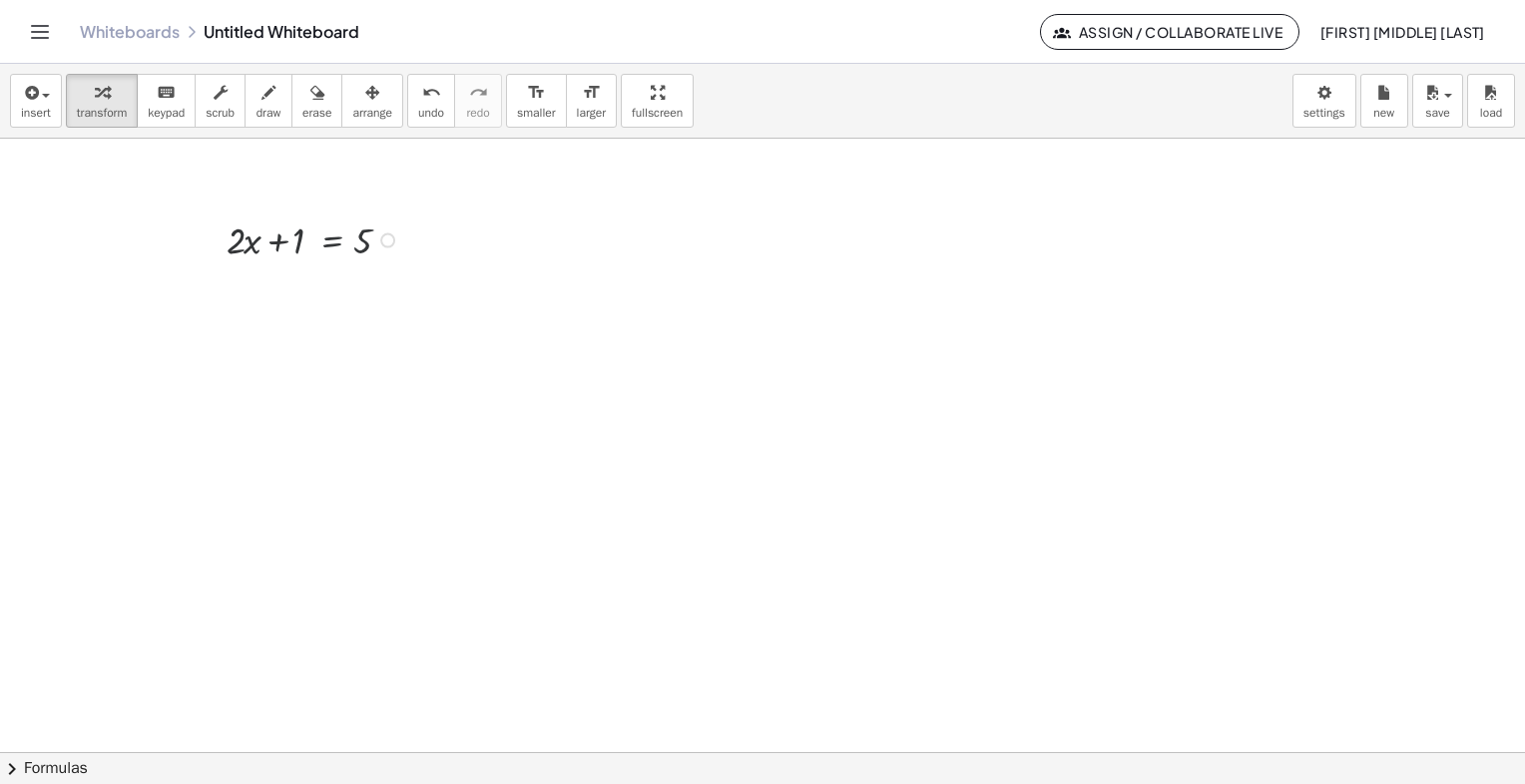 click at bounding box center [387, 240] 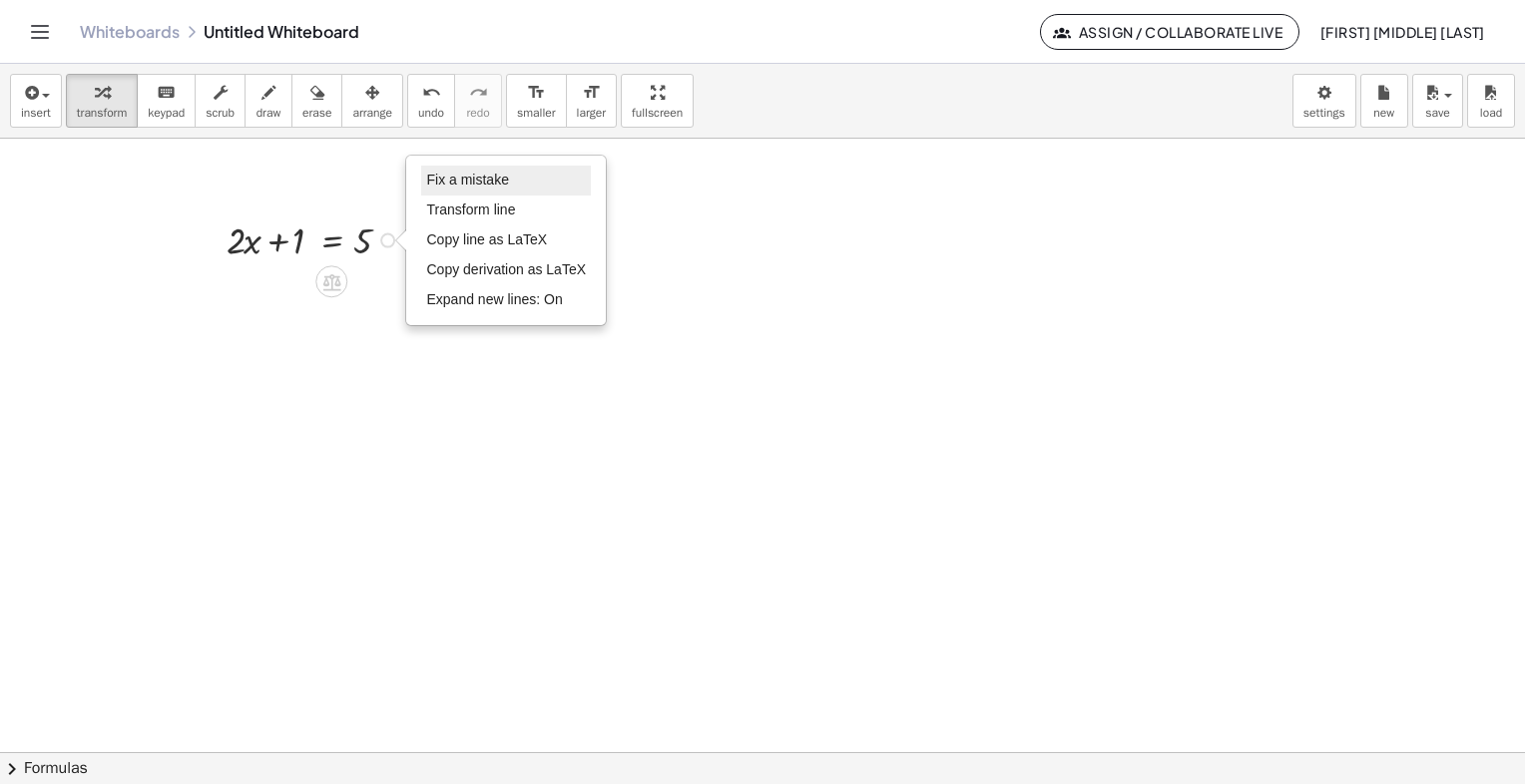 click on "Fix a mistake" at bounding box center (467, 180) 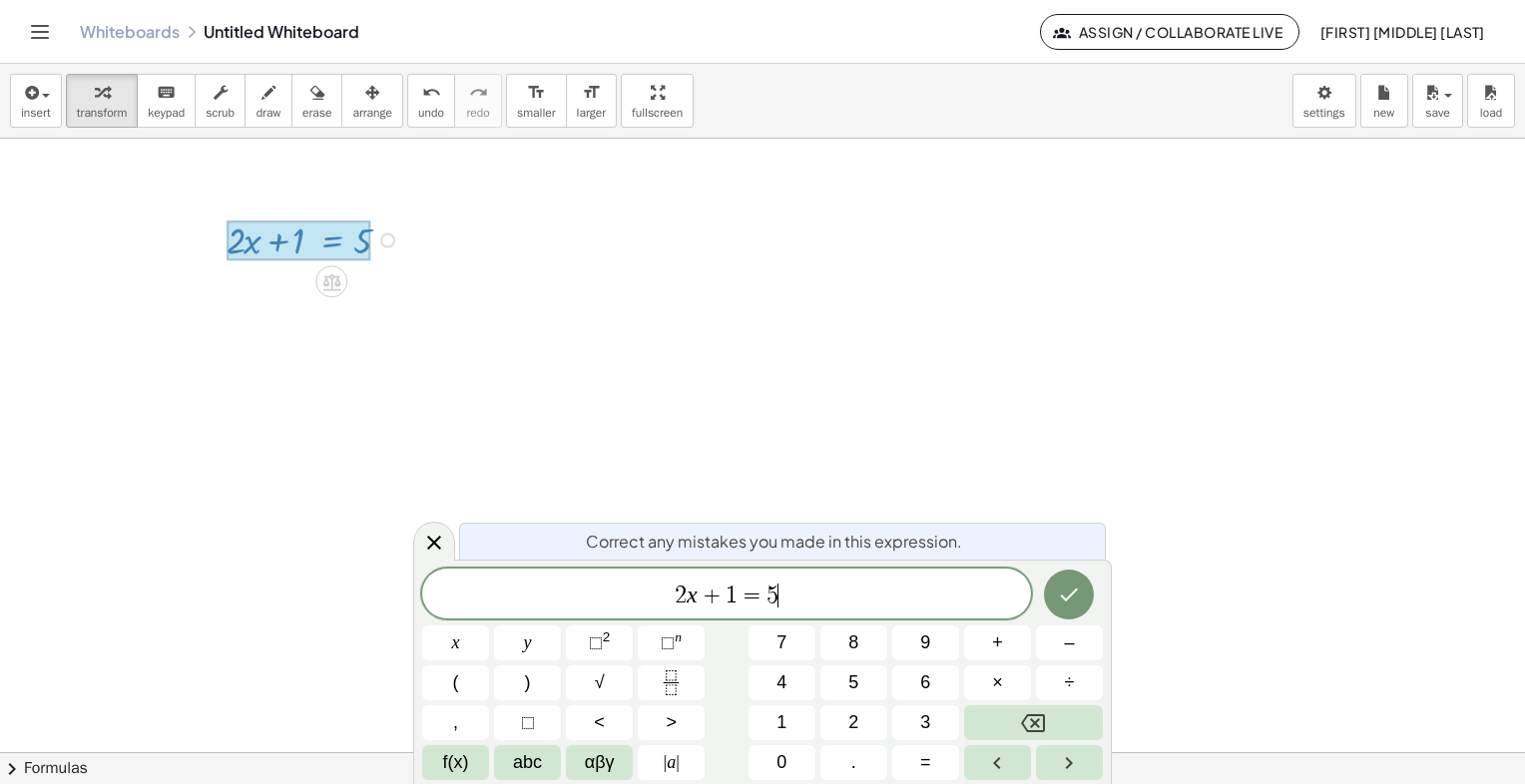 drag, startPoint x: 859, startPoint y: 592, endPoint x: 471, endPoint y: 592, distance: 388 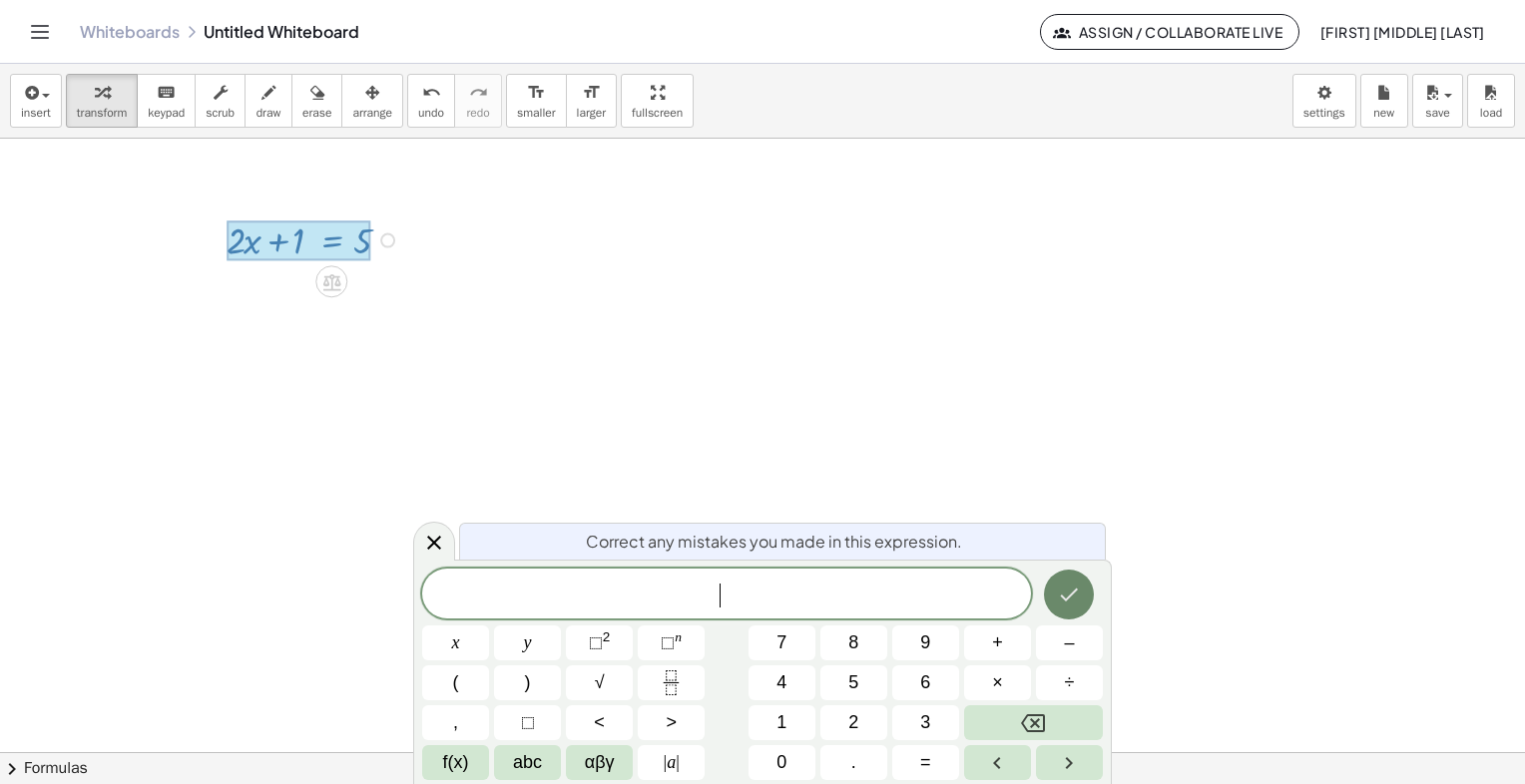 click 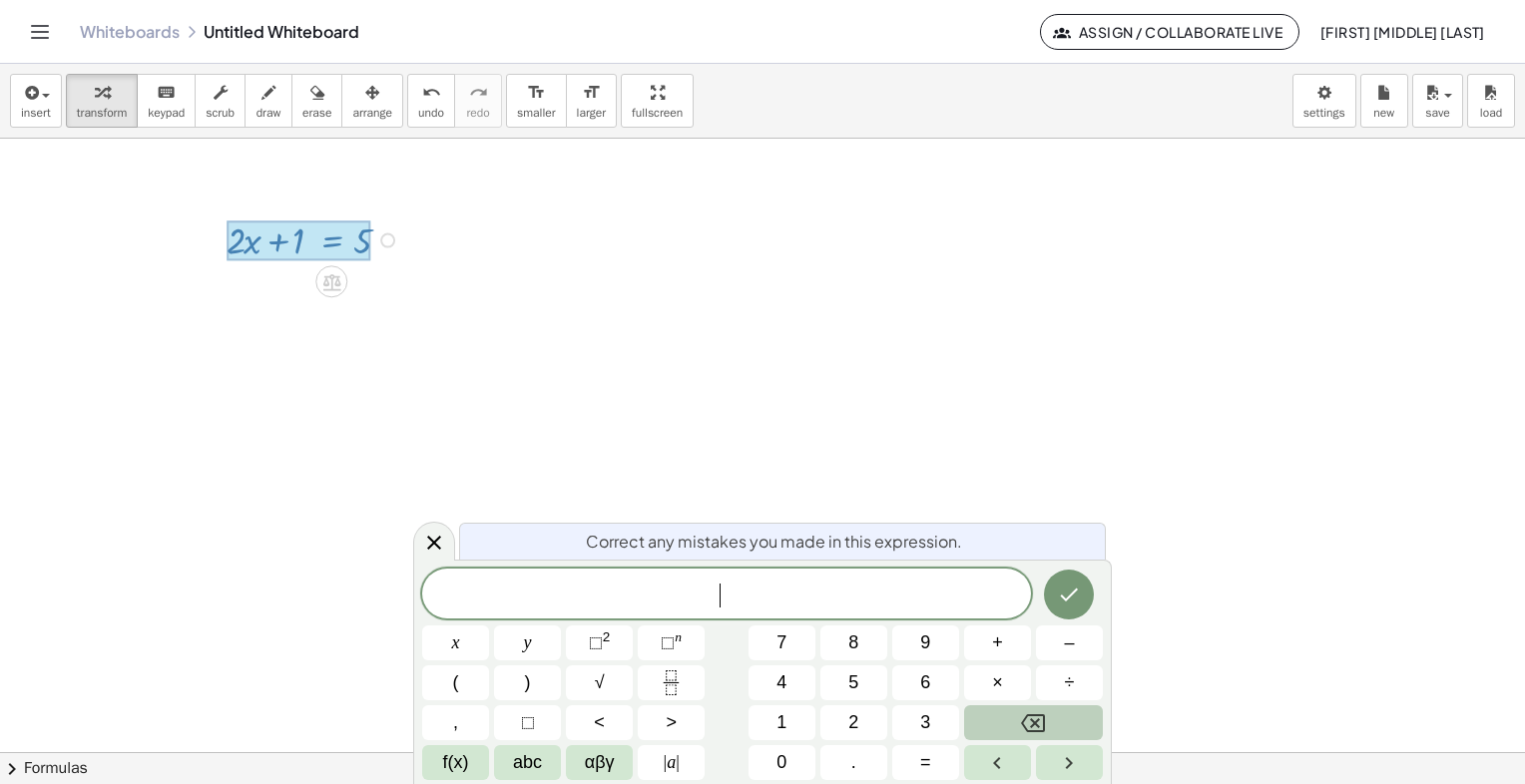 click 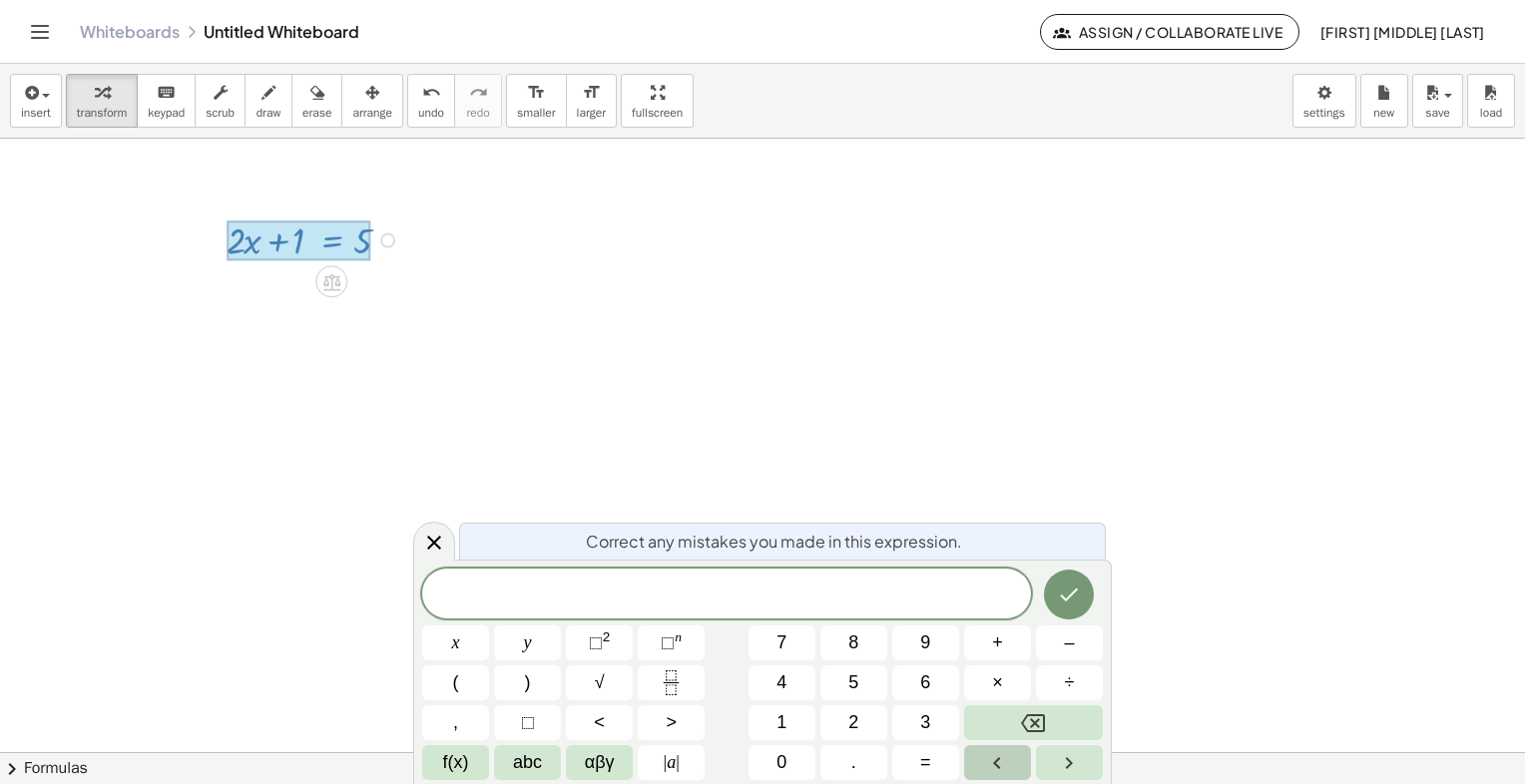 click 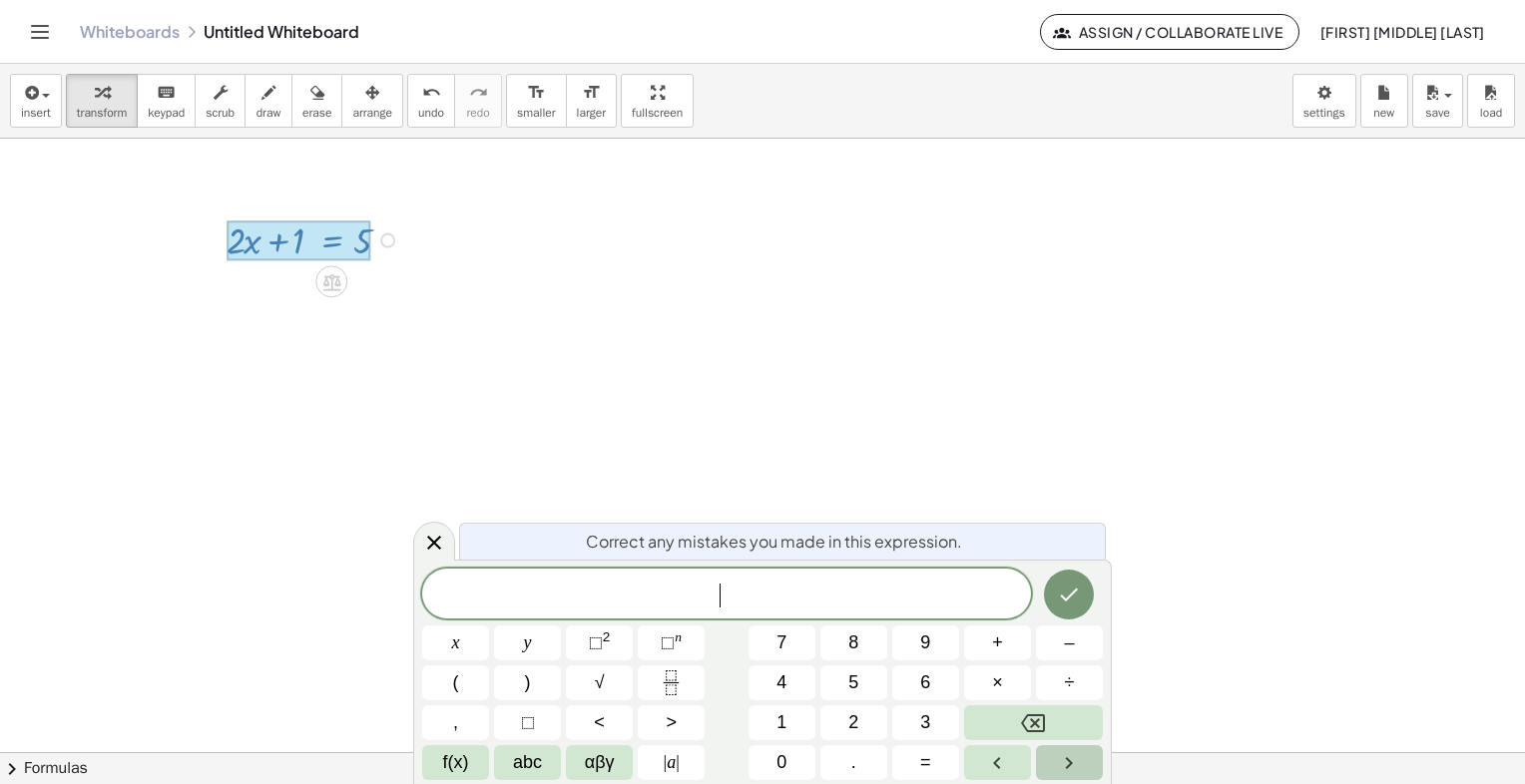 click at bounding box center [1069, 762] 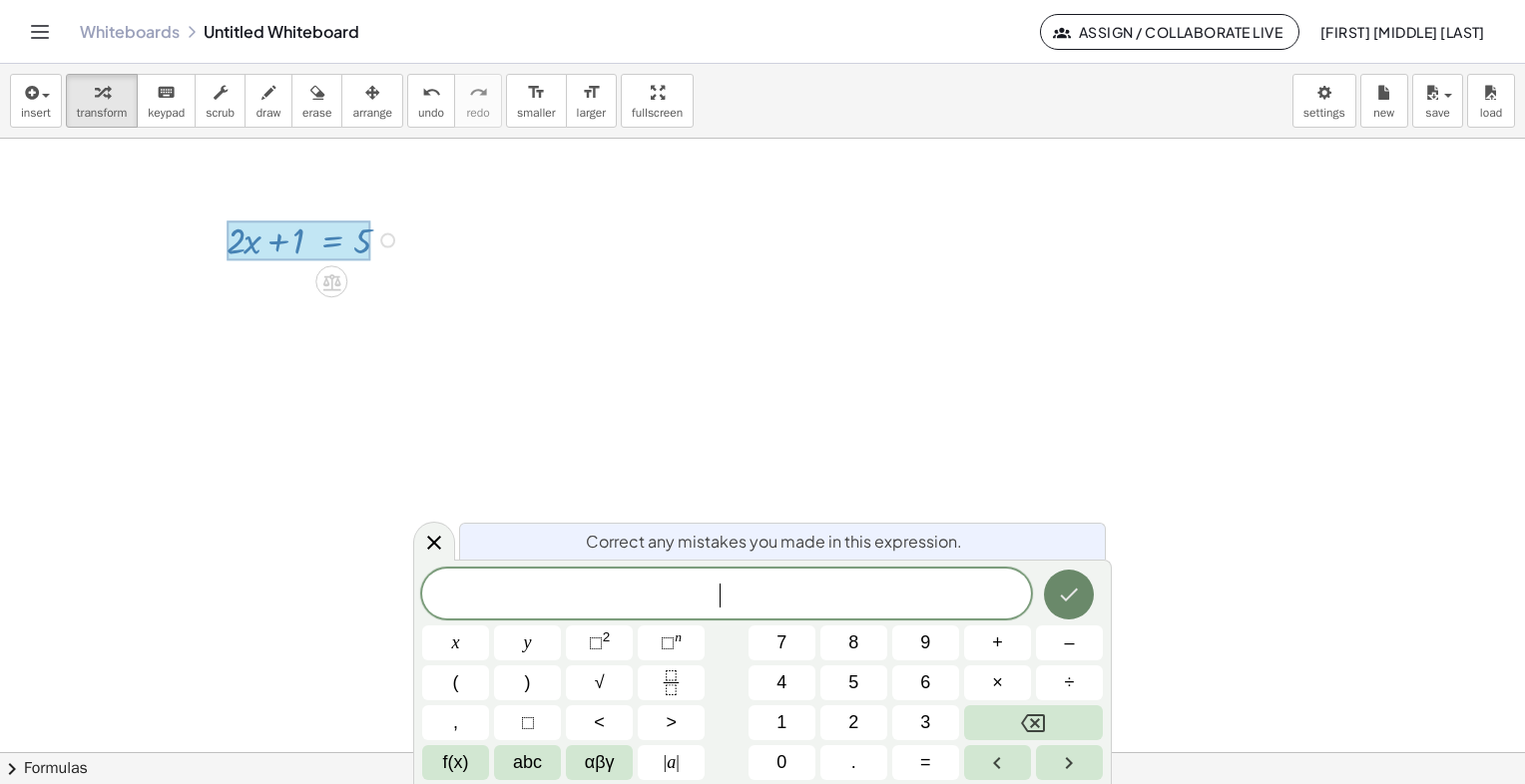 click 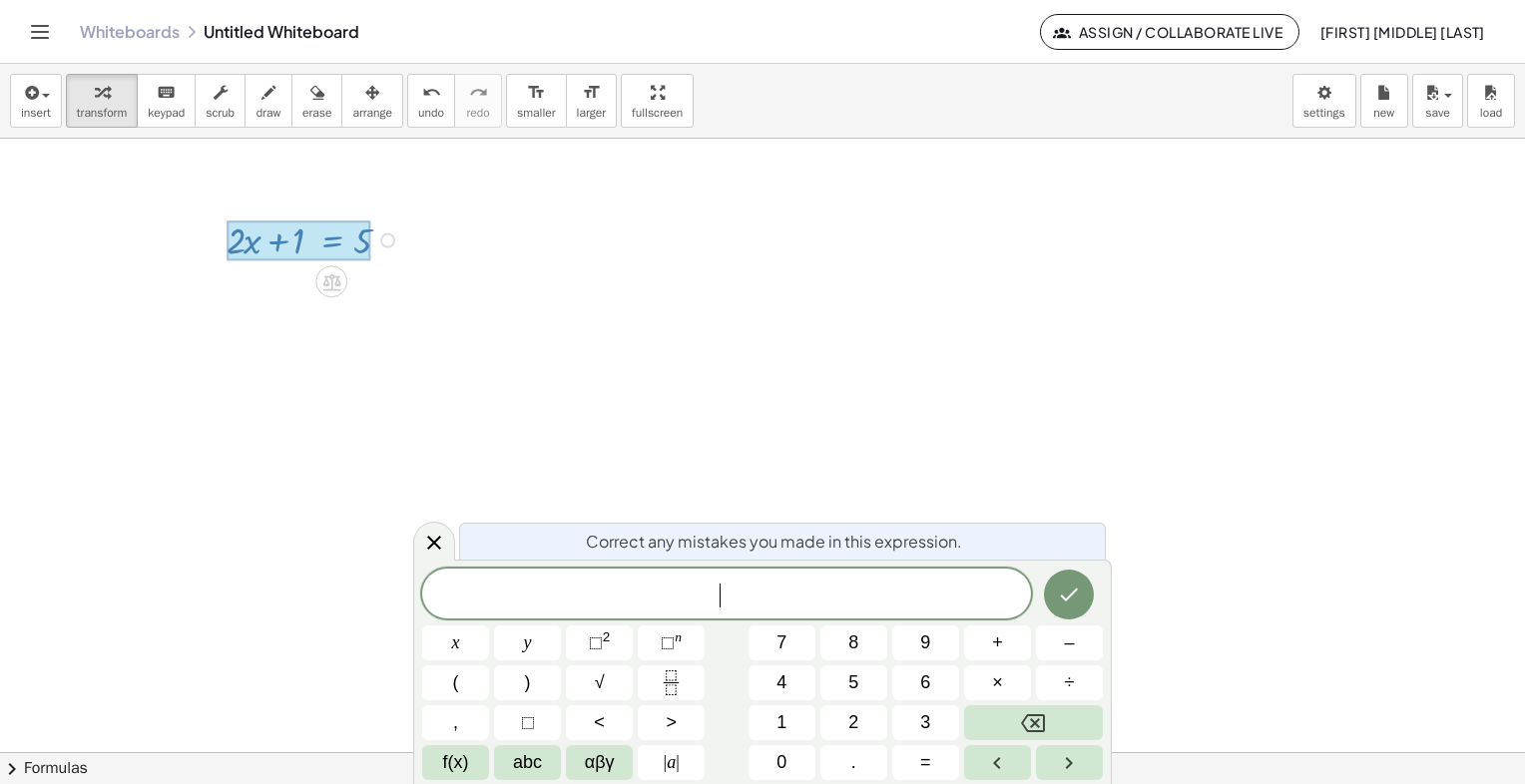 click at bounding box center [762, 752] 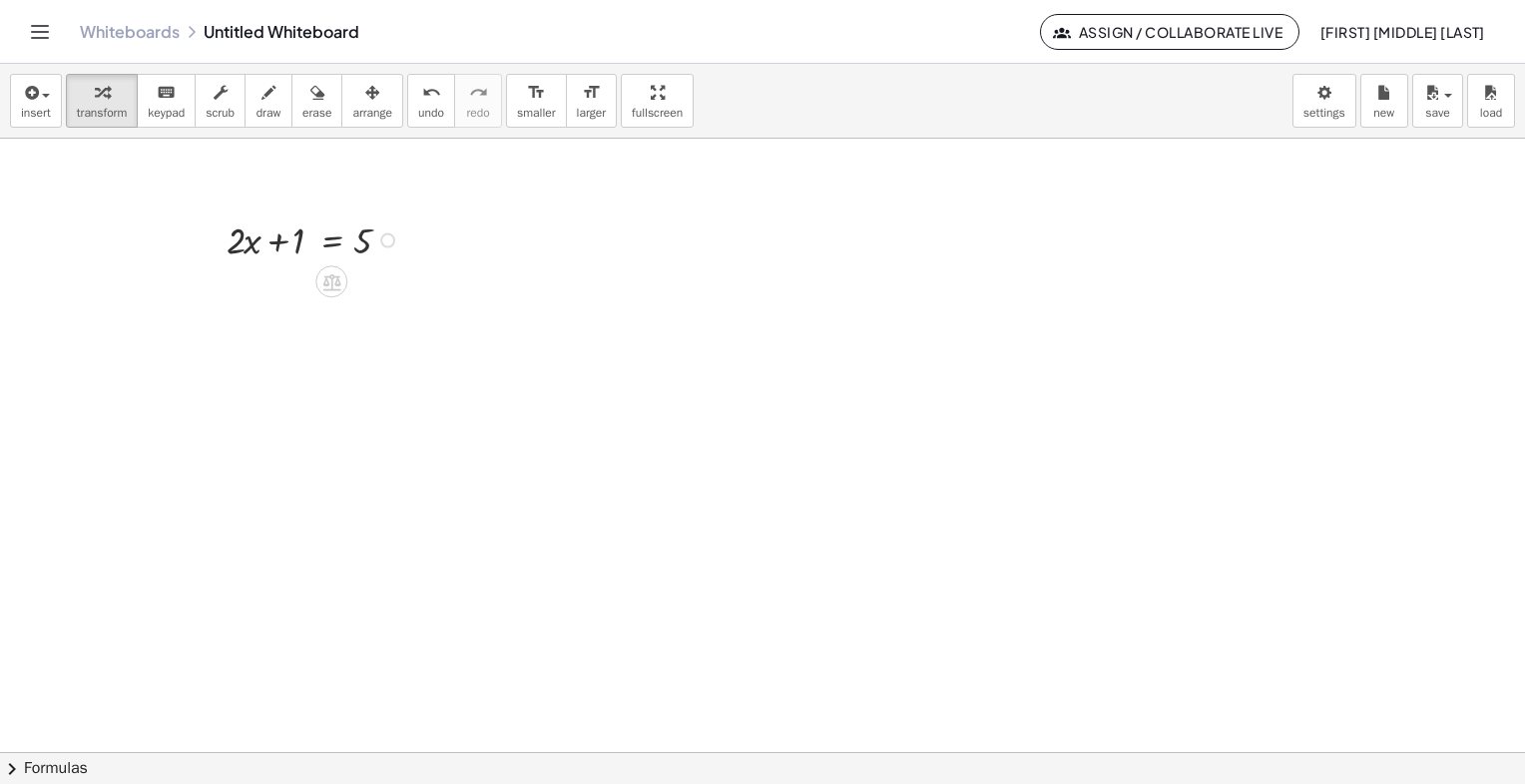 click on "Fix a mistake Transform line Copy line as LaTeX Copy derivation as LaTeX Expand new lines: On" at bounding box center (387, 240) 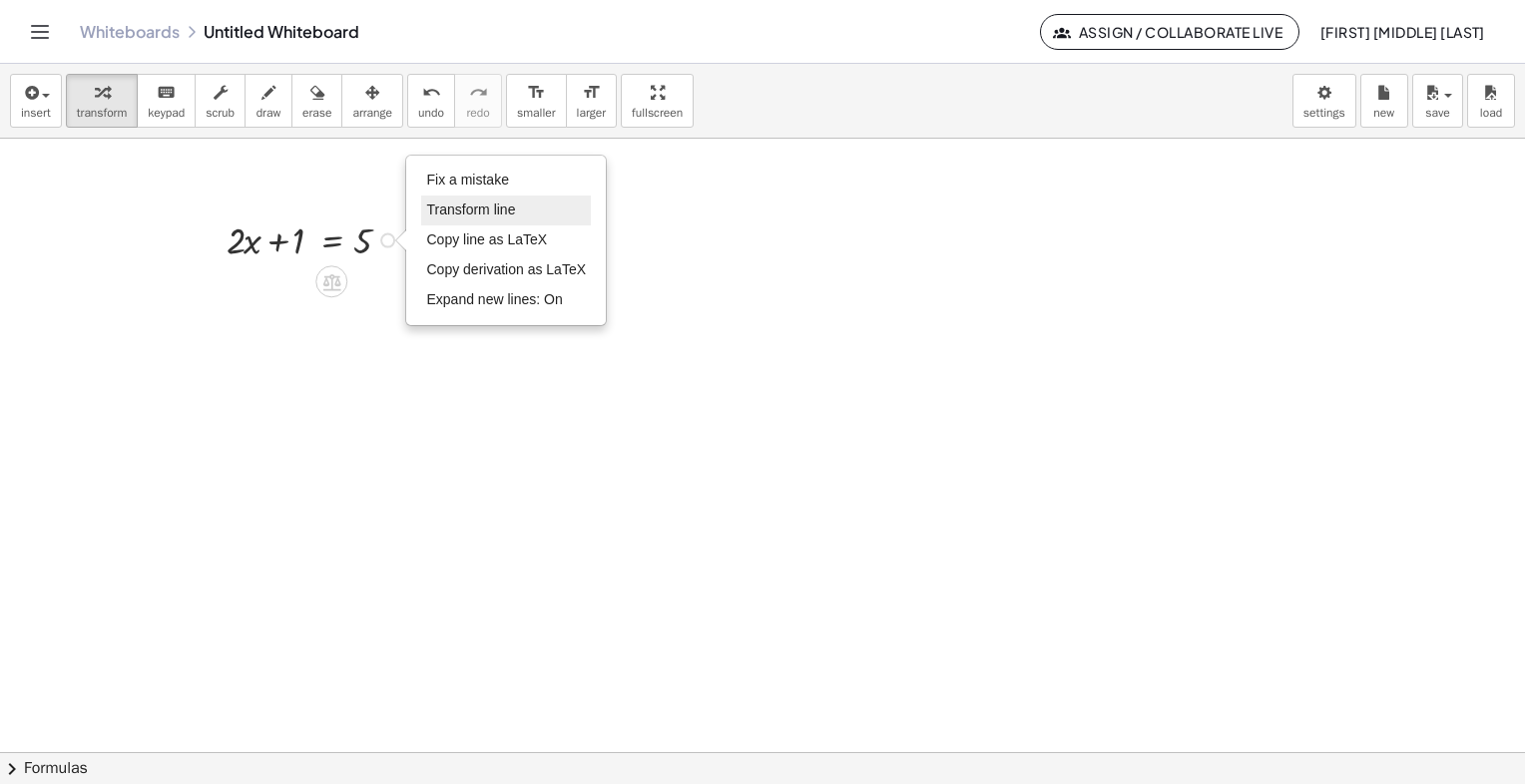 click on "Transform line" at bounding box center (470, 209) 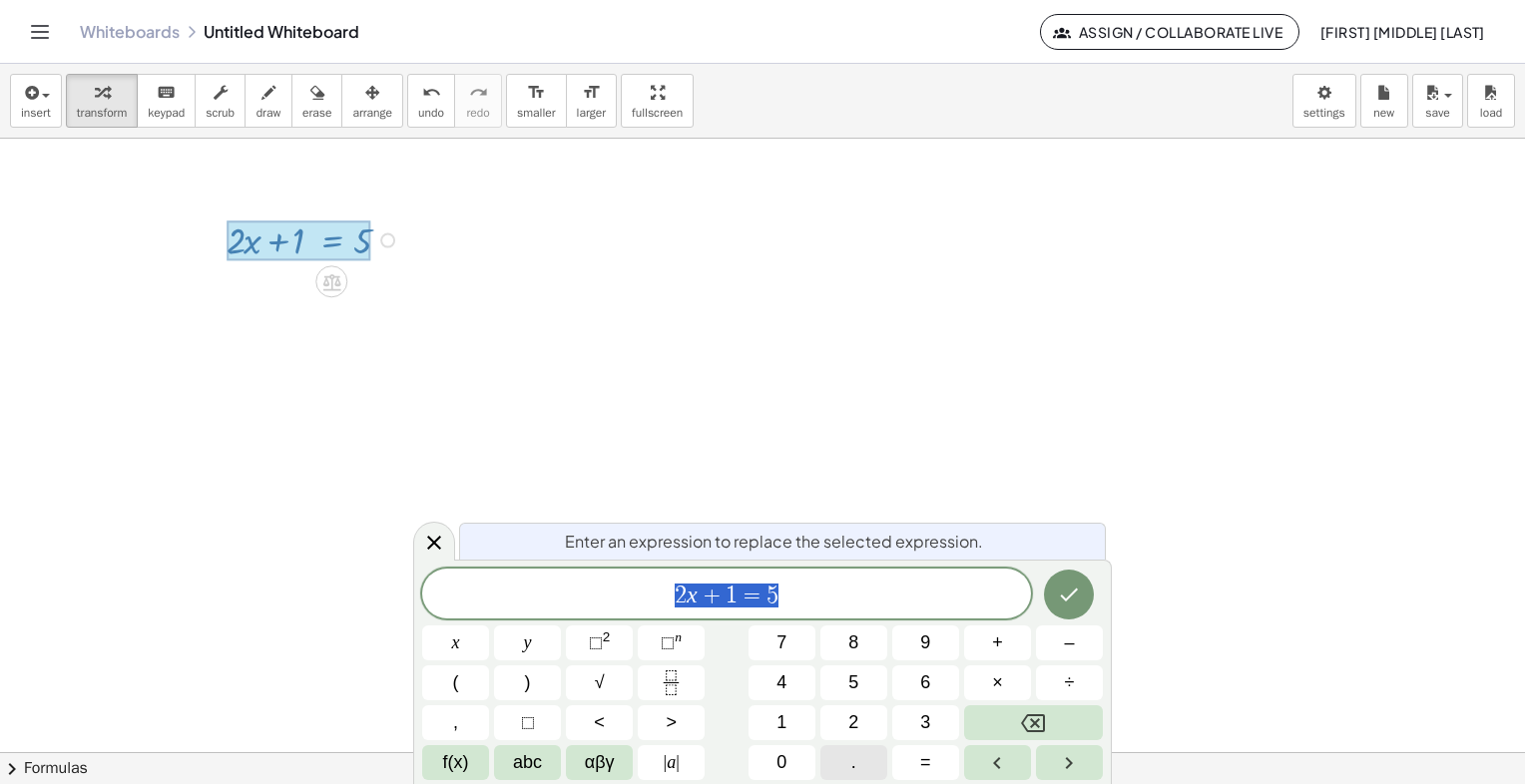 click on "." at bounding box center (853, 762) 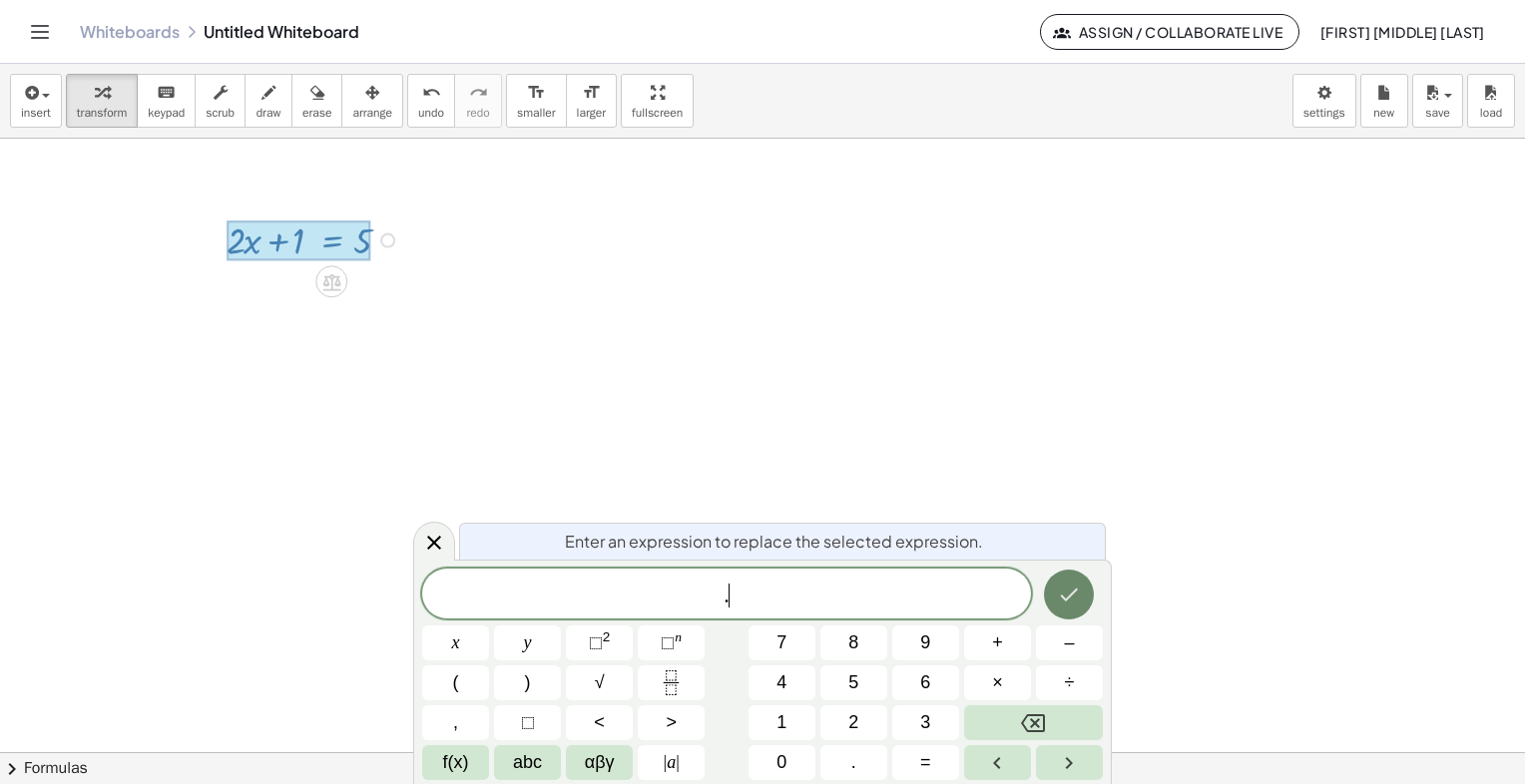 click 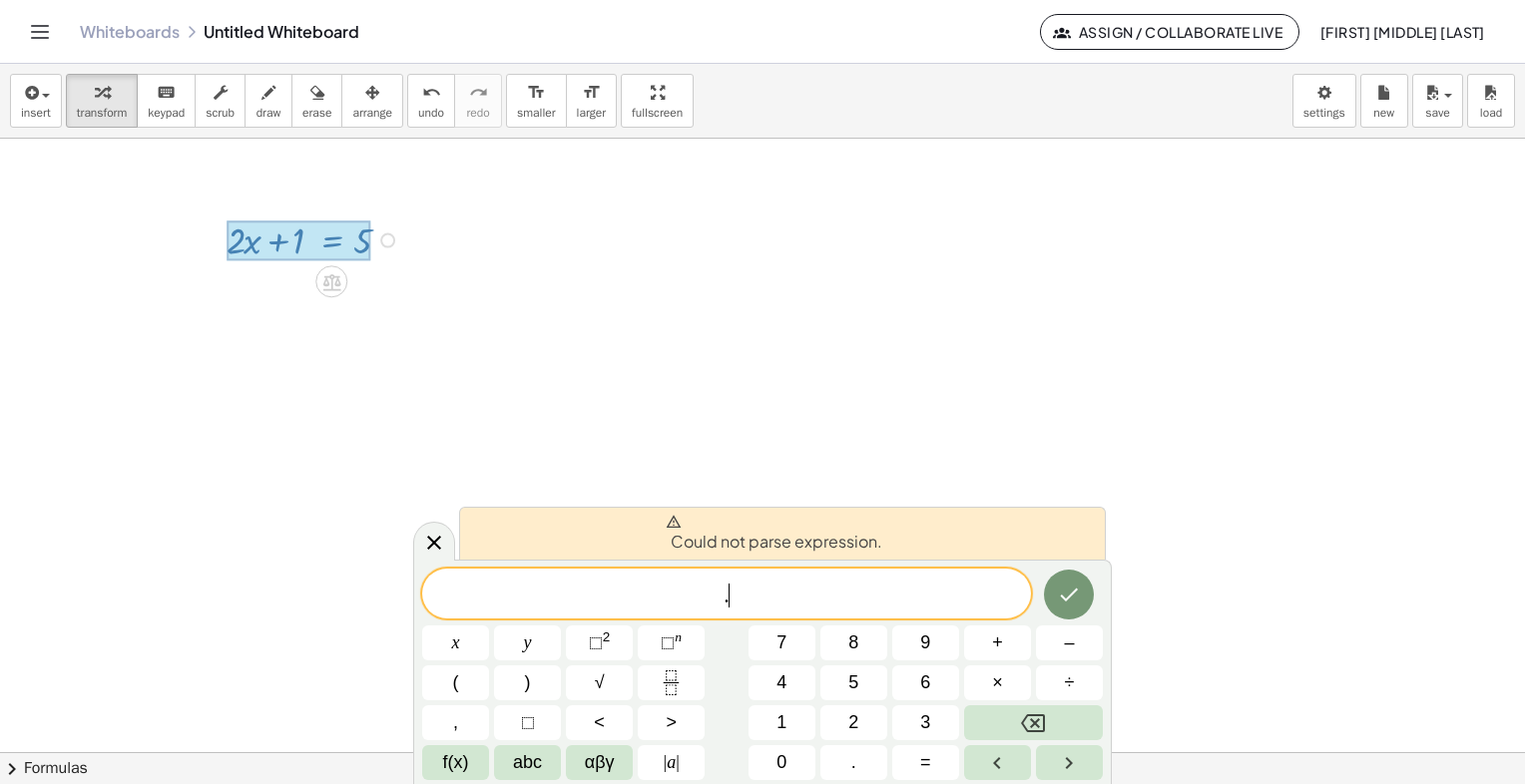 click at bounding box center [762, 752] 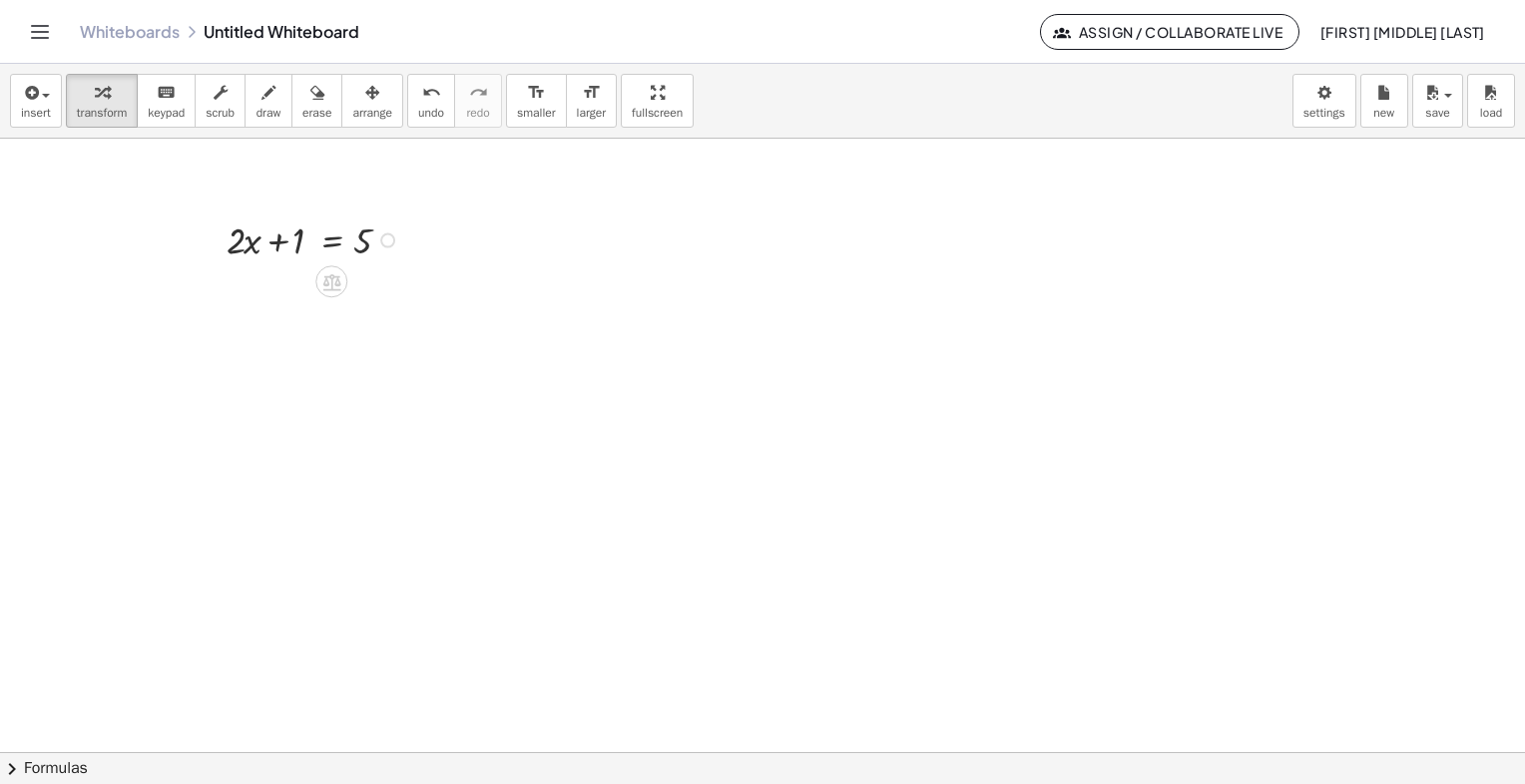 click at bounding box center [309, 238] 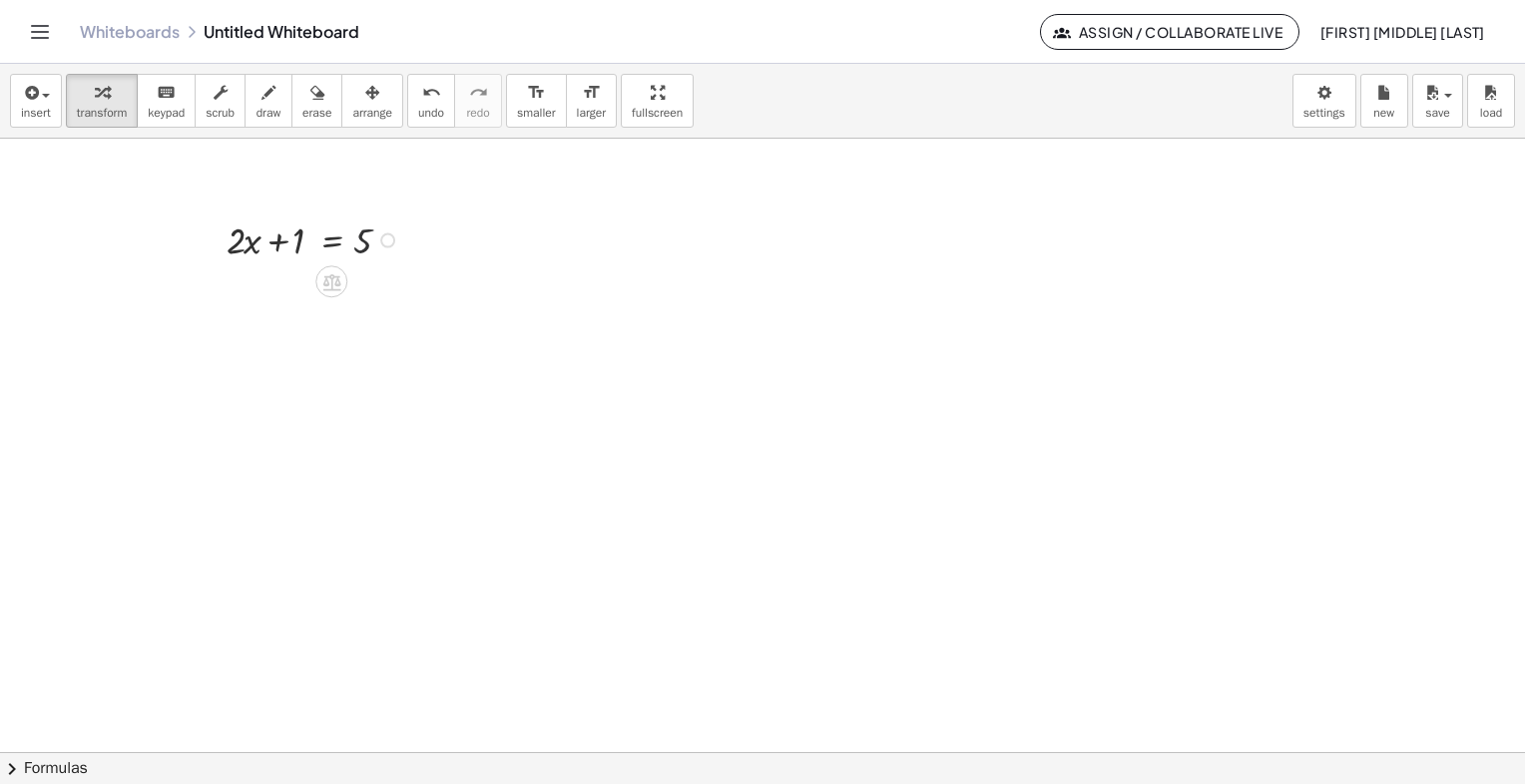 click on "Fix a mistake Transform line Copy line as LaTeX Copy derivation as LaTeX Expand new lines: On" at bounding box center [387, 240] 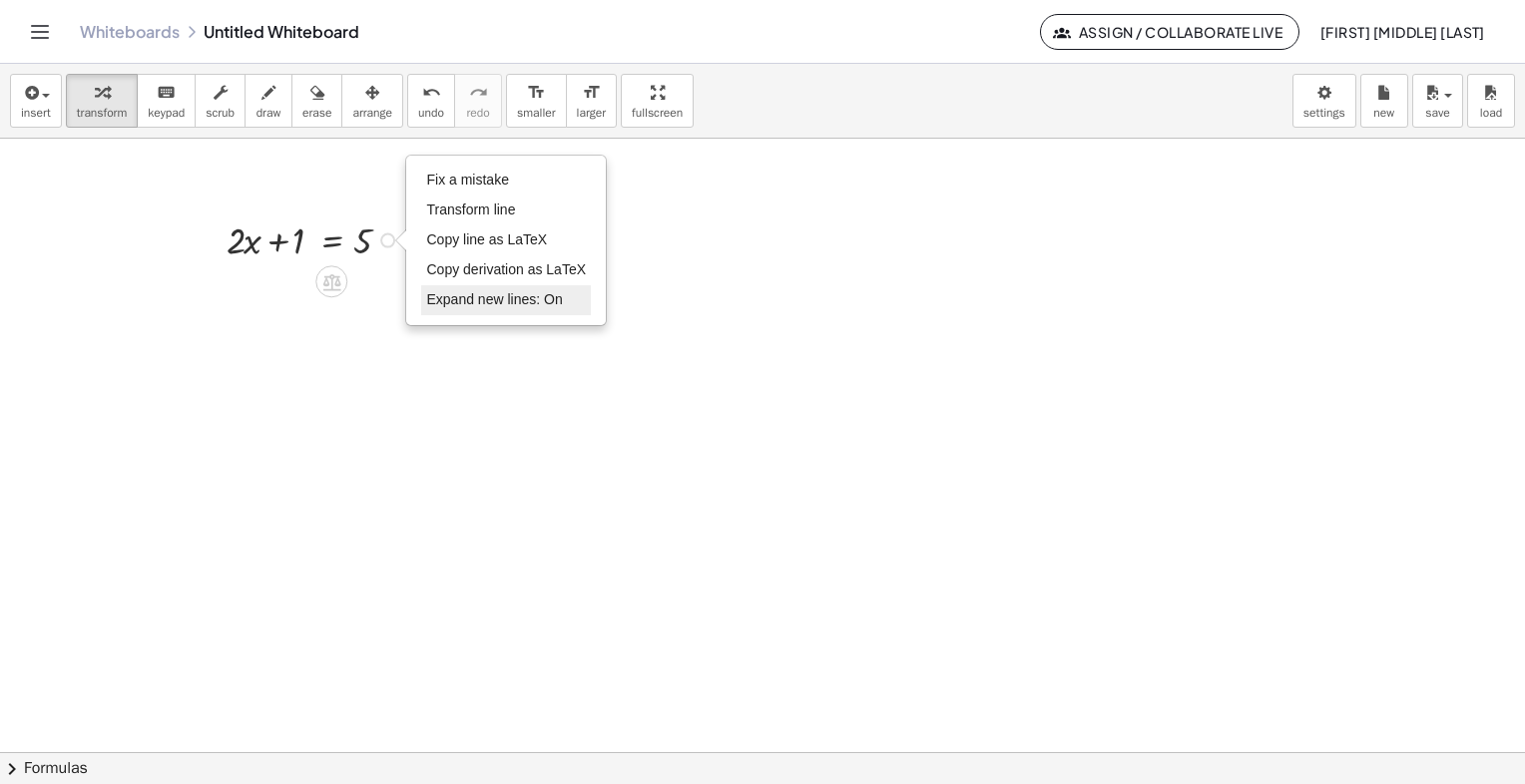 click on "Expand new lines: On" at bounding box center [494, 299] 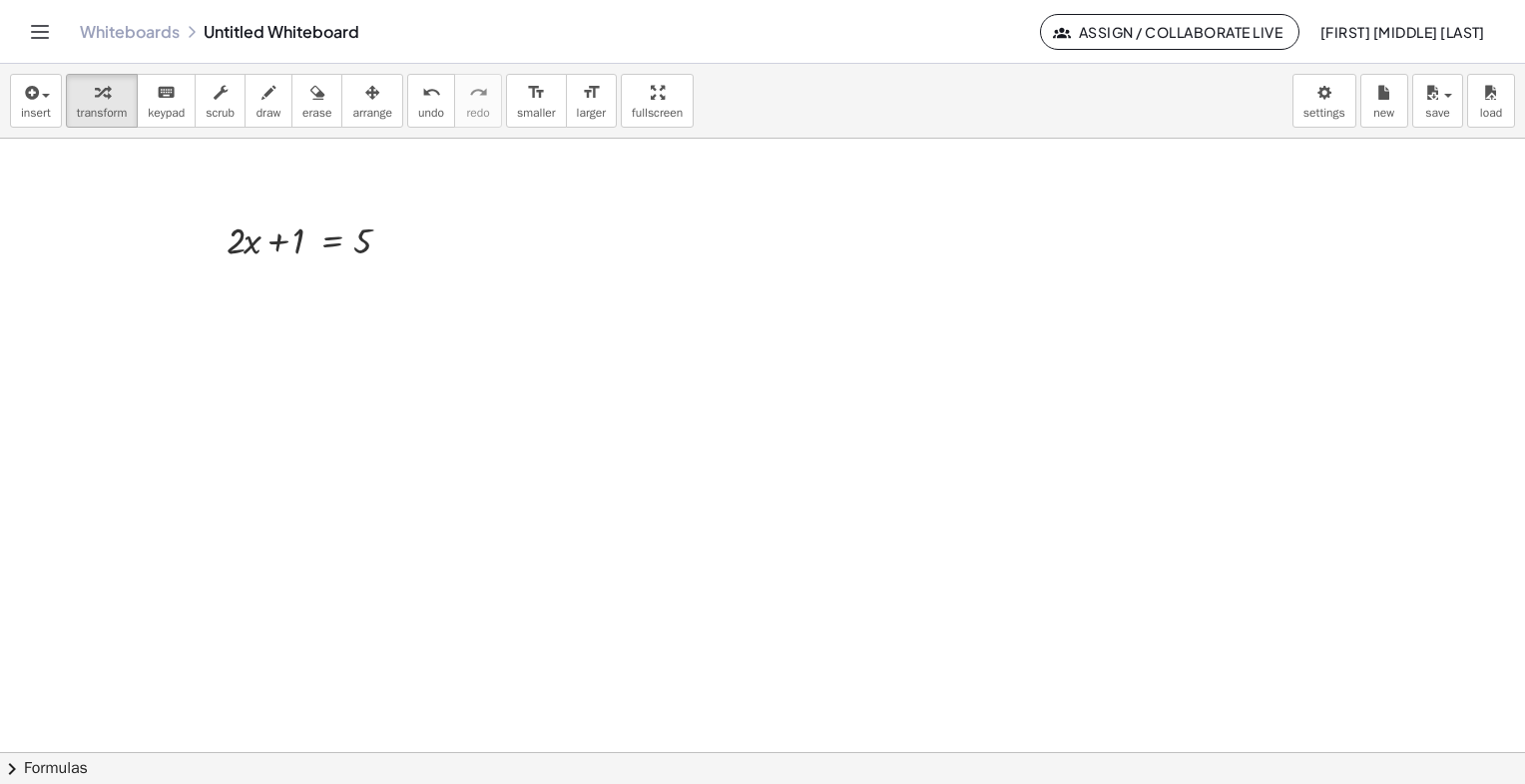 click at bounding box center (762, 752) 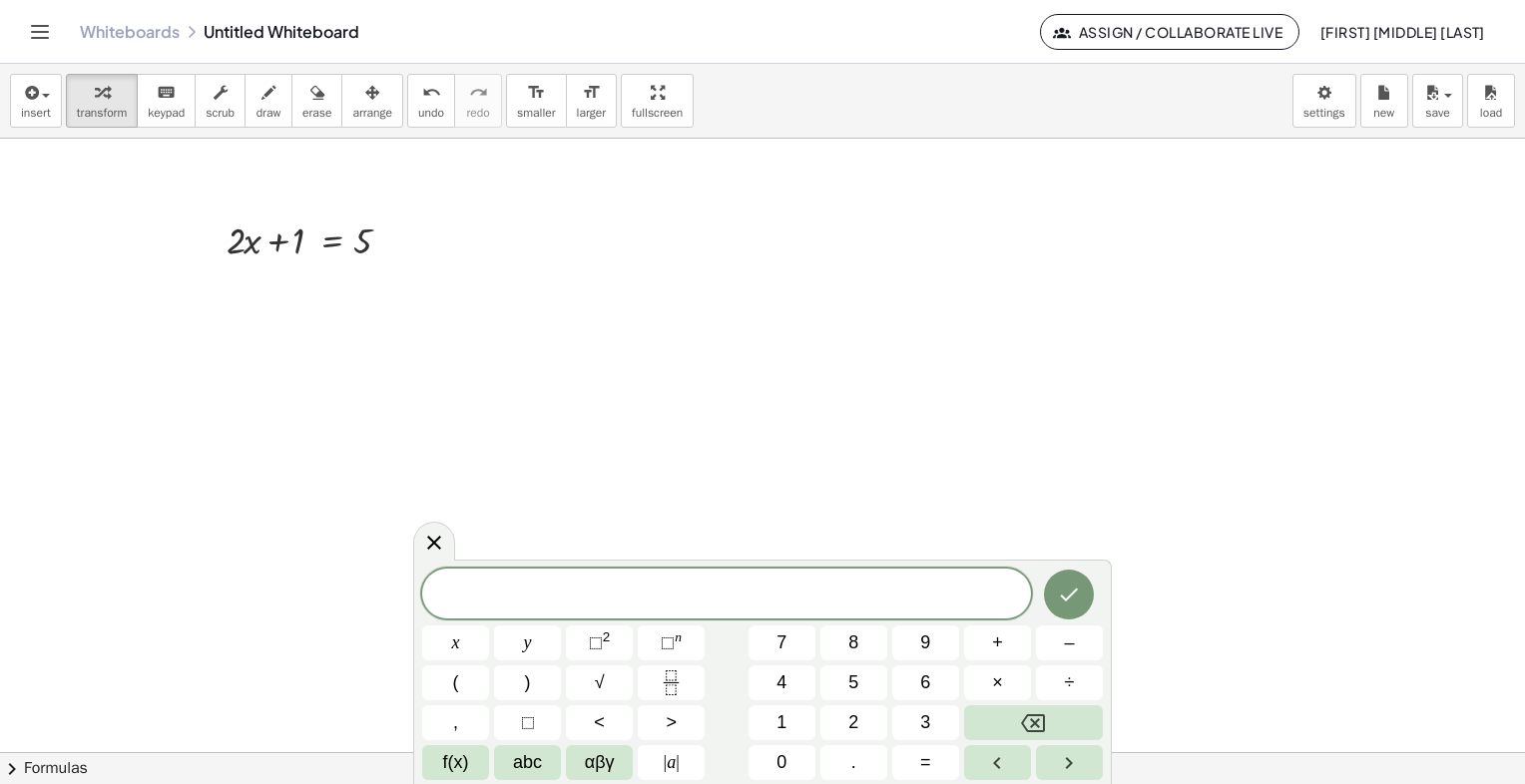 click at bounding box center (762, 752) 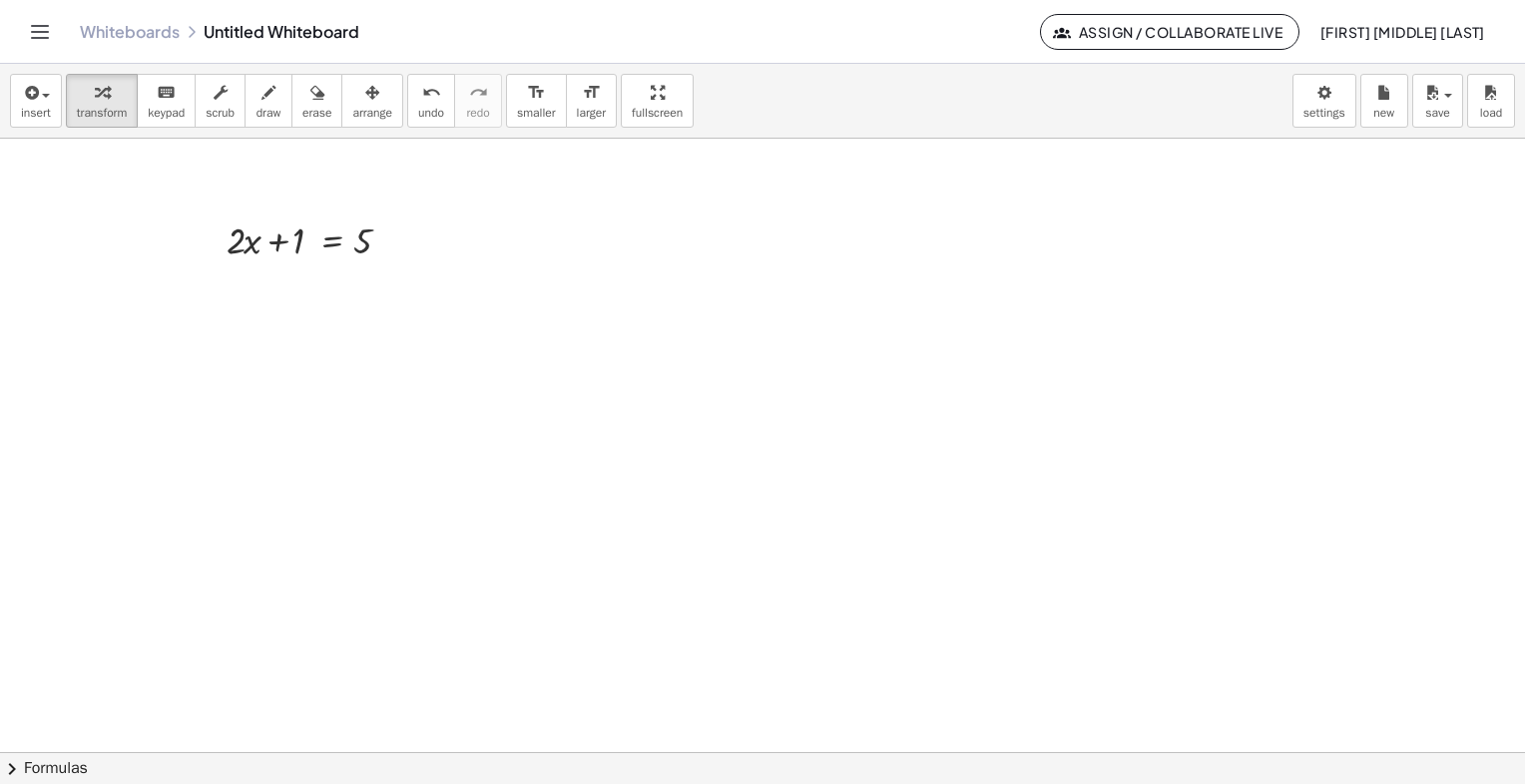 click at bounding box center [762, 752] 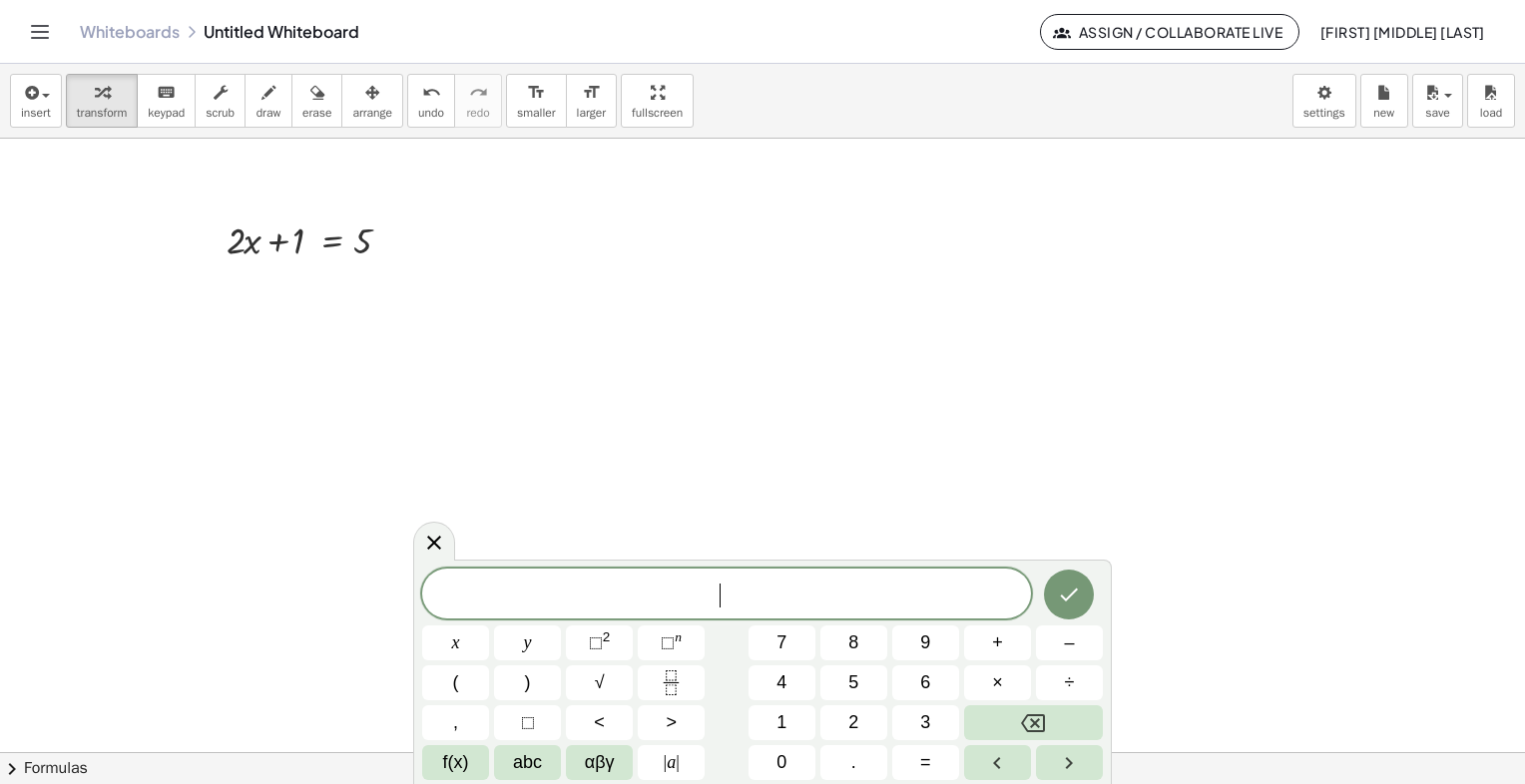 click at bounding box center (762, 752) 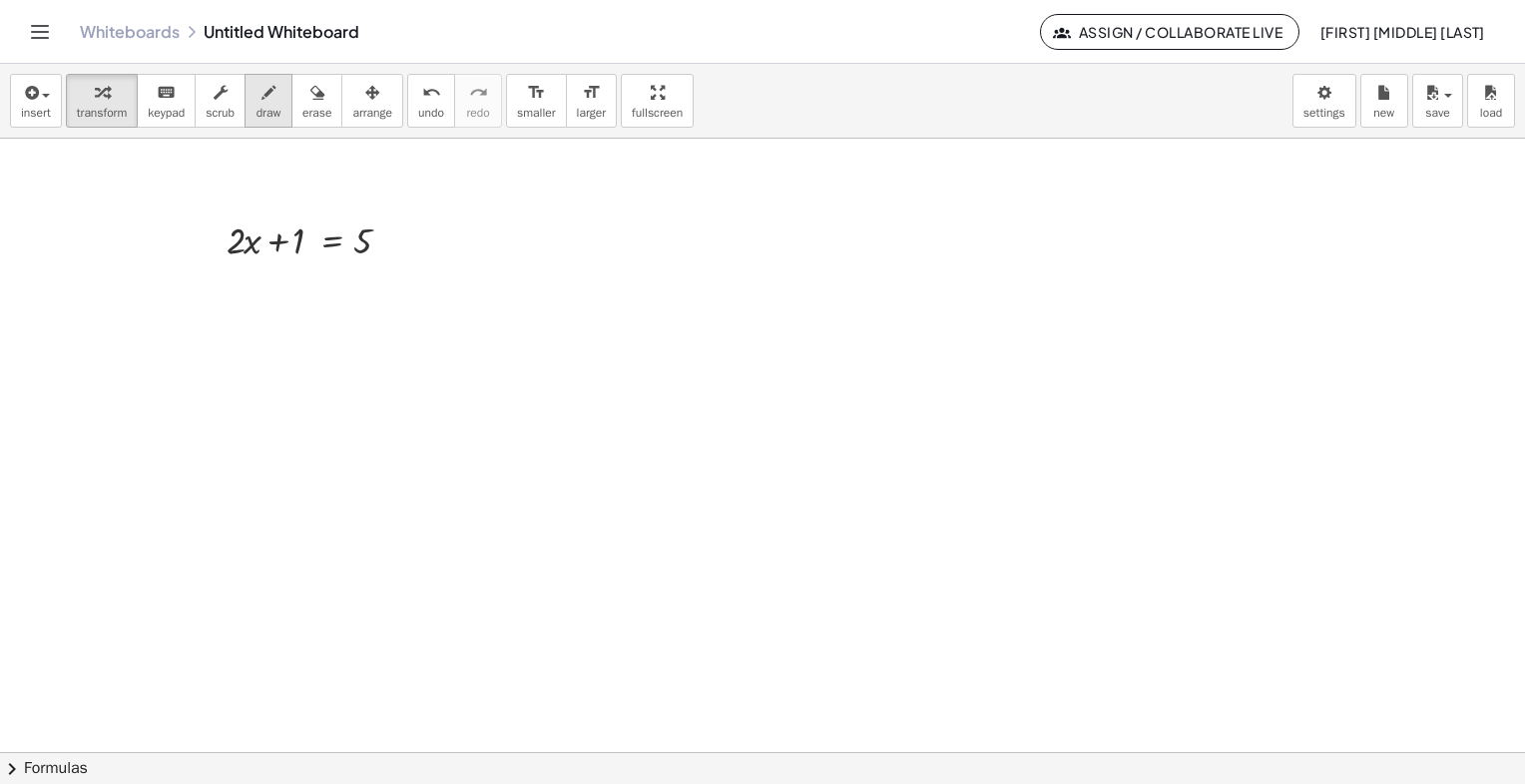 click on "draw" at bounding box center [268, 113] 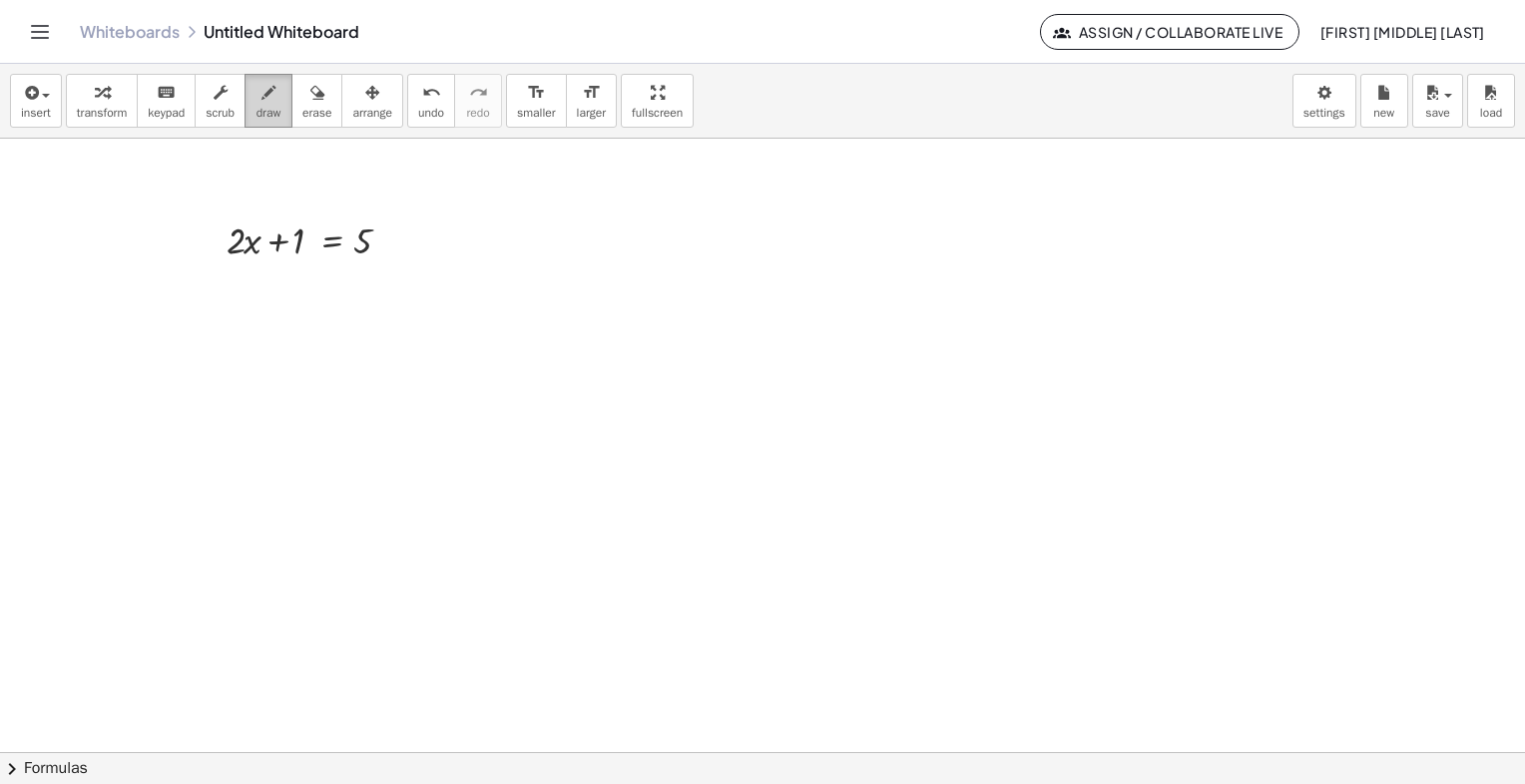 click at bounding box center (268, 92) 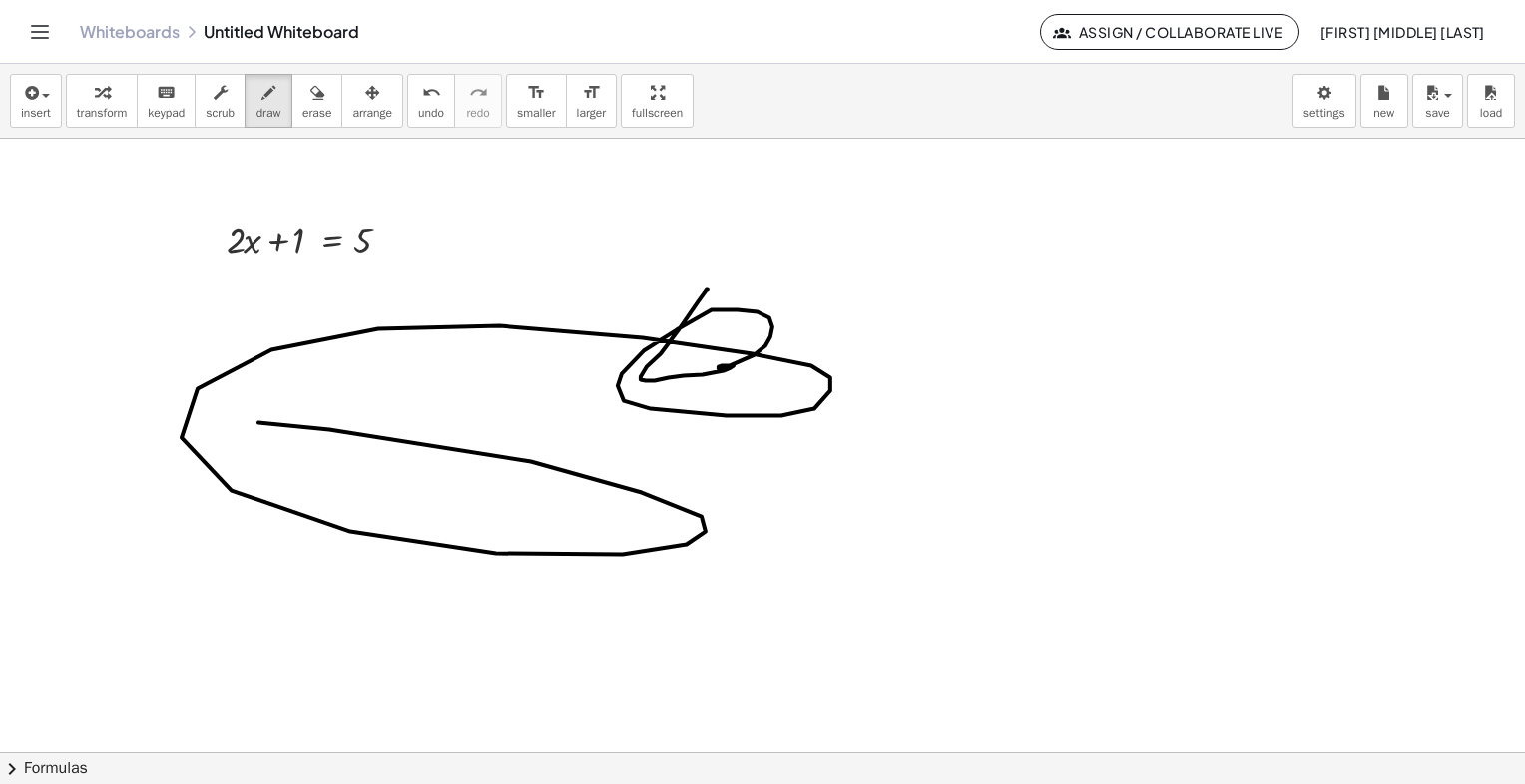 drag, startPoint x: 708, startPoint y: 289, endPoint x: 529, endPoint y: 350, distance: 189.10843 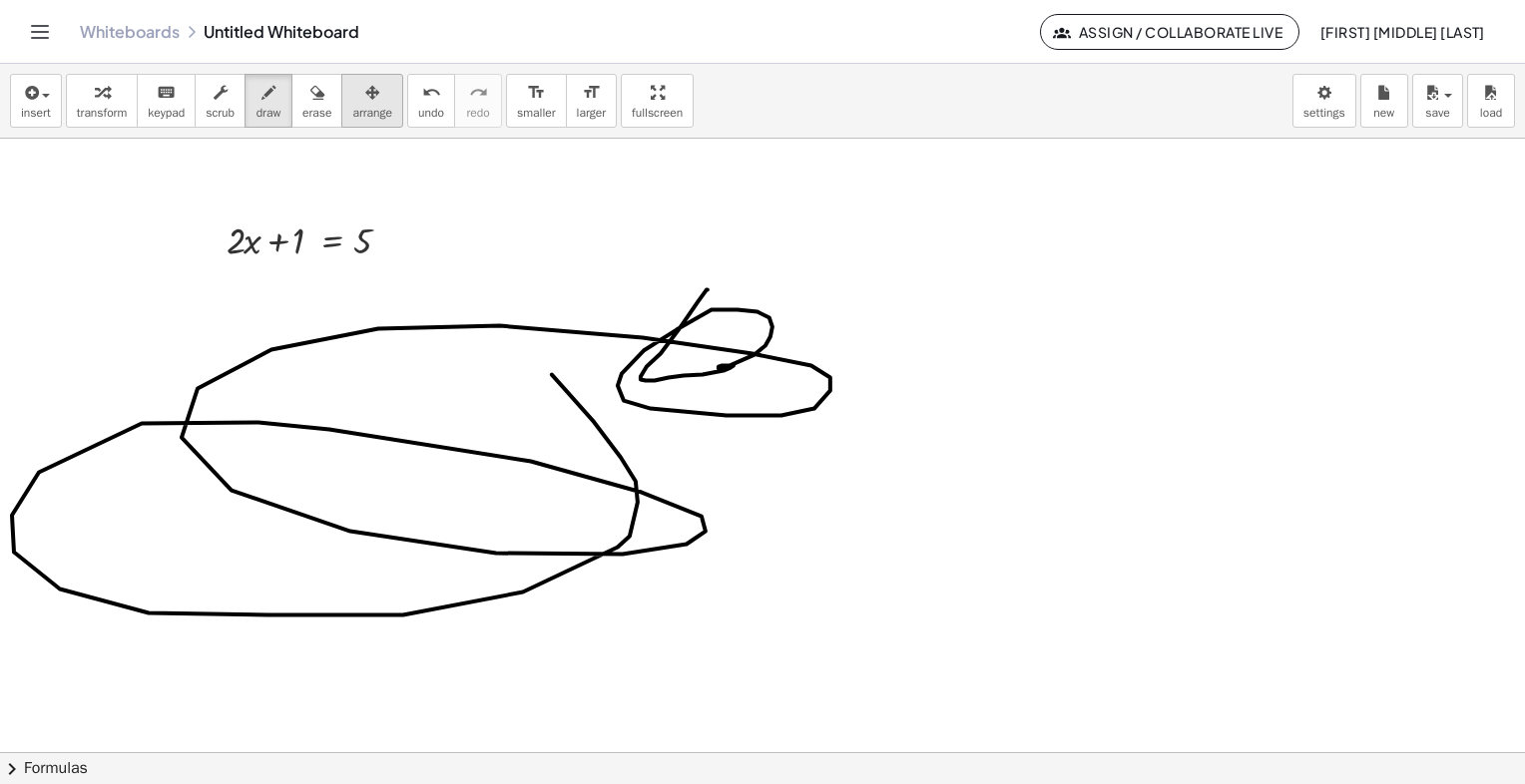 click on "arrange" at bounding box center [372, 101] 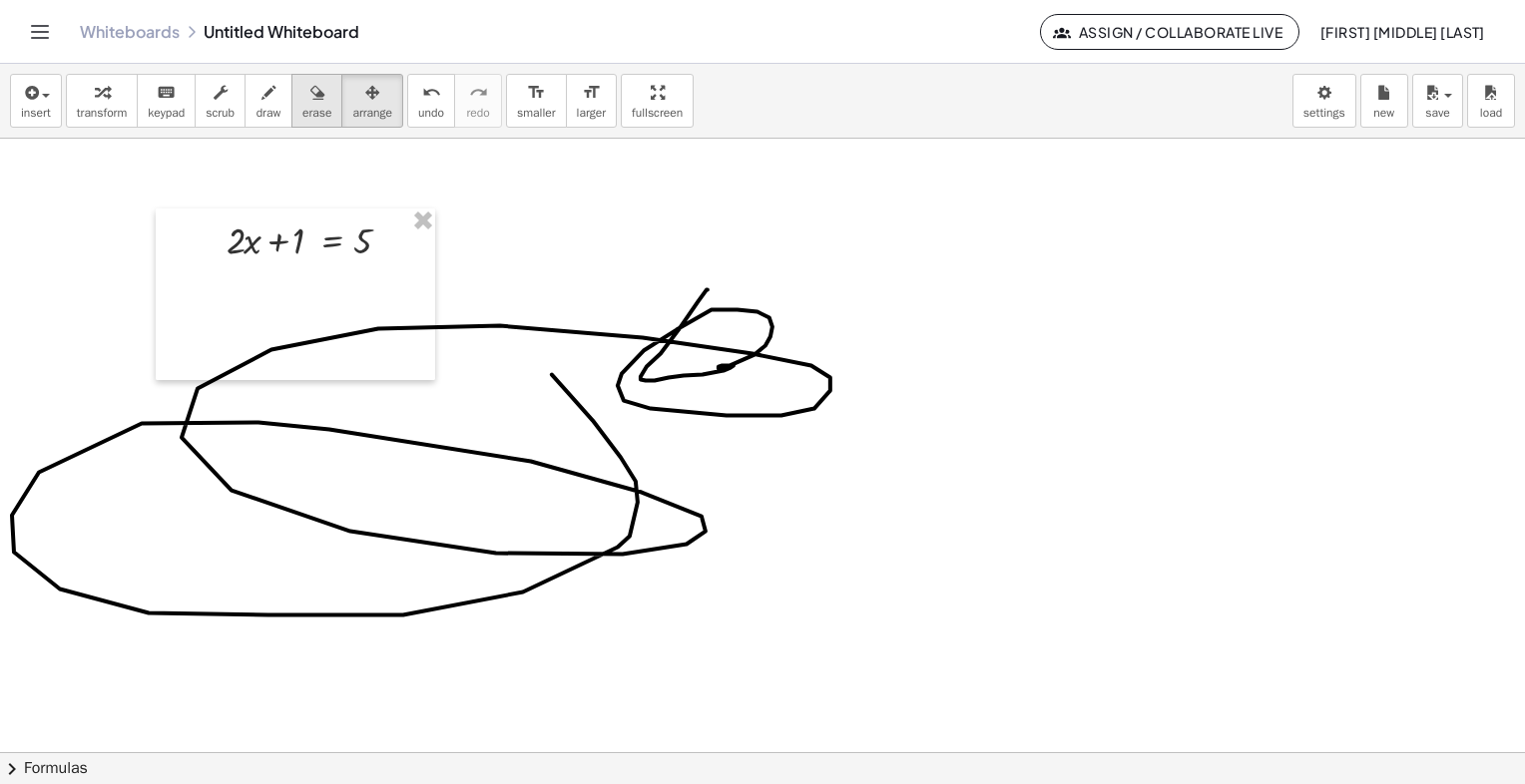 click on "erase" at bounding box center [316, 113] 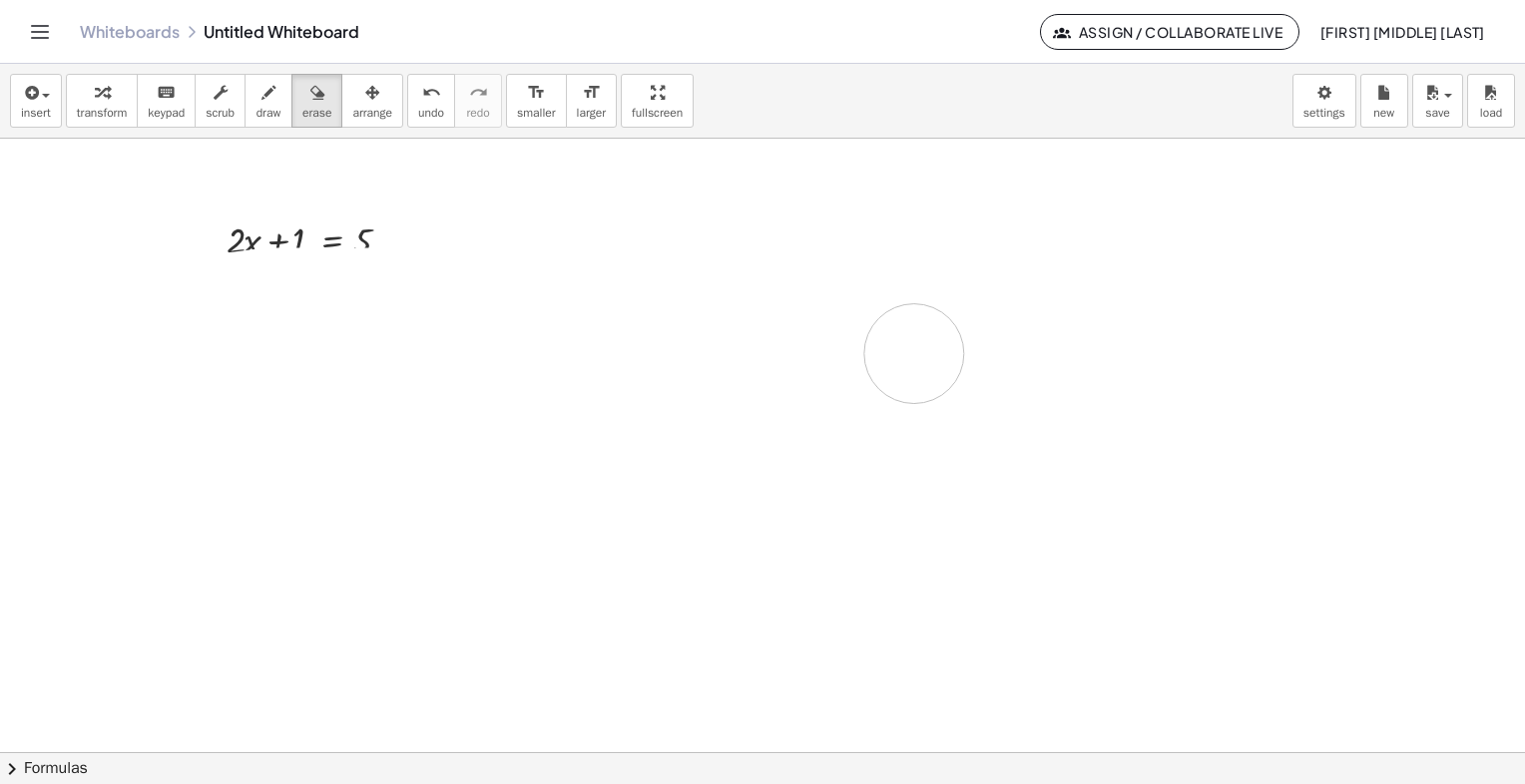 drag, startPoint x: 845, startPoint y: 306, endPoint x: 834, endPoint y: 357, distance: 52.17279 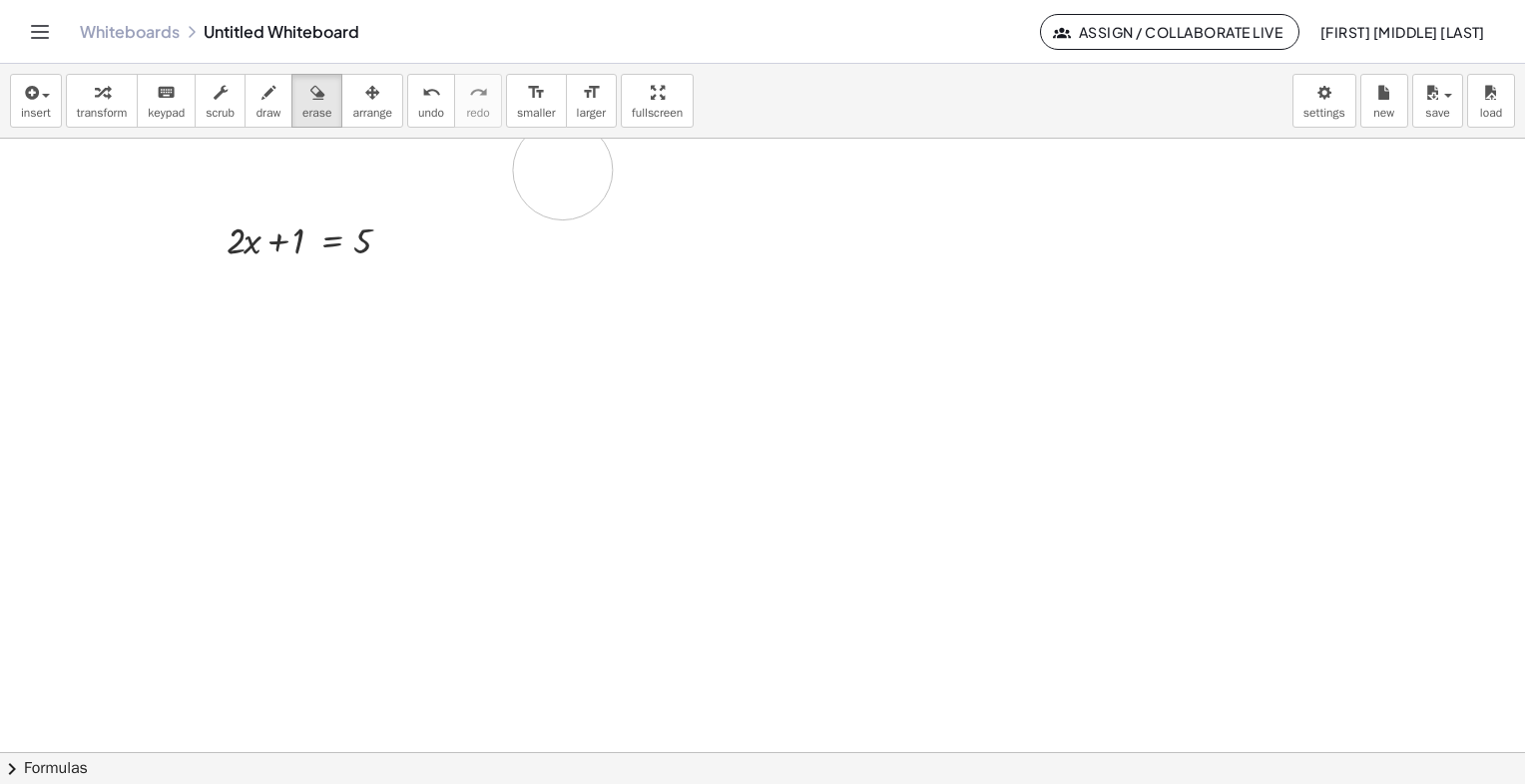 click at bounding box center [762, 752] 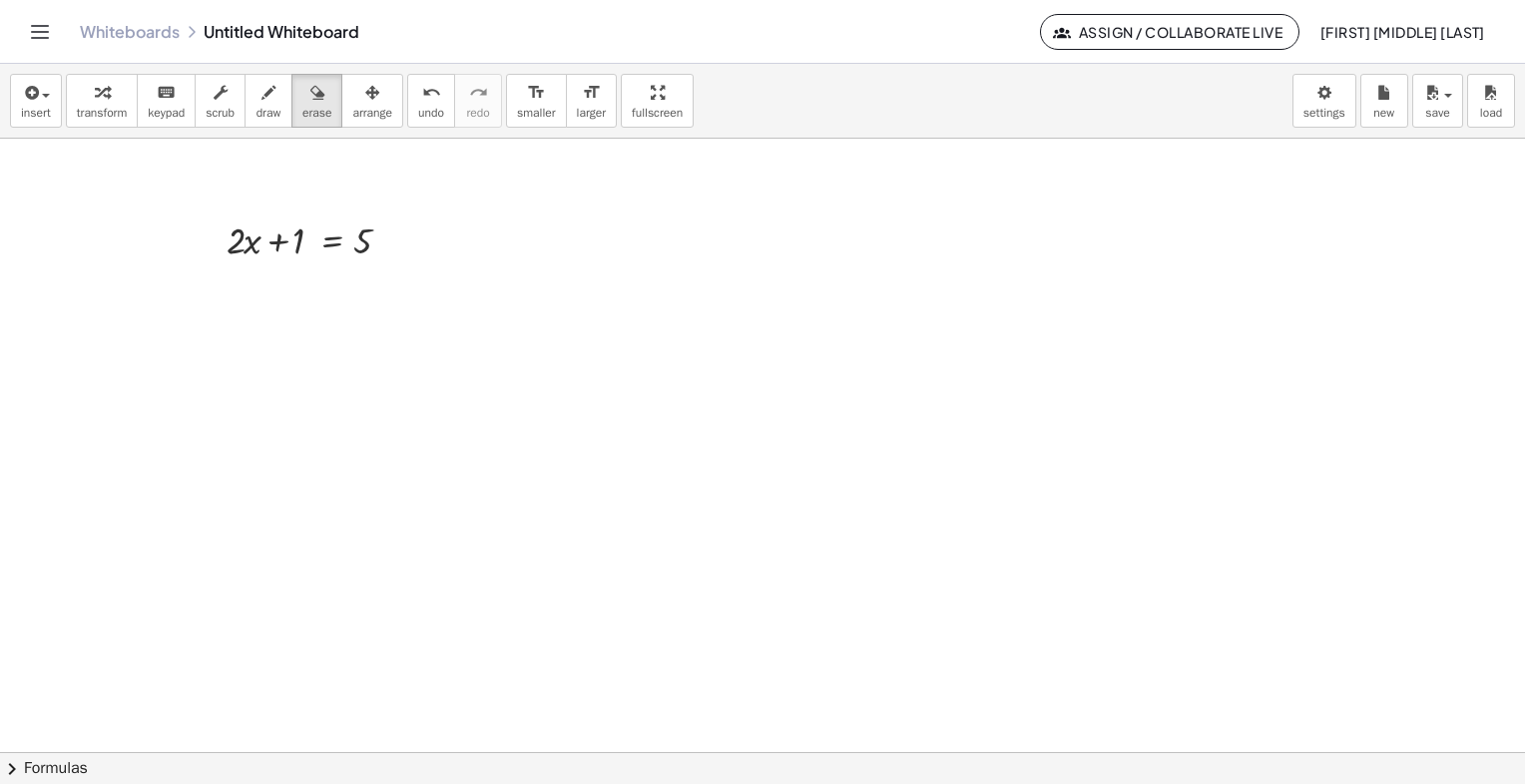 click at bounding box center [762, 752] 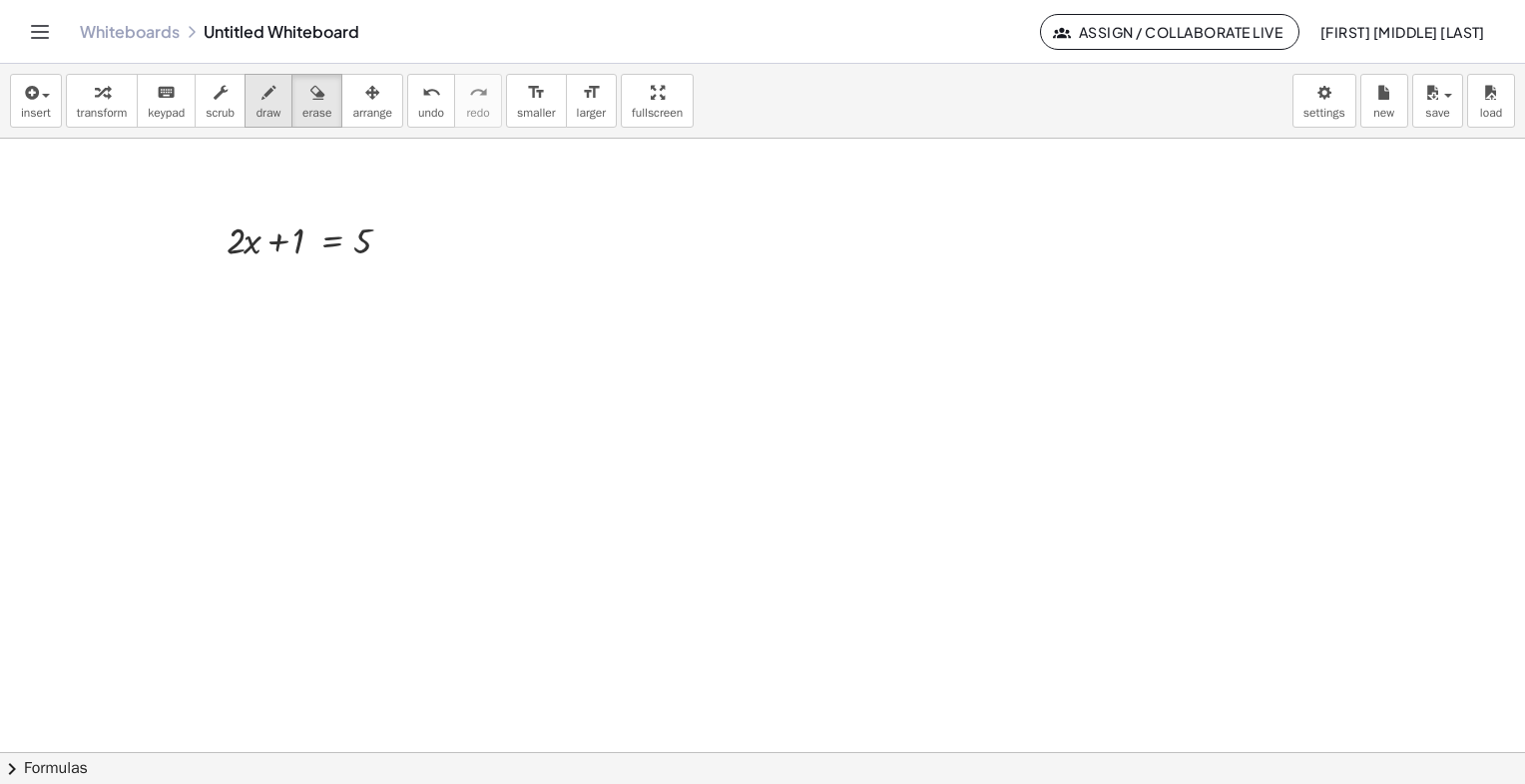 click on "draw" at bounding box center [268, 101] 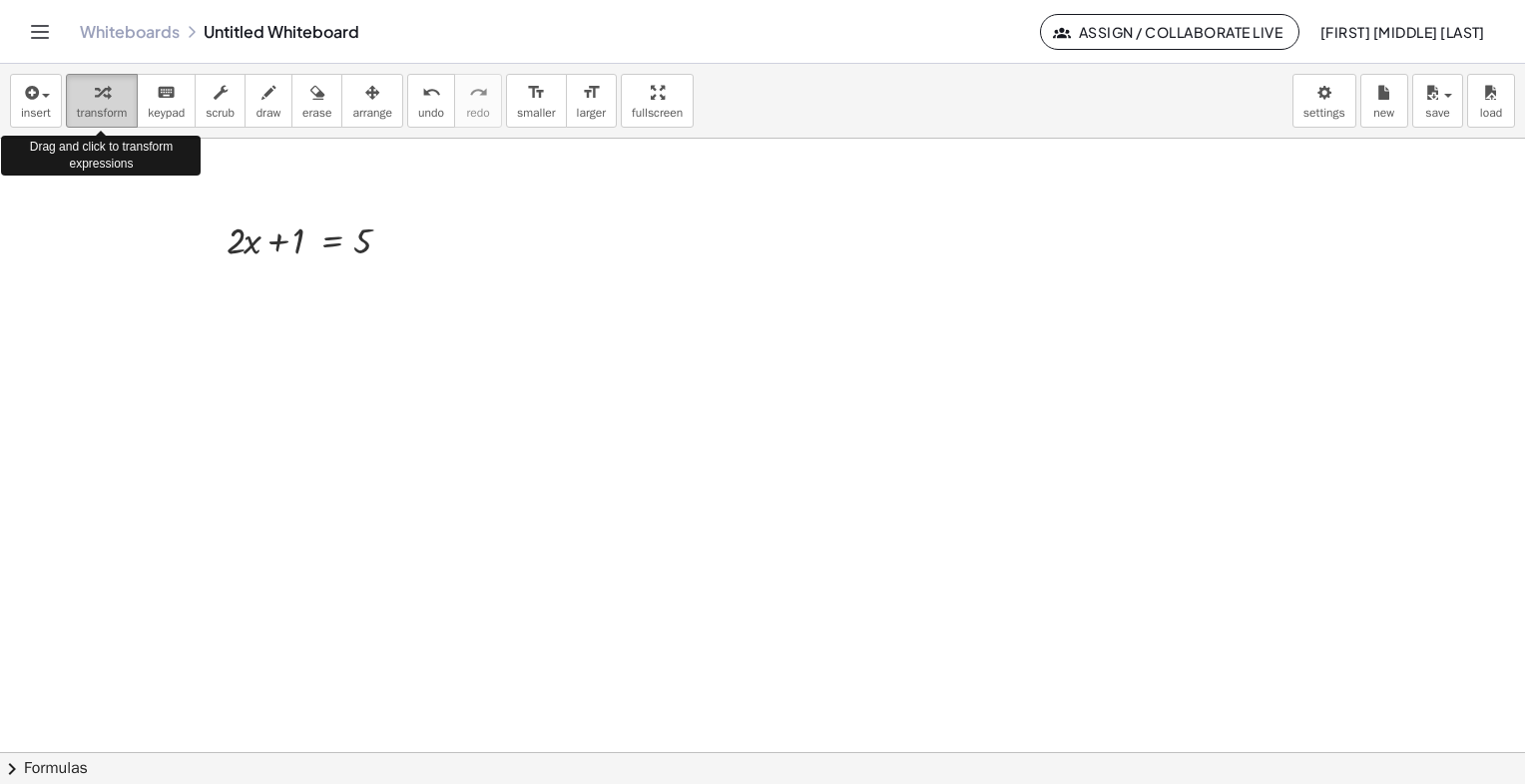 click on "transform" at bounding box center (102, 101) 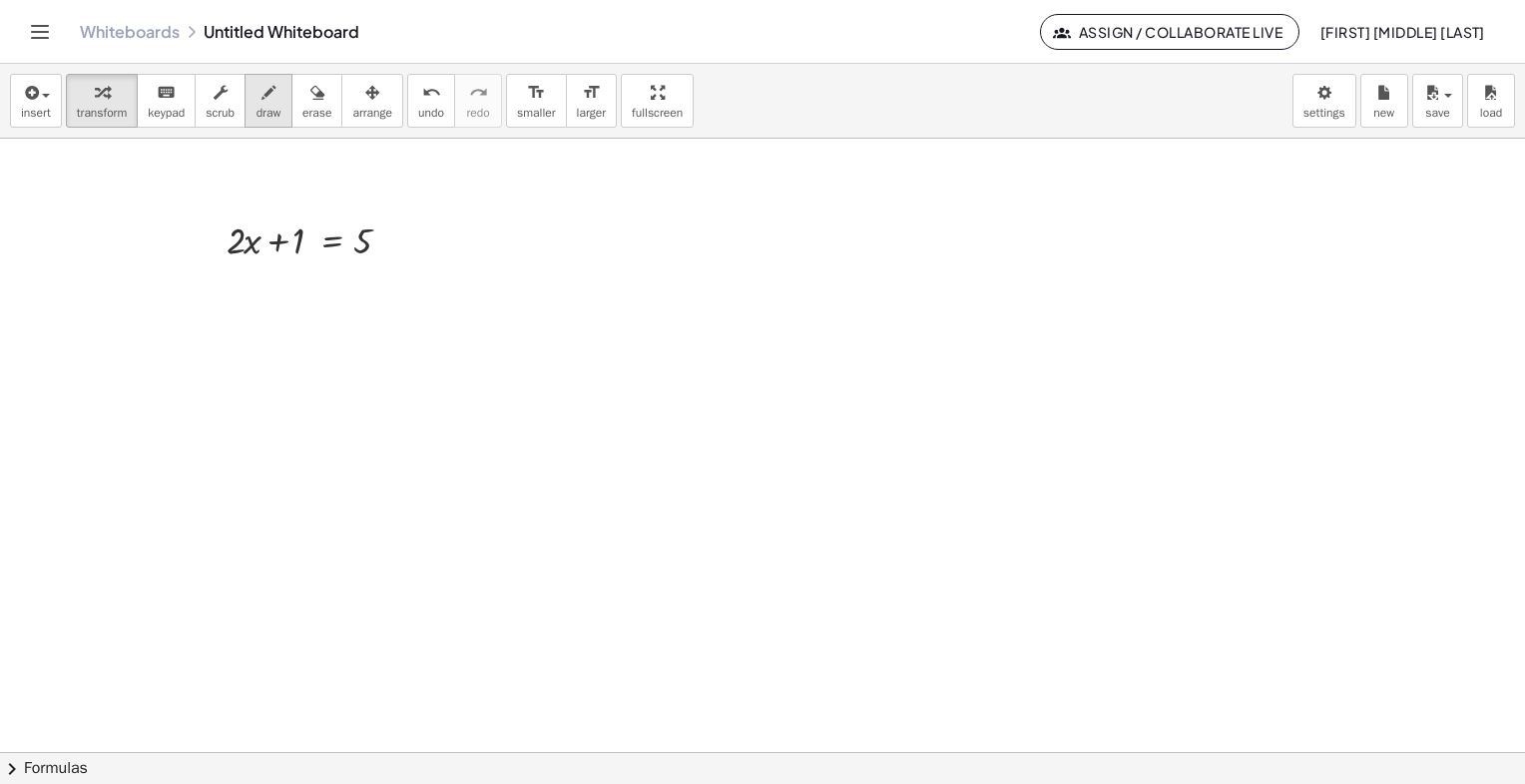 click on "draw" at bounding box center (268, 101) 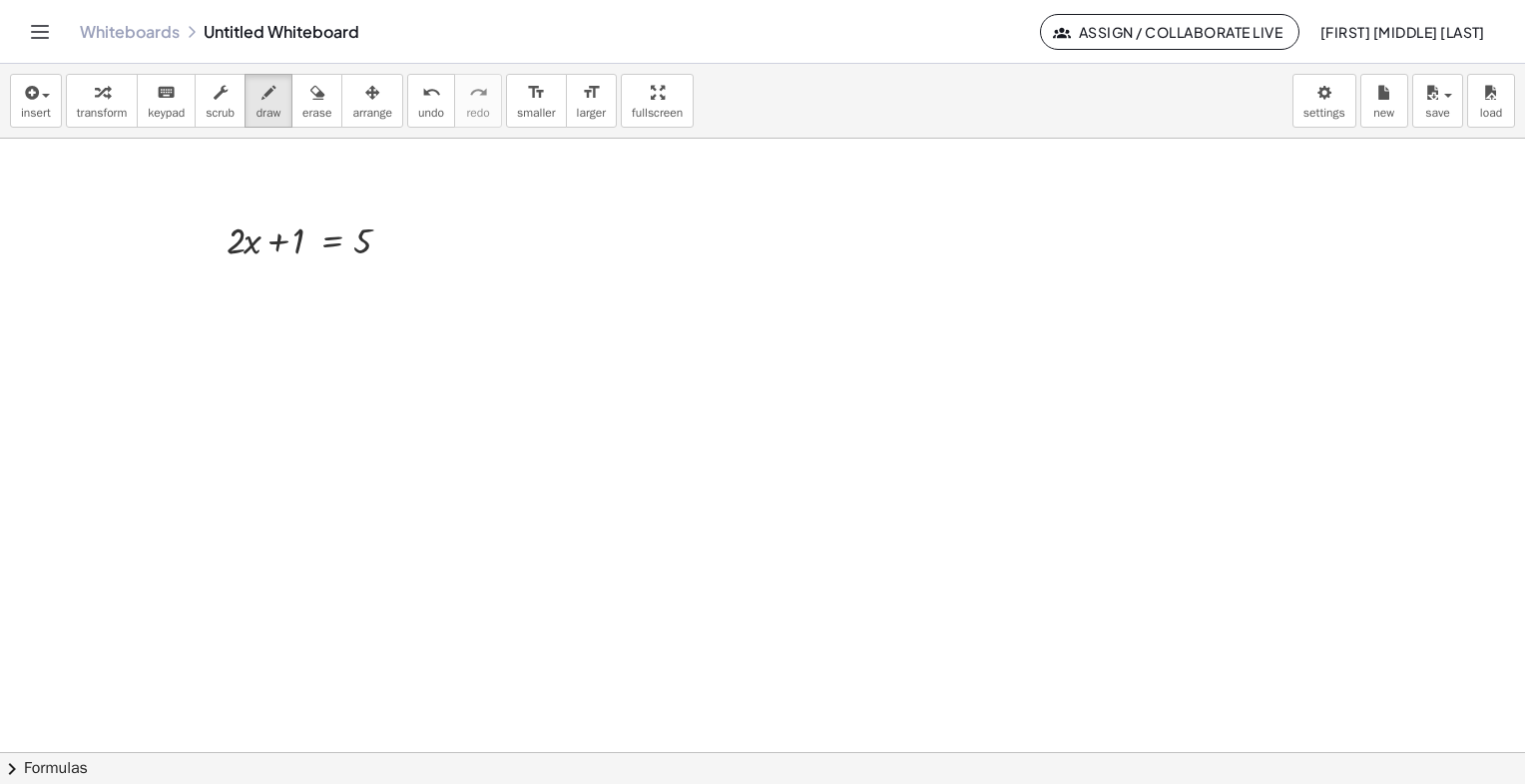 click at bounding box center (762, 752) 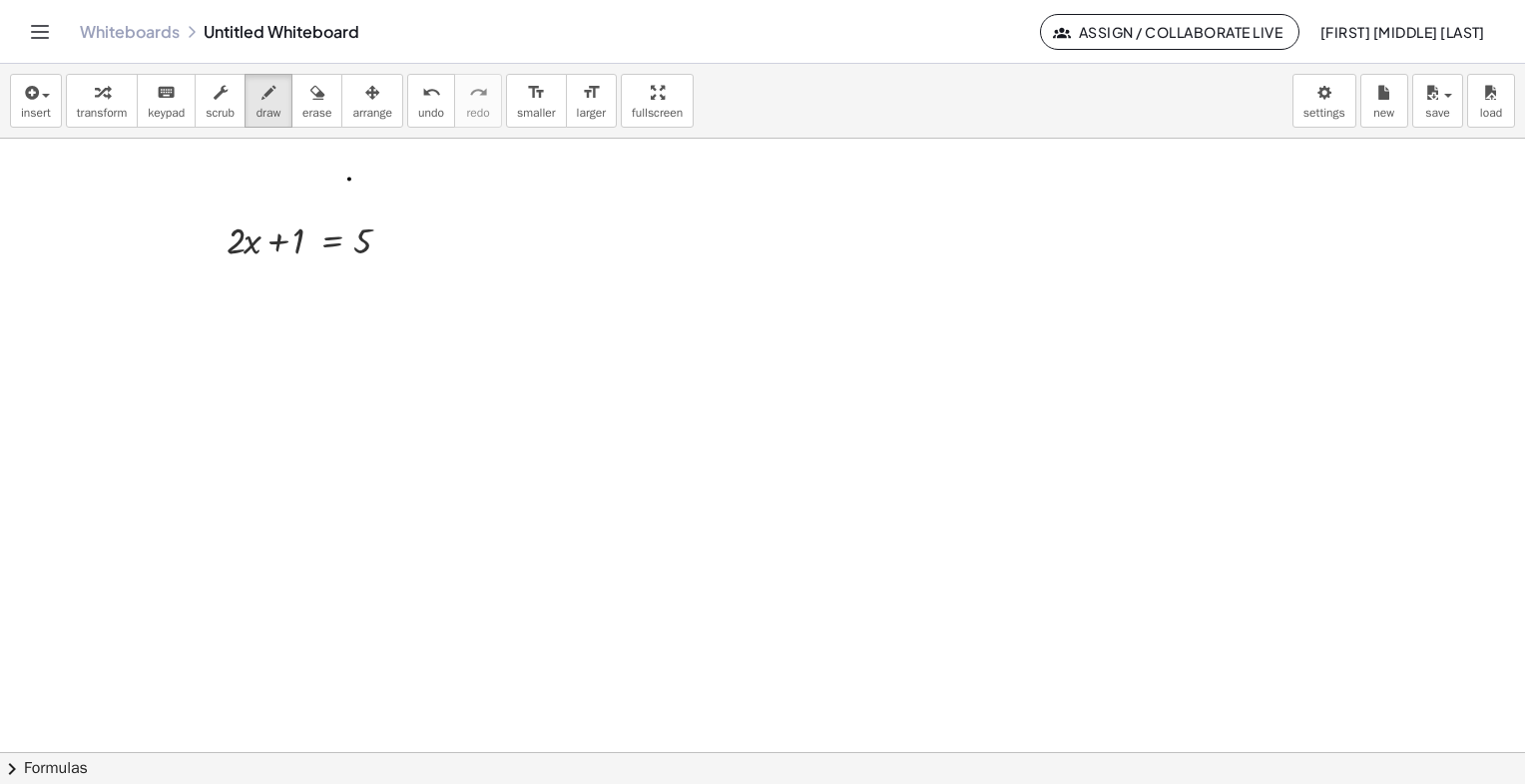 click at bounding box center [762, 752] 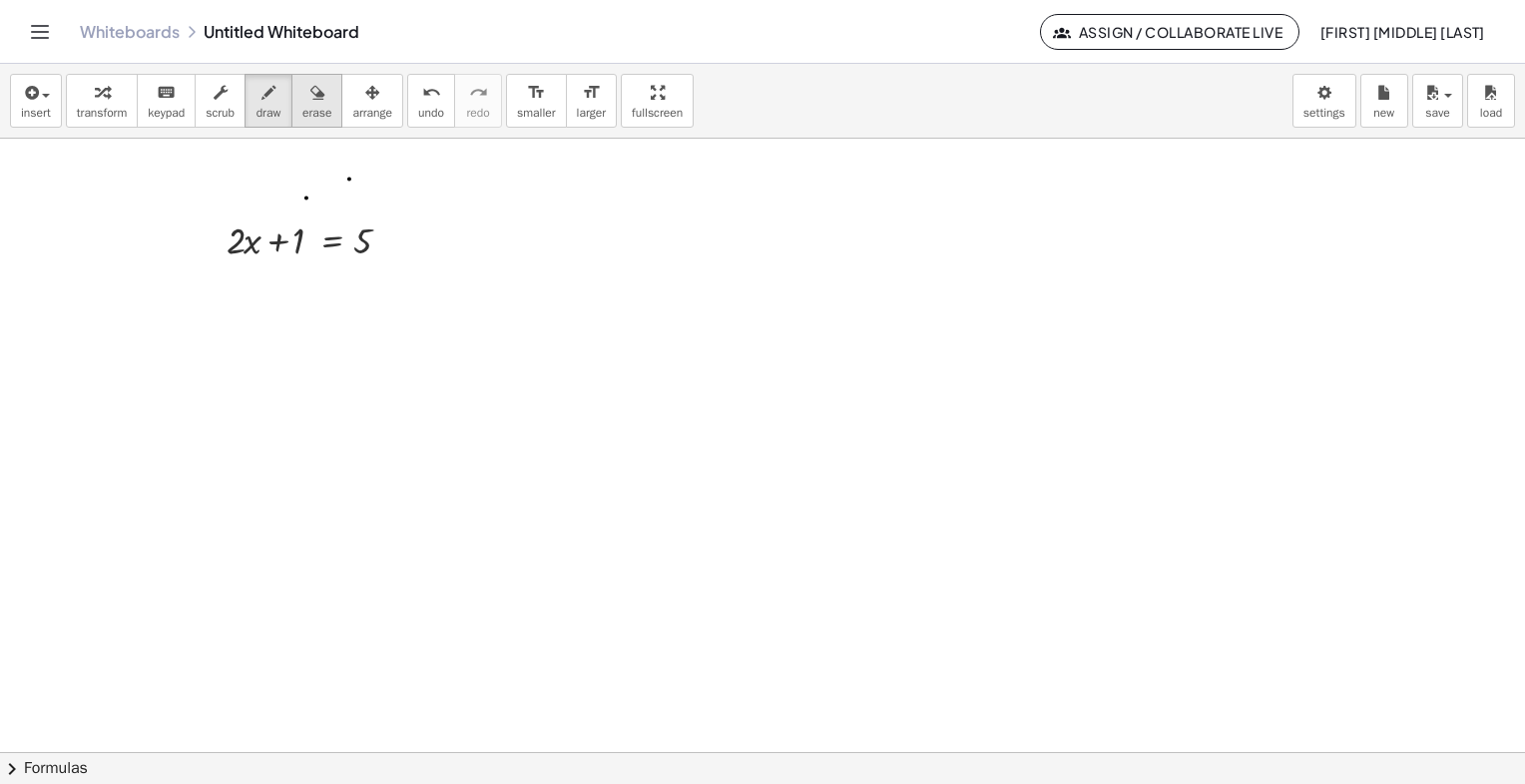 click on "erase" at bounding box center (316, 101) 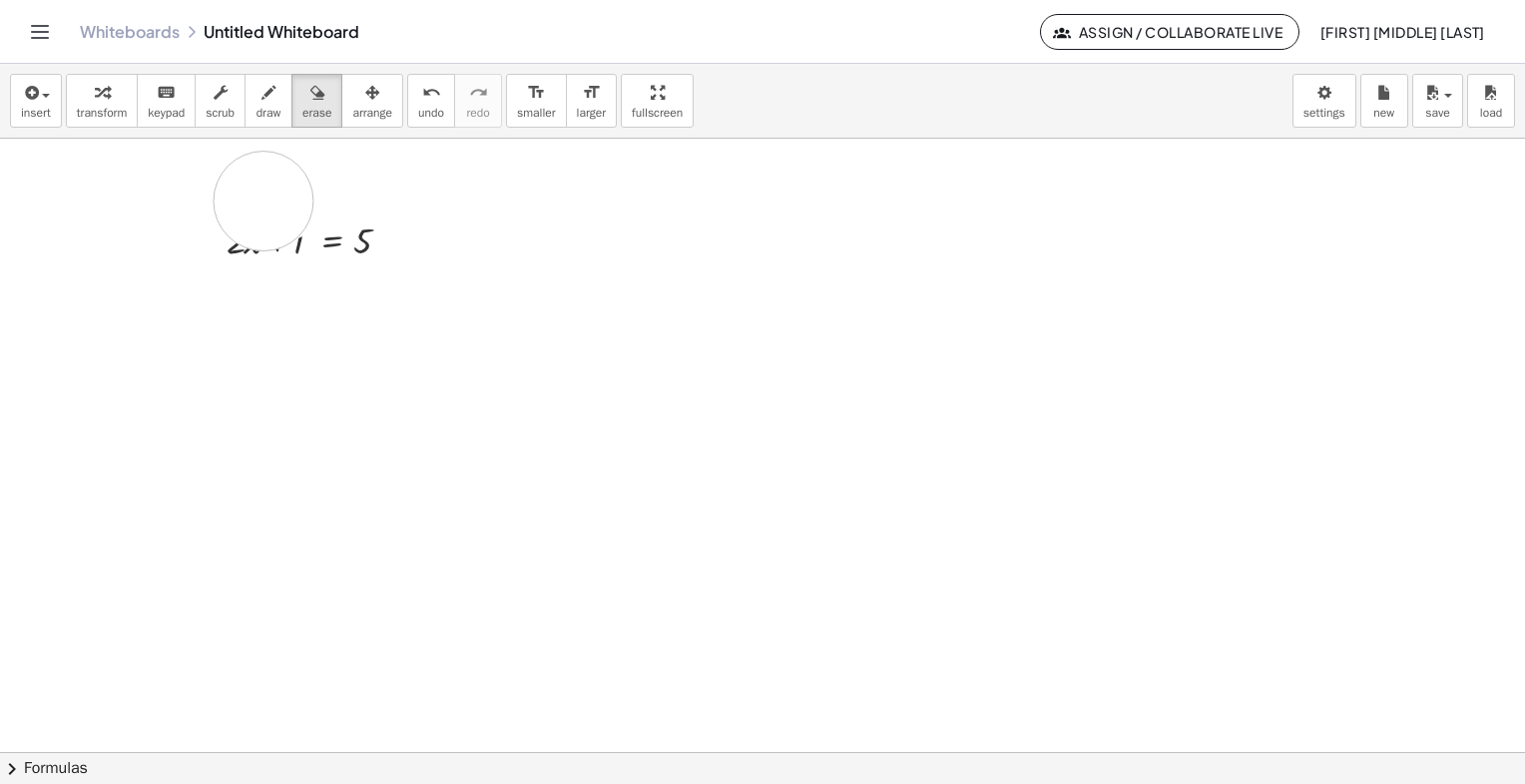 drag, startPoint x: 349, startPoint y: 152, endPoint x: 311, endPoint y: 183, distance: 49.0408 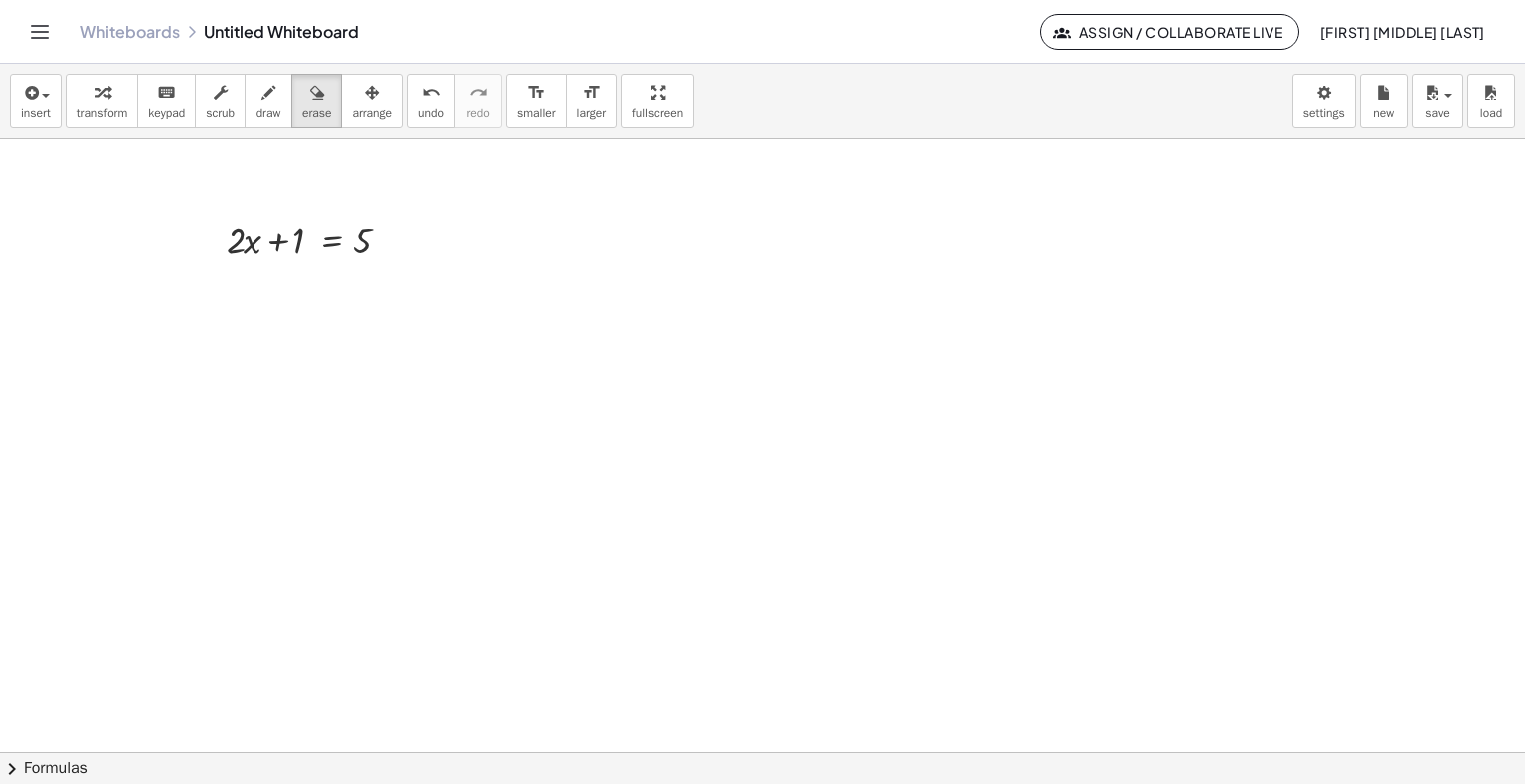 click at bounding box center (762, 752) 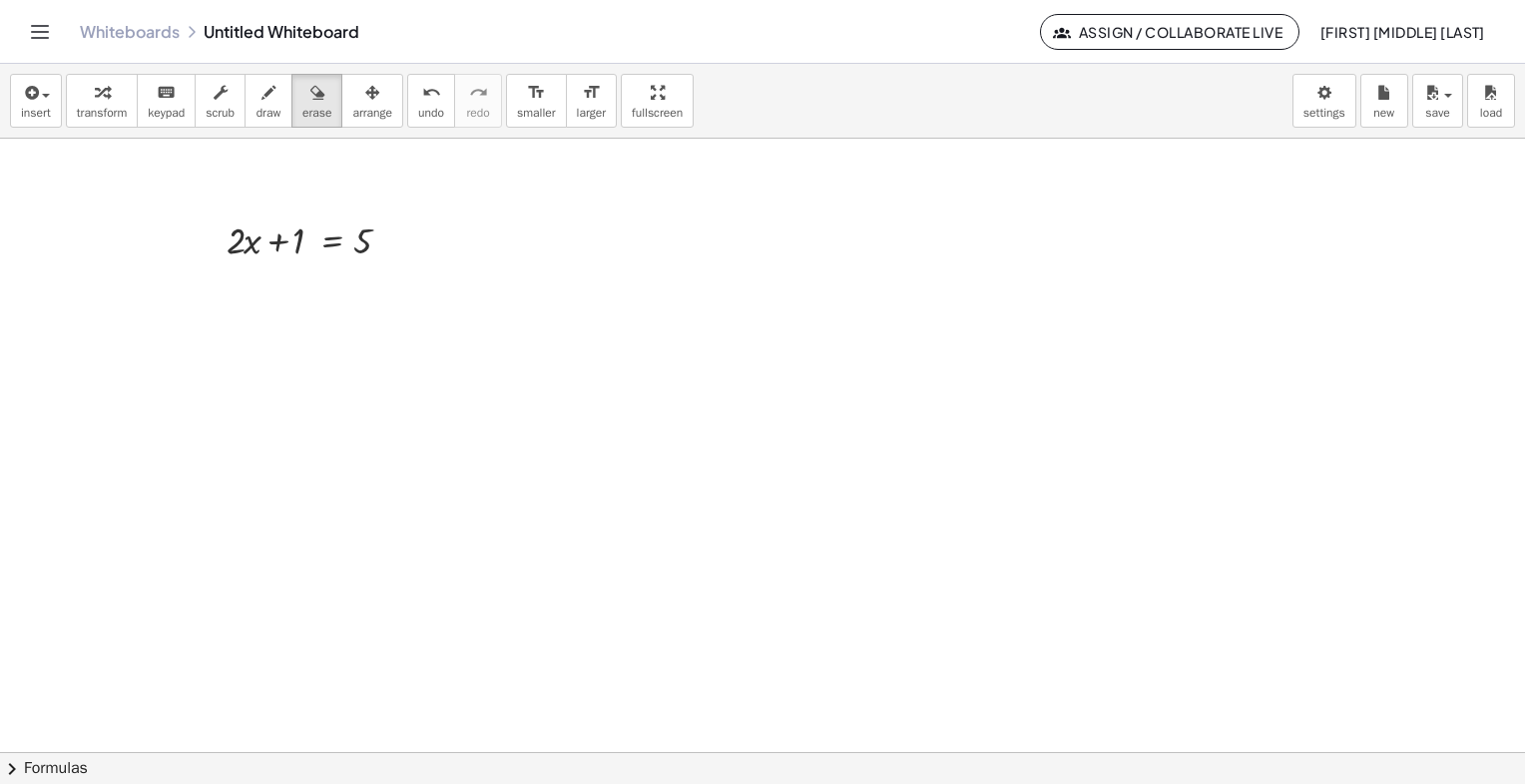 drag, startPoint x: 434, startPoint y: 226, endPoint x: 360, endPoint y: 200, distance: 78.434686 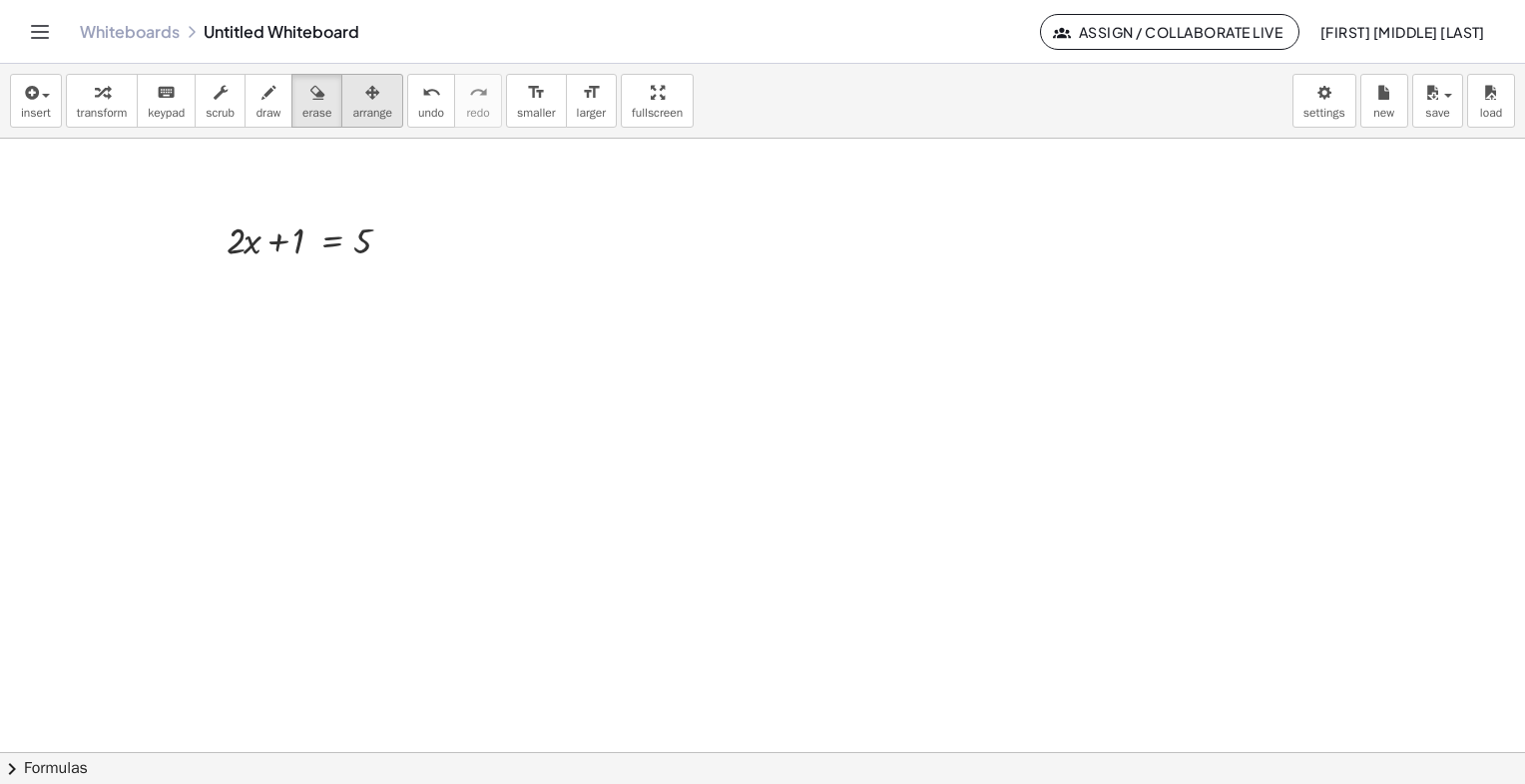 drag, startPoint x: 322, startPoint y: 178, endPoint x: 379, endPoint y: 119, distance: 82.036577 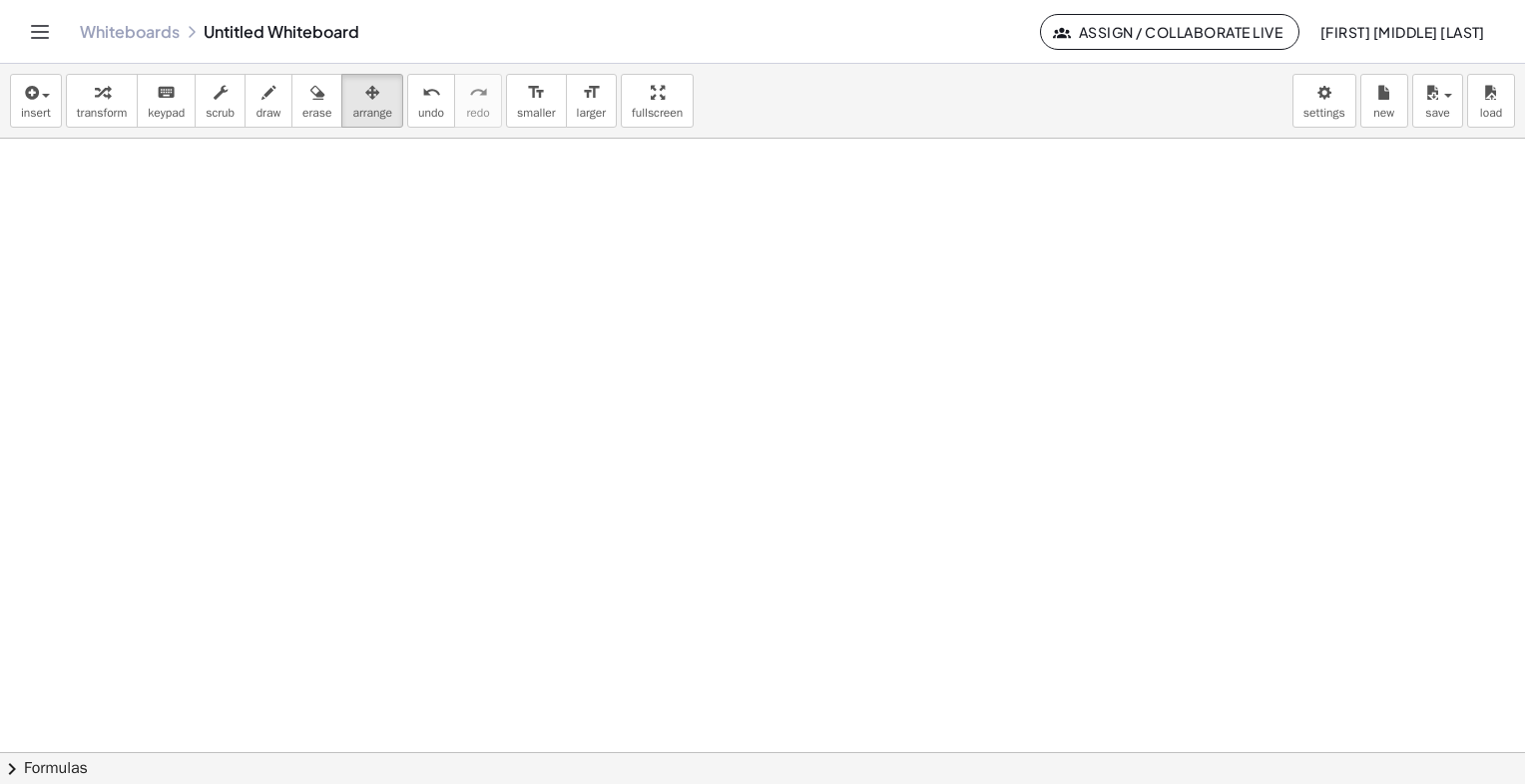 click at bounding box center [762, 752] 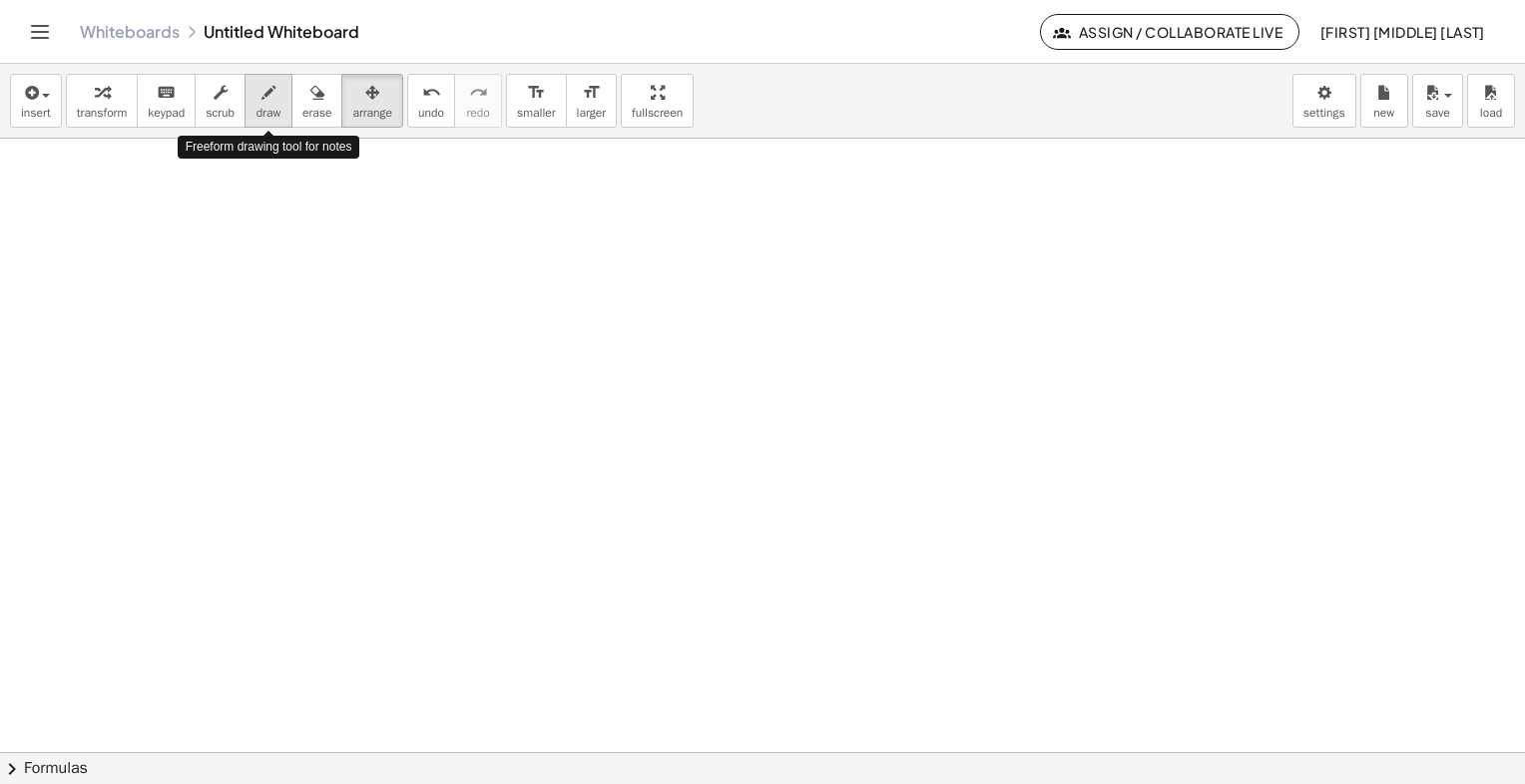 click at bounding box center [268, 93] 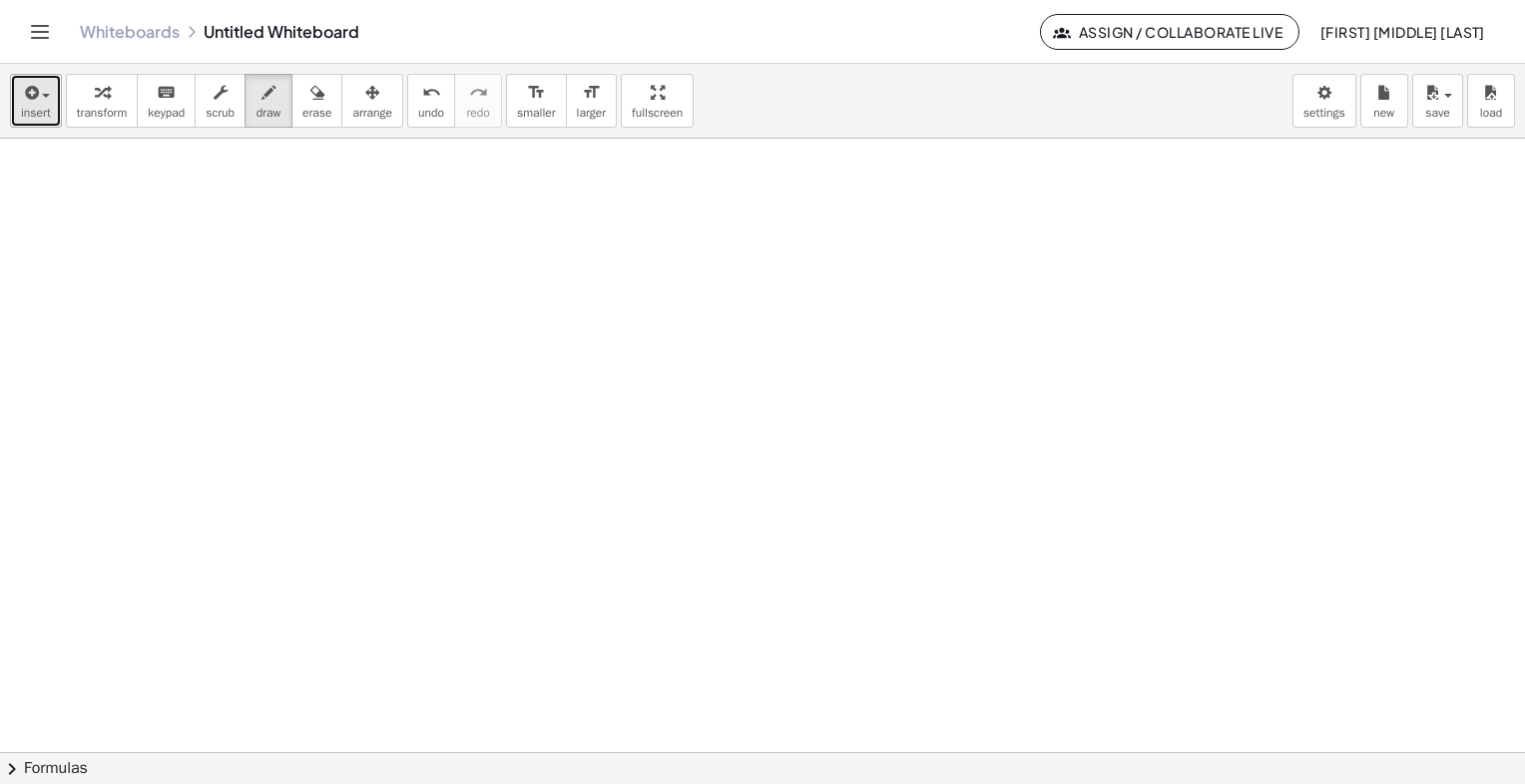click on "insert" at bounding box center (36, 101) 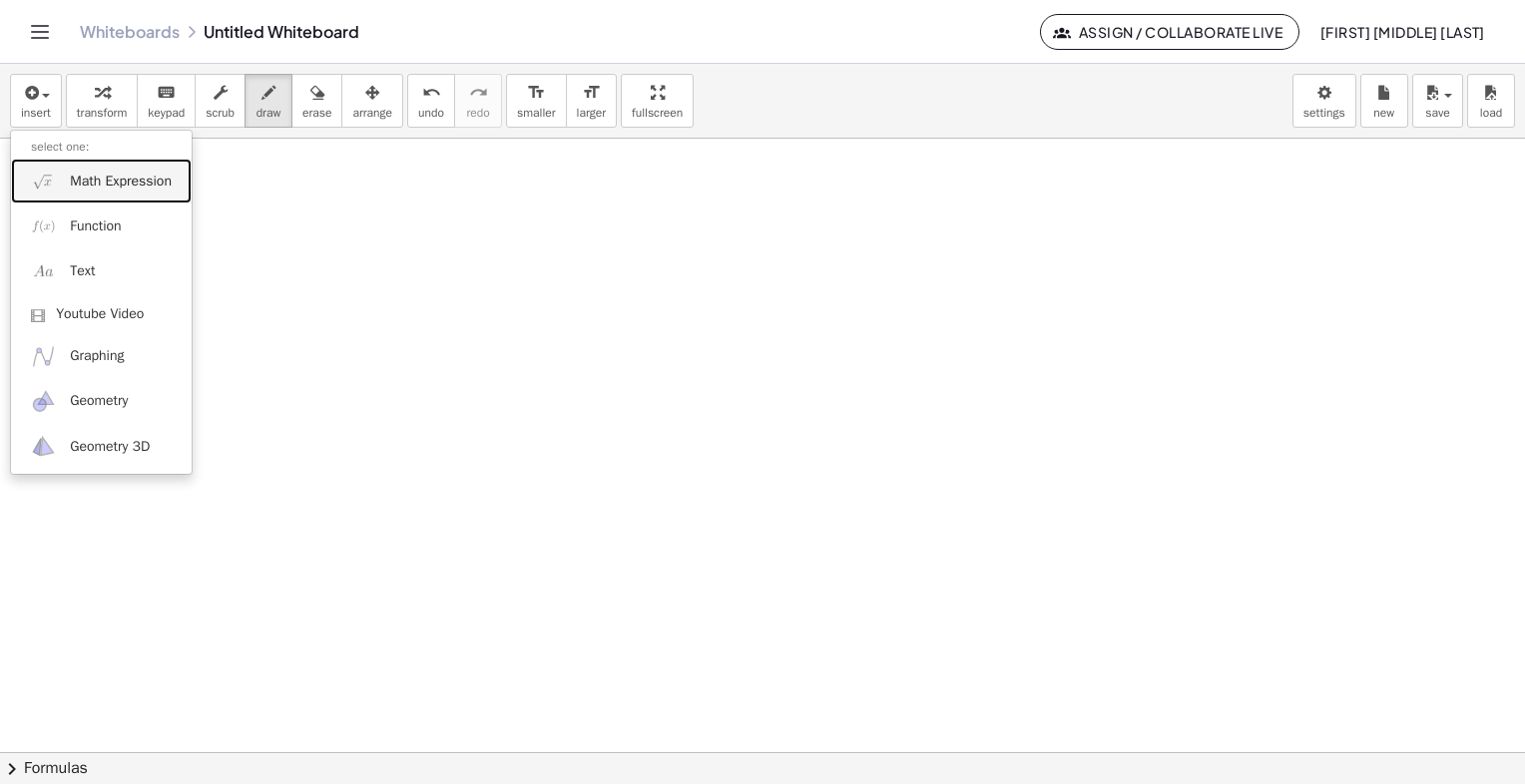 click on "Math Expression" at bounding box center [101, 181] 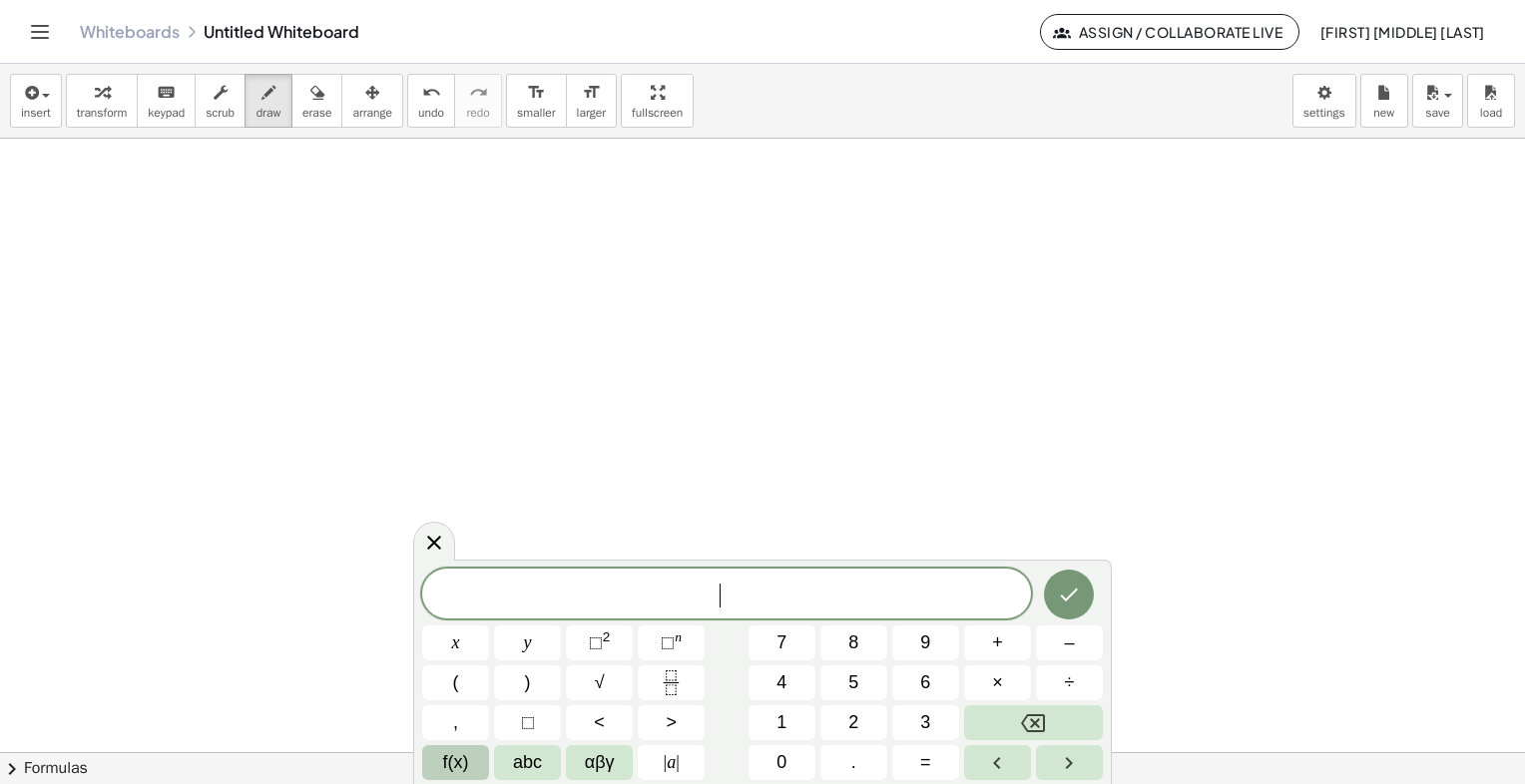 click on "f(x)" at bounding box center [456, 762] 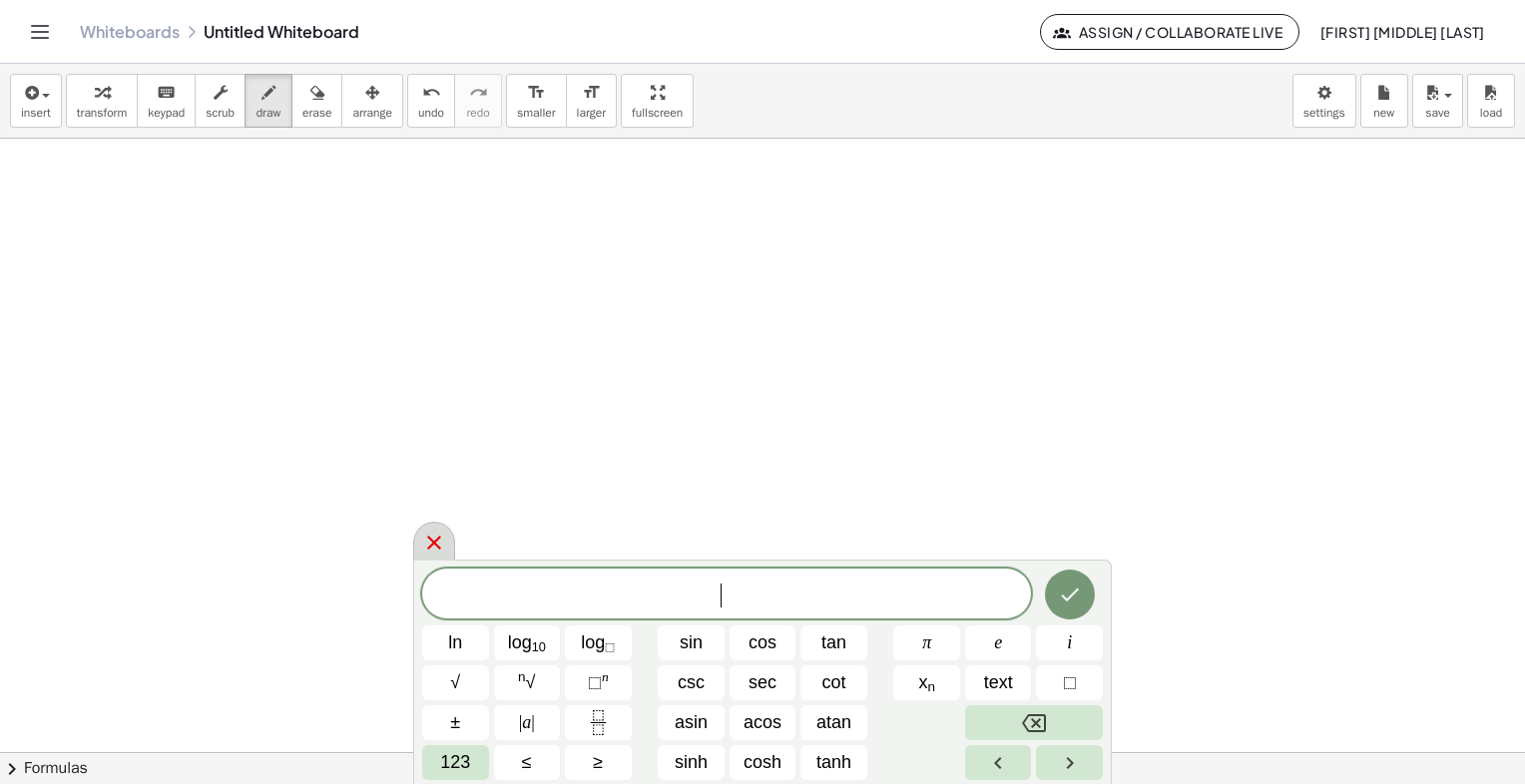 click 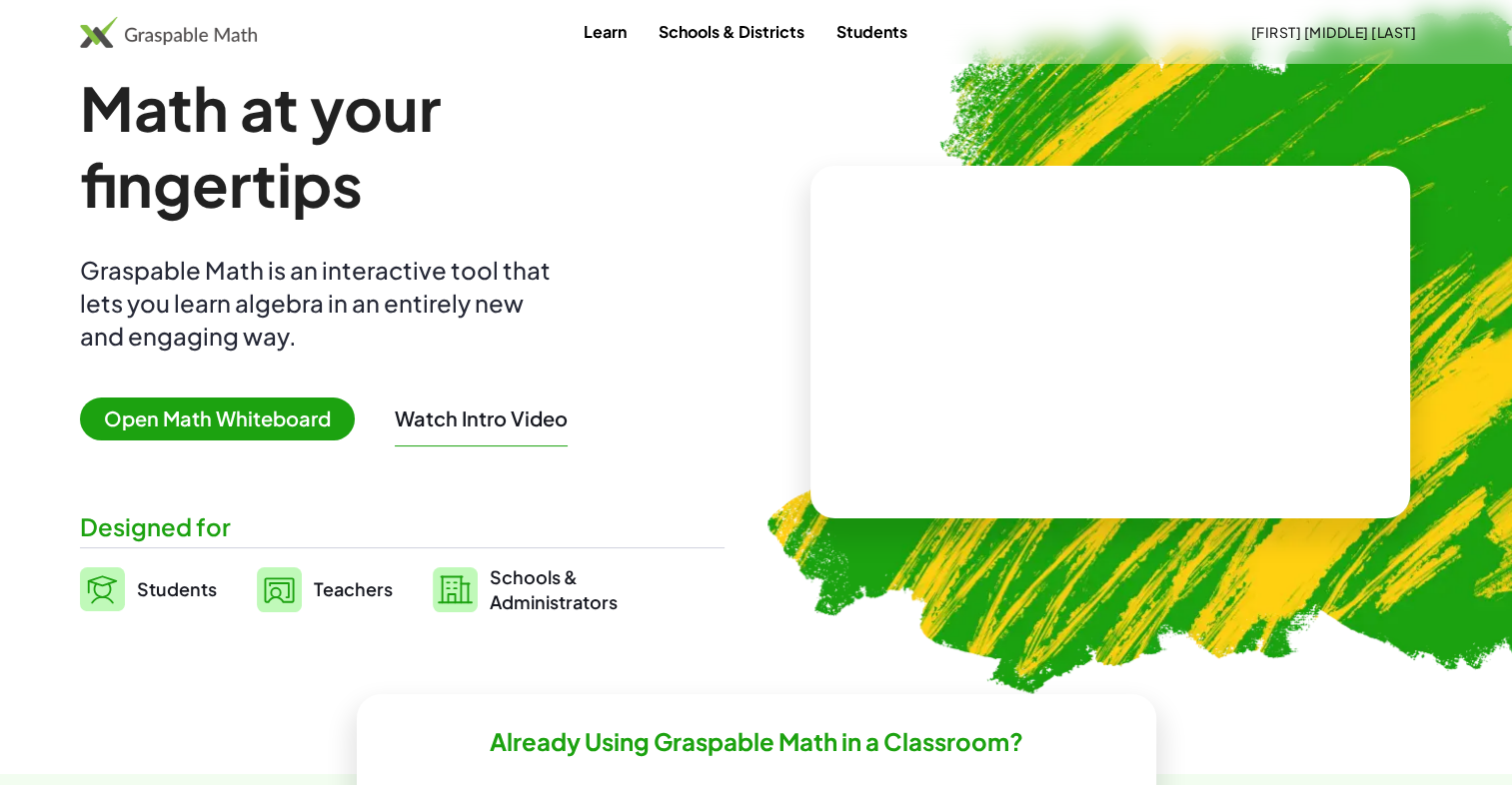 scroll, scrollTop: 0, scrollLeft: 0, axis: both 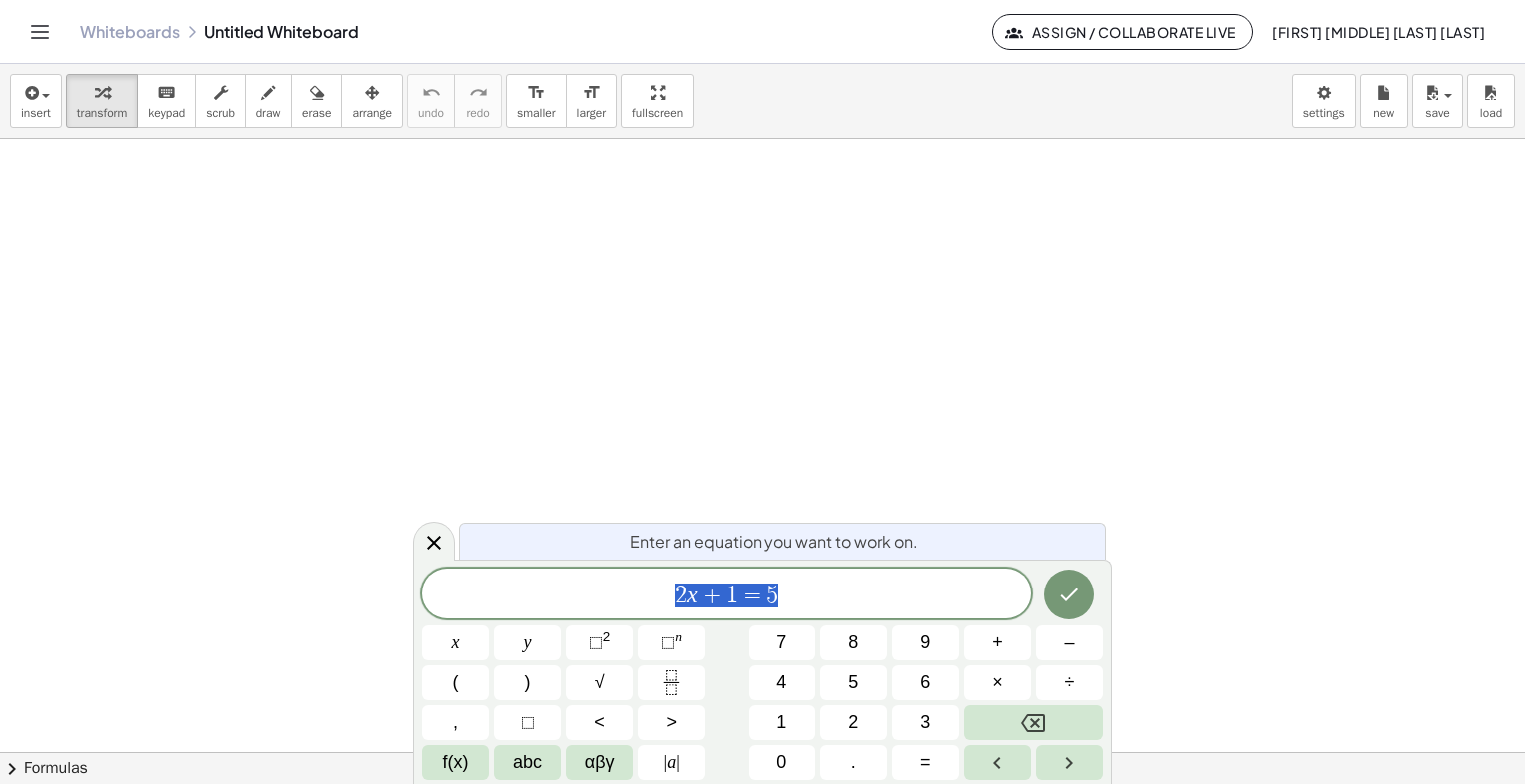 click at bounding box center (762, 752) 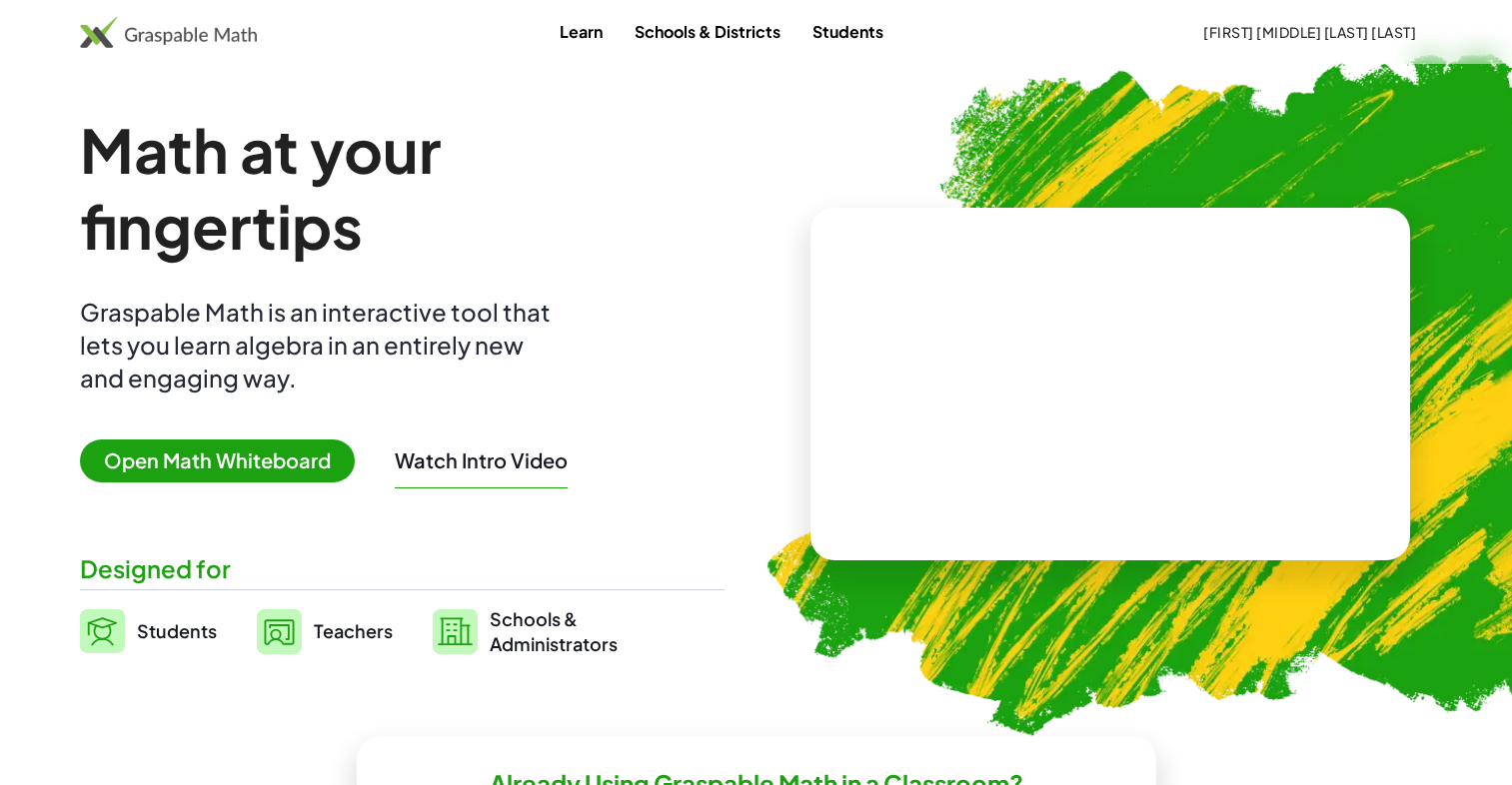 scroll, scrollTop: 0, scrollLeft: 0, axis: both 